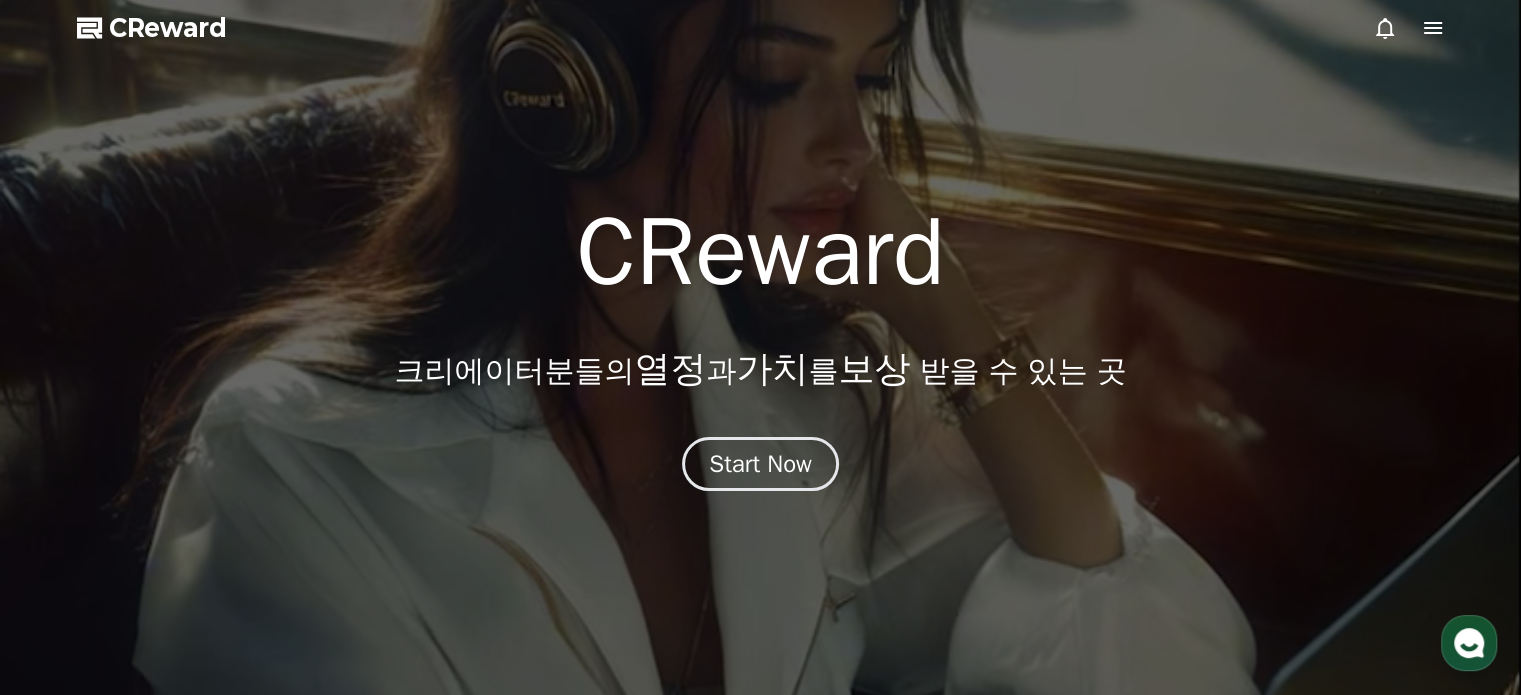 scroll, scrollTop: 0, scrollLeft: 0, axis: both 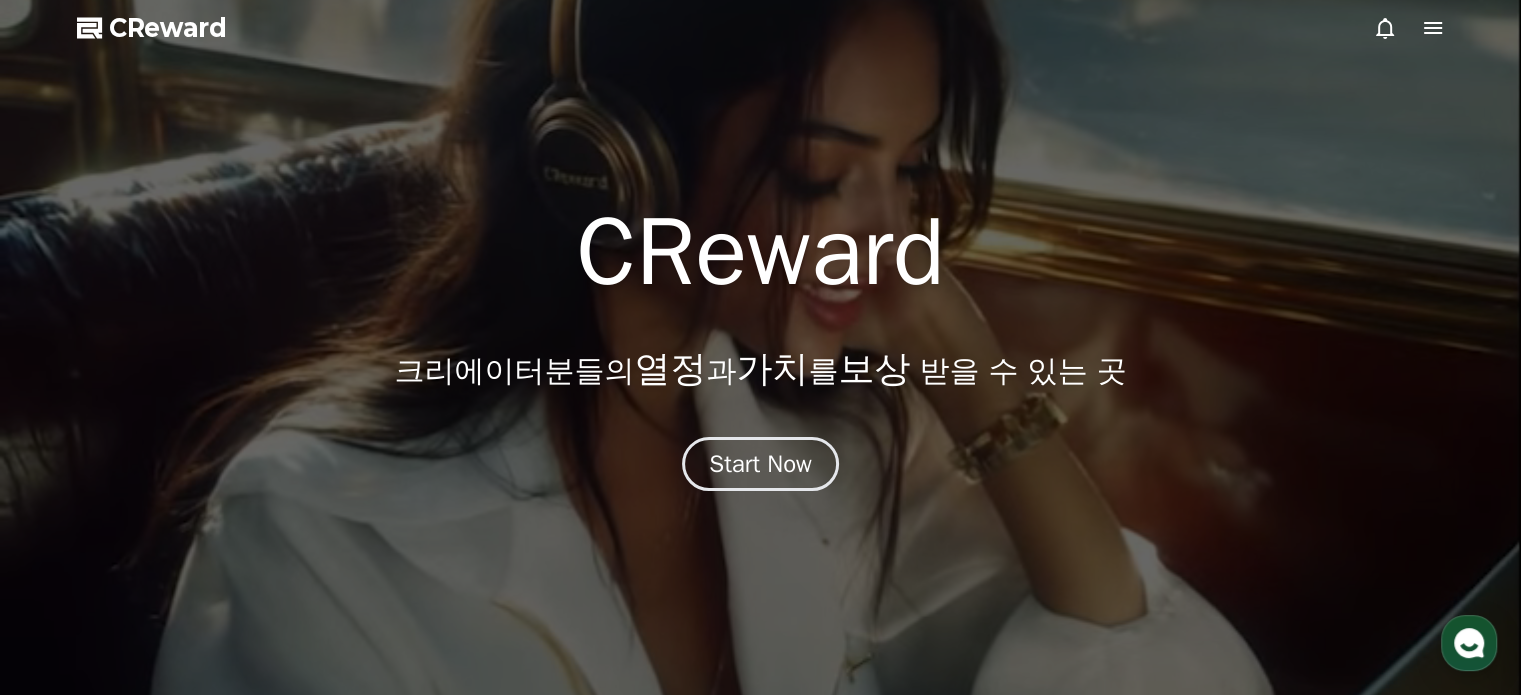 click 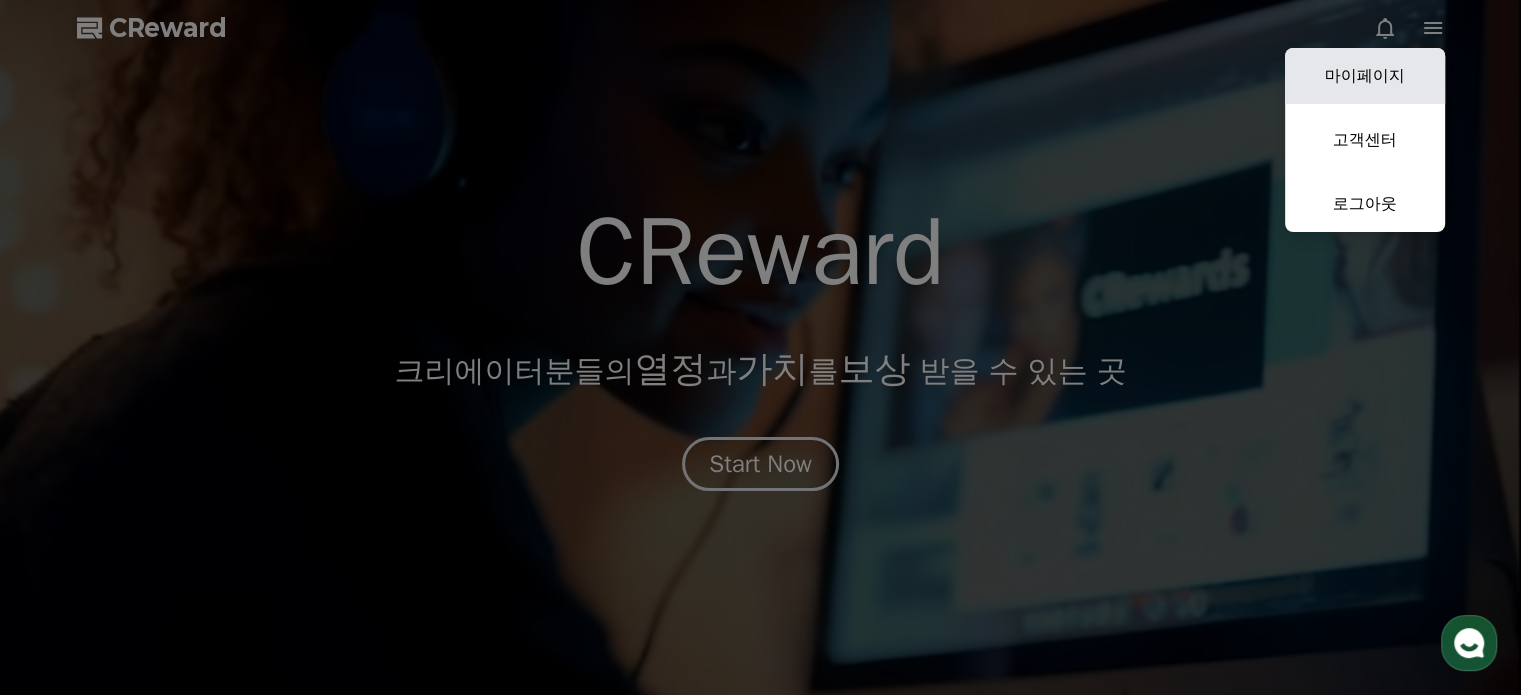 click on "마이페이지" at bounding box center (1365, 76) 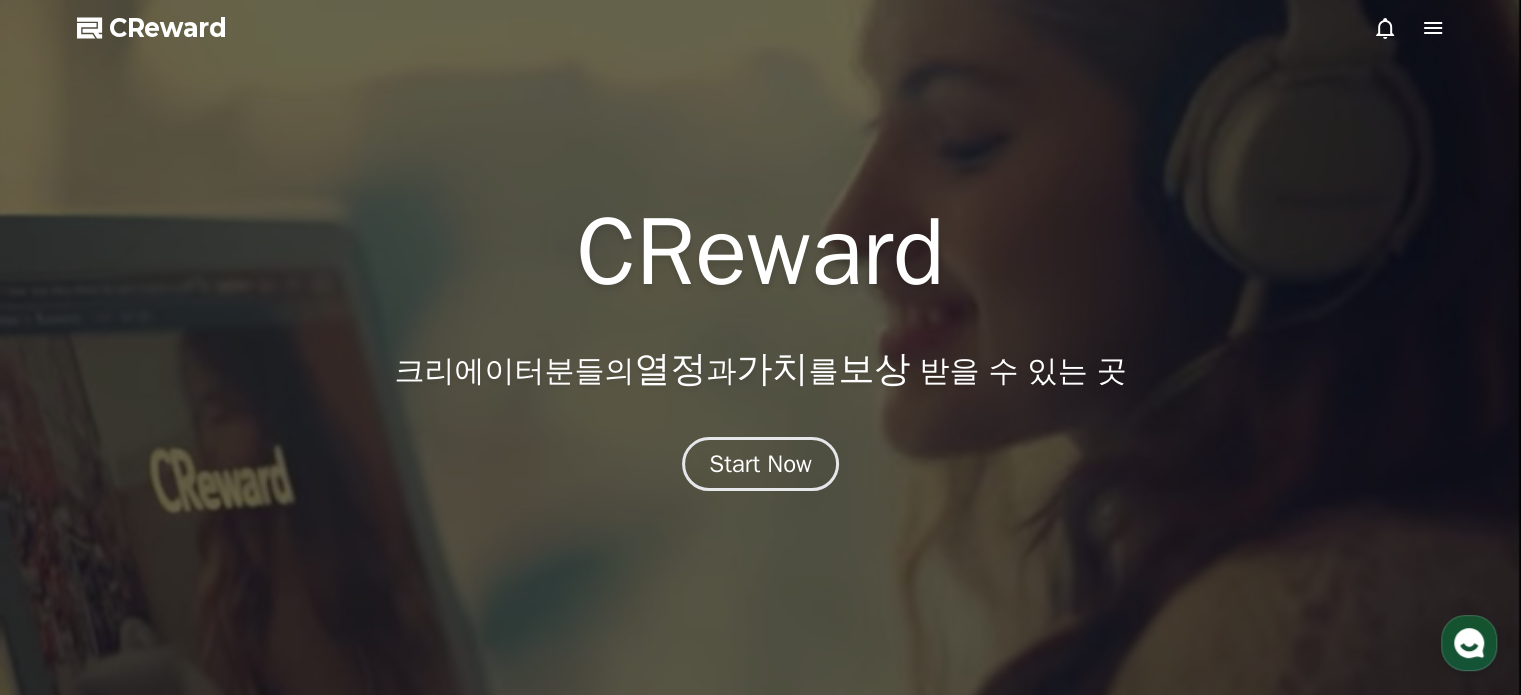 select on "**********" 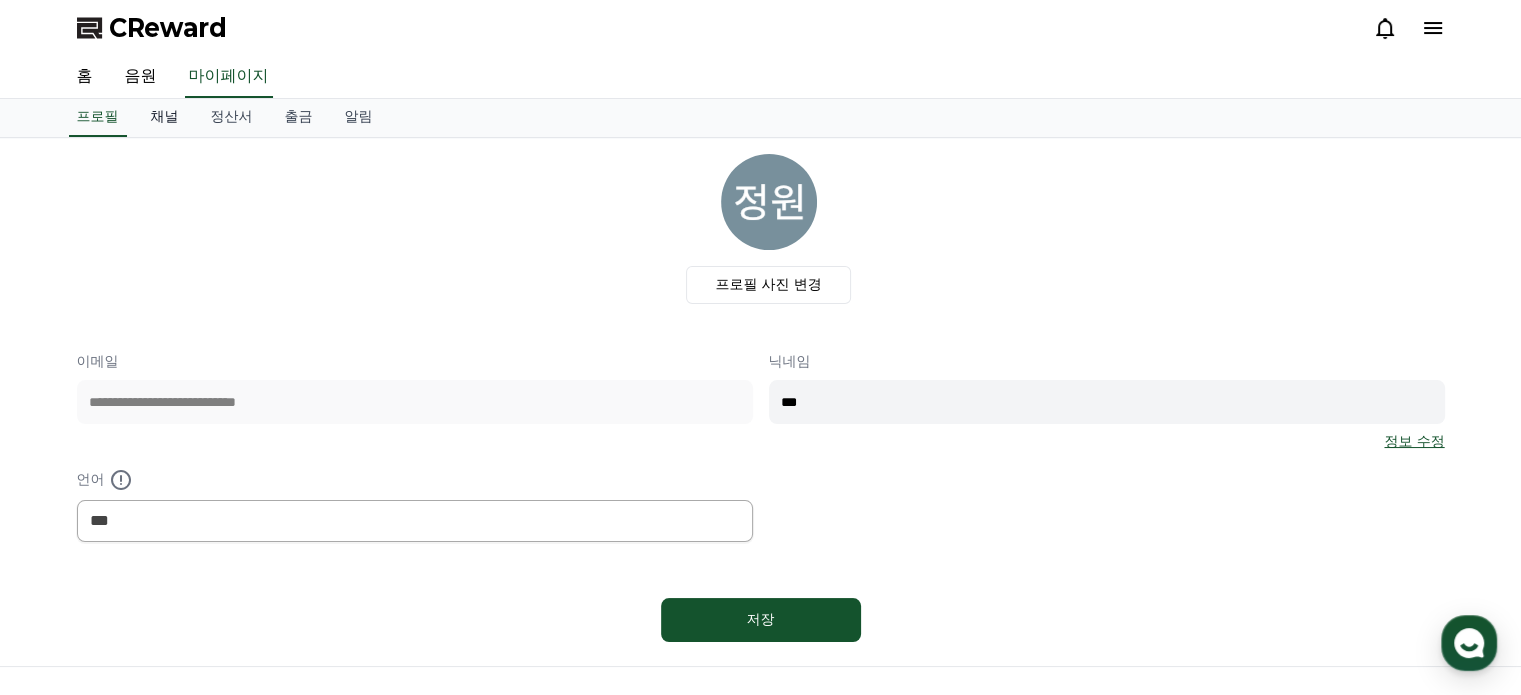 click on "채널" at bounding box center [165, 118] 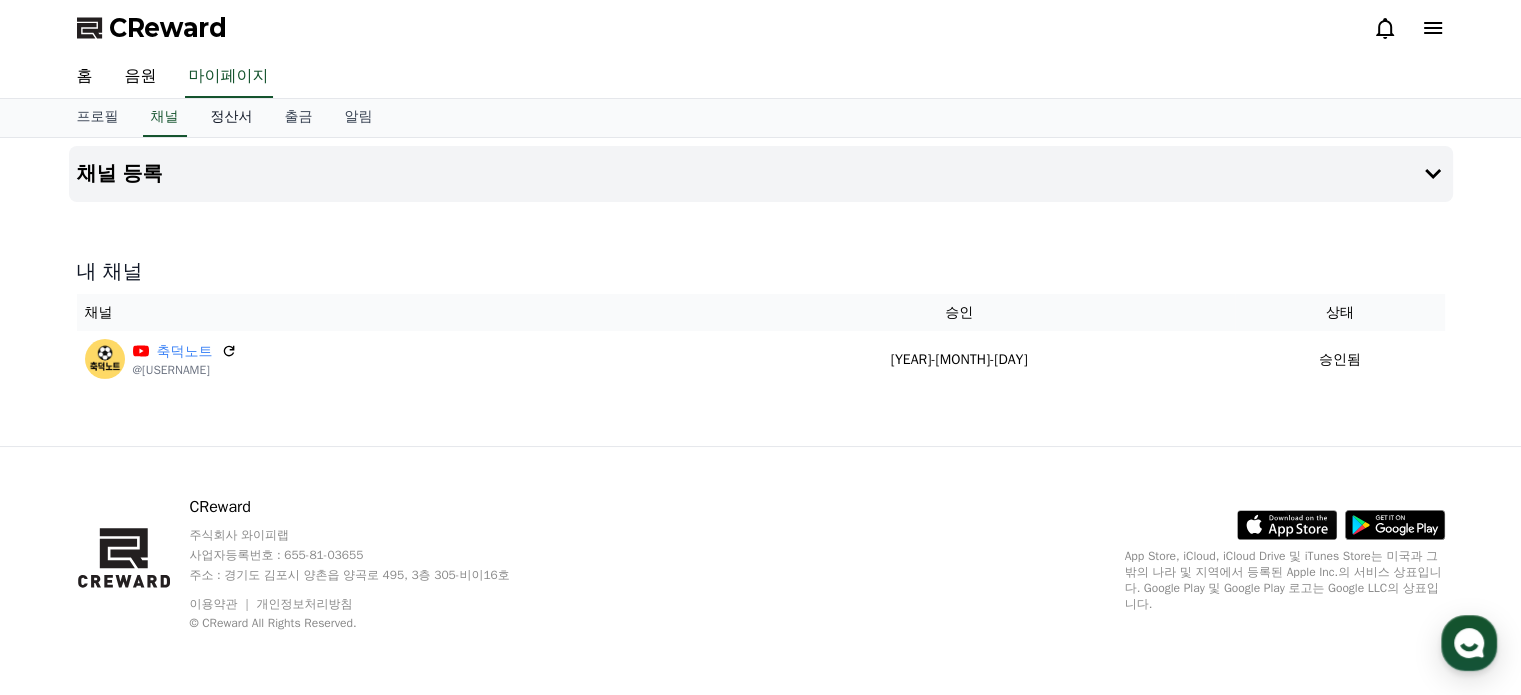 click on "정산서" at bounding box center (232, 118) 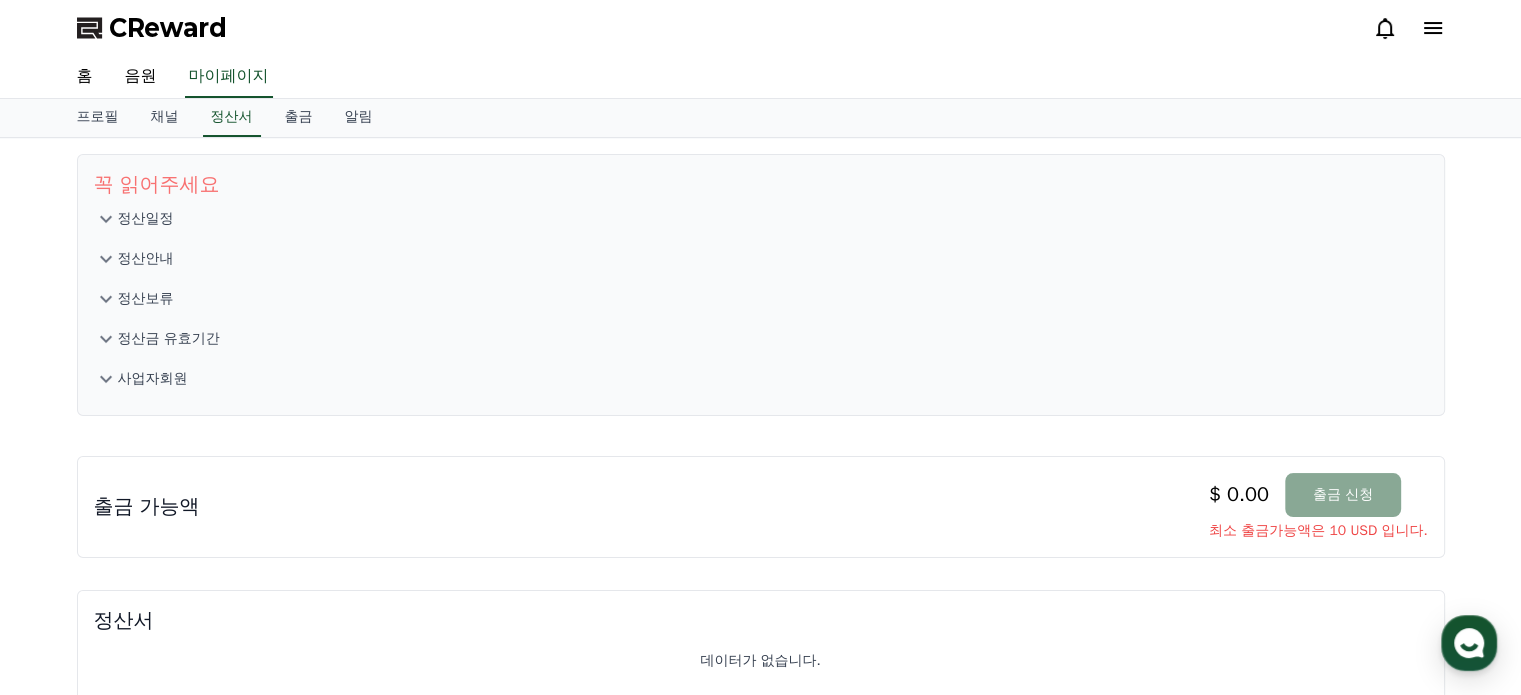 click on "정산일정" at bounding box center (761, 219) 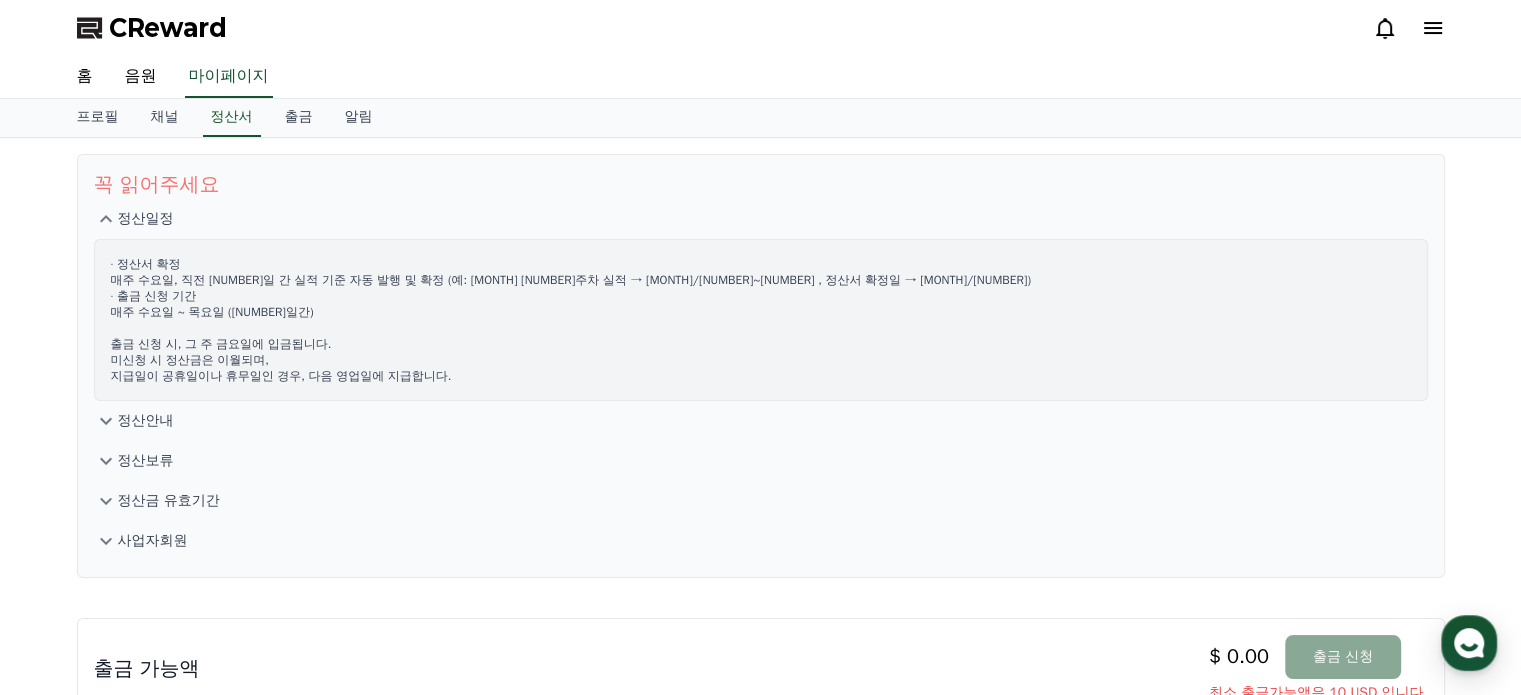 click on "정산안내" at bounding box center [761, 421] 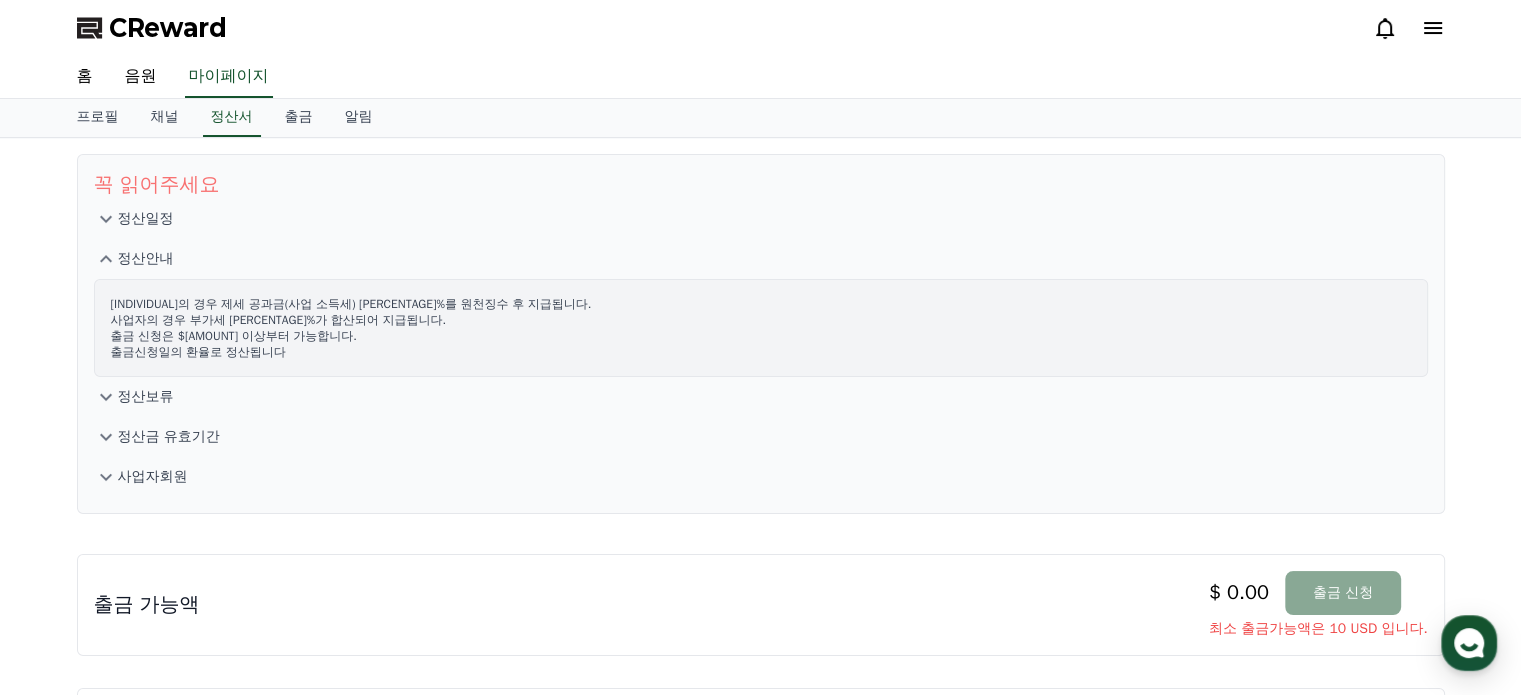click on "정산보류" at bounding box center (761, 397) 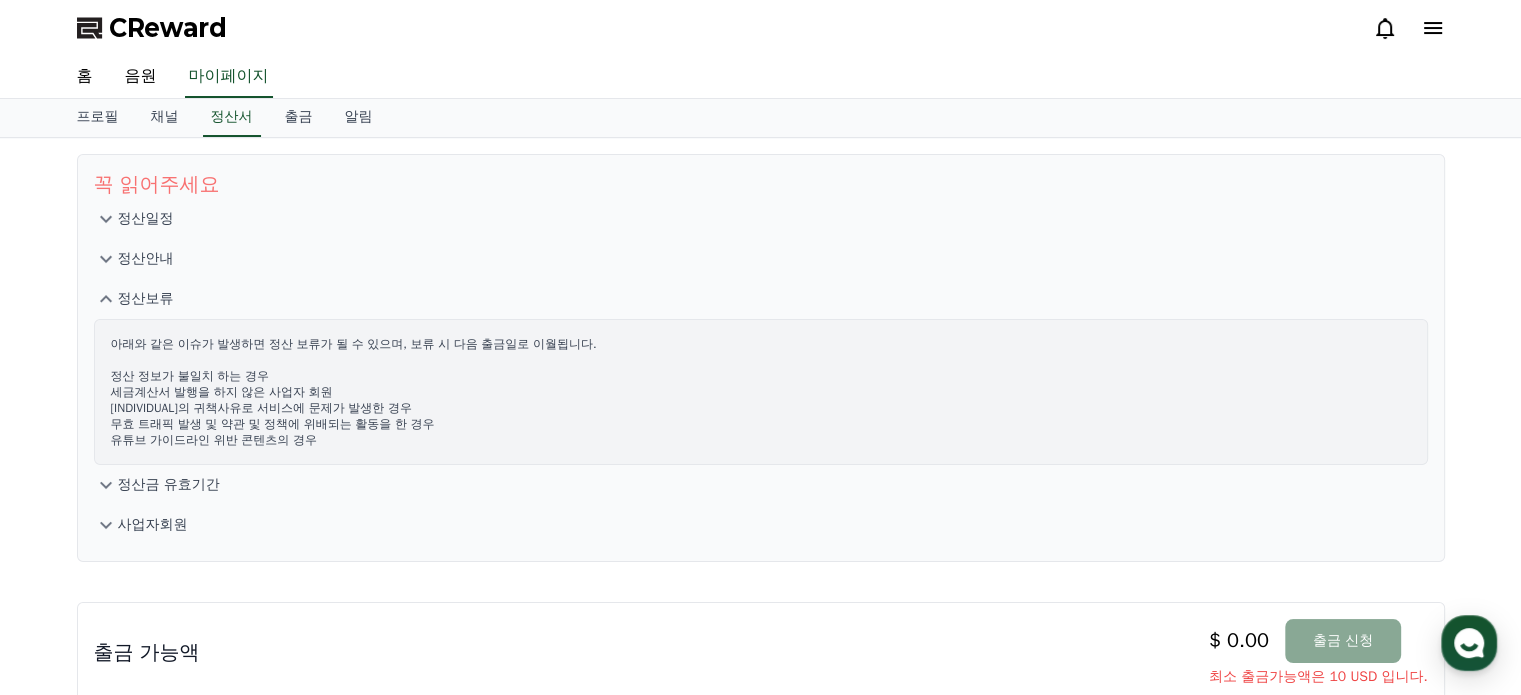 click on "정산금 유효기간" at bounding box center (169, 485) 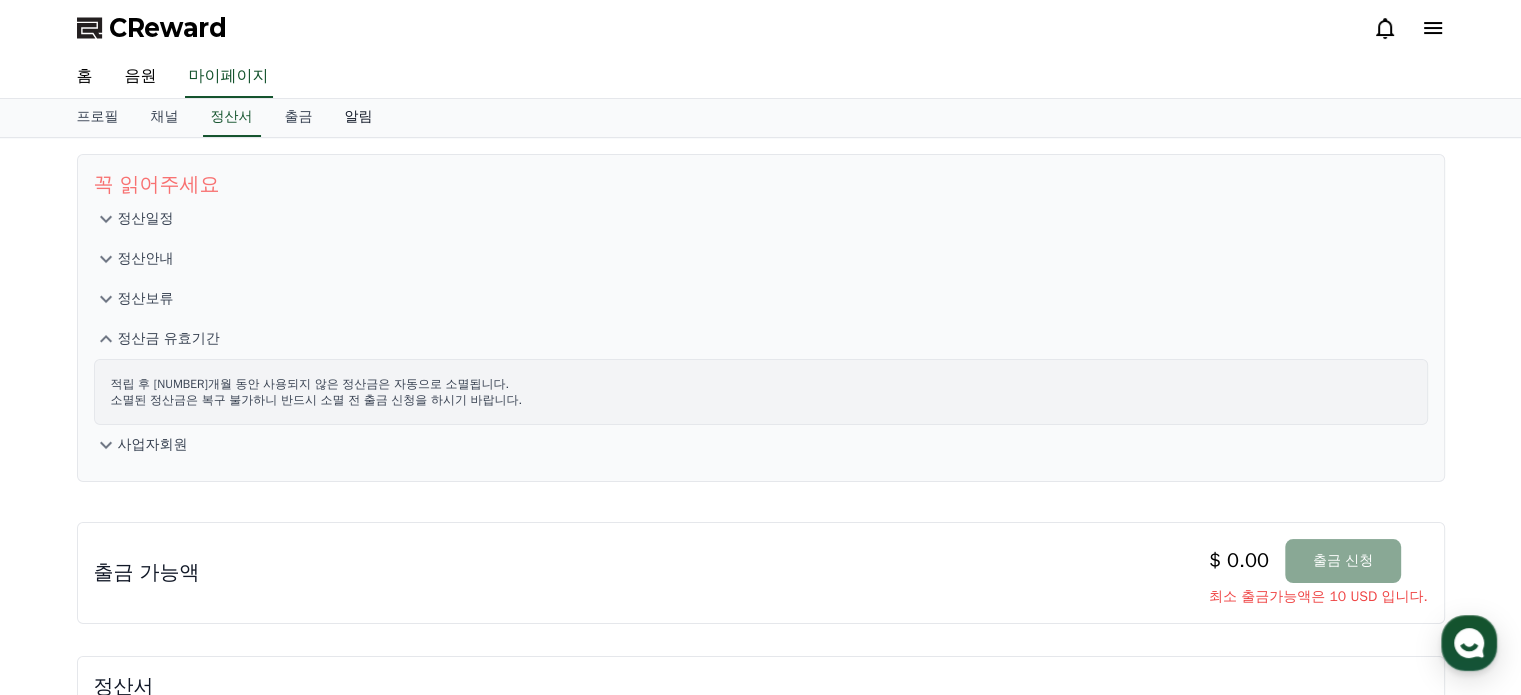 click on "알림" at bounding box center (359, 118) 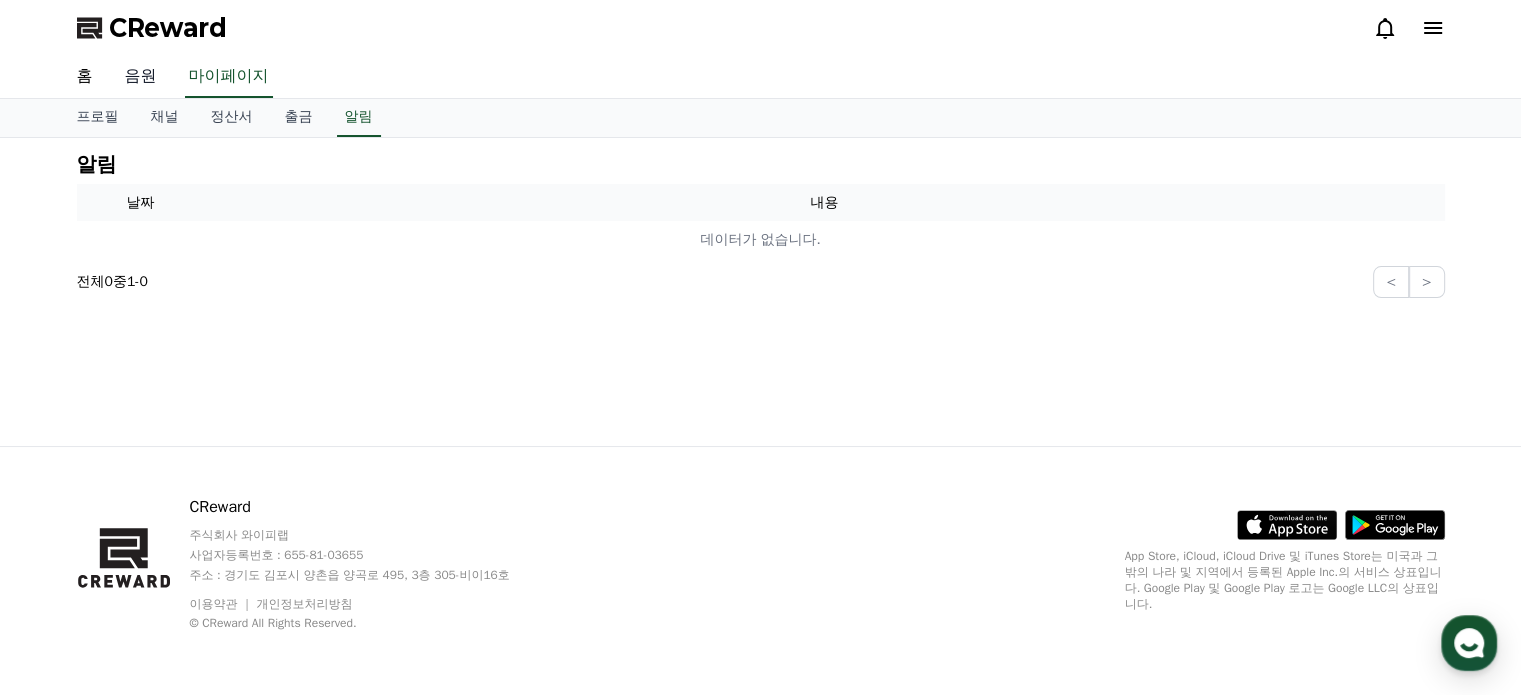 click on "음원" at bounding box center (141, 77) 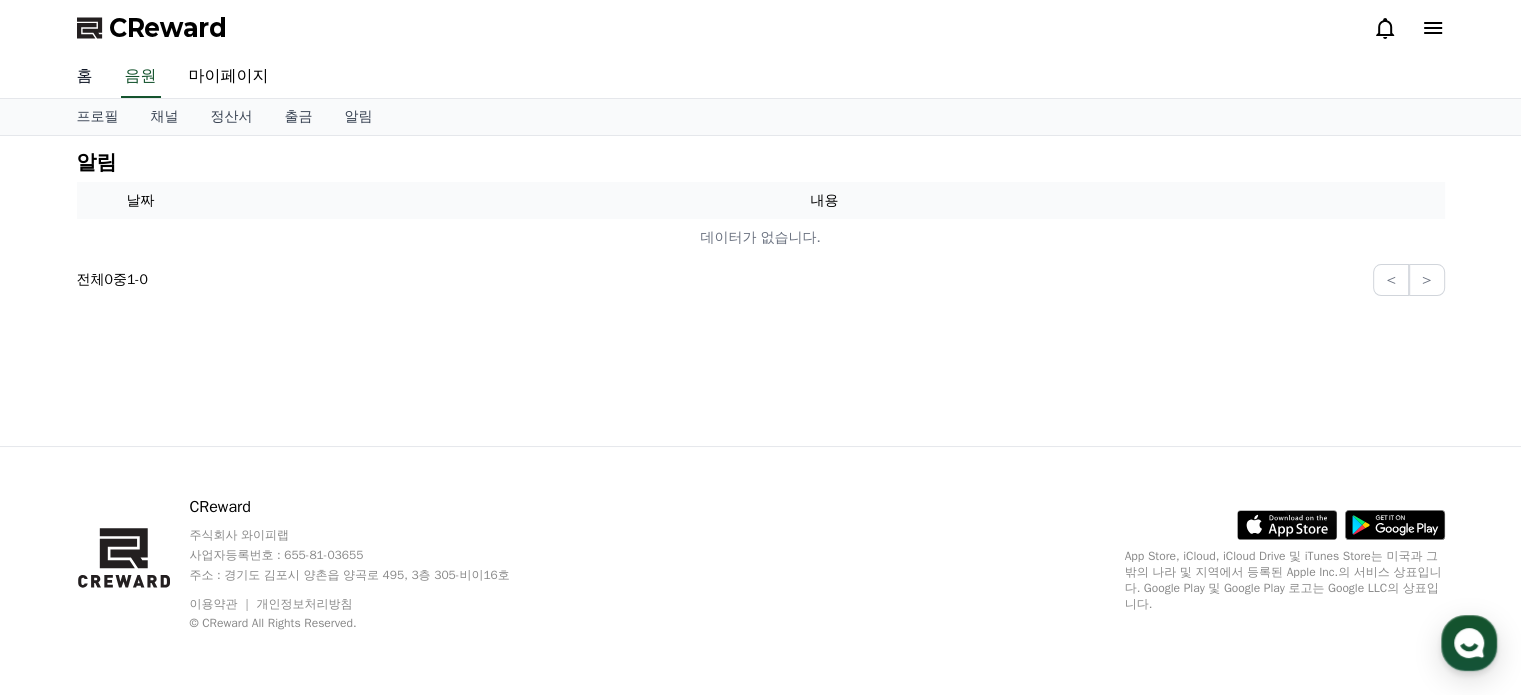 click on "홈" at bounding box center (85, 77) 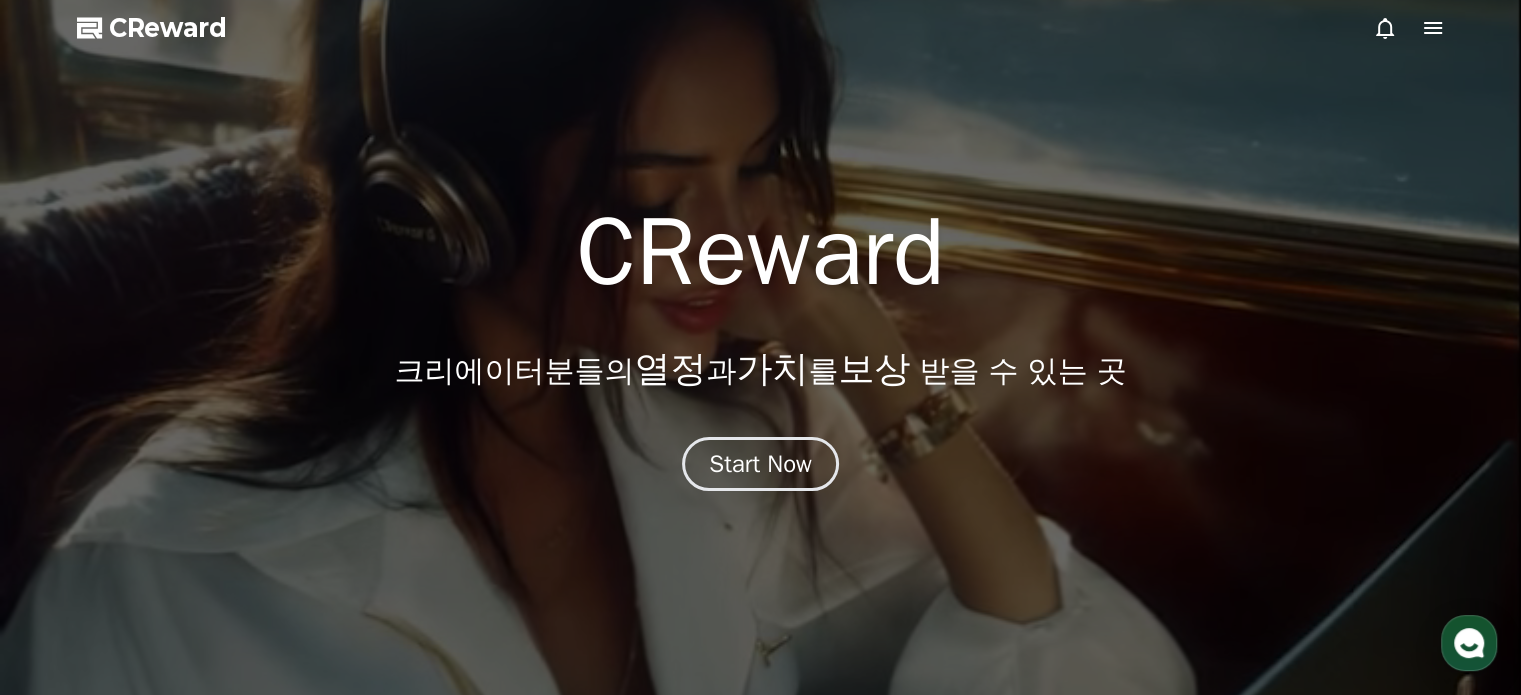 click 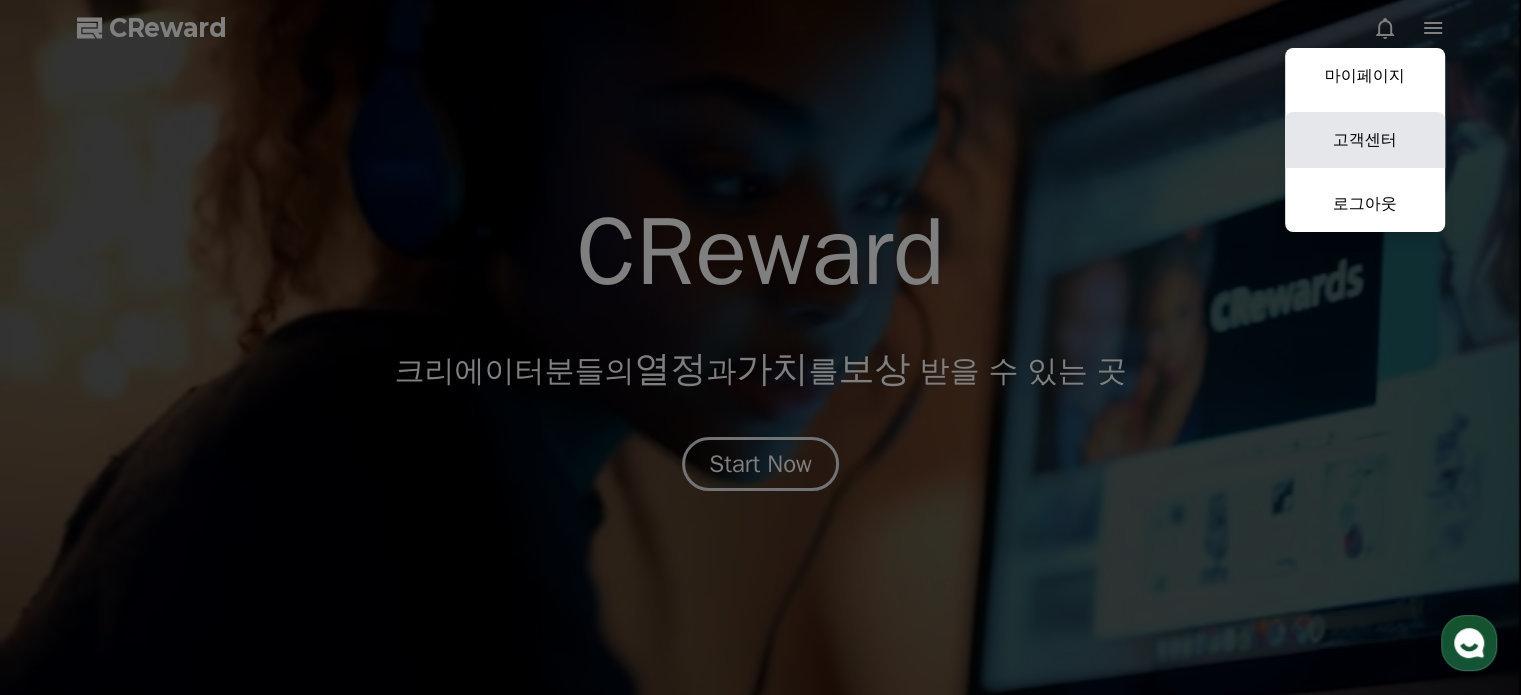 click on "고객센터" at bounding box center (1365, 140) 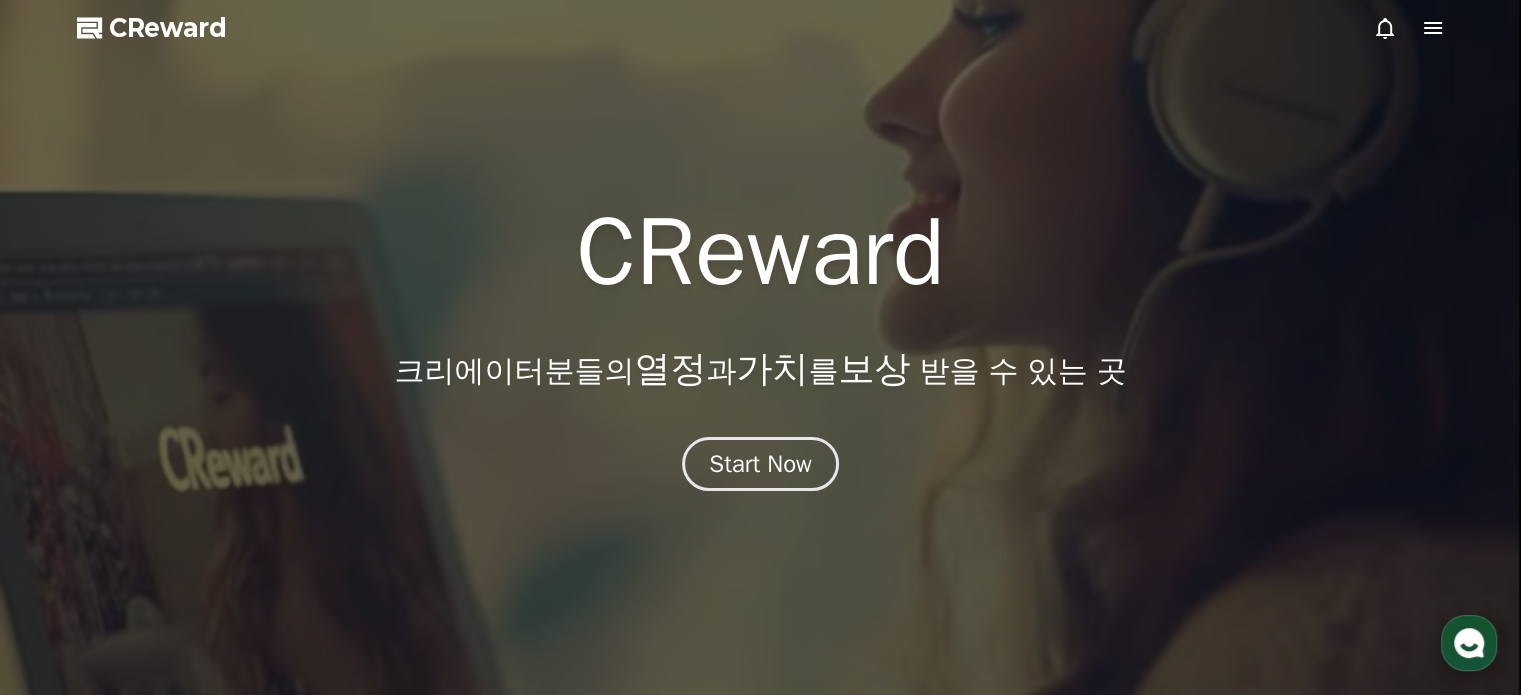 click at bounding box center (1469, 643) 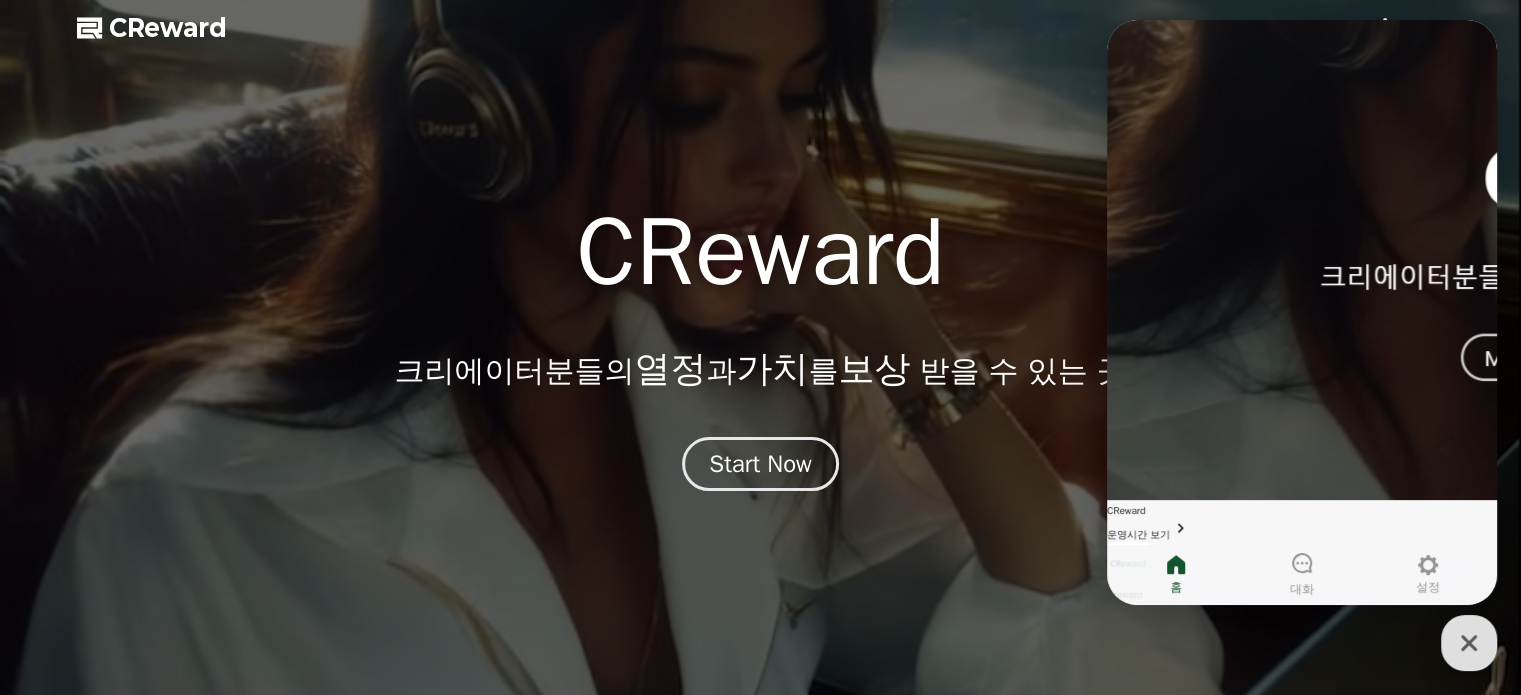 click on "영상길이가 15초 내외면 수익은 어떻게 되나요? 폰으로 올렸을 때입니다" at bounding box center [1302, 623] 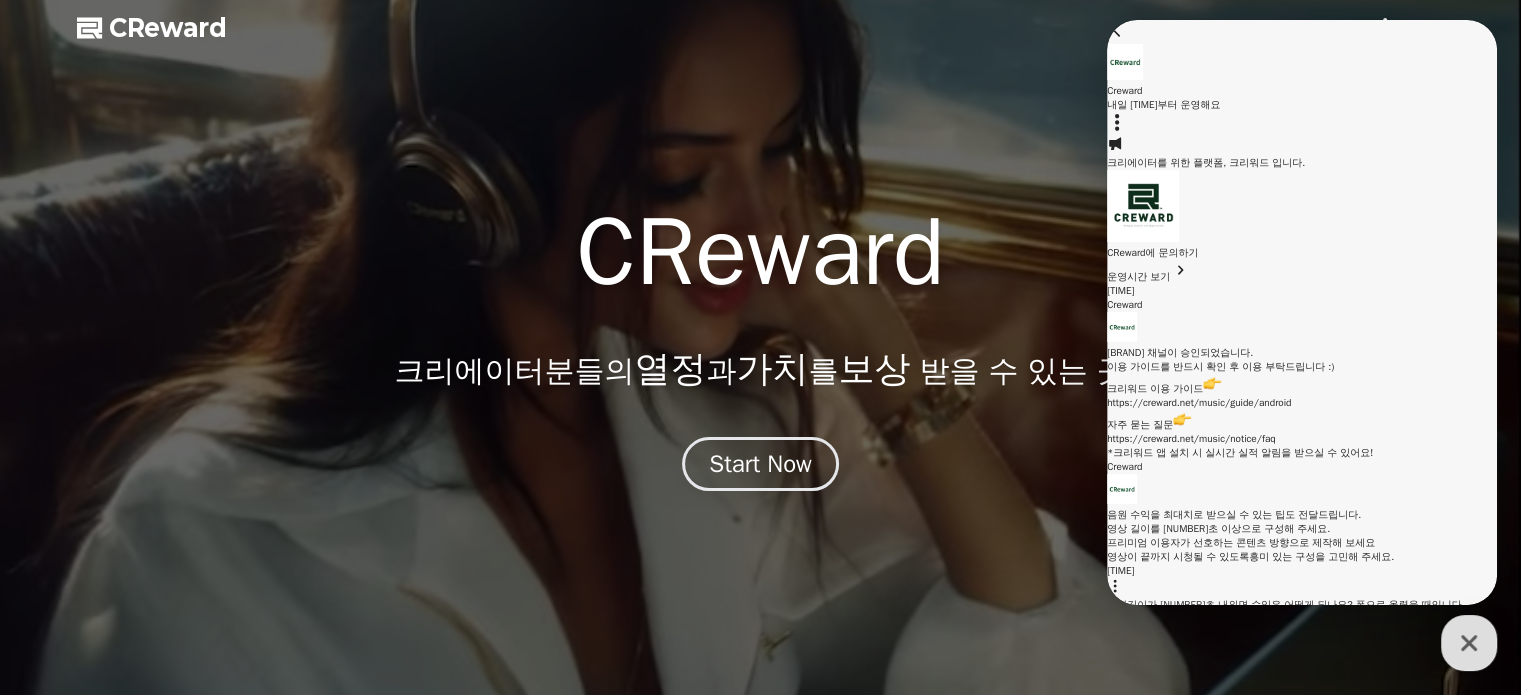 scroll, scrollTop: 334, scrollLeft: 0, axis: vertical 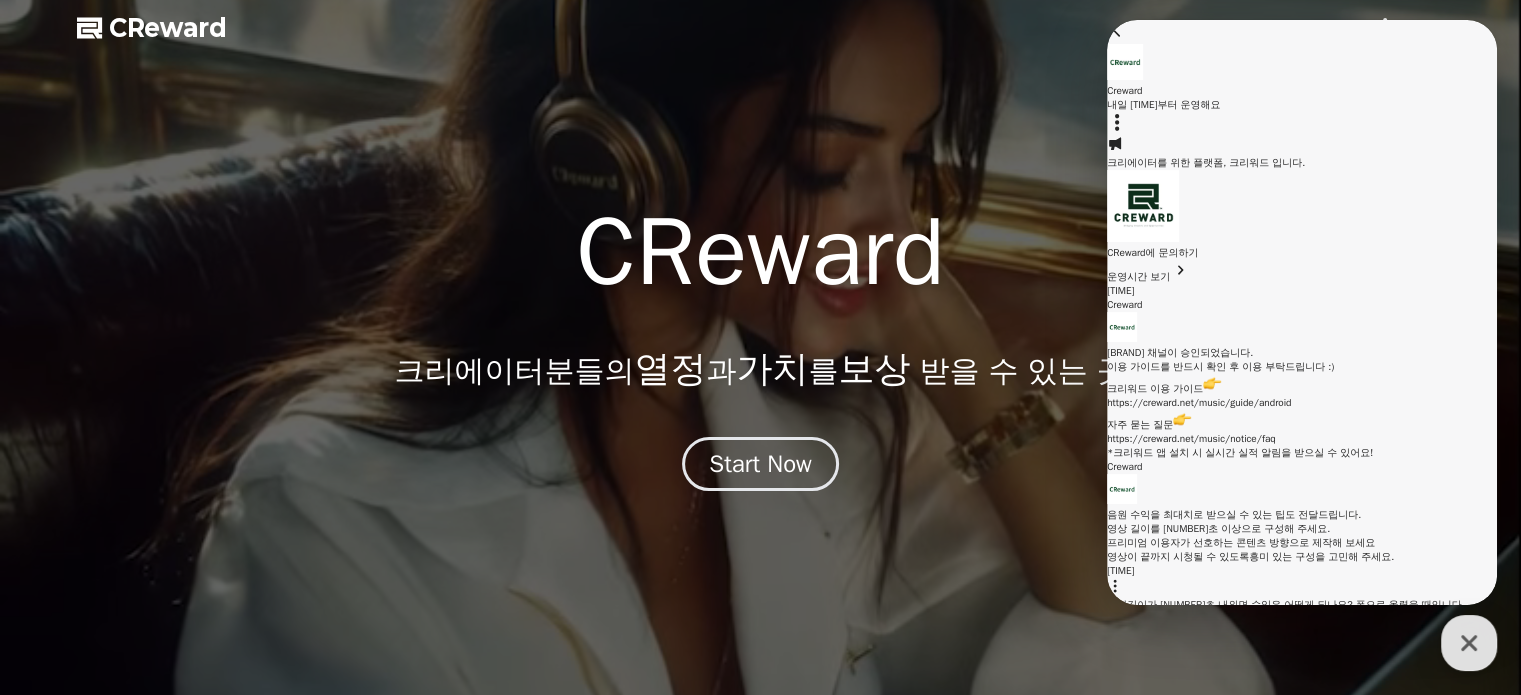 click on "https://creward.net/music/notice/faq" at bounding box center [1191, 438] 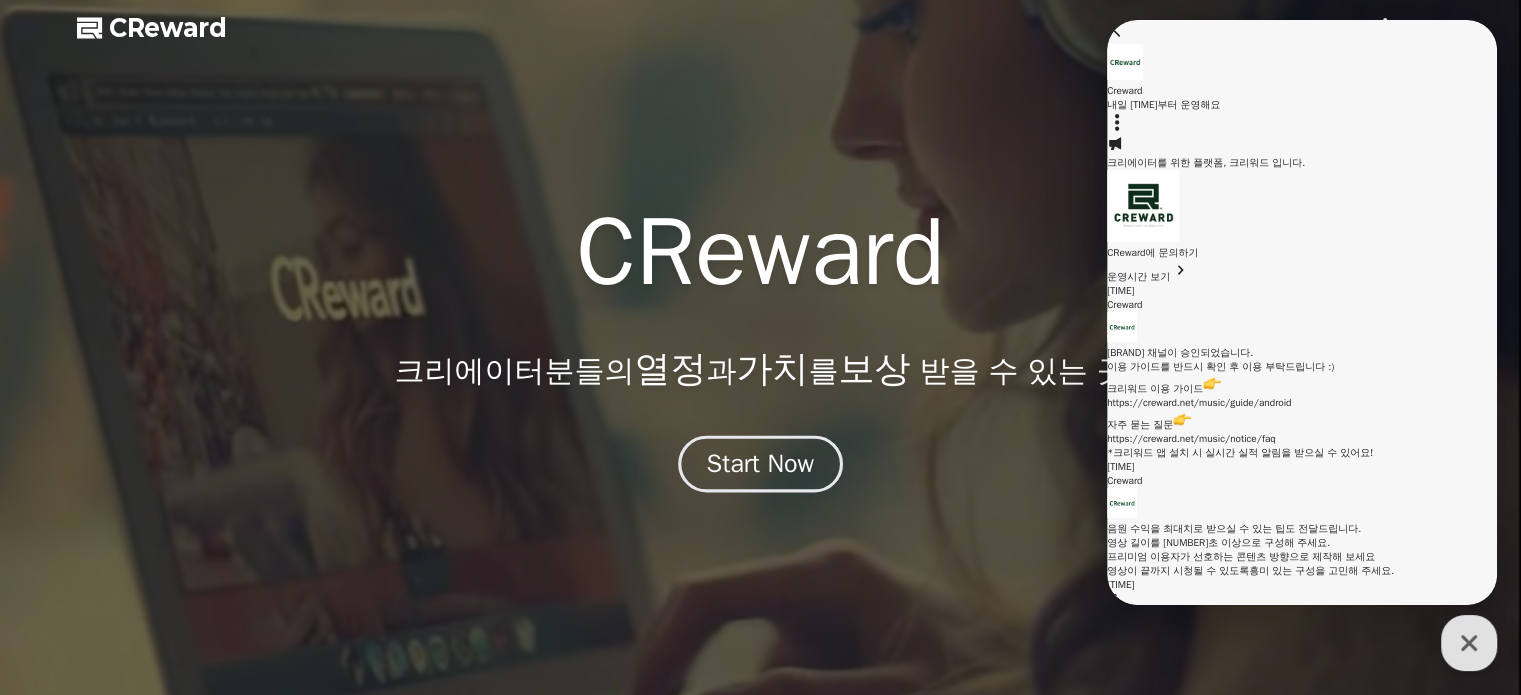 click on "Start Now" at bounding box center [760, 463] 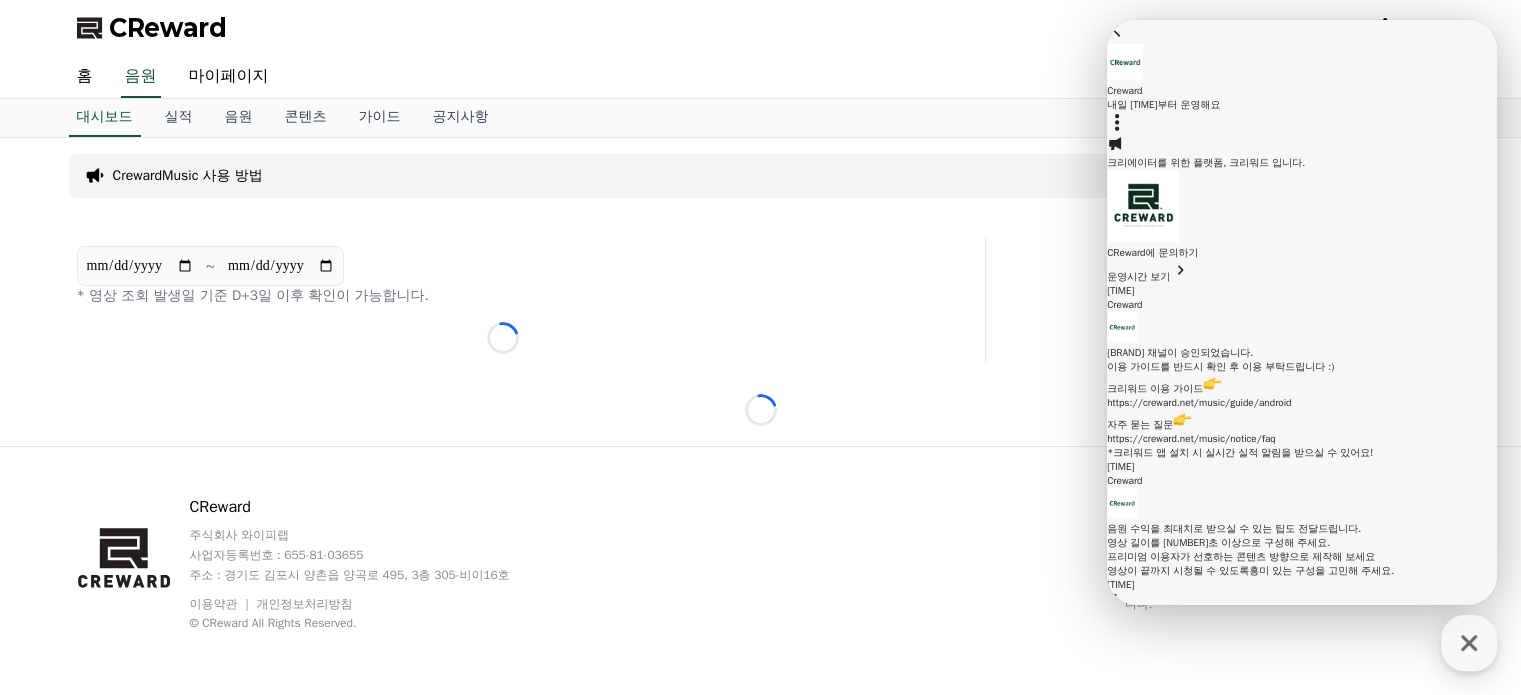 click on "CReward   주식회사 와이피랩   사업자등록번호 : 655-81-03655   주소 : 경기도 김포시 양촌읍 양곡로 495, 3층 305-비이16호   이용약관   개인정보처리방침   © CReward All Rights Reserved.       .st0 {
fill: #a6a6a6;
}
.st1 {
stroke: #ffffff;
stroke-width: 0.2;
stroke-miterlimit: 10;
}
.st1,
.st2 {
fill: #fff;
}
.st3 {
fill: url(#SVGID_1_);
}
.st4 {
fill: url(#SVGID_2_);
}
.st5 {
fill: url(#SVGID_3_);
}
.st6 {
fill: url(#SVGID_4_);
}
.st7,
.st8,
.st9 {
opacity: 0.2;
enable-background: new;
}
.st8,
.st9 {
opacity: 0.12;
}
.st9 {
opacity: 0.25;
fill: #fff;
}   App Store, iCloud, iCloud Drive 및 iTunes Store는 미국과 그 밖의 나라 및 지역에서 등록된 Apple Inc.의 서비스 상표입니다. Google Play 및 Google Play 로고는 Google LLC의 상표입니다." at bounding box center [761, 571] 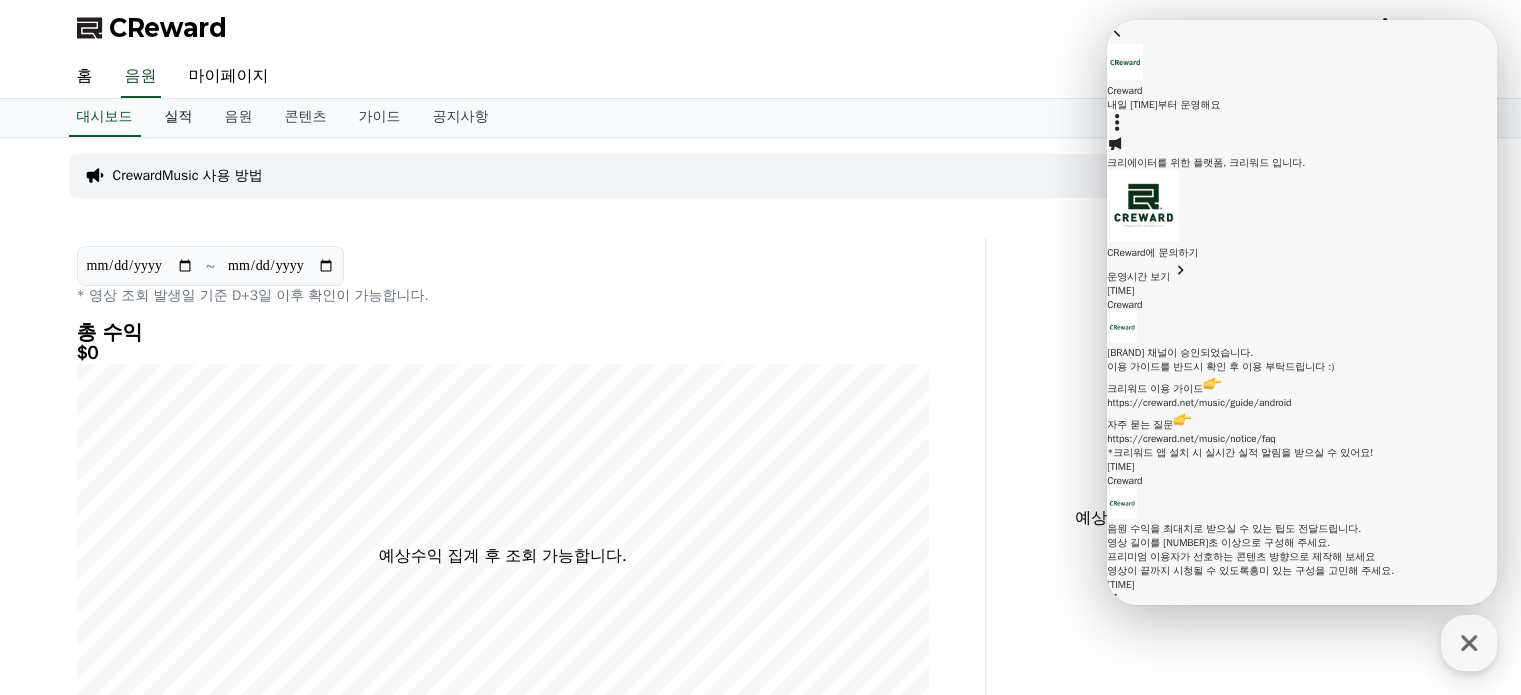 click on "실적" at bounding box center [179, 118] 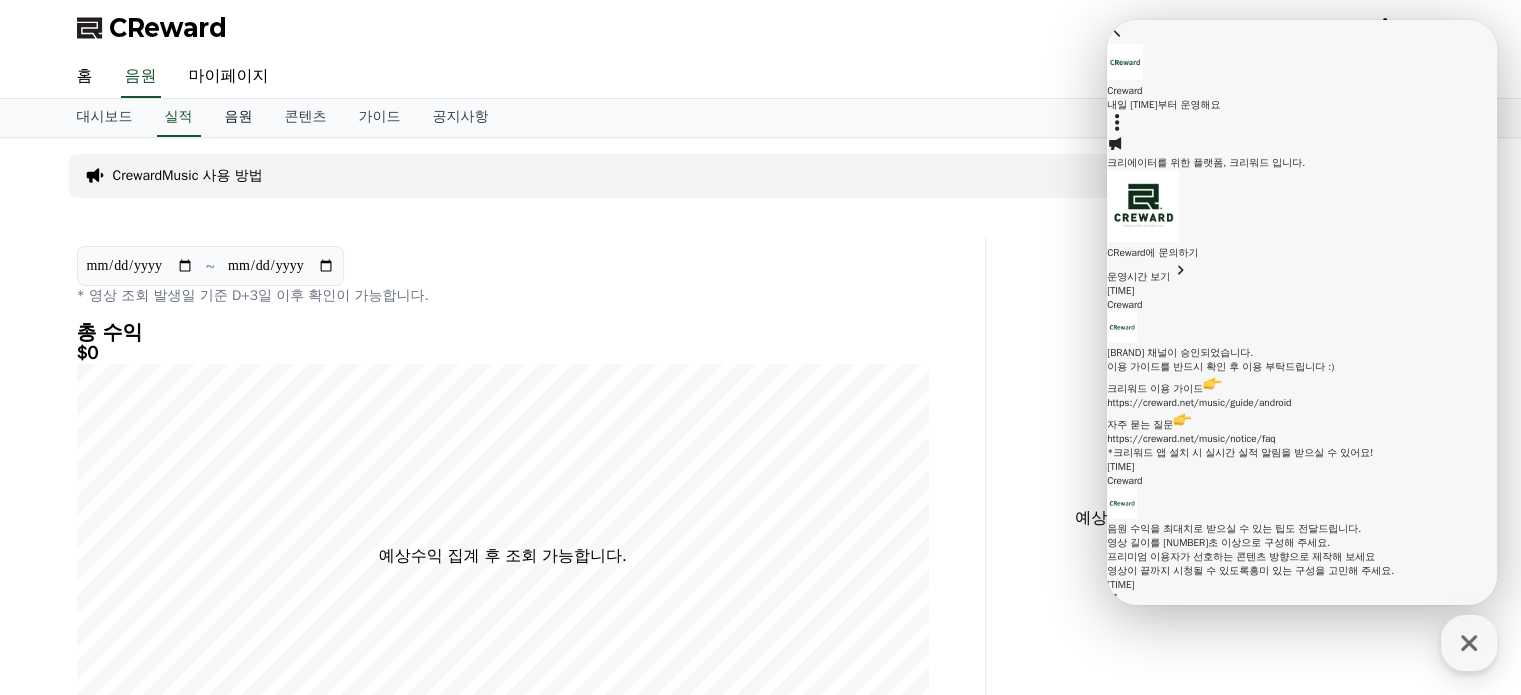 click on "음원" at bounding box center (239, 118) 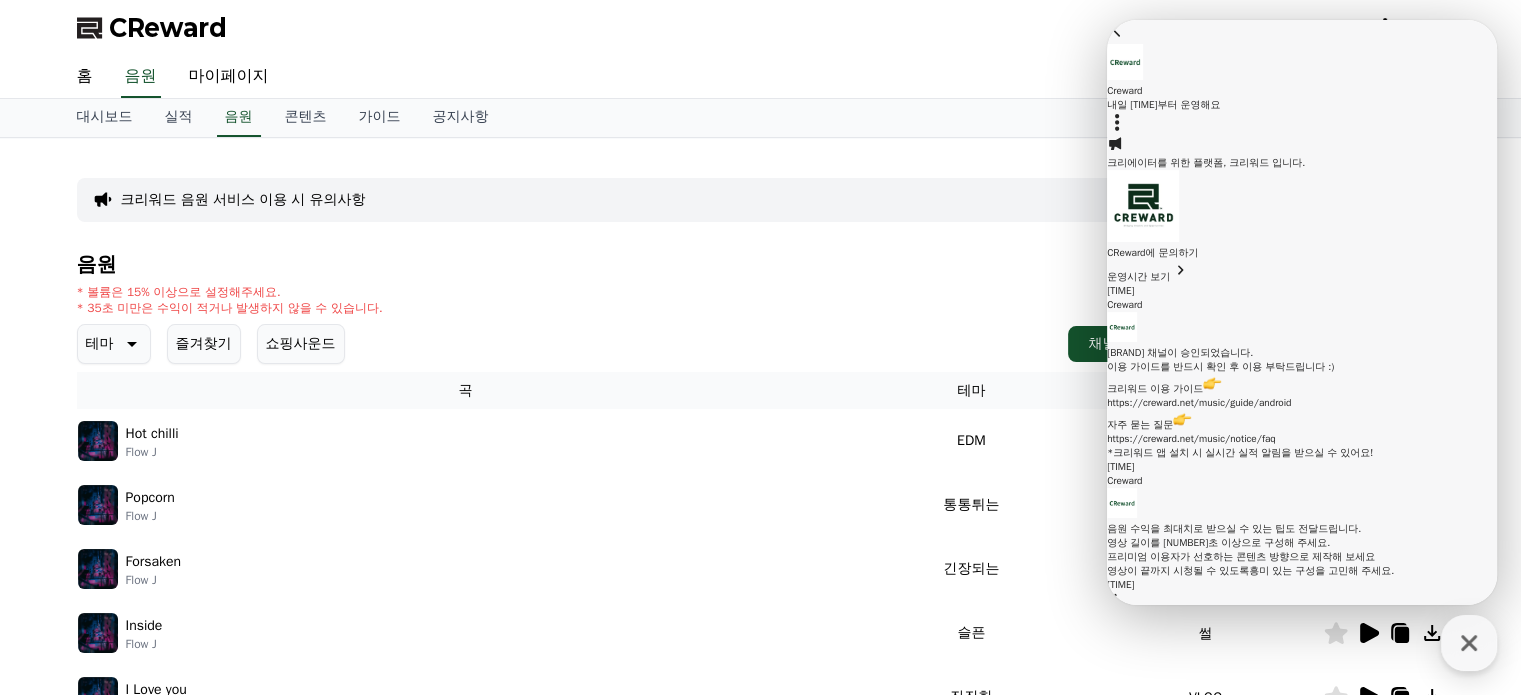 click on "테마       즐겨찾기   쇼핑사운드     채널 등록하기" at bounding box center [761, 344] 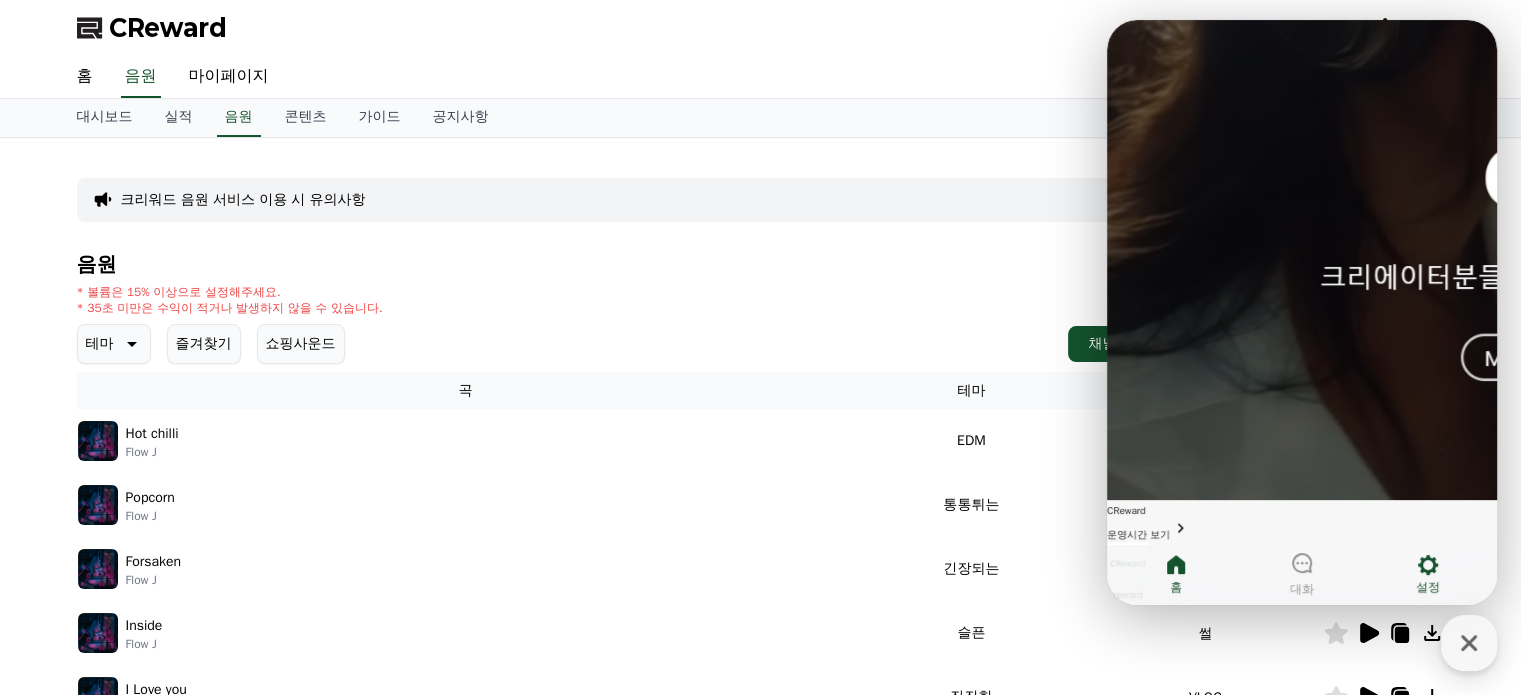 click on "설정" at bounding box center [1428, 574] 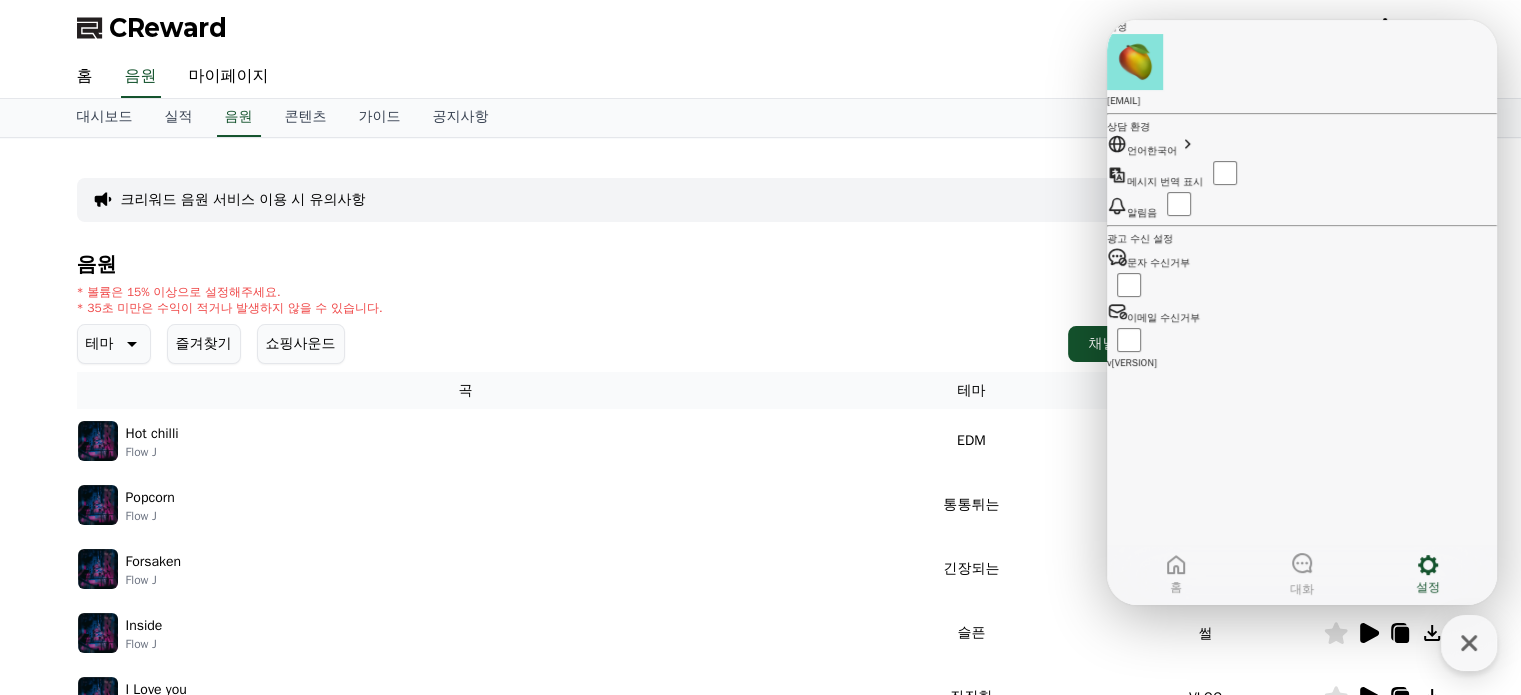 click at bounding box center (1384, 633) 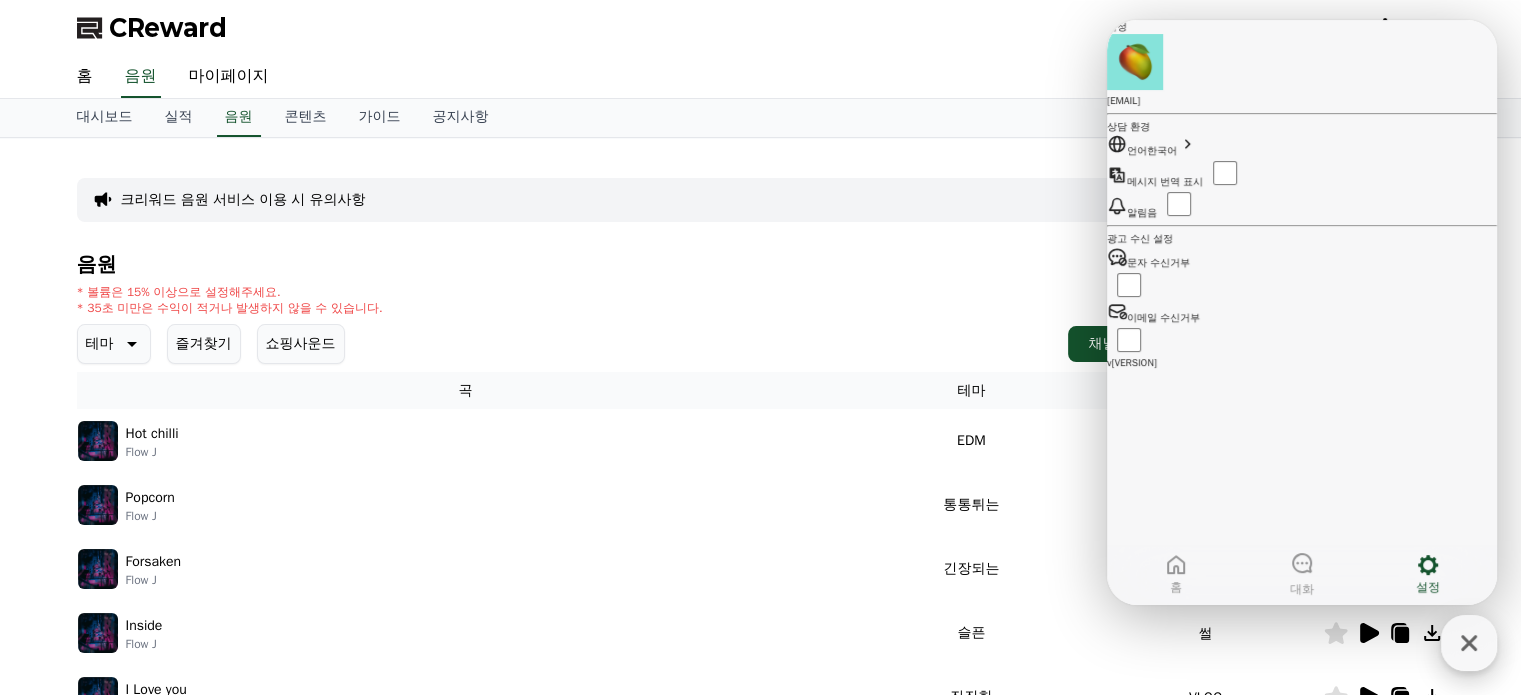 click at bounding box center [1469, 643] 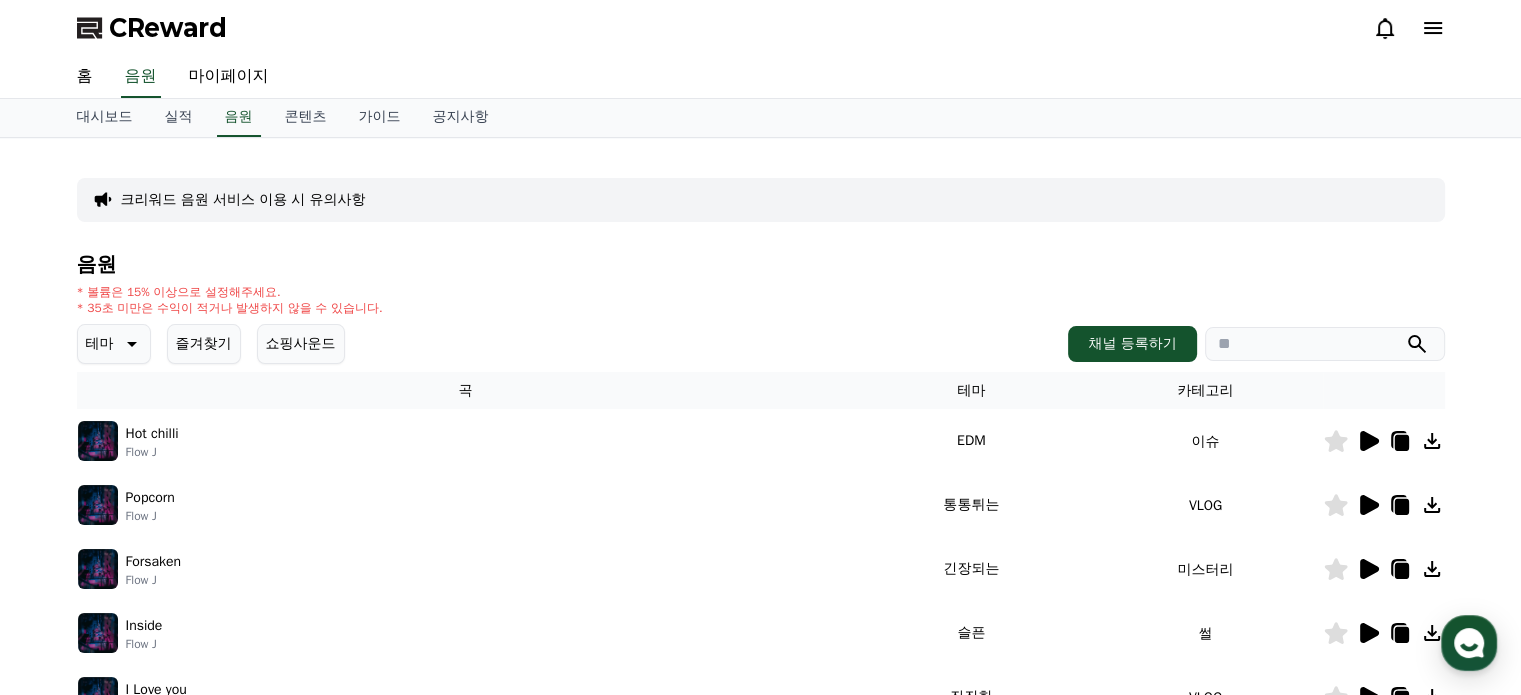 click 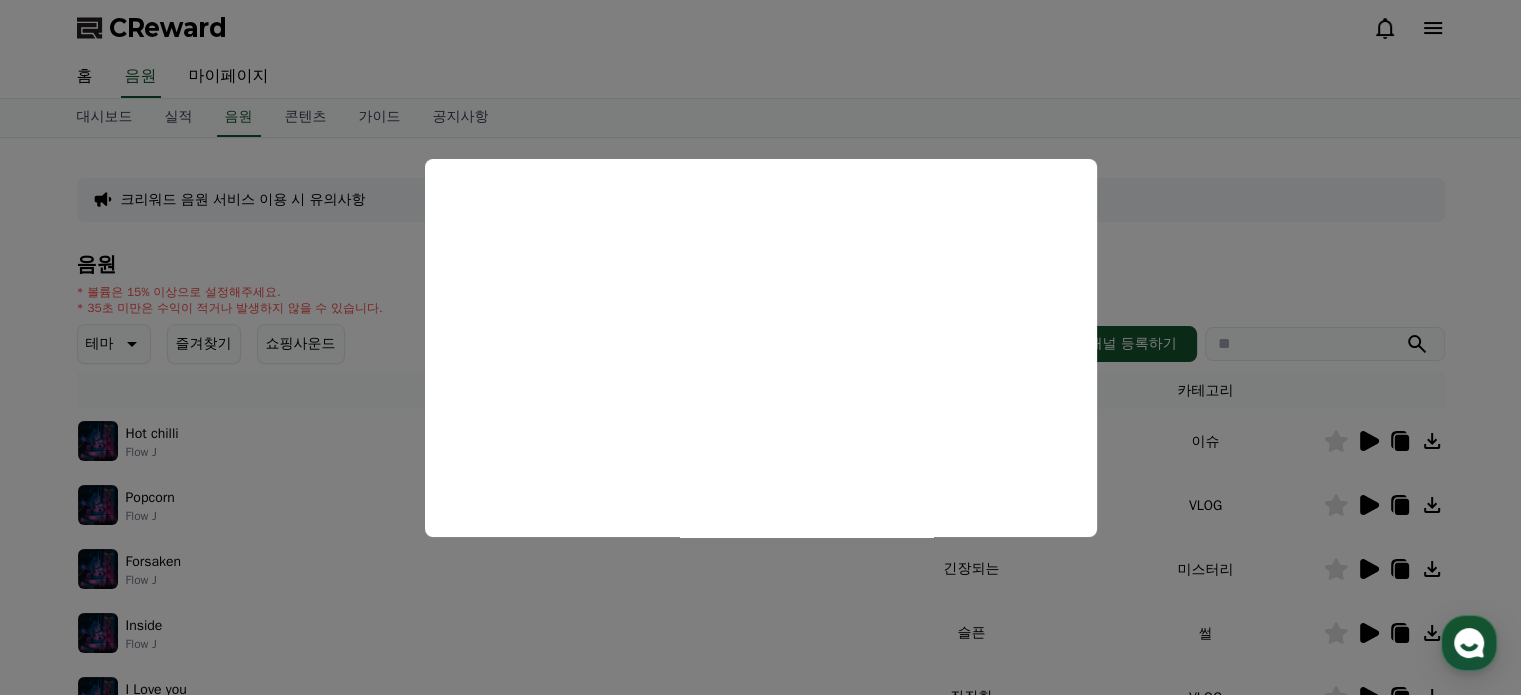 click at bounding box center (760, 347) 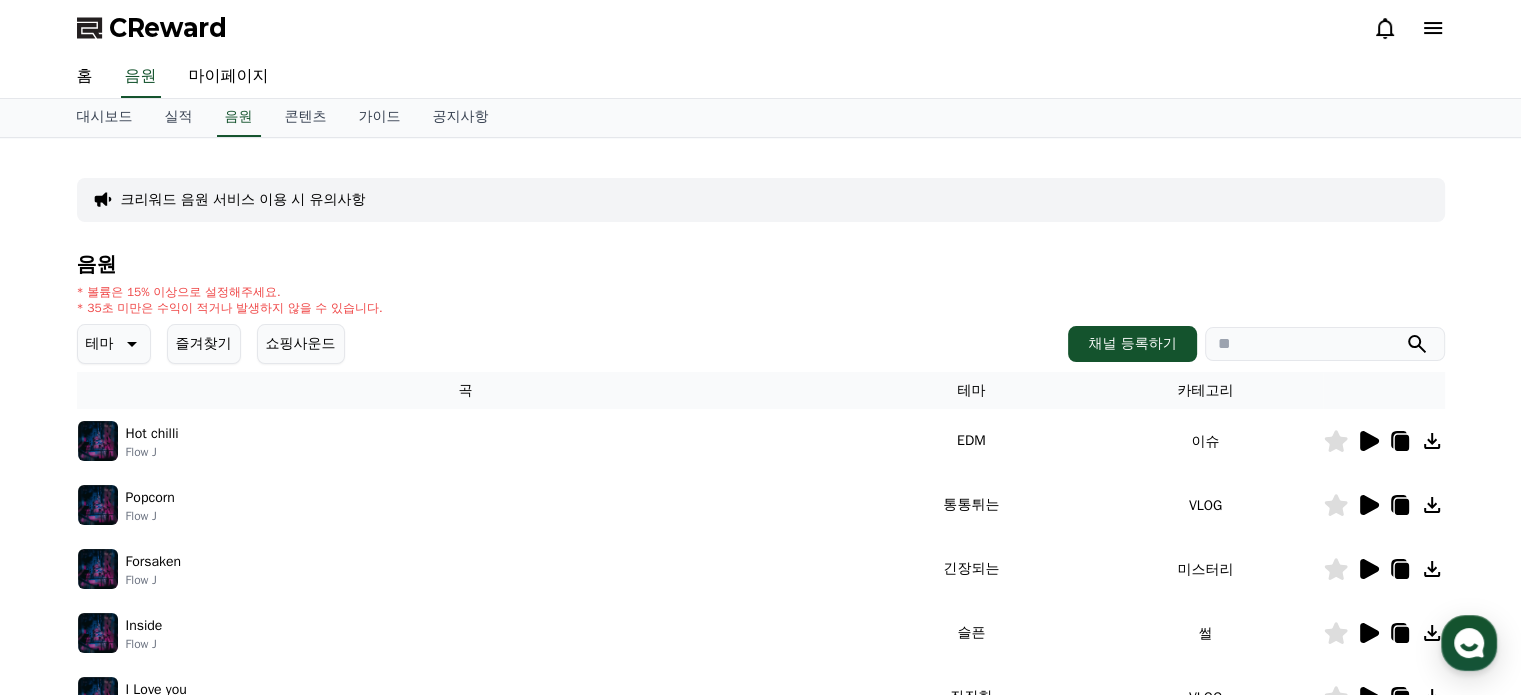 click 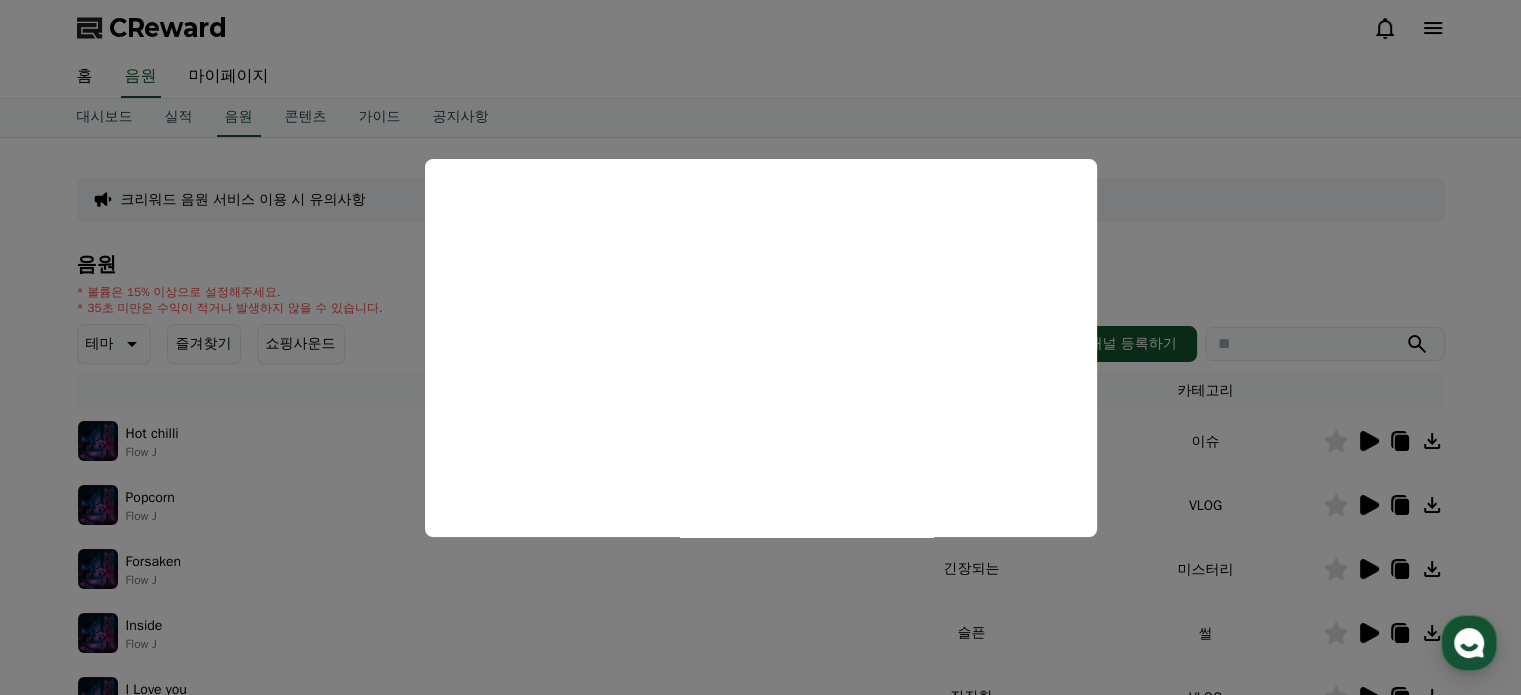 click at bounding box center (760, 347) 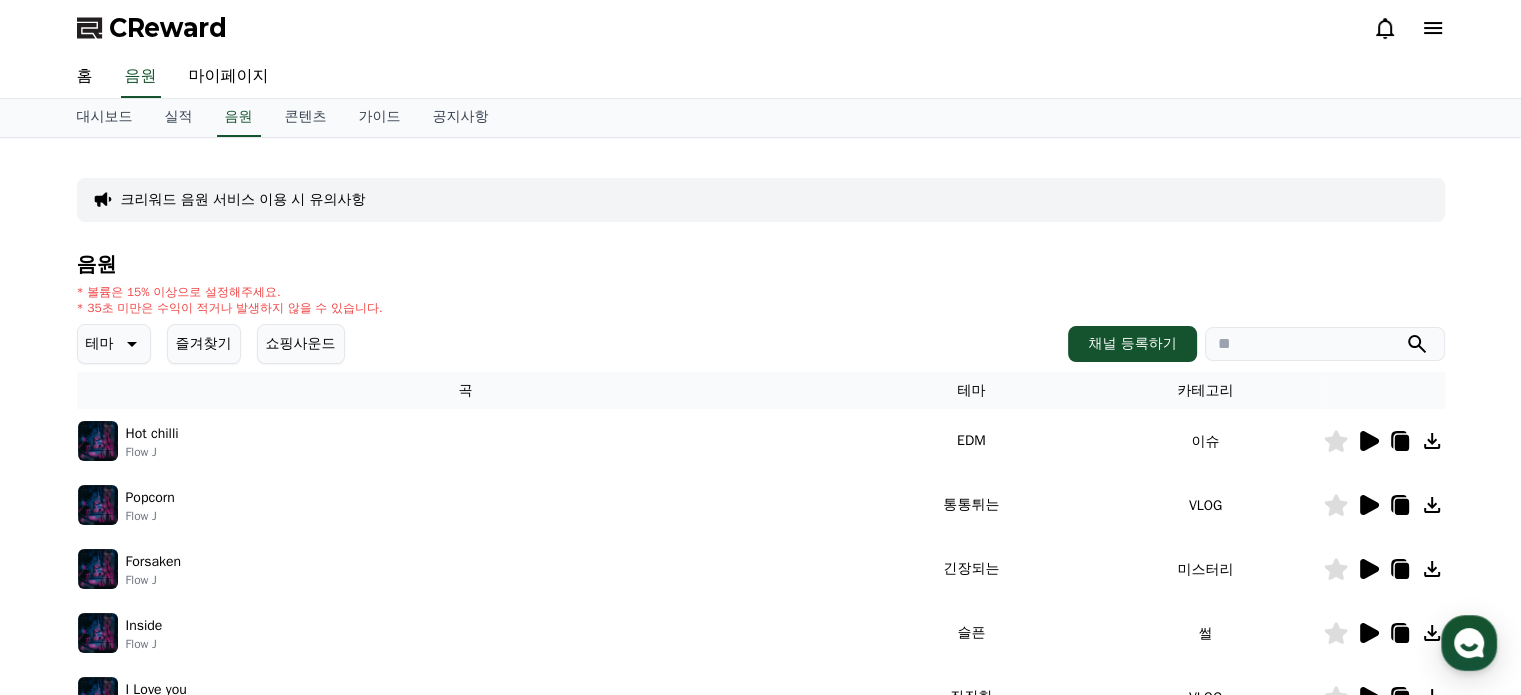 click on "통통튀는" at bounding box center (971, 505) 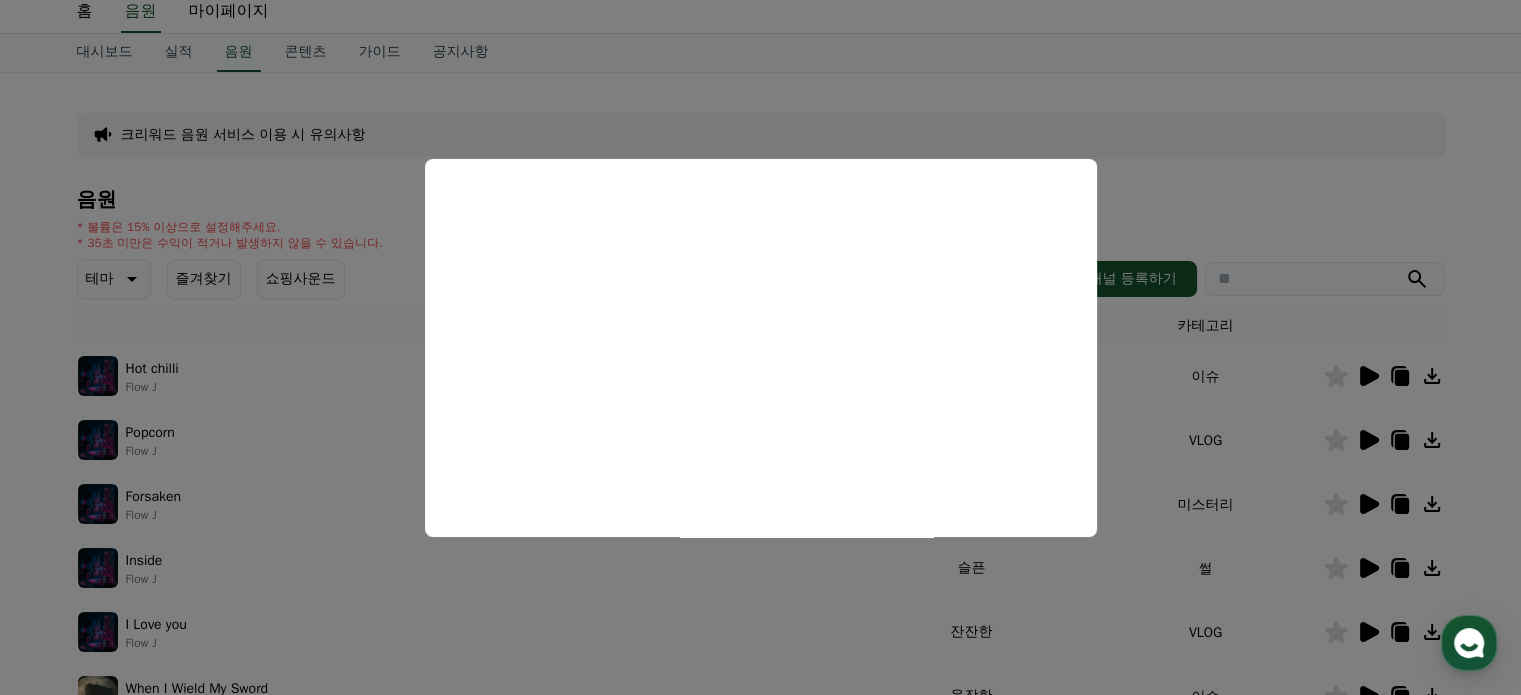 scroll, scrollTop: 100, scrollLeft: 0, axis: vertical 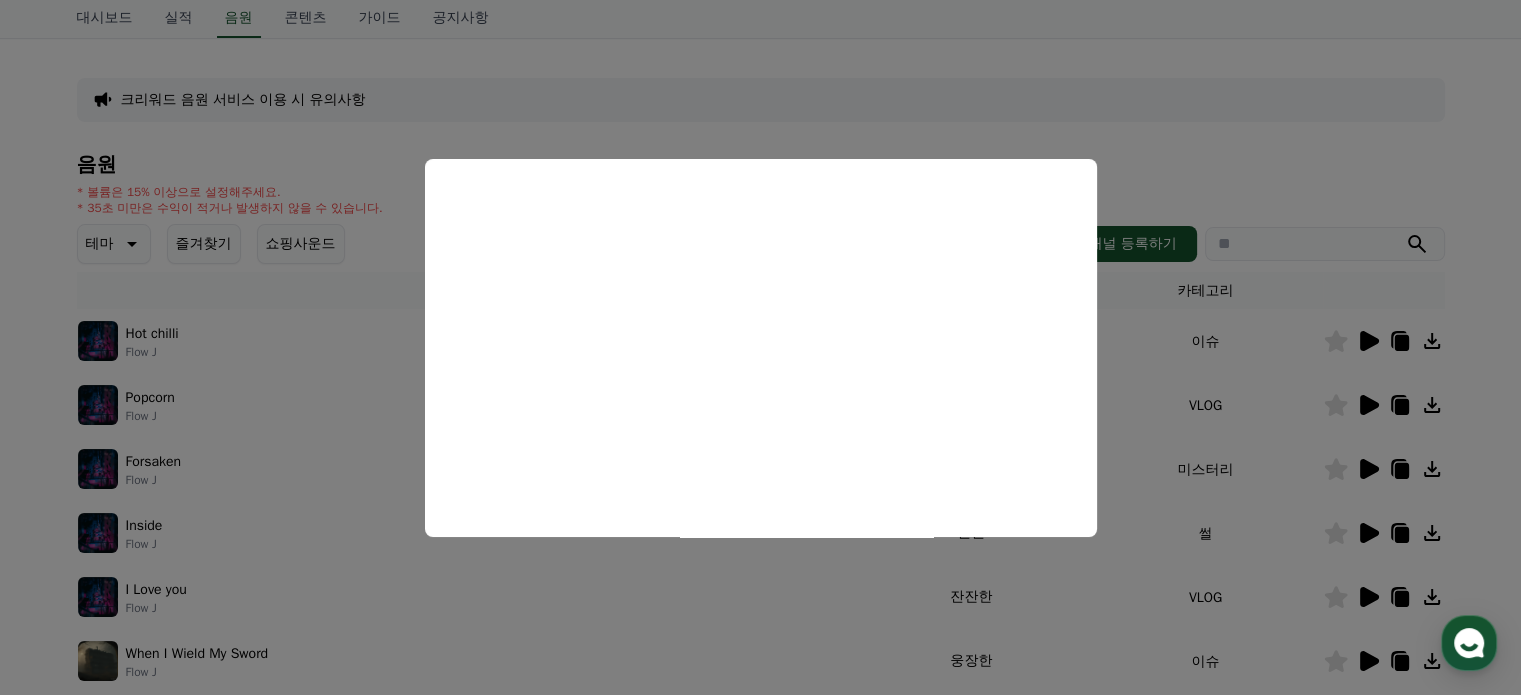 click at bounding box center [760, 347] 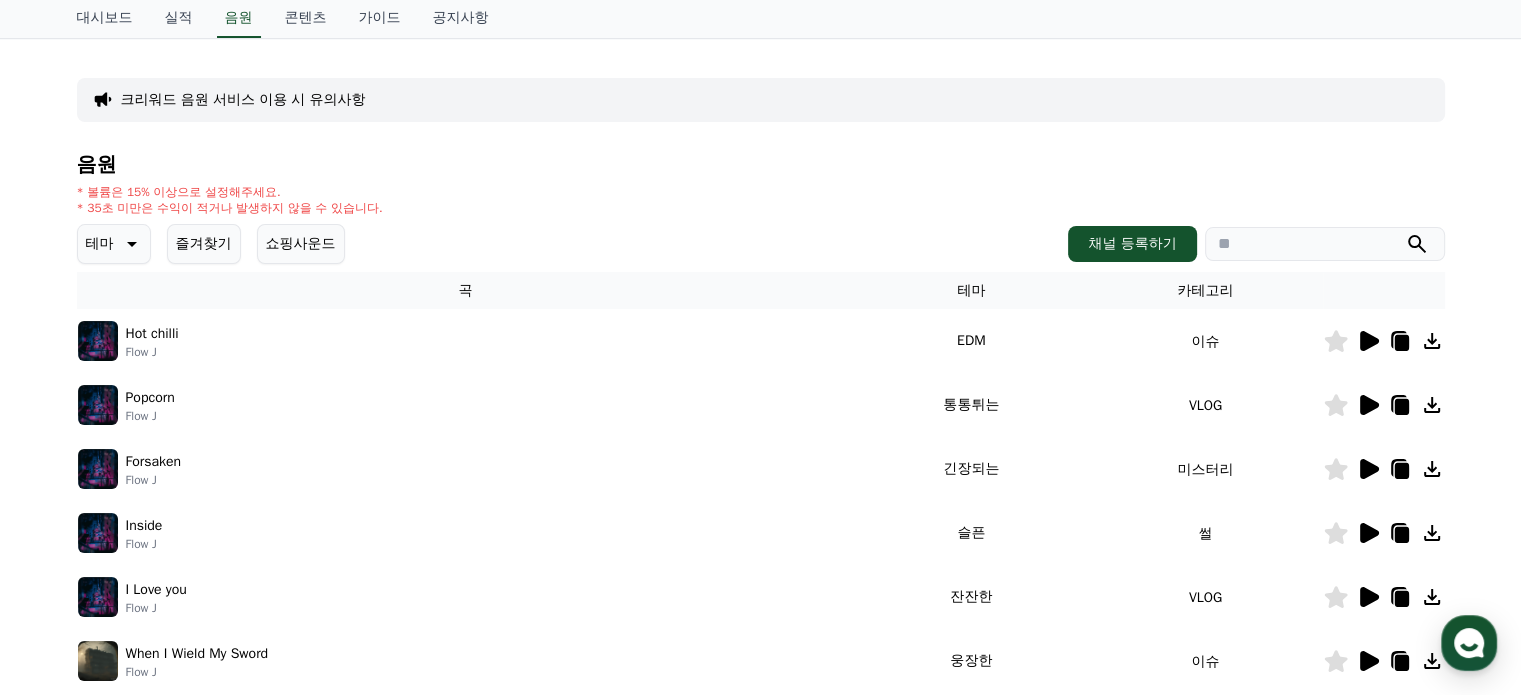 click 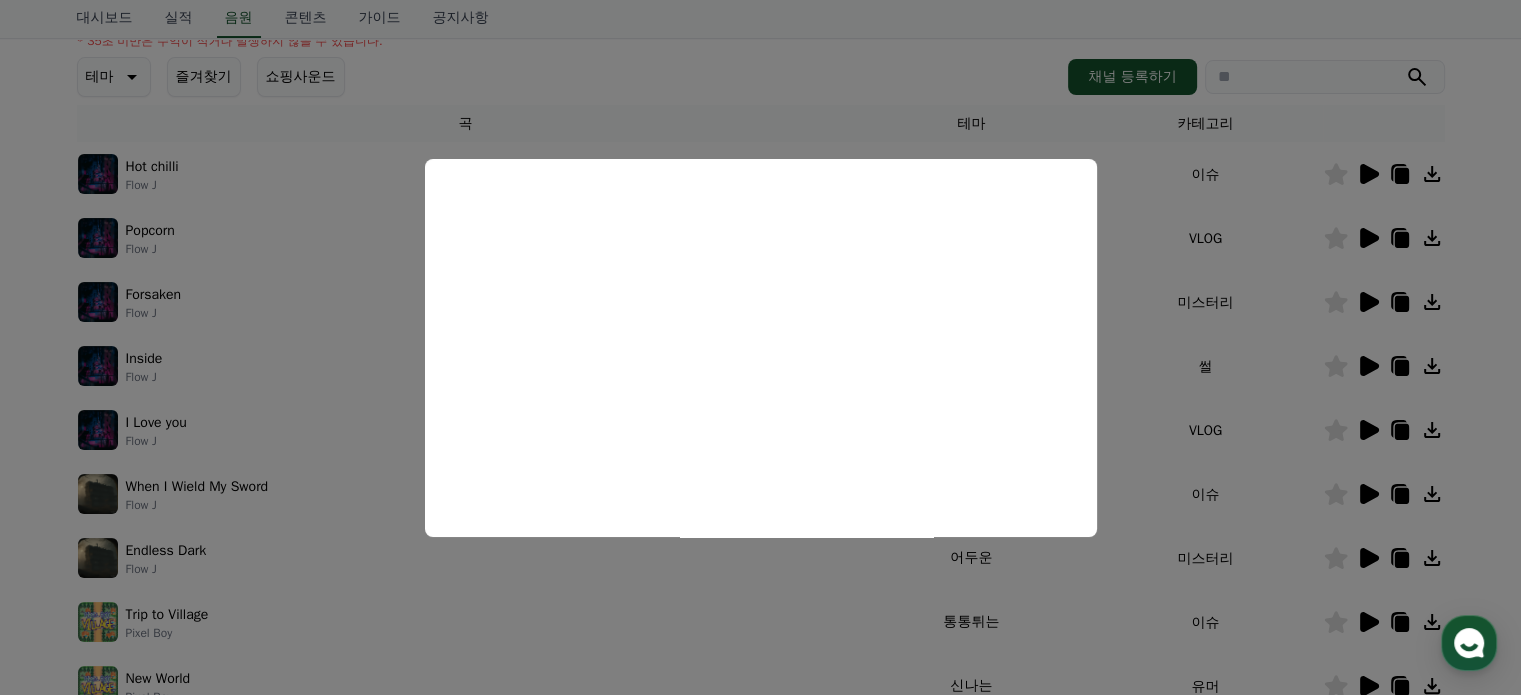 scroll, scrollTop: 300, scrollLeft: 0, axis: vertical 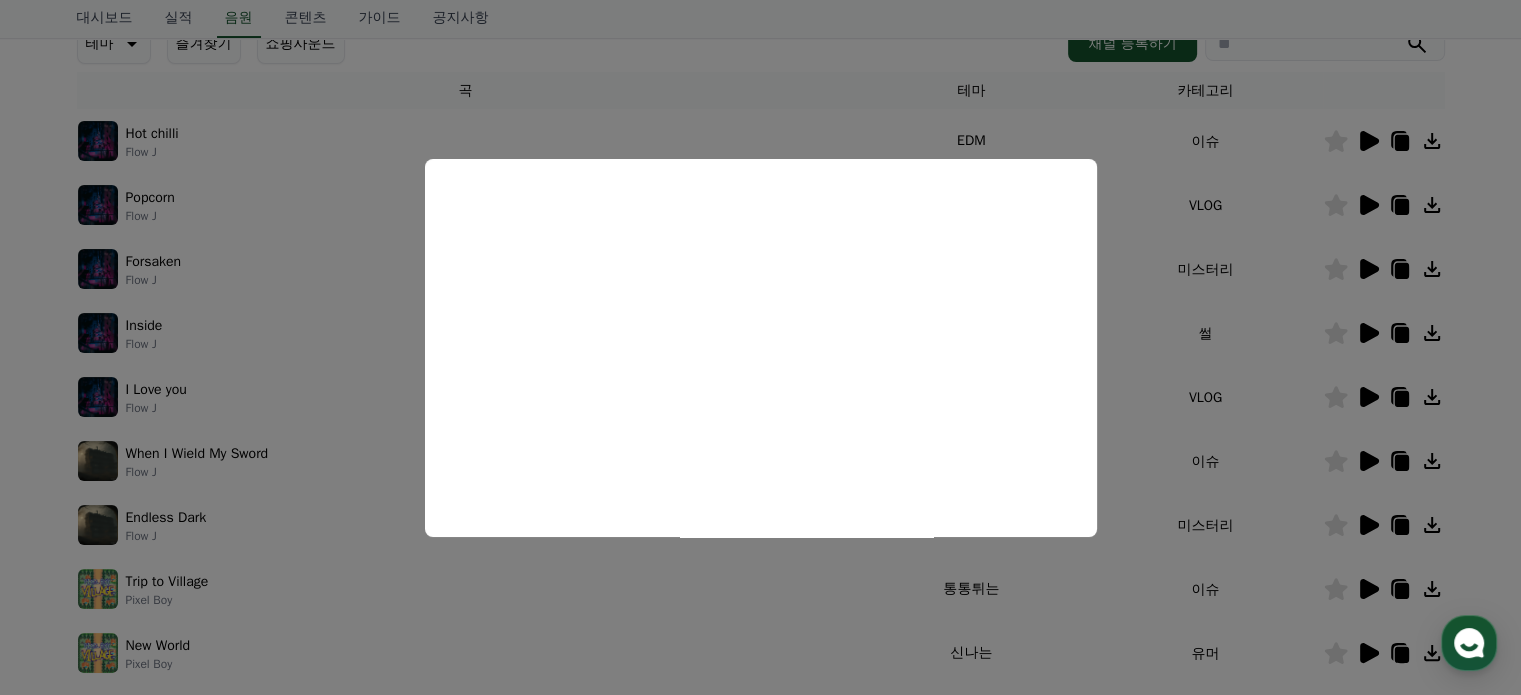 click at bounding box center (760, 347) 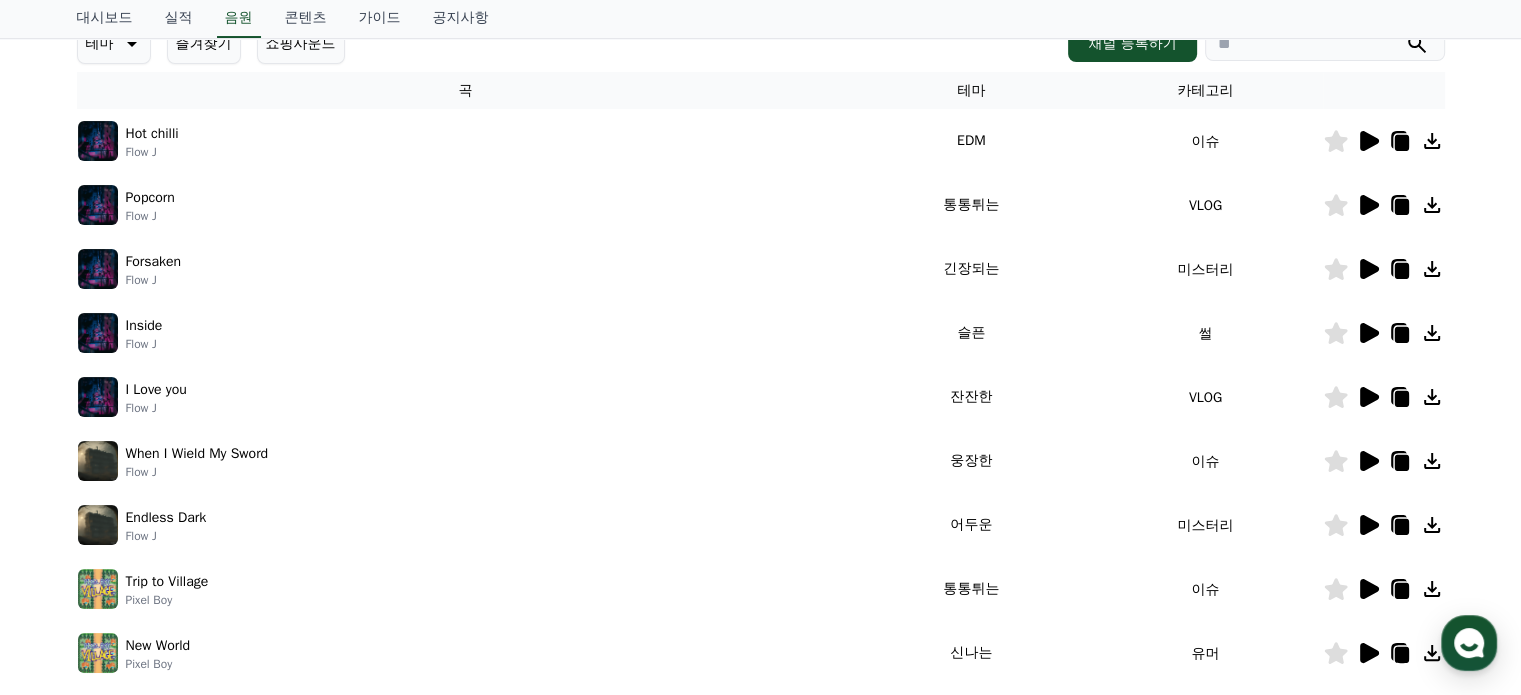 click 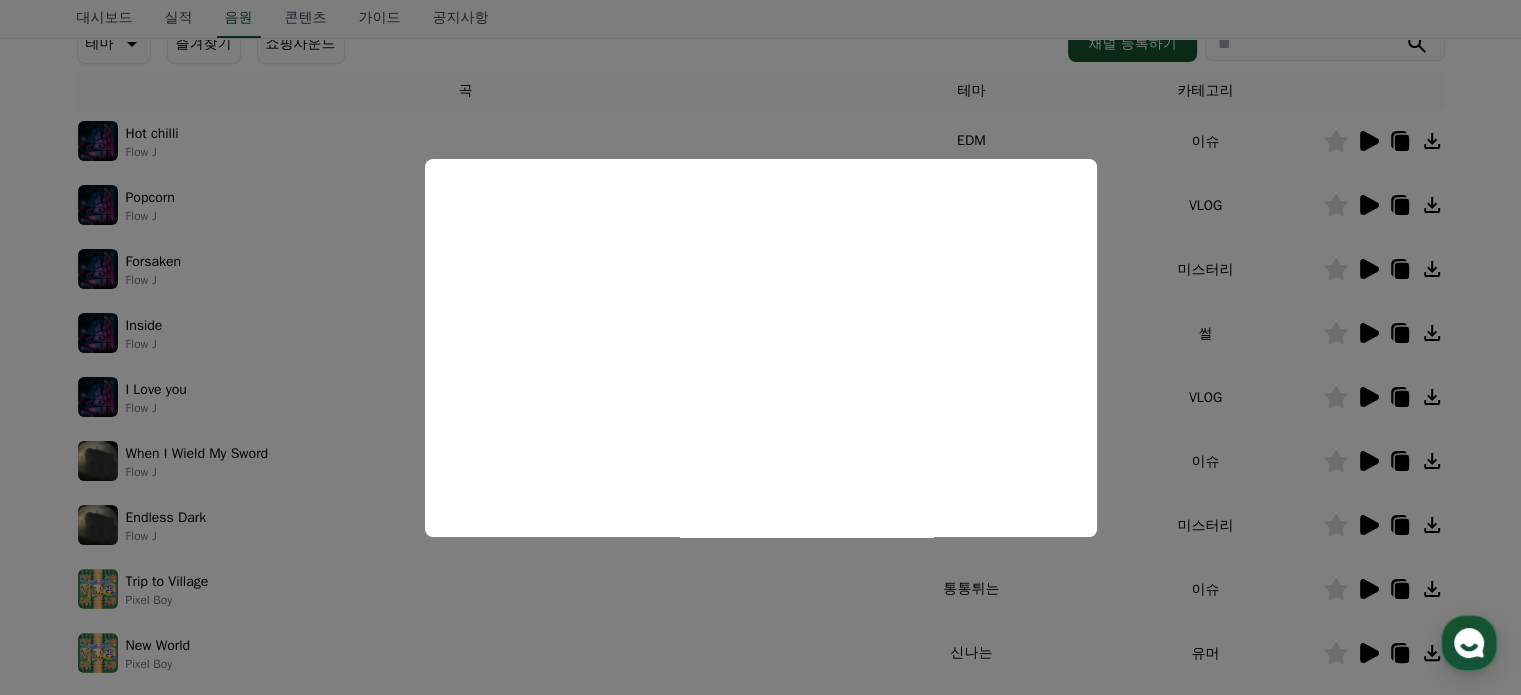 click at bounding box center [760, 347] 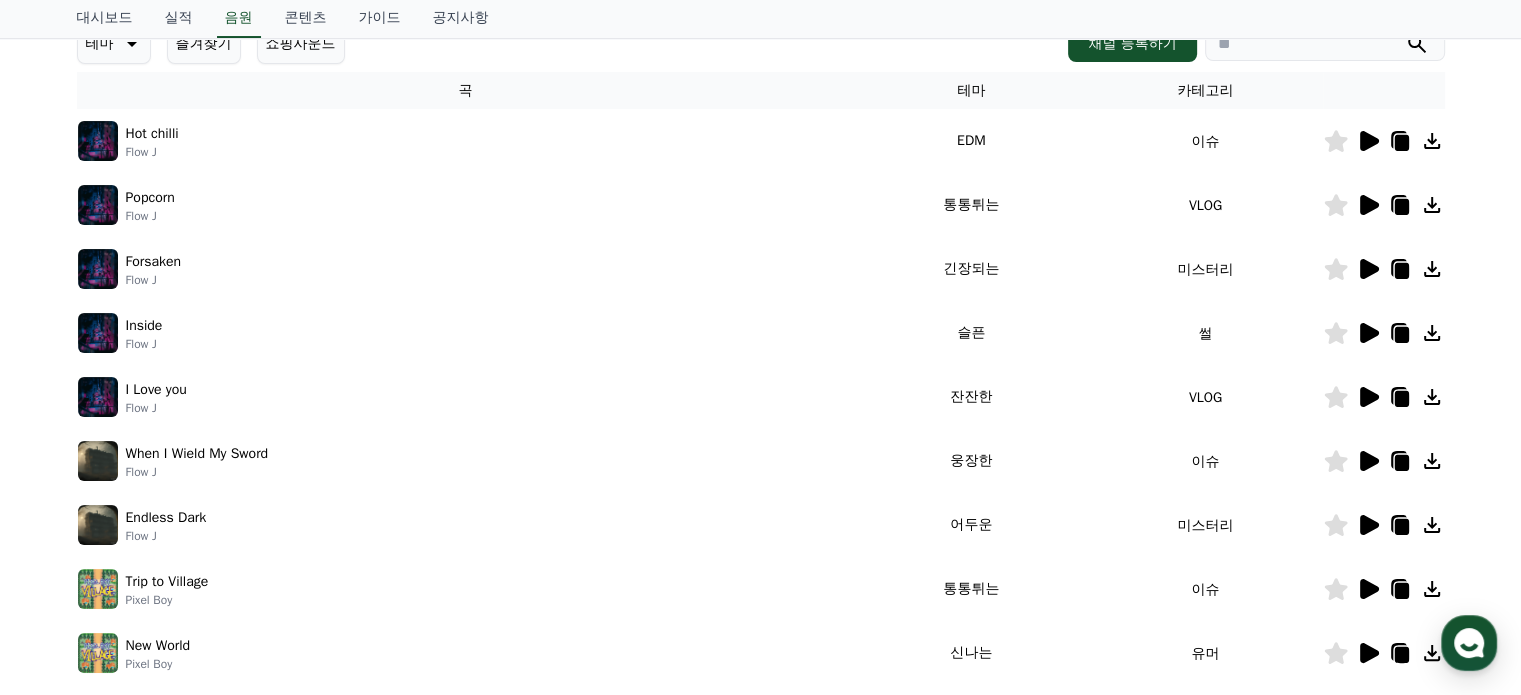 click 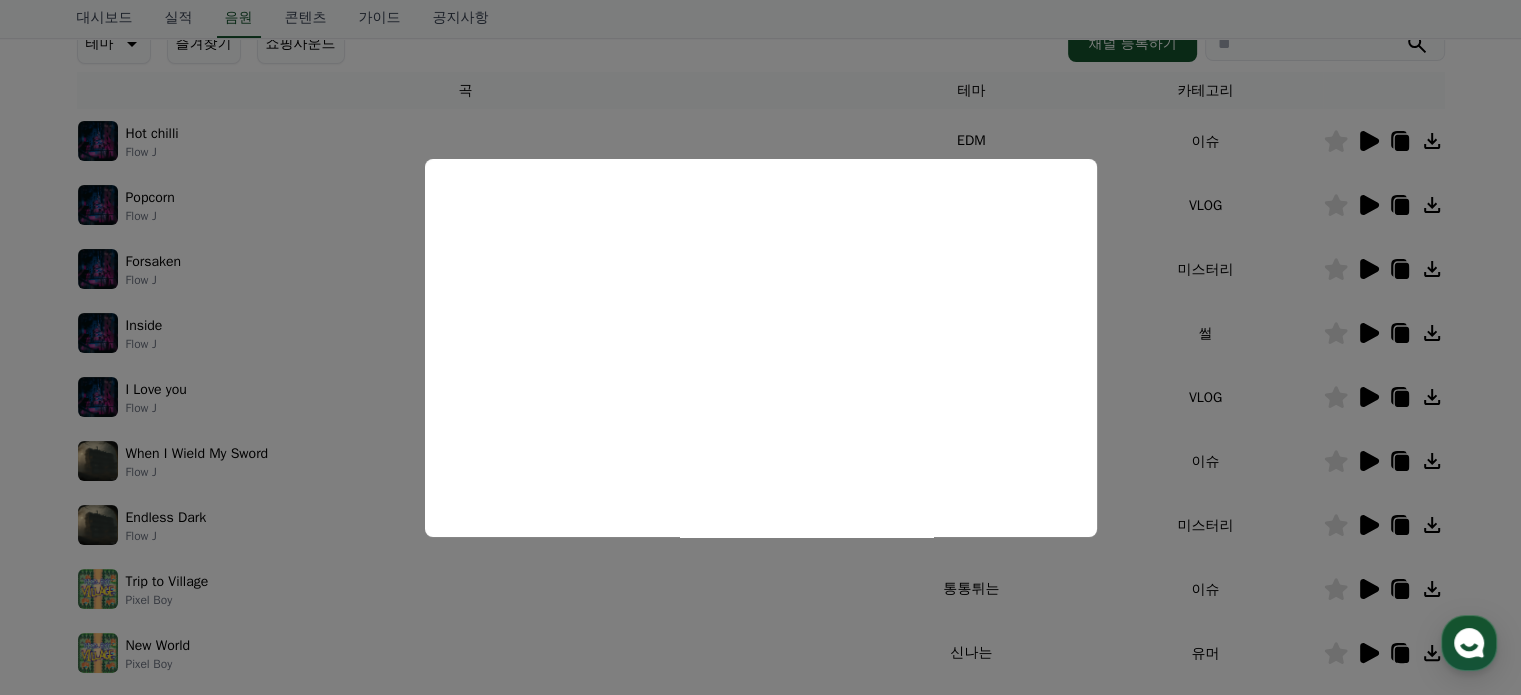 click at bounding box center (760, 347) 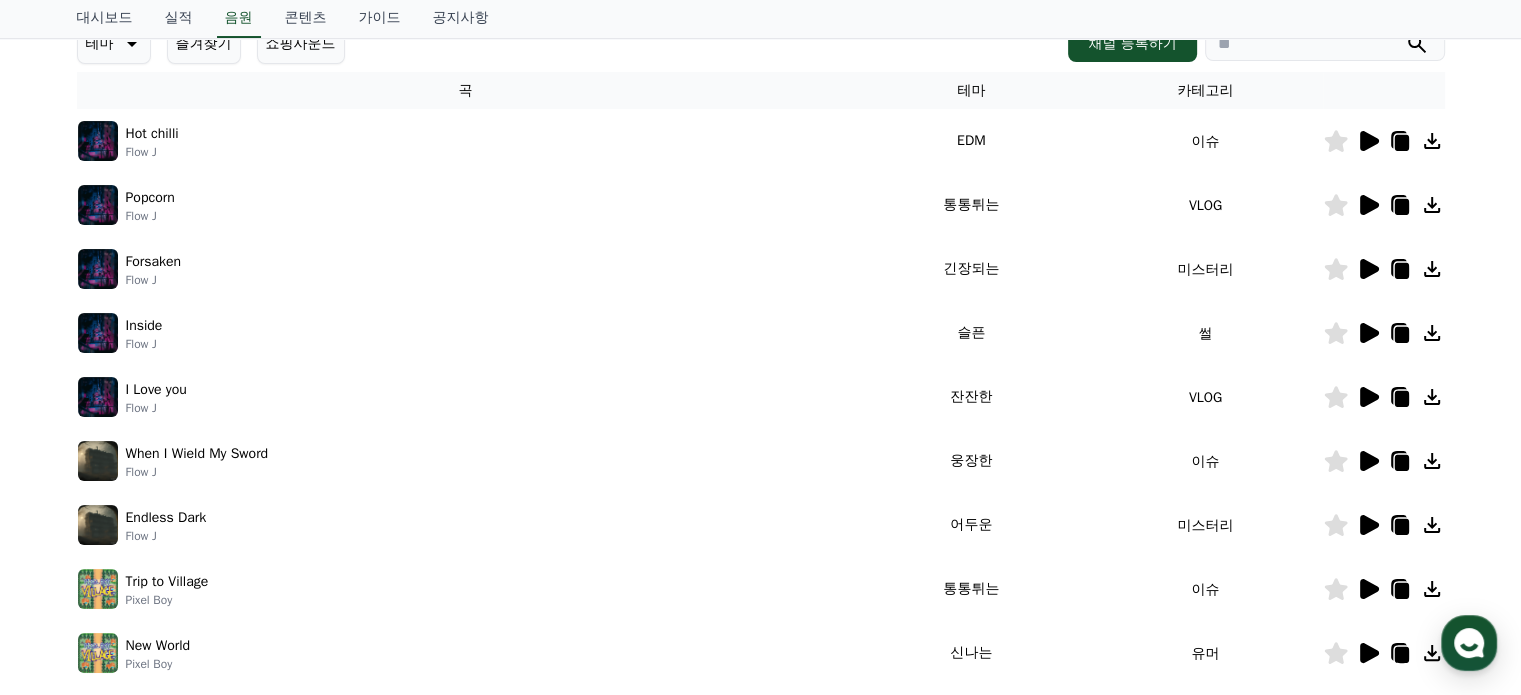 click 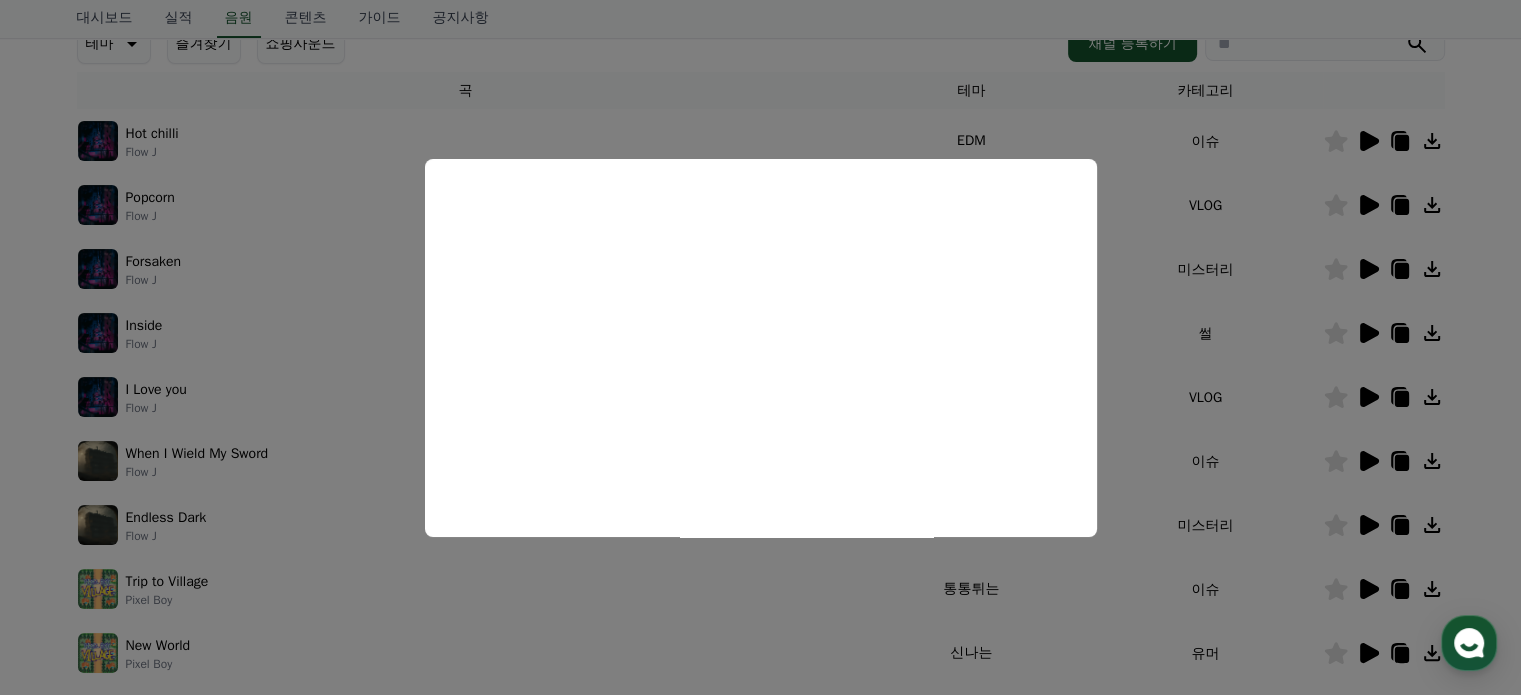 click at bounding box center (760, 347) 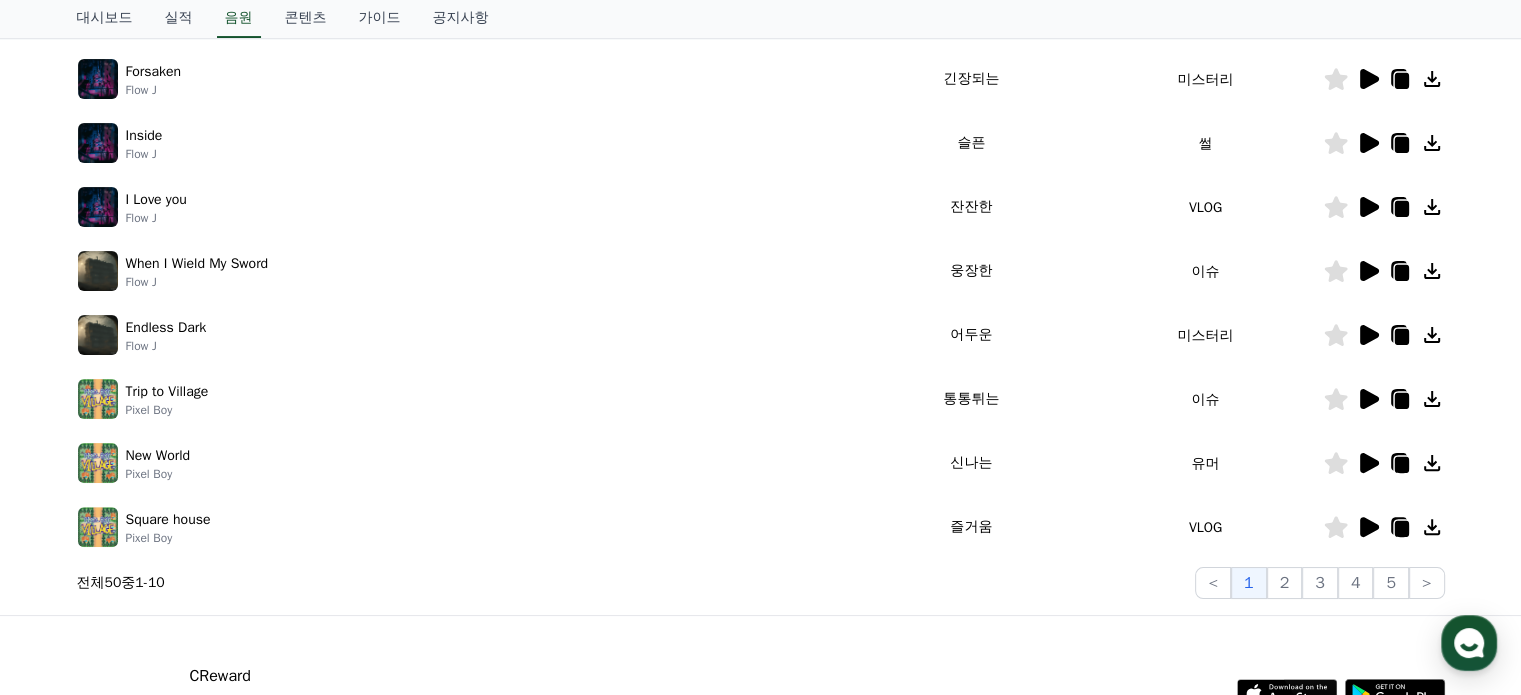 scroll, scrollTop: 500, scrollLeft: 0, axis: vertical 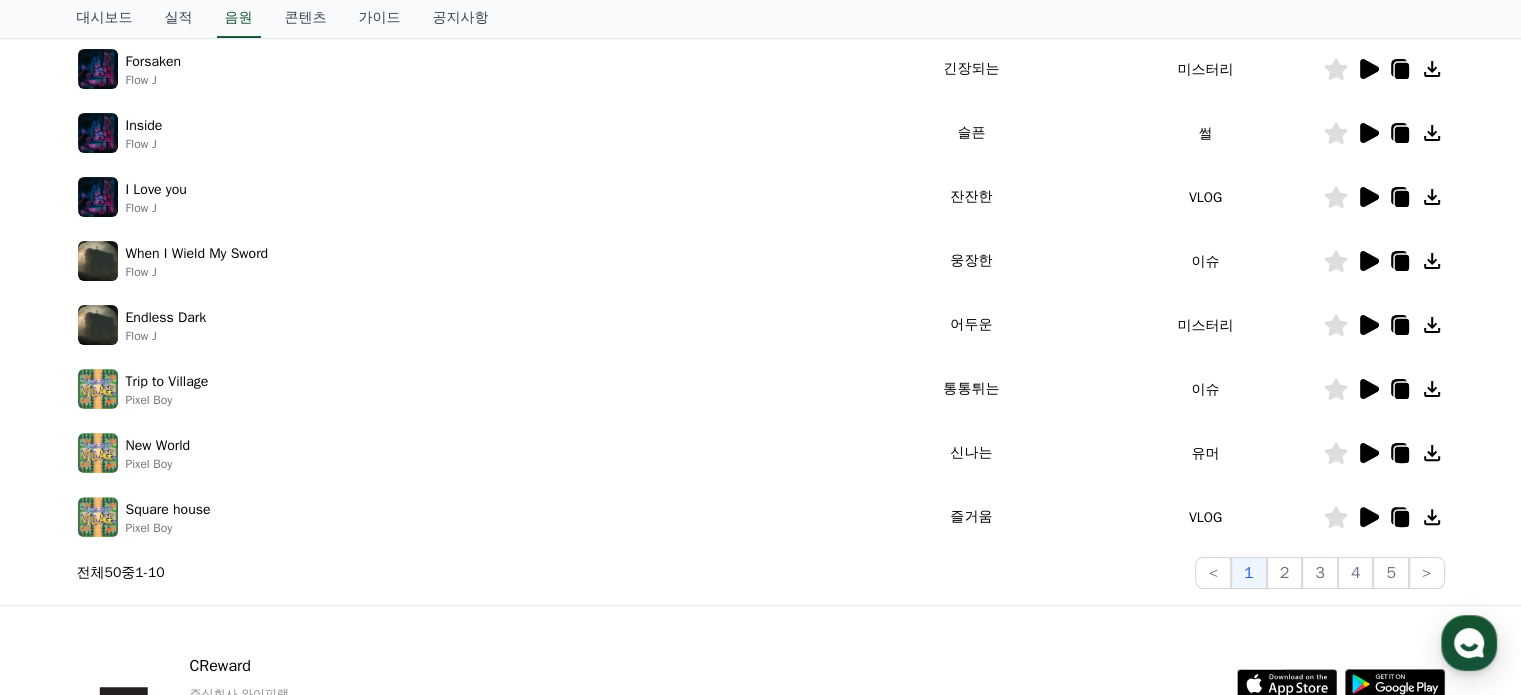 click 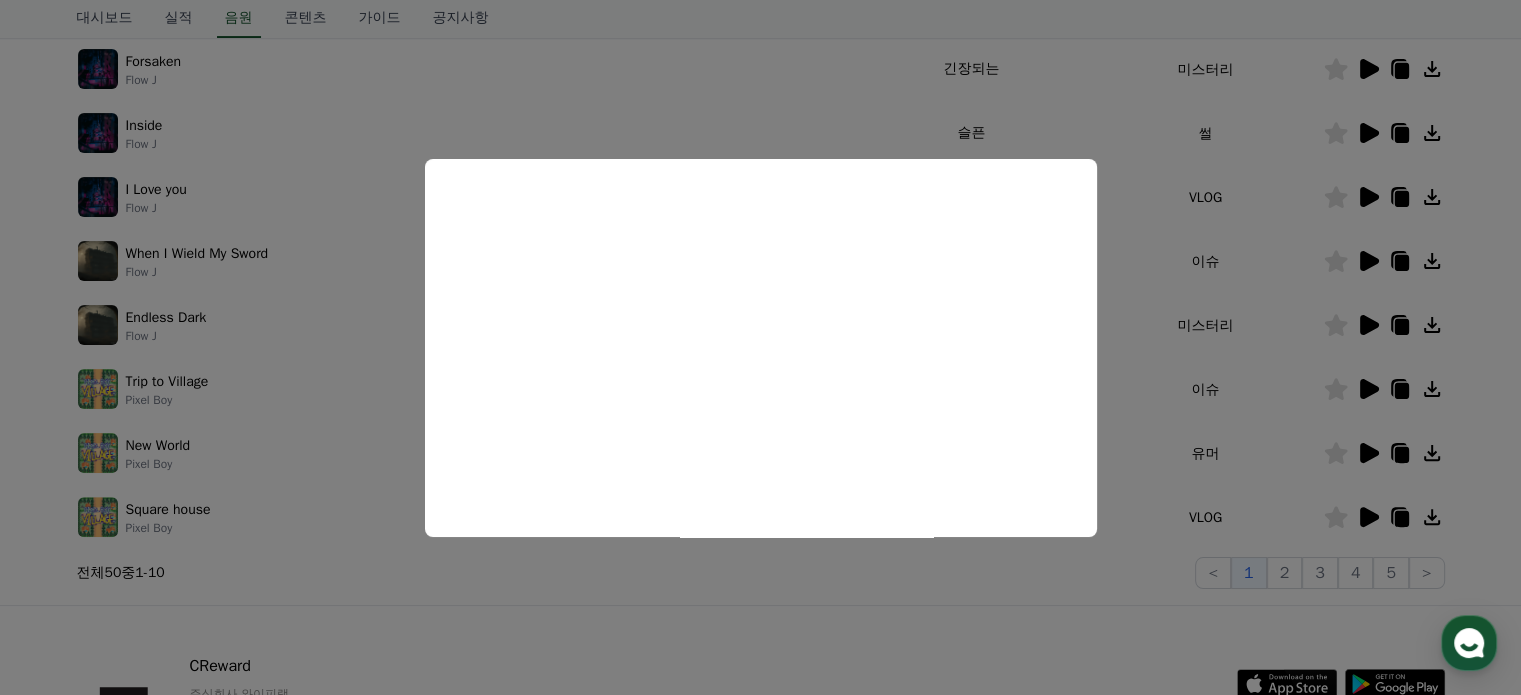 click at bounding box center [760, 347] 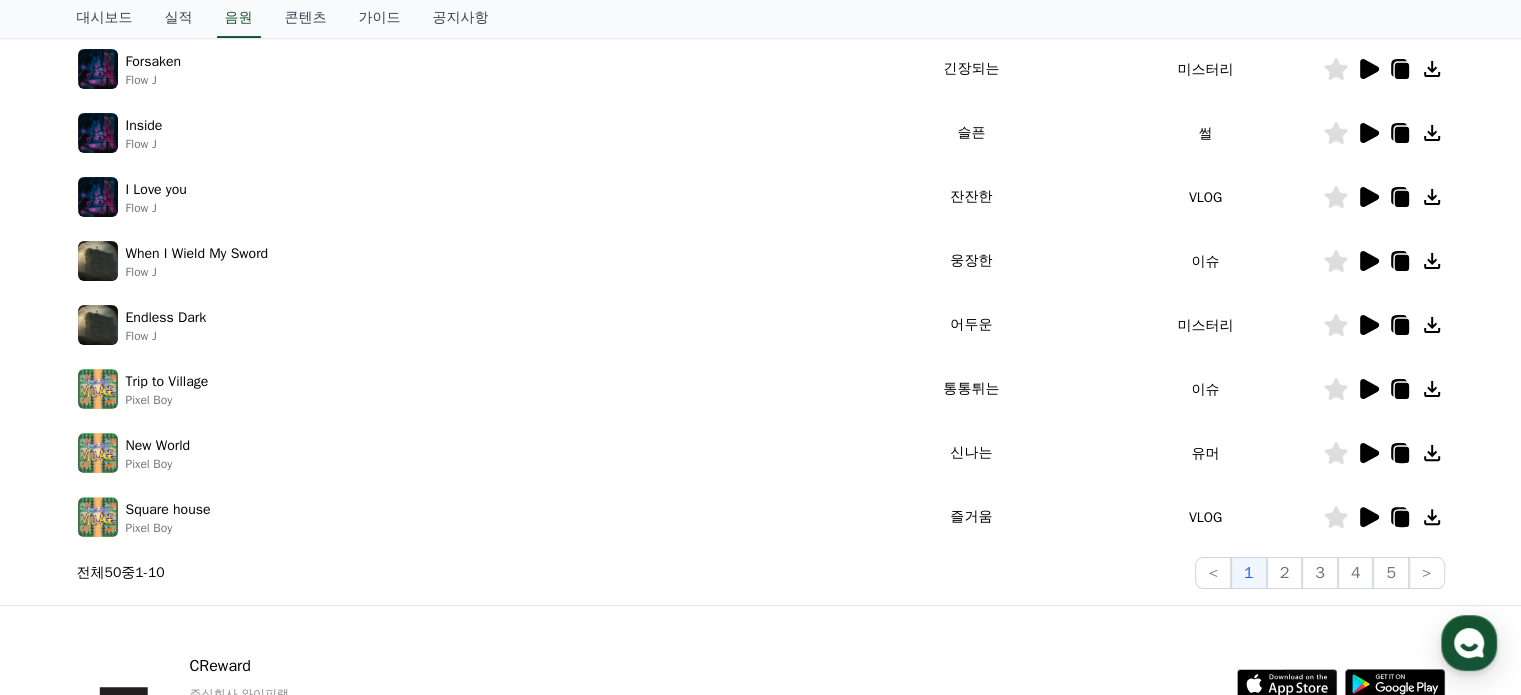click 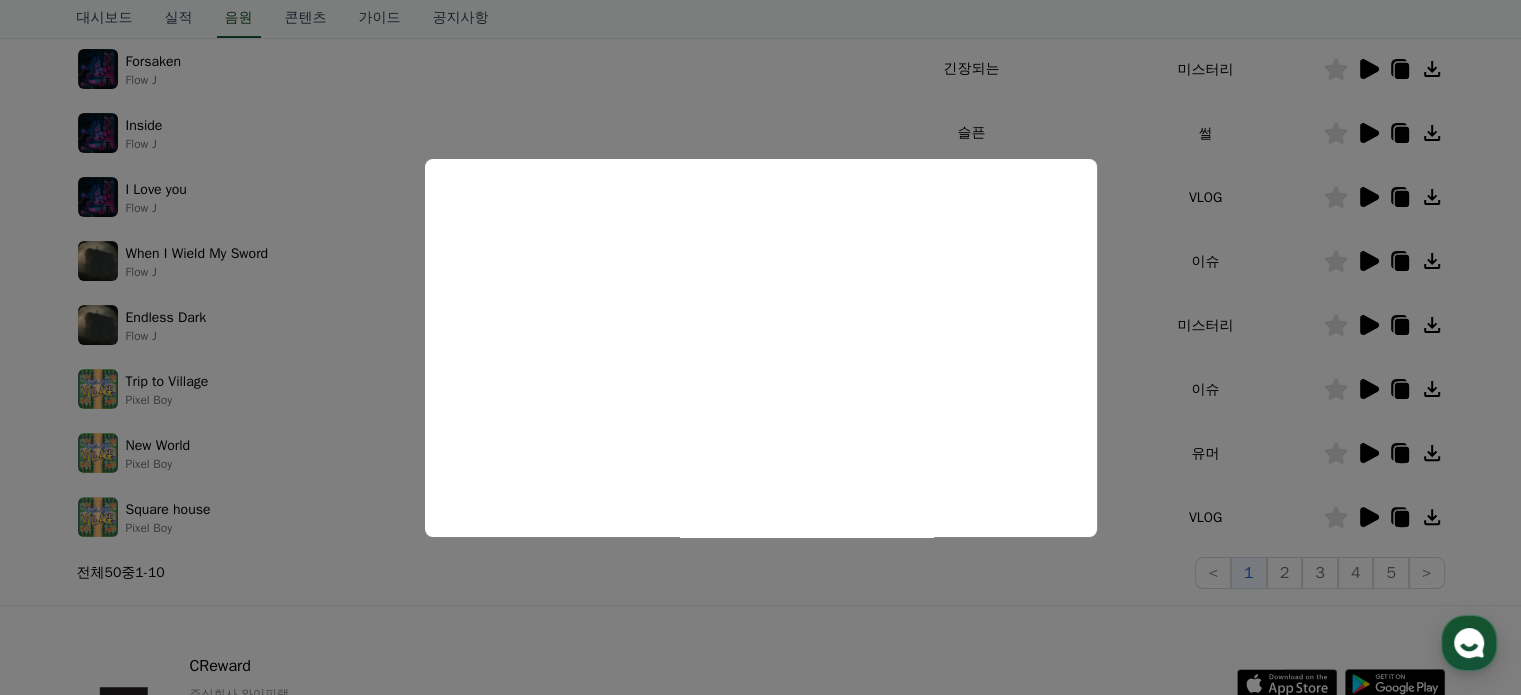 click at bounding box center (760, 347) 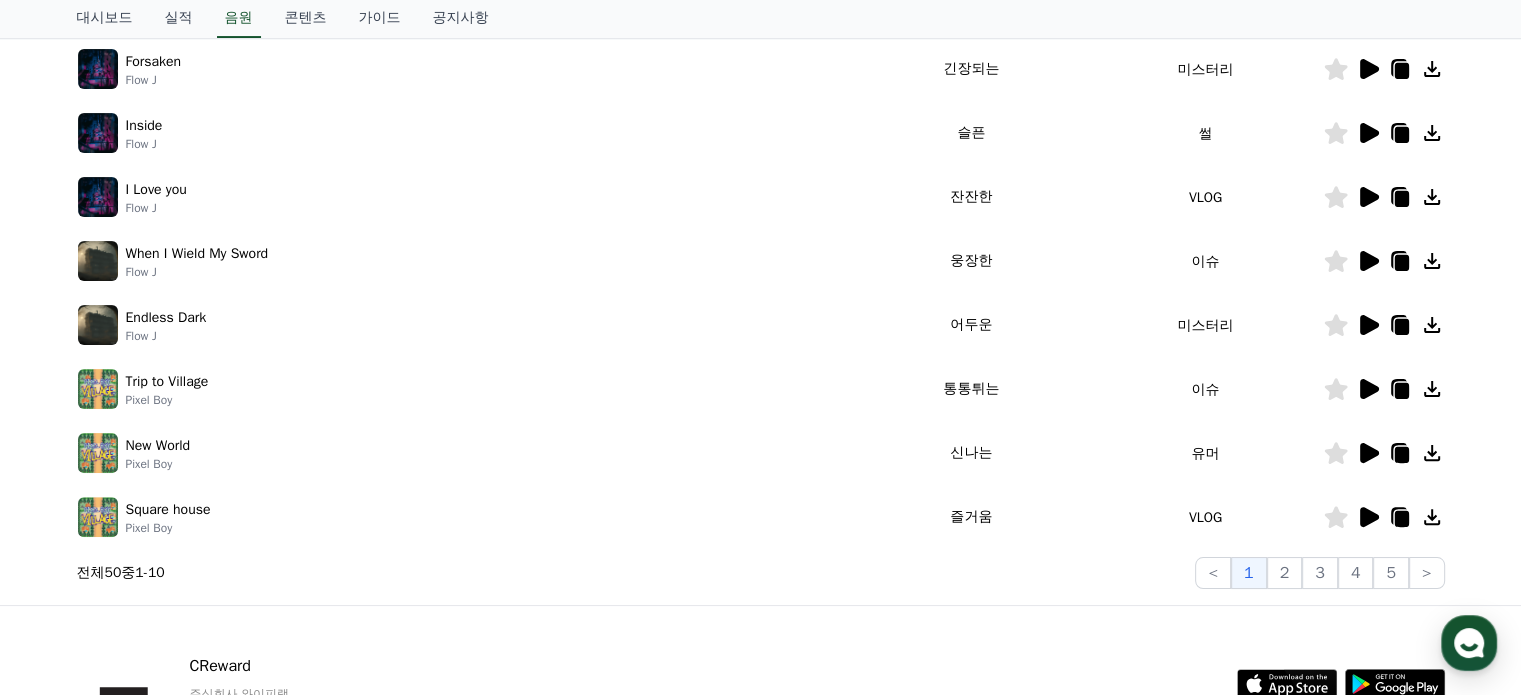 click 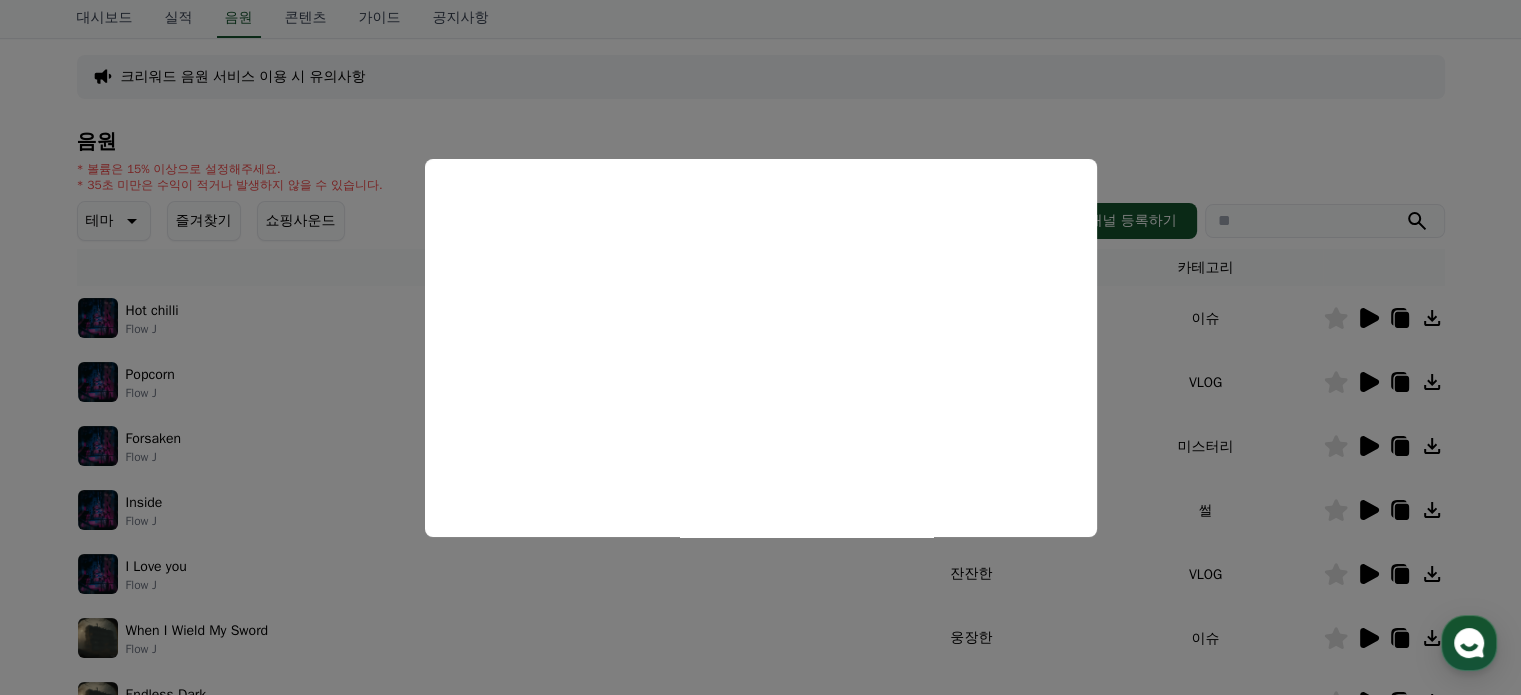 scroll, scrollTop: 157, scrollLeft: 0, axis: vertical 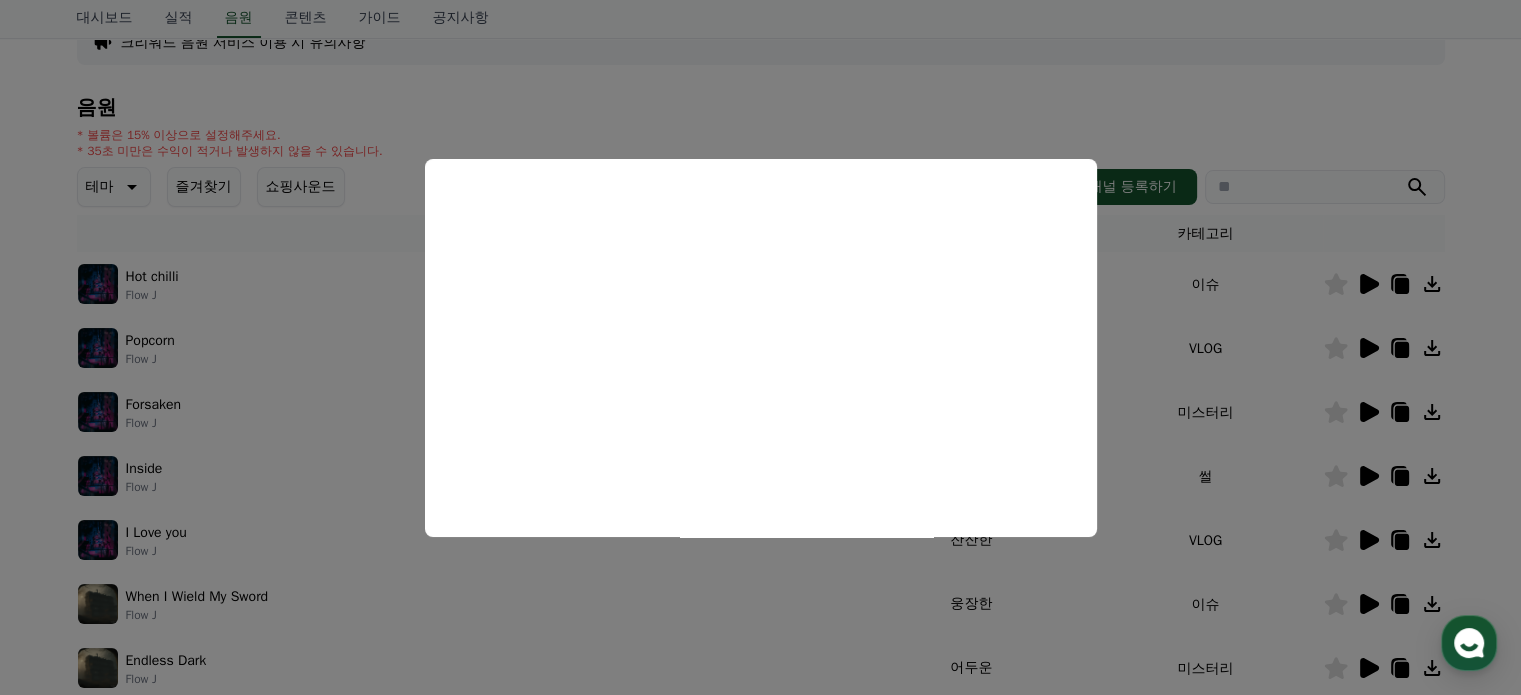 click at bounding box center [760, 347] 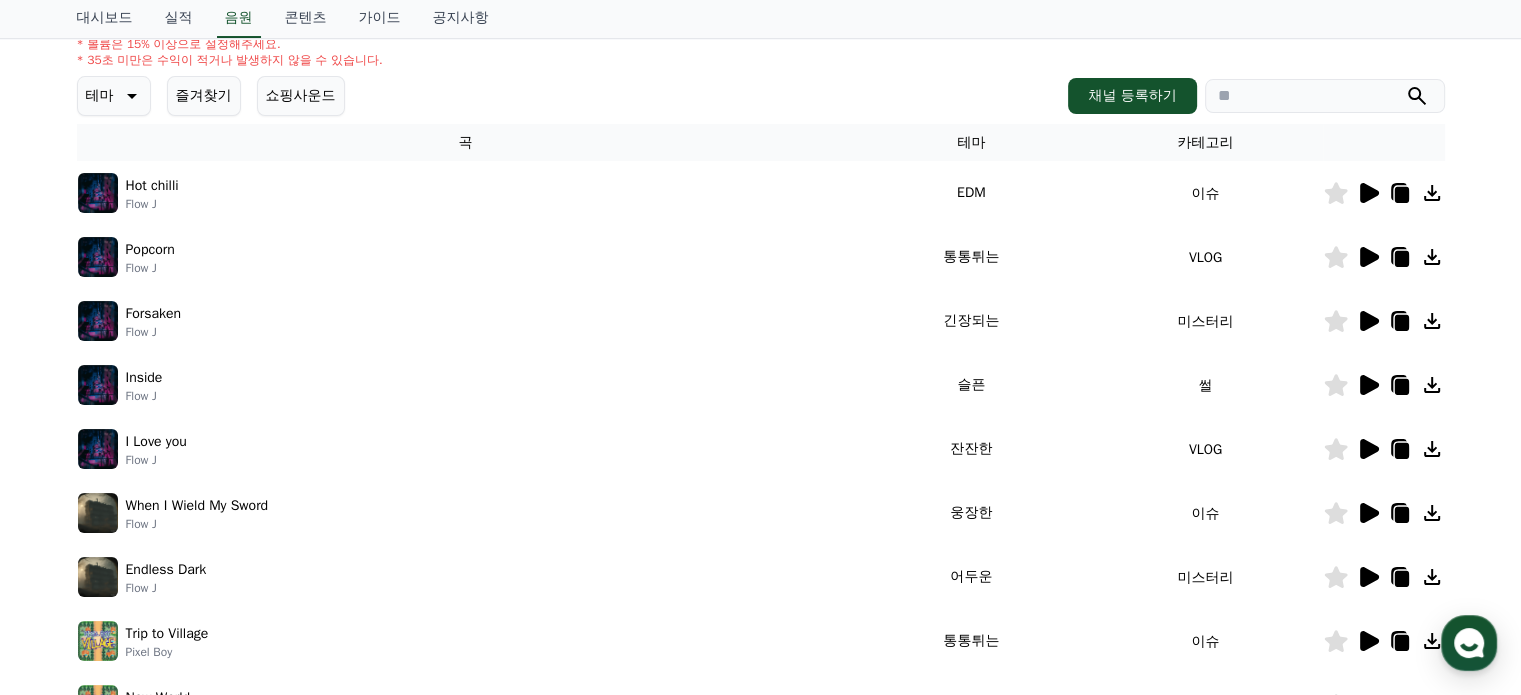 scroll, scrollTop: 457, scrollLeft: 0, axis: vertical 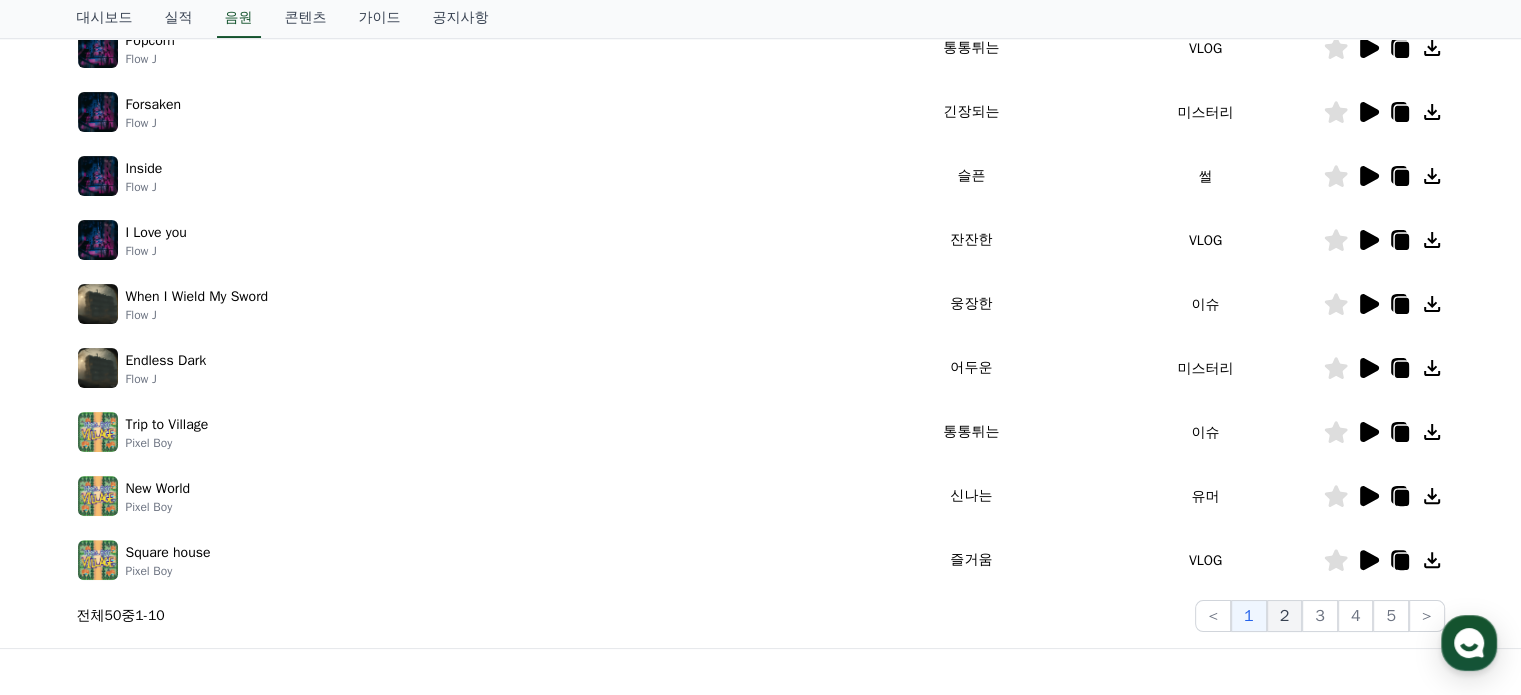 click on "2" 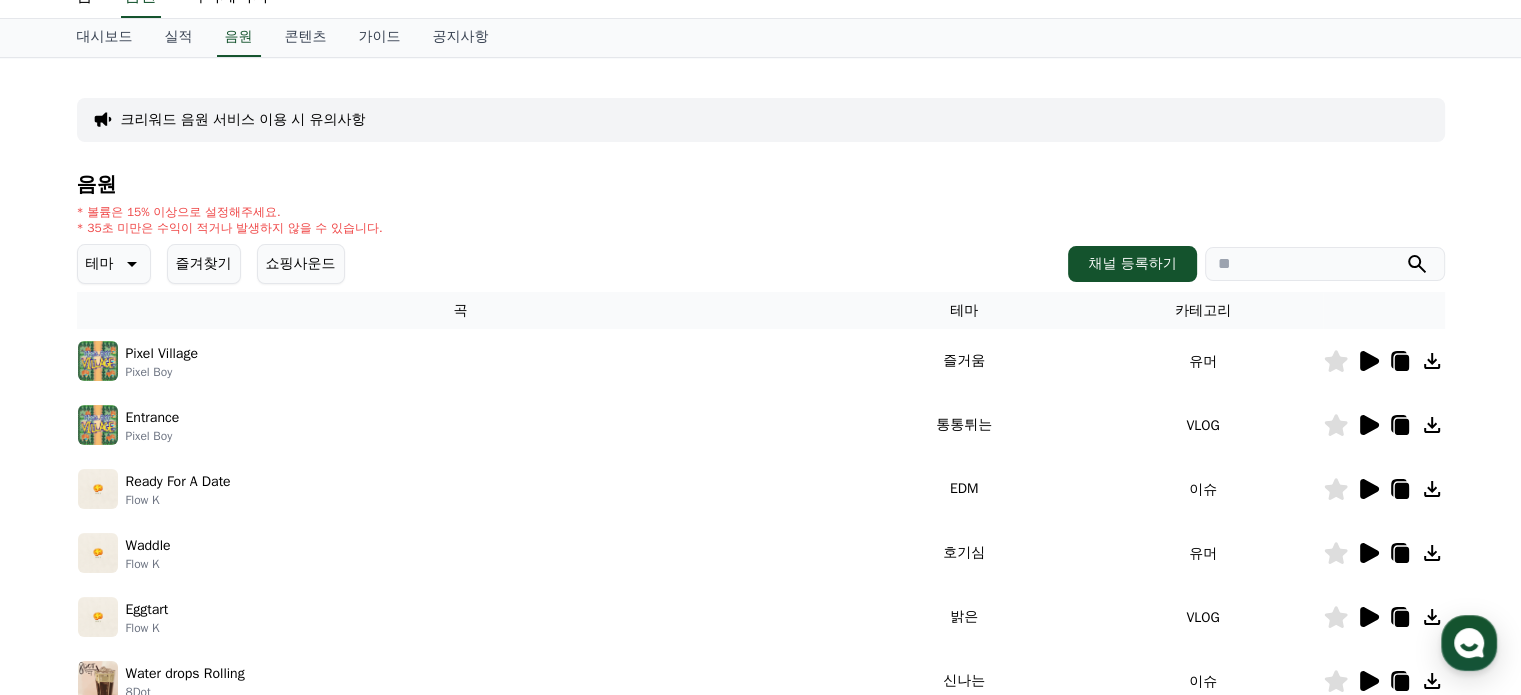 scroll, scrollTop: 0, scrollLeft: 0, axis: both 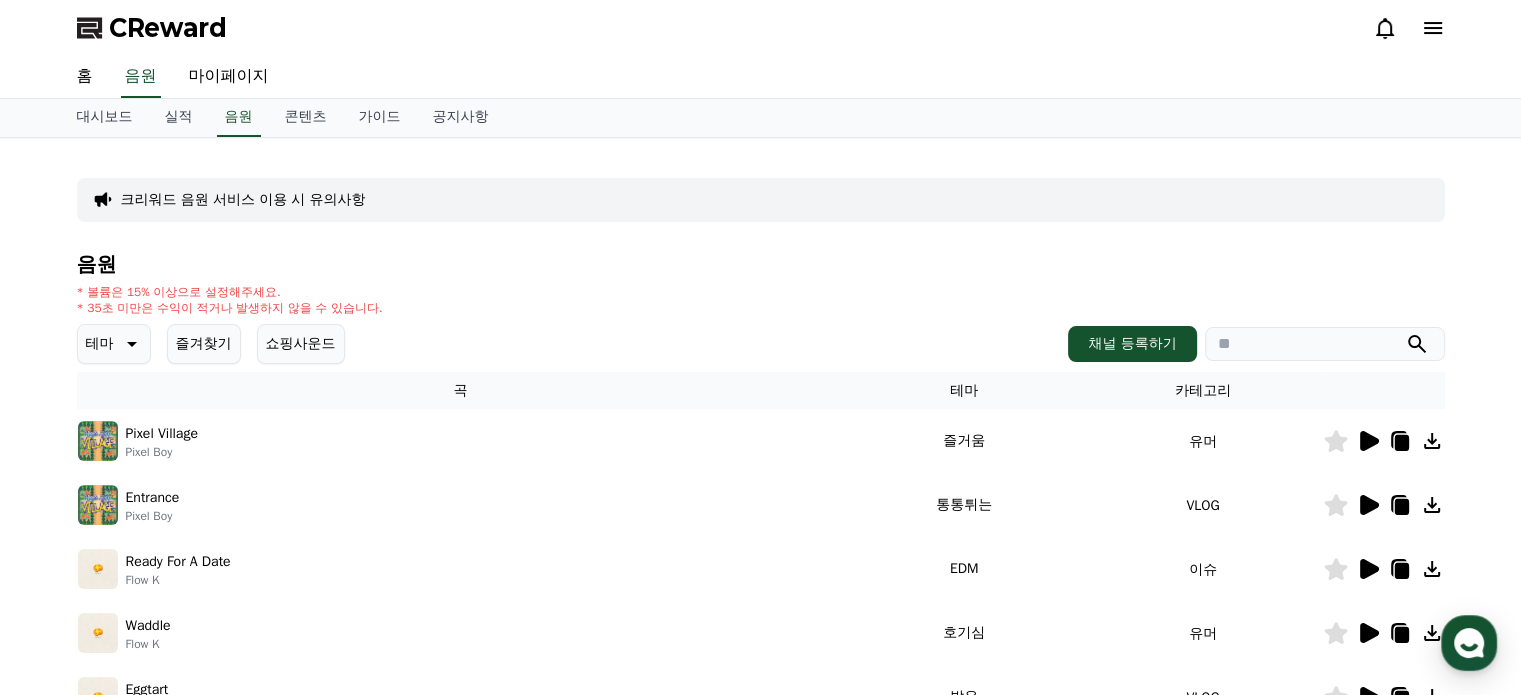 click 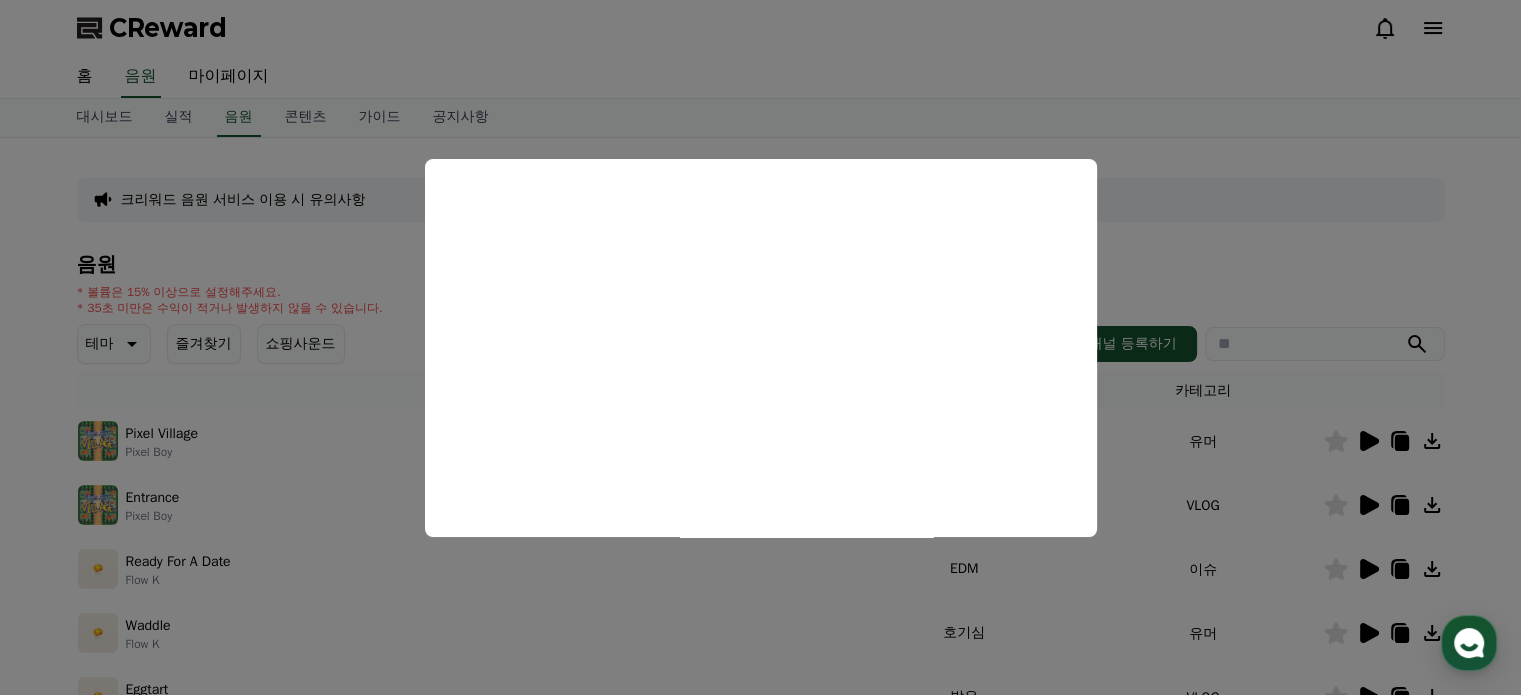 scroll, scrollTop: 100, scrollLeft: 0, axis: vertical 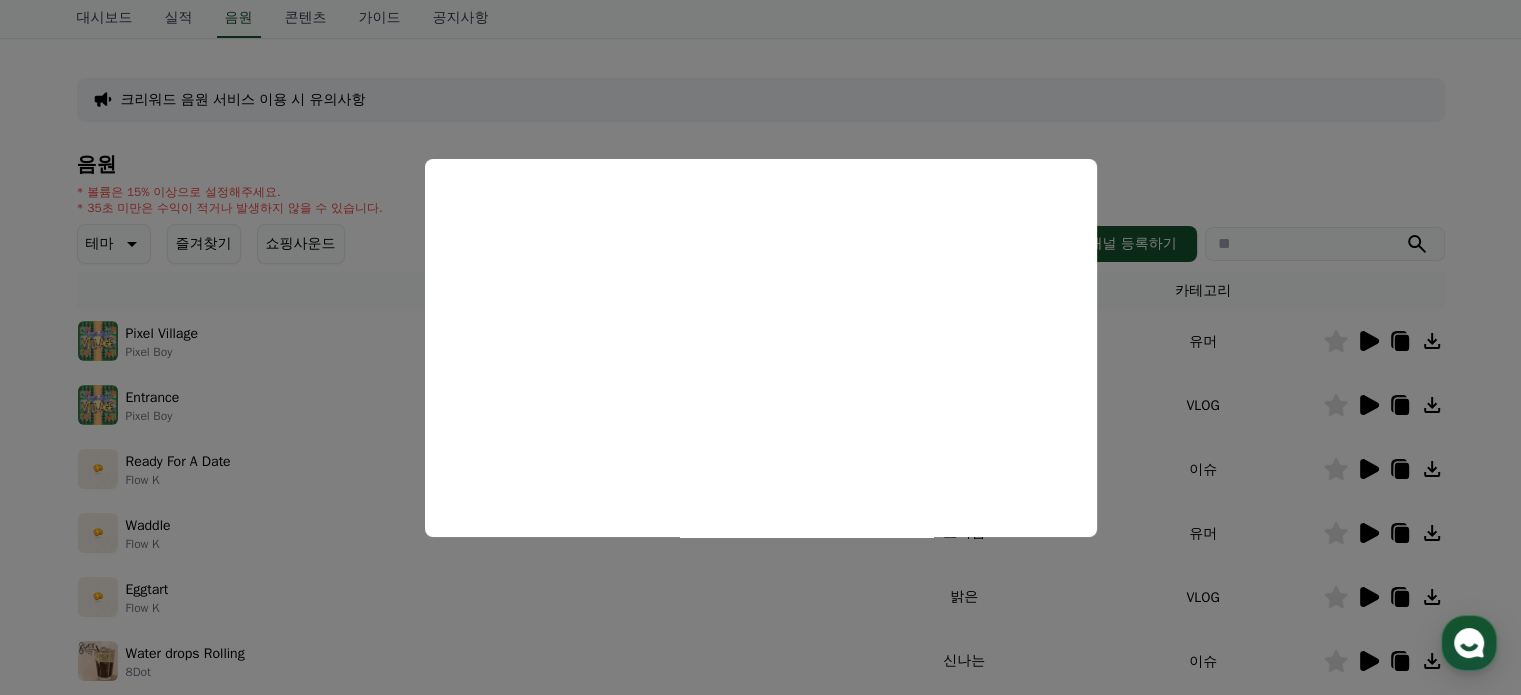 click at bounding box center [760, 347] 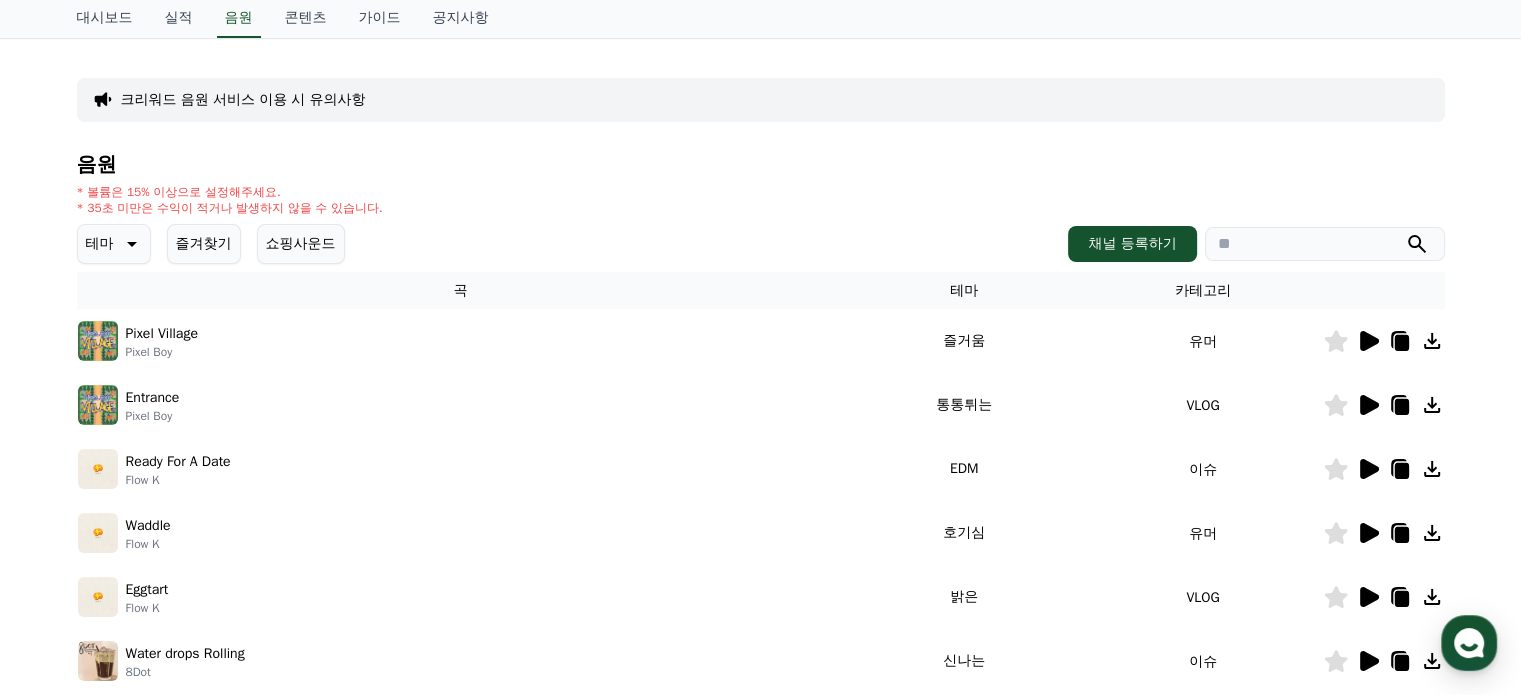 click 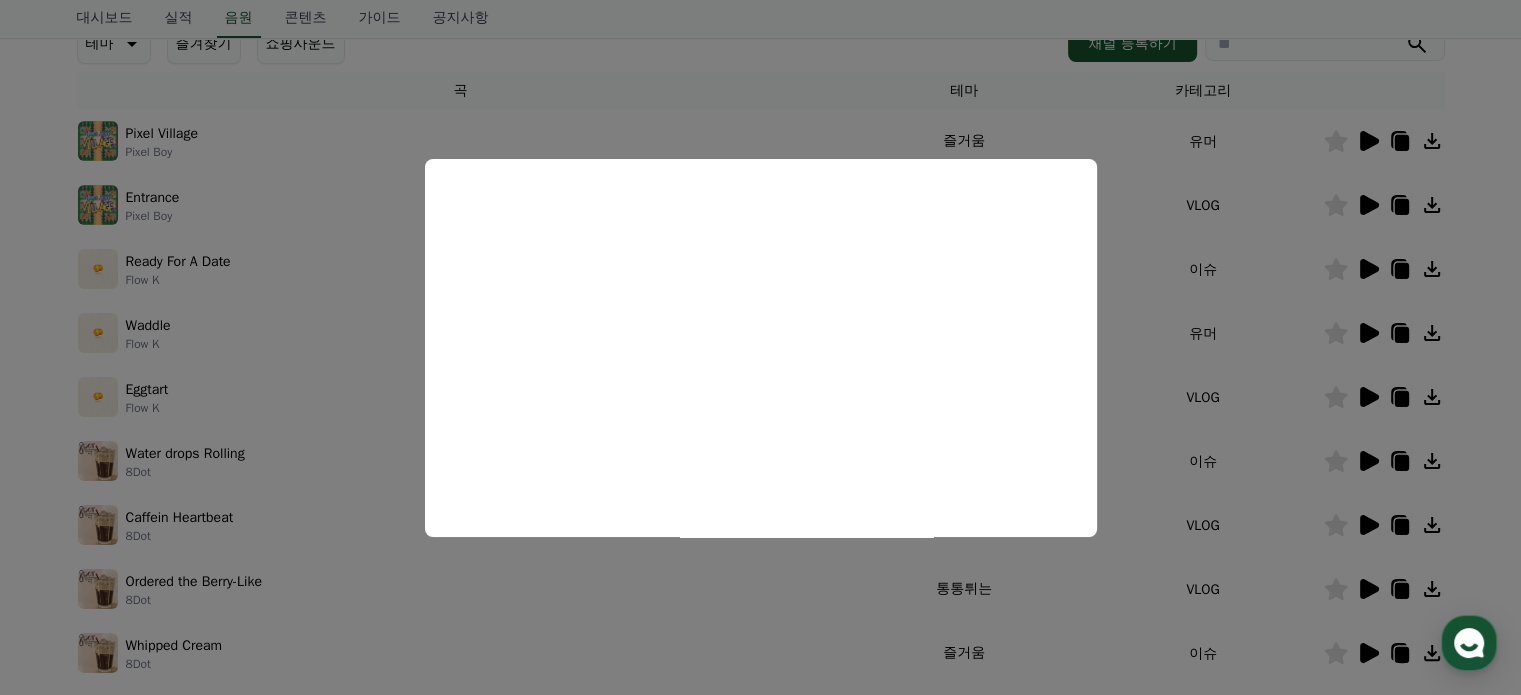 scroll, scrollTop: 200, scrollLeft: 0, axis: vertical 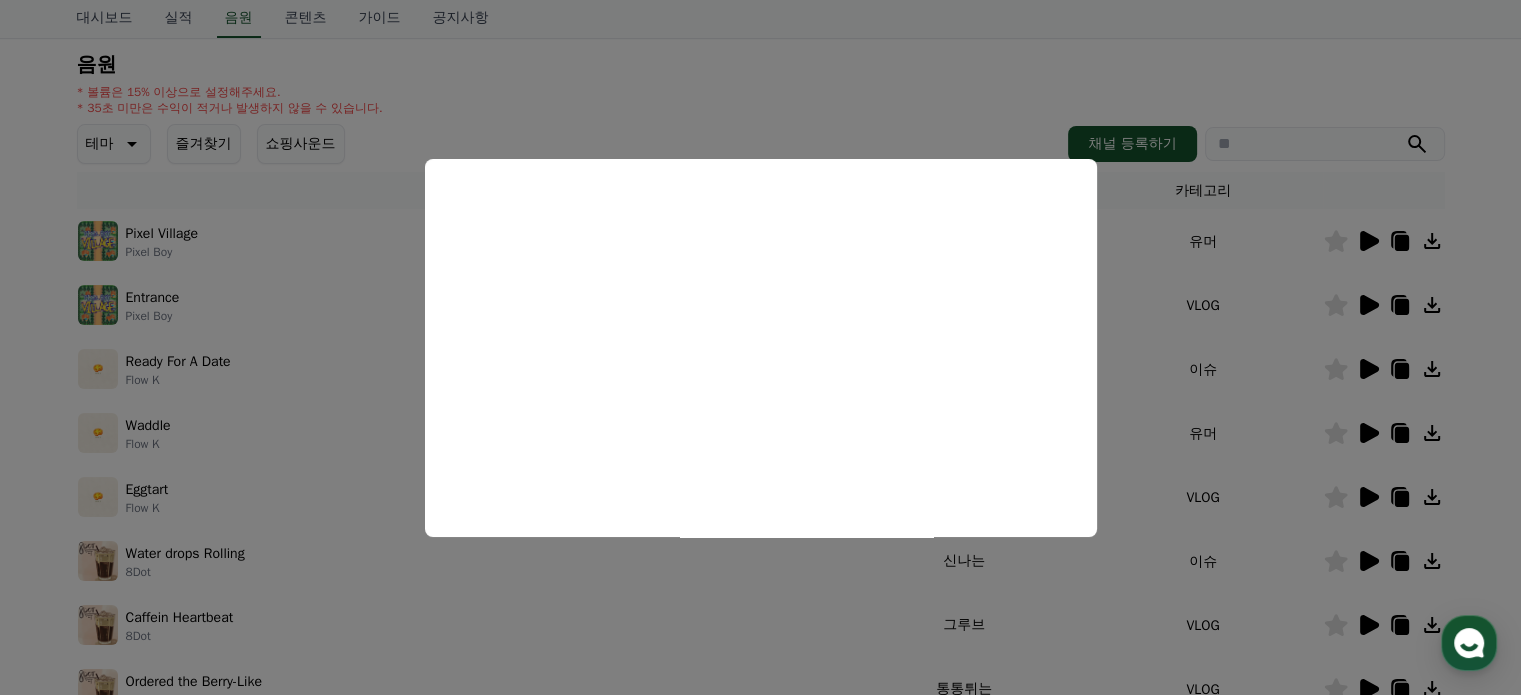 click at bounding box center [760, 347] 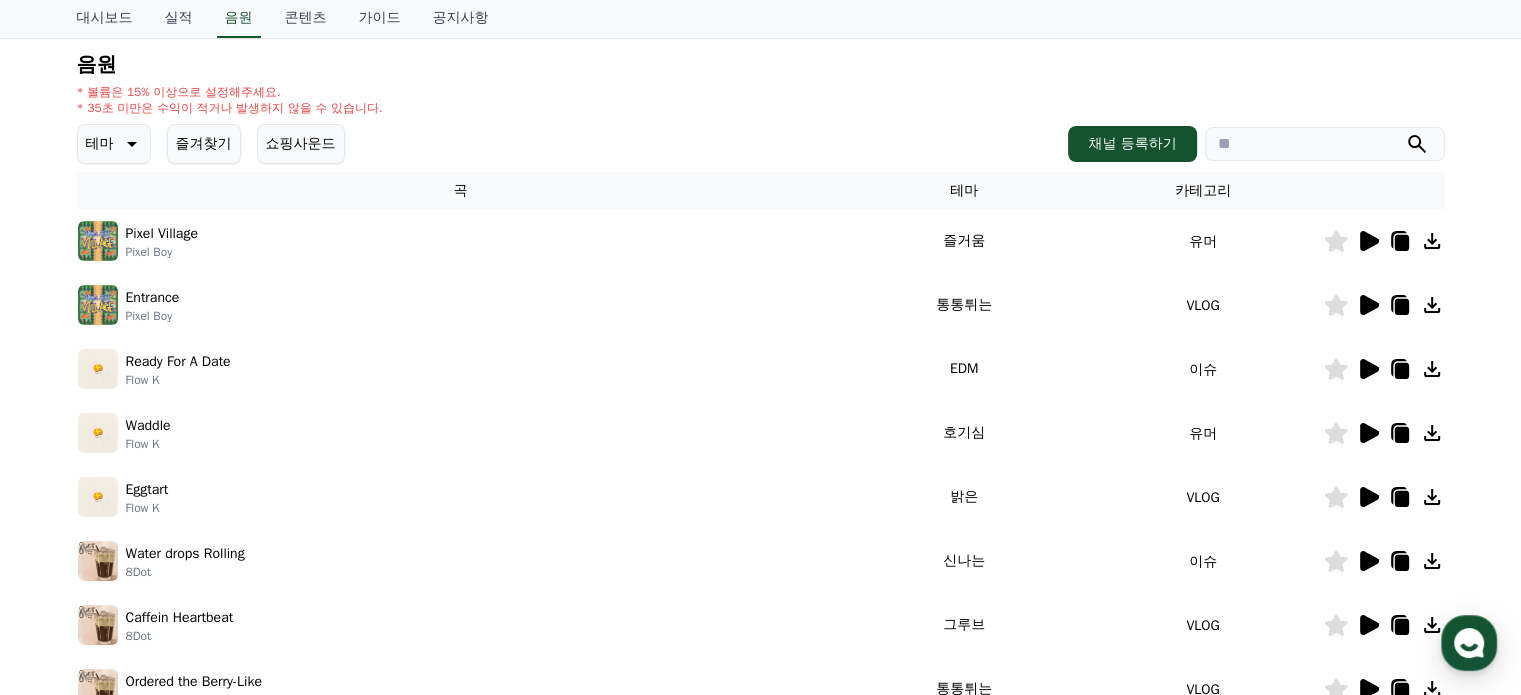 click 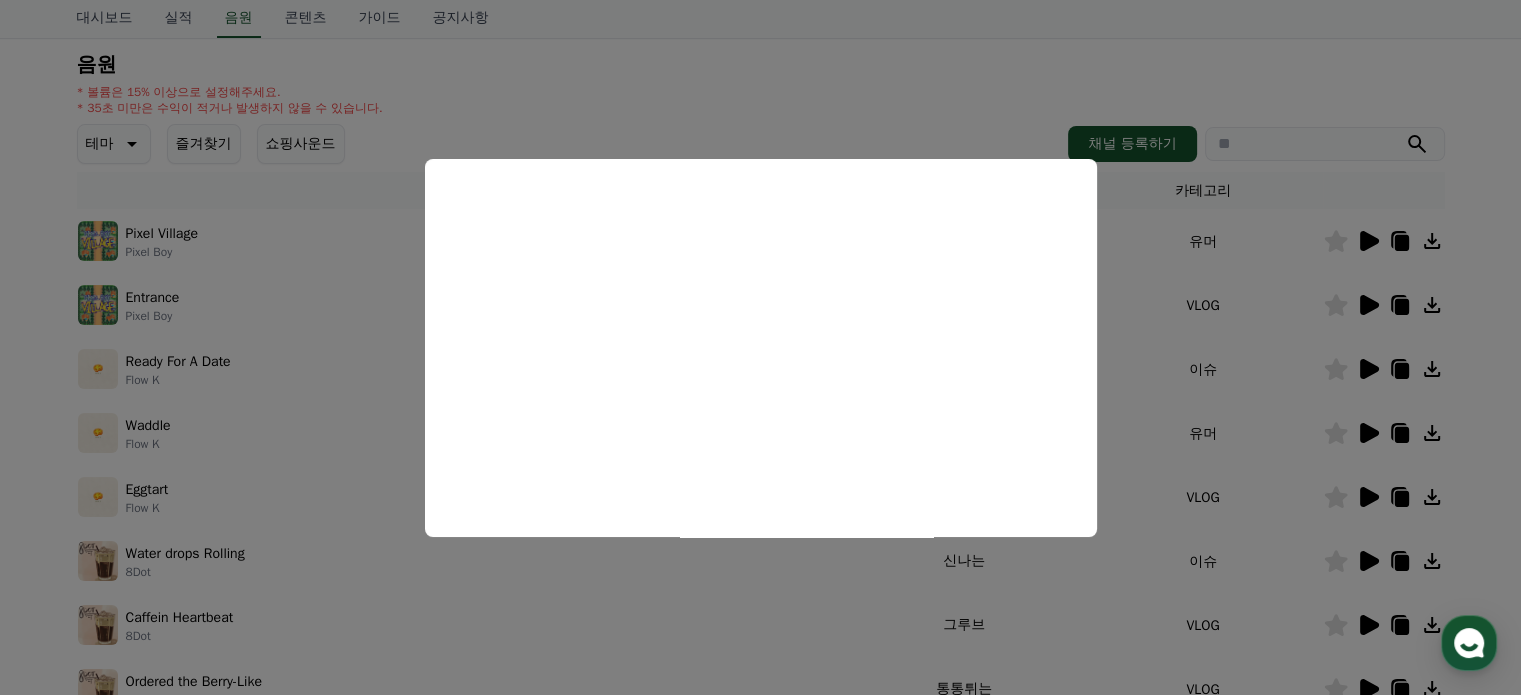 click at bounding box center (760, 347) 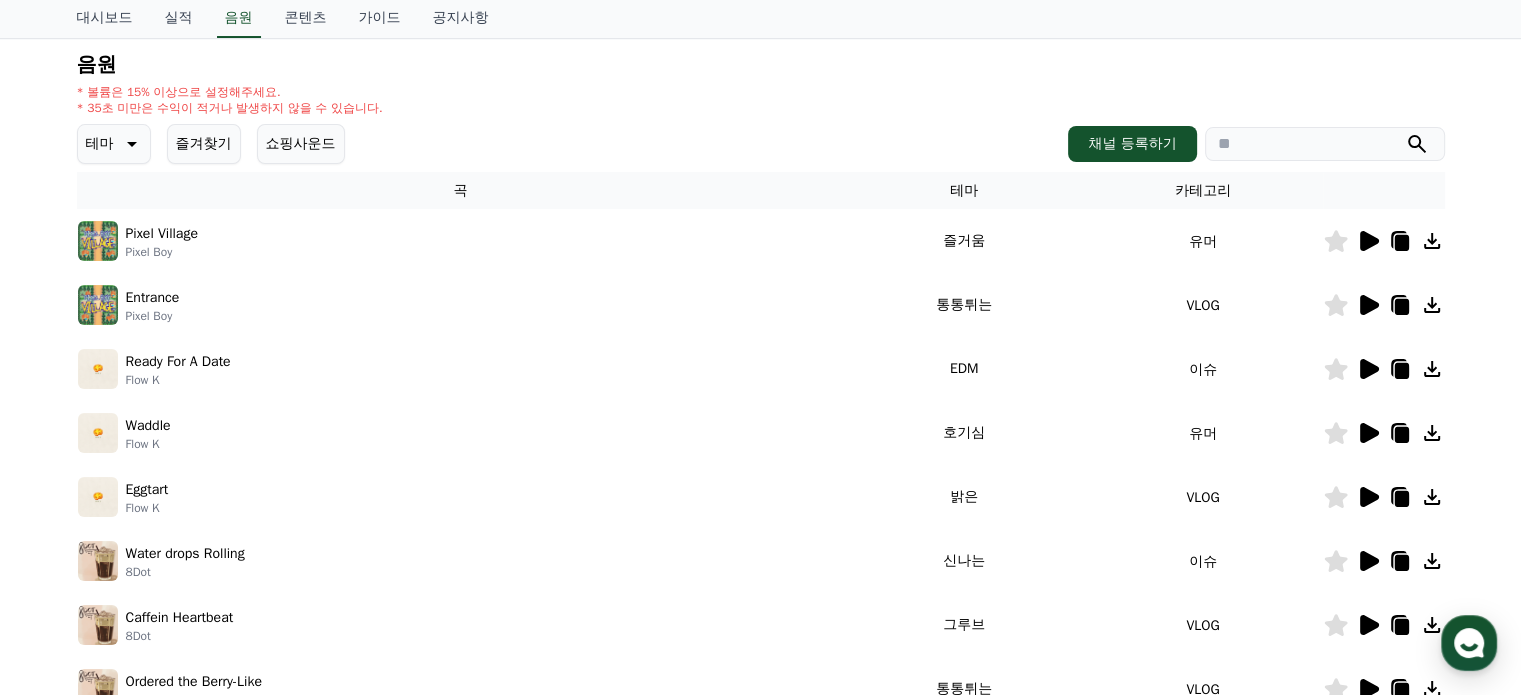 click 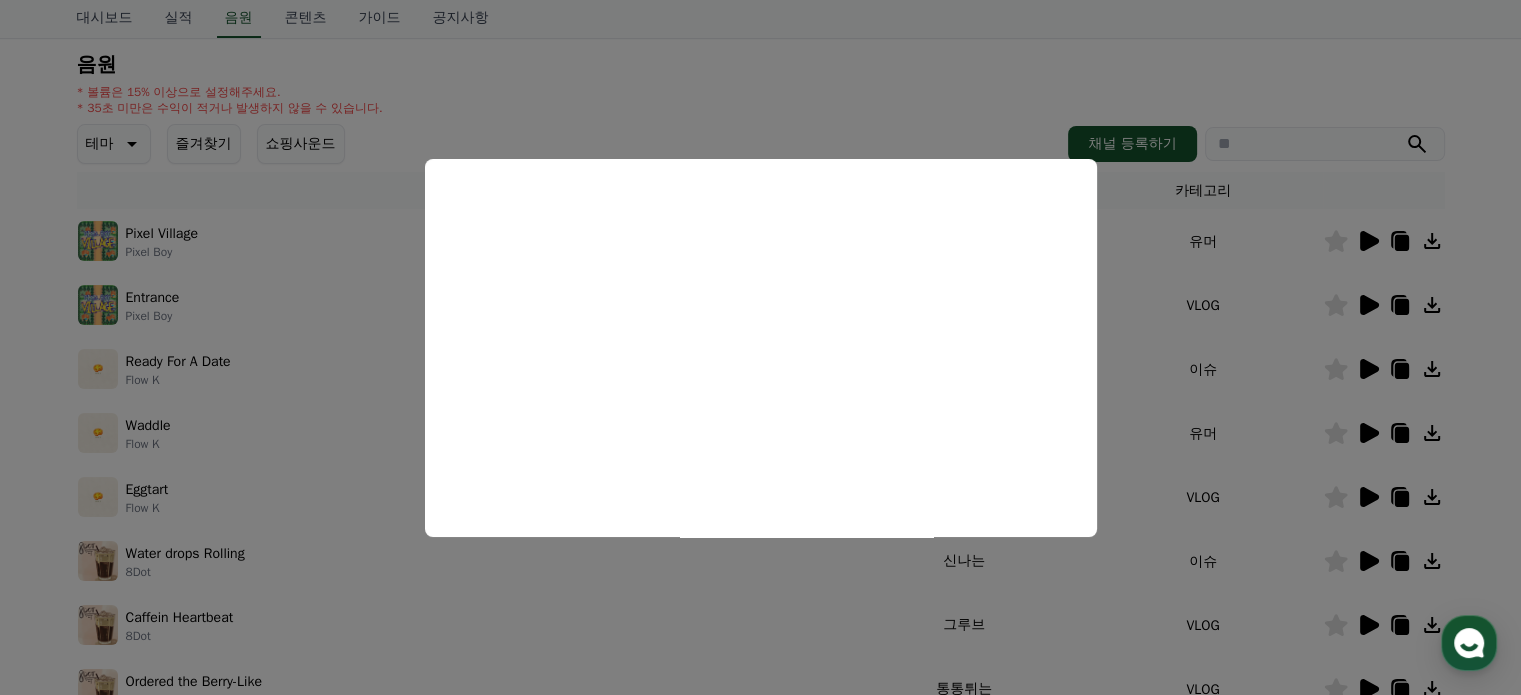 click at bounding box center (760, 347) 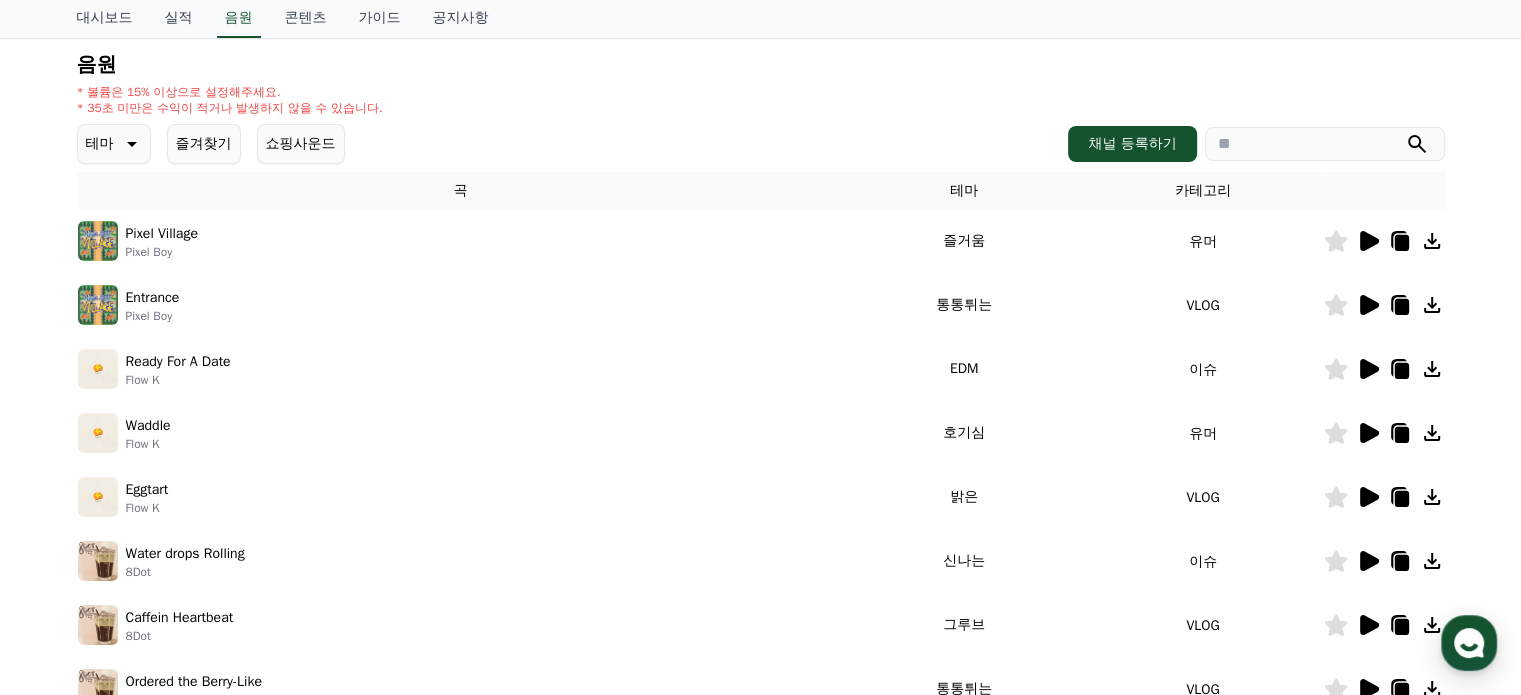 click 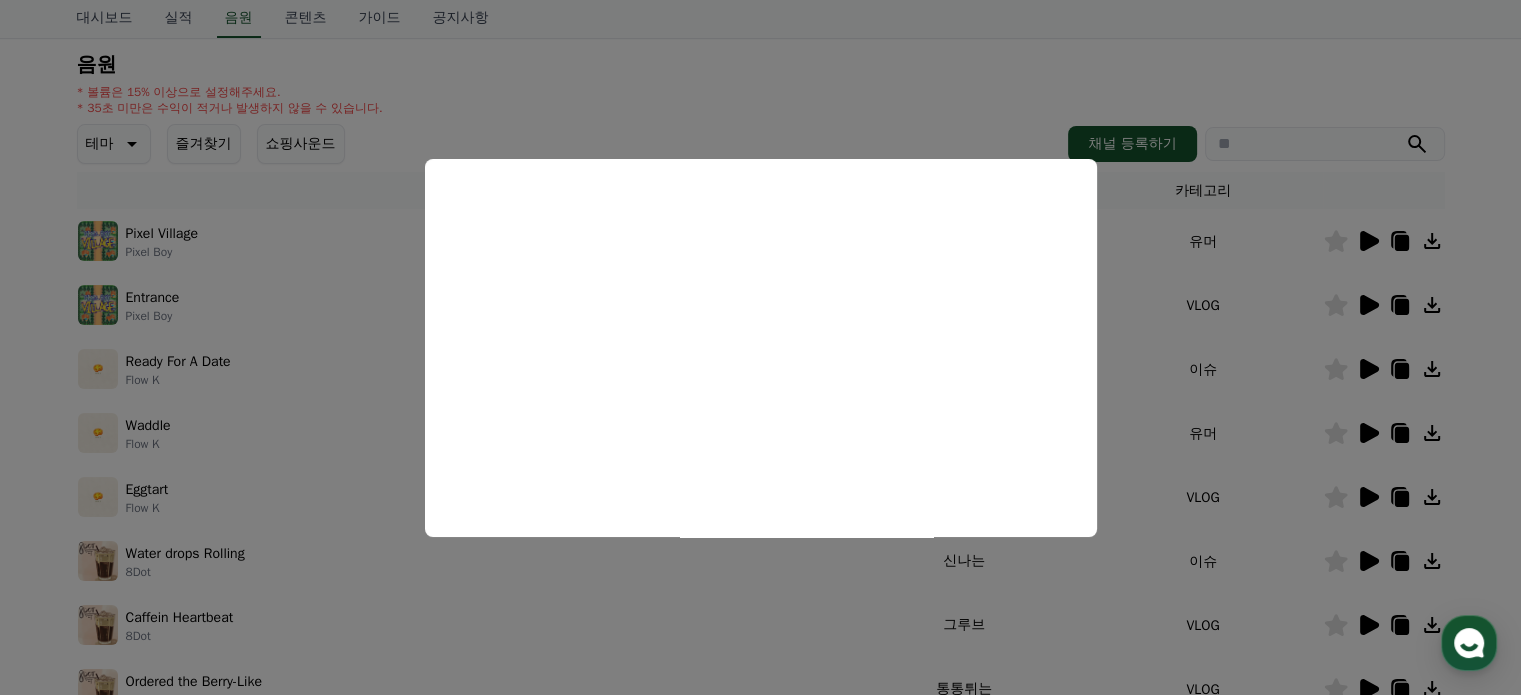 click at bounding box center (760, 347) 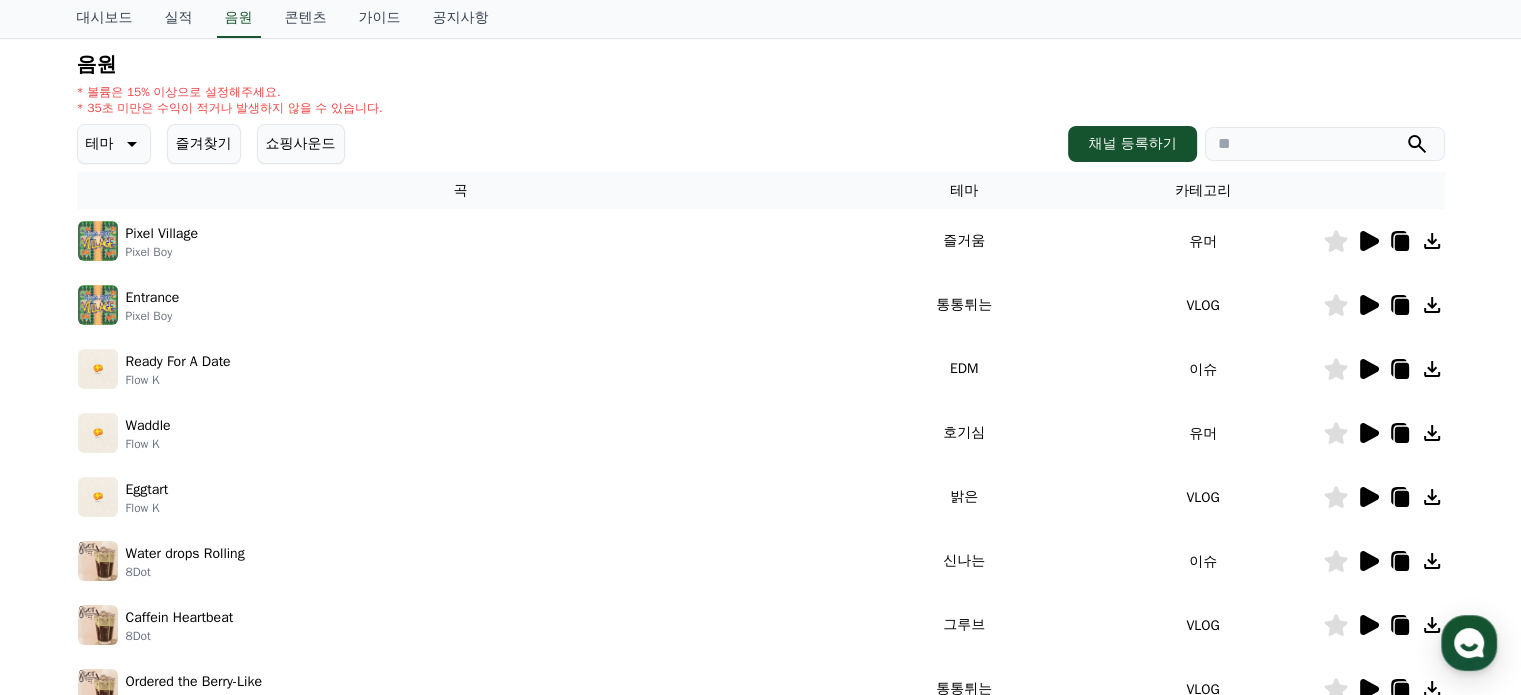 click 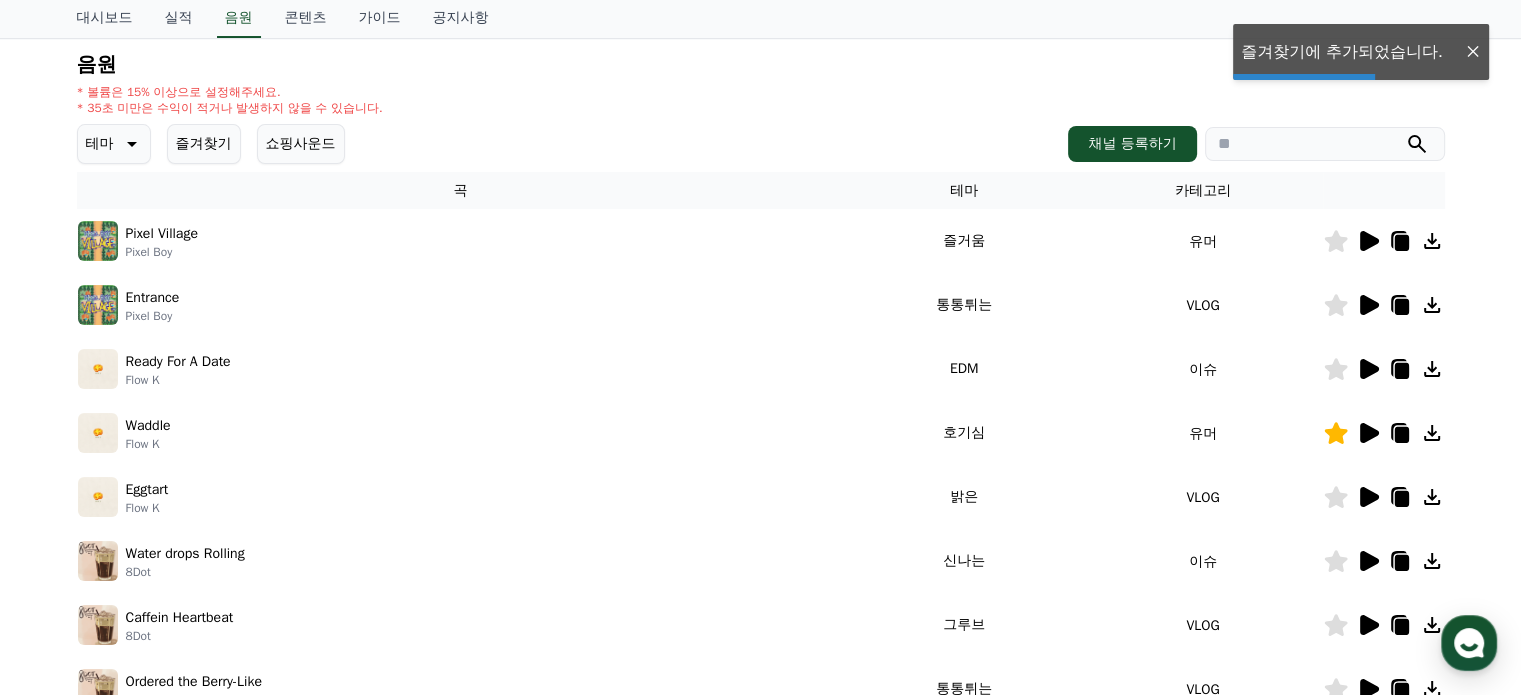 click 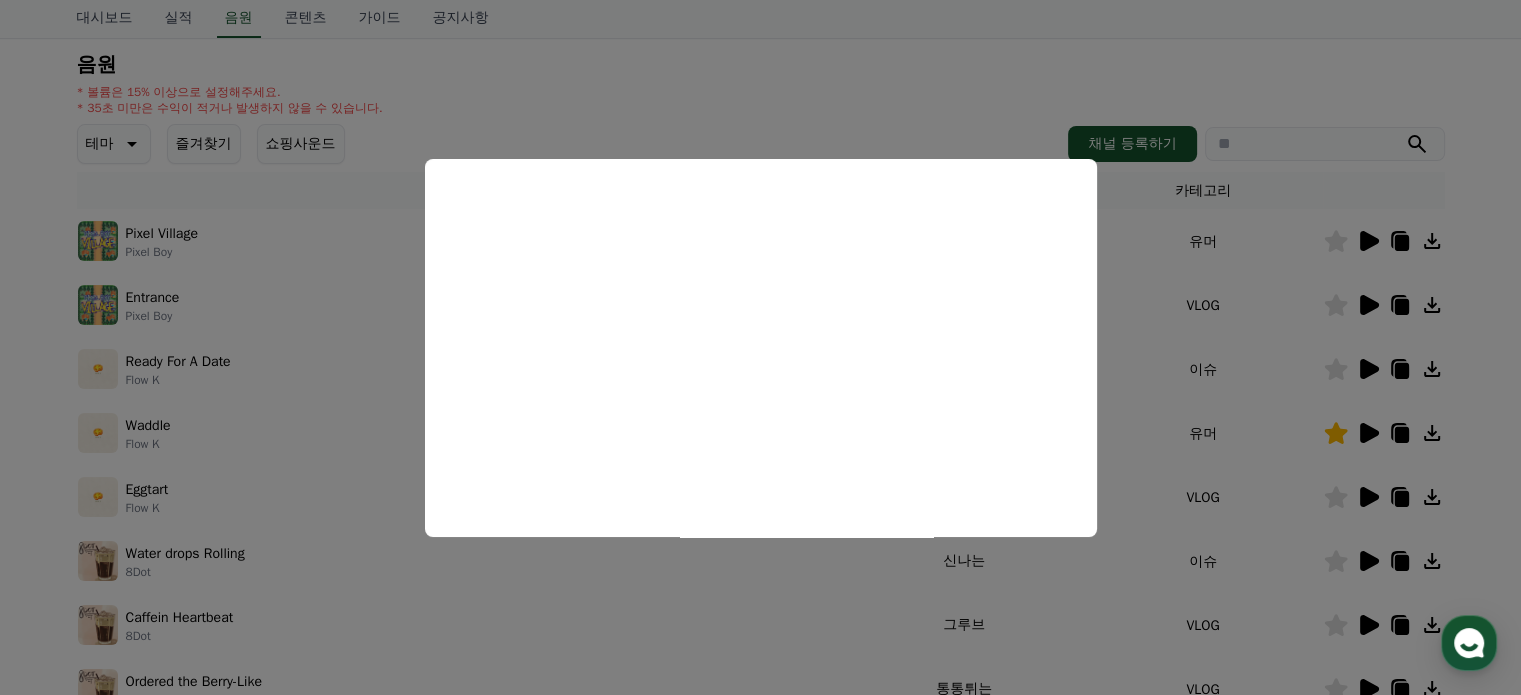 click at bounding box center (760, 347) 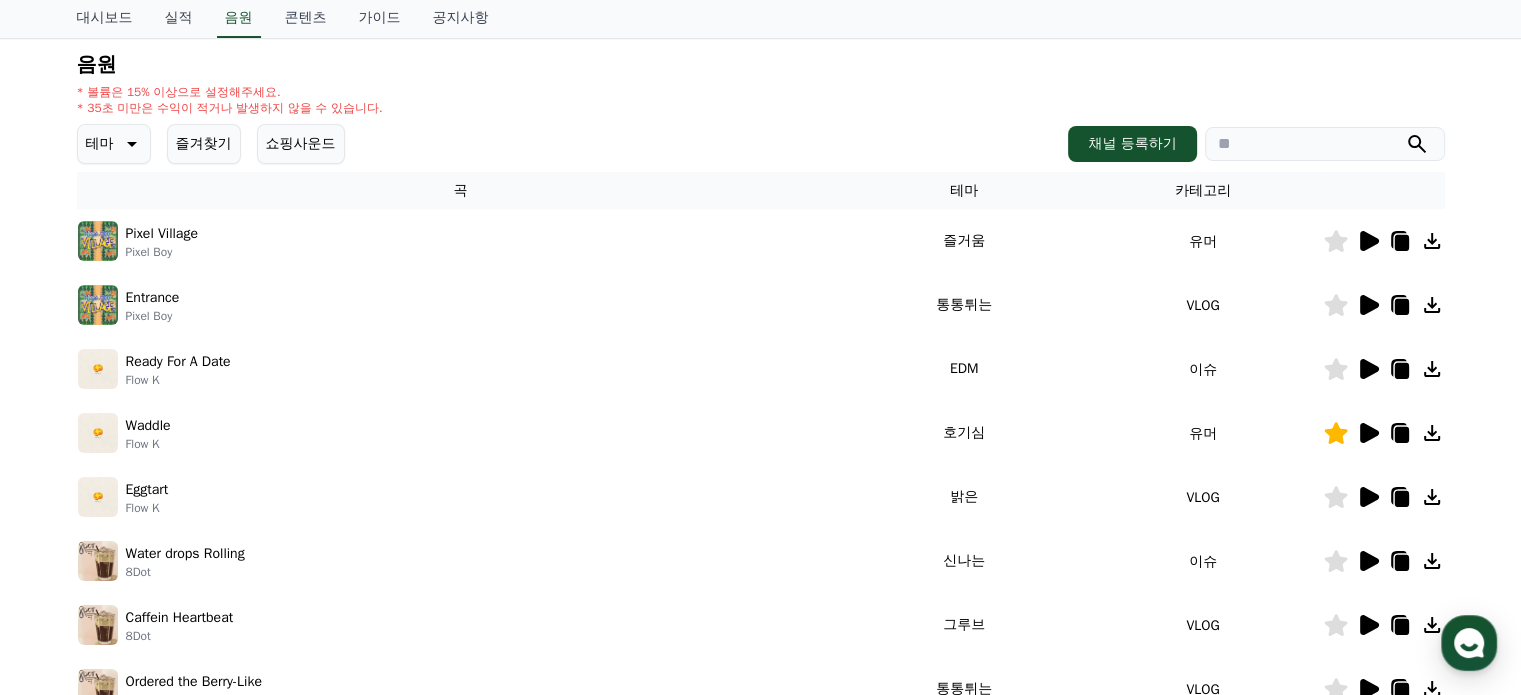 click 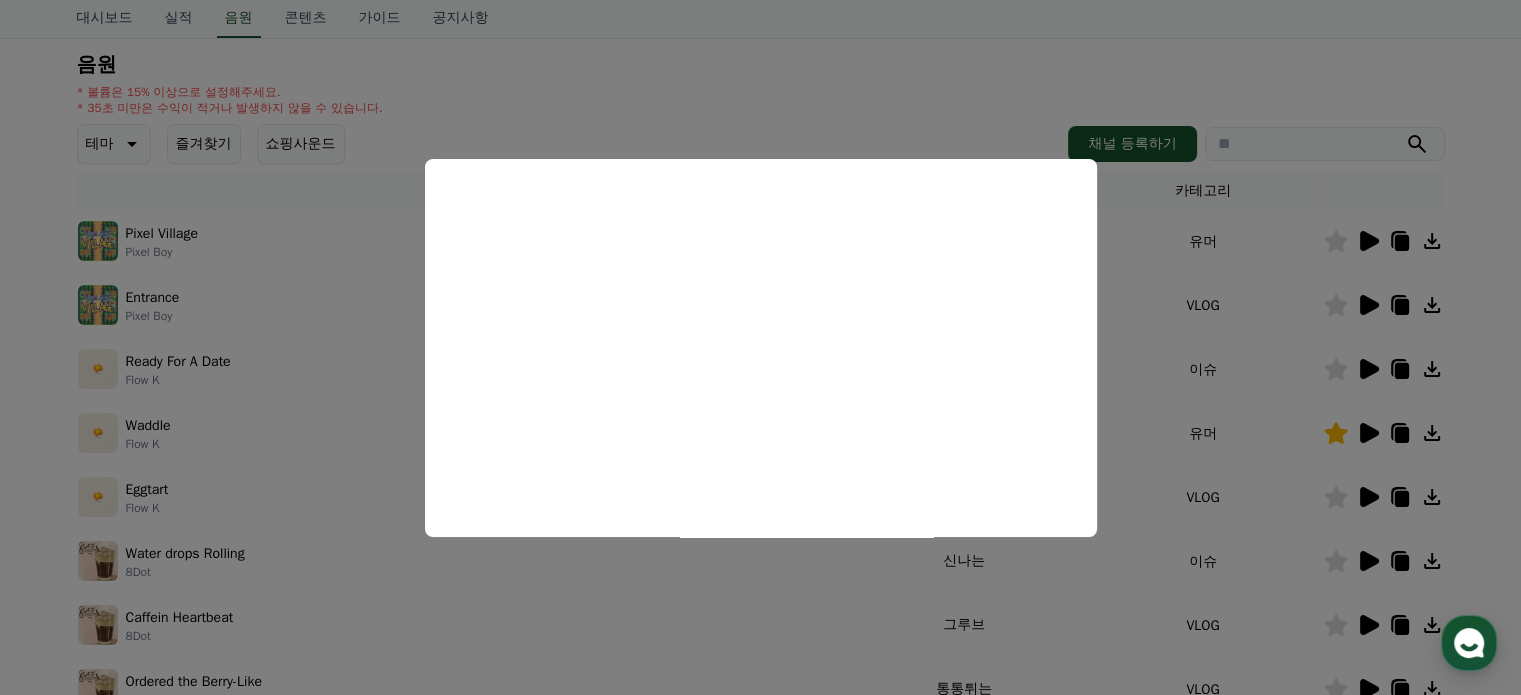 click at bounding box center [760, 347] 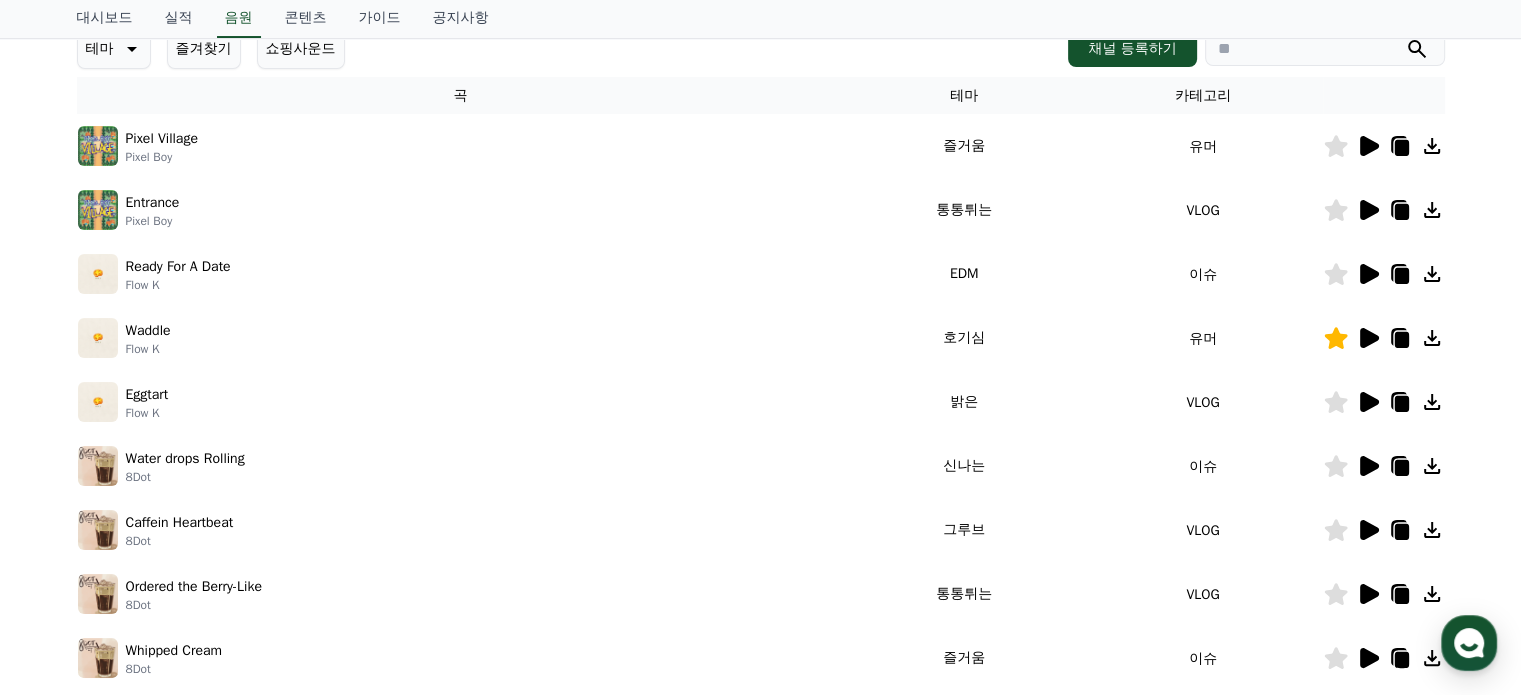 scroll, scrollTop: 300, scrollLeft: 0, axis: vertical 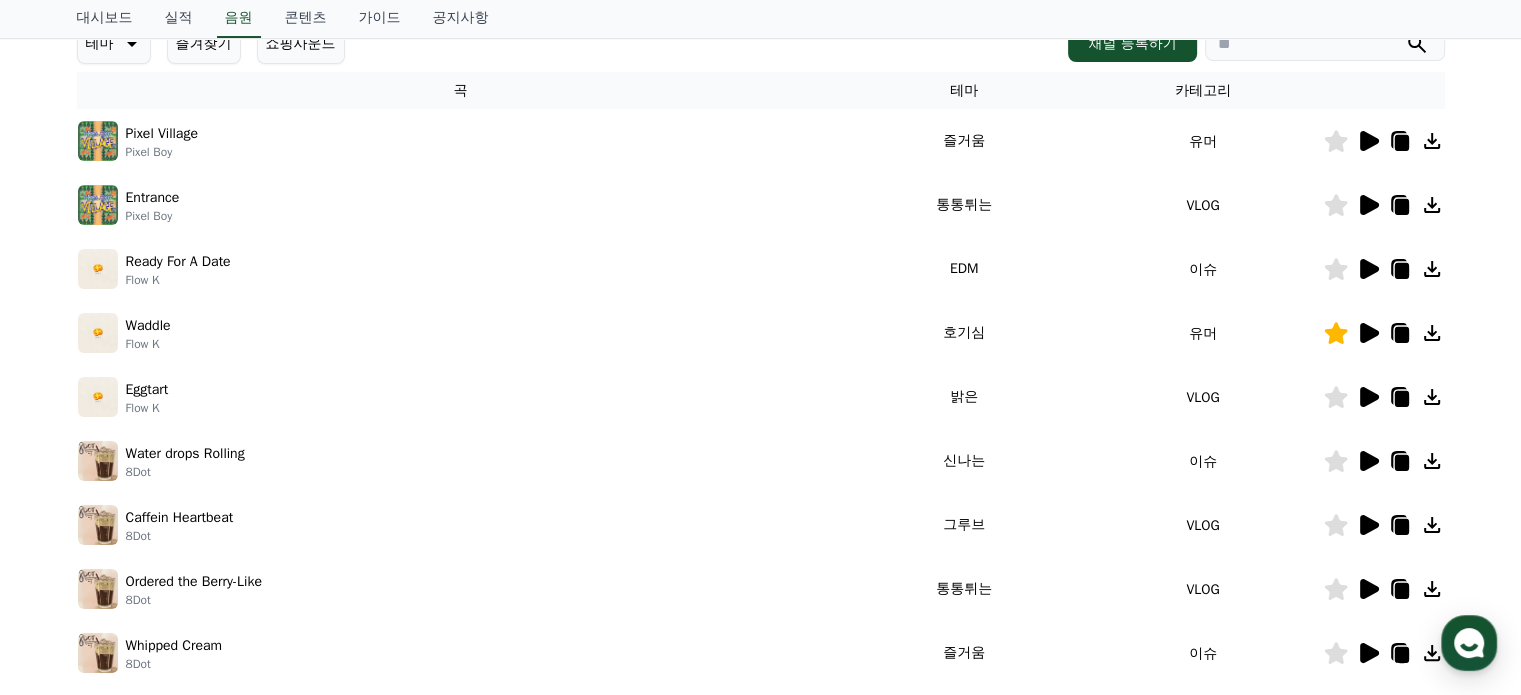 click 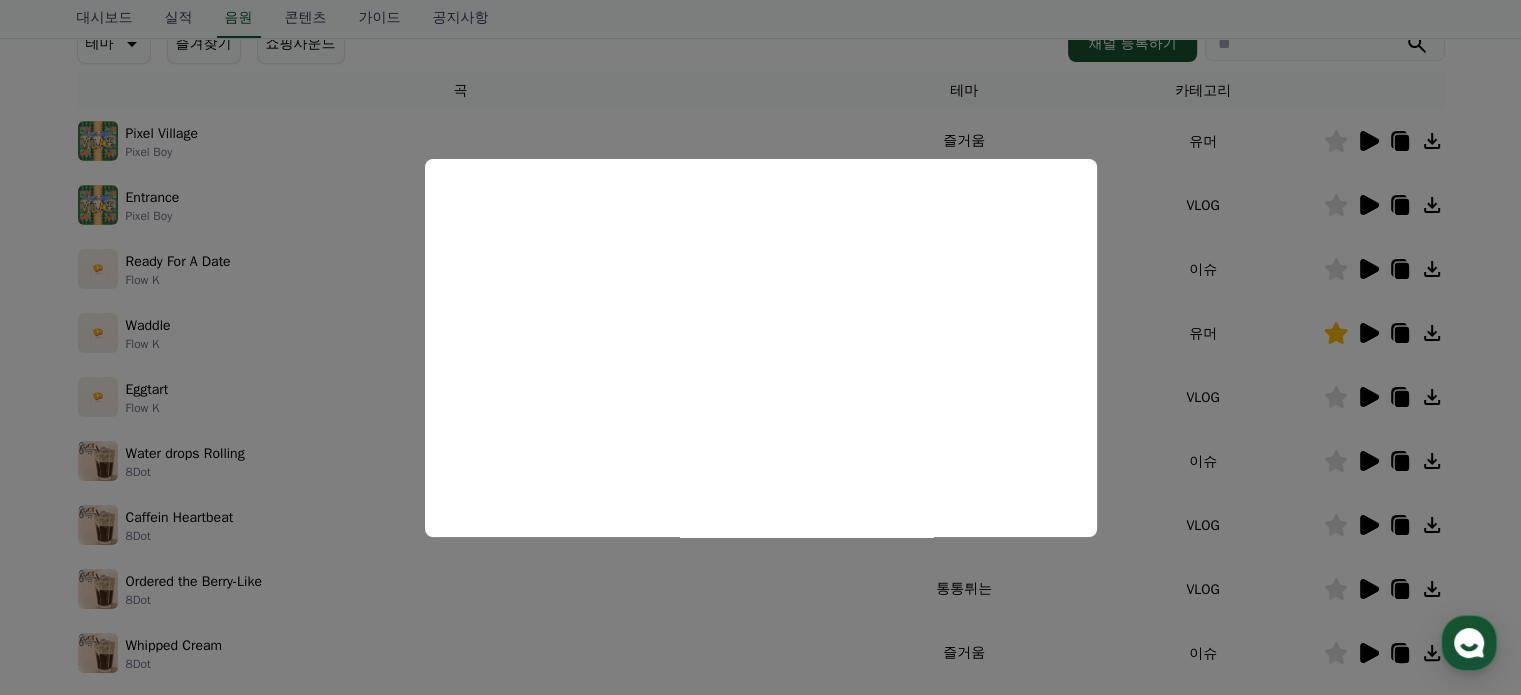 click at bounding box center (760, 347) 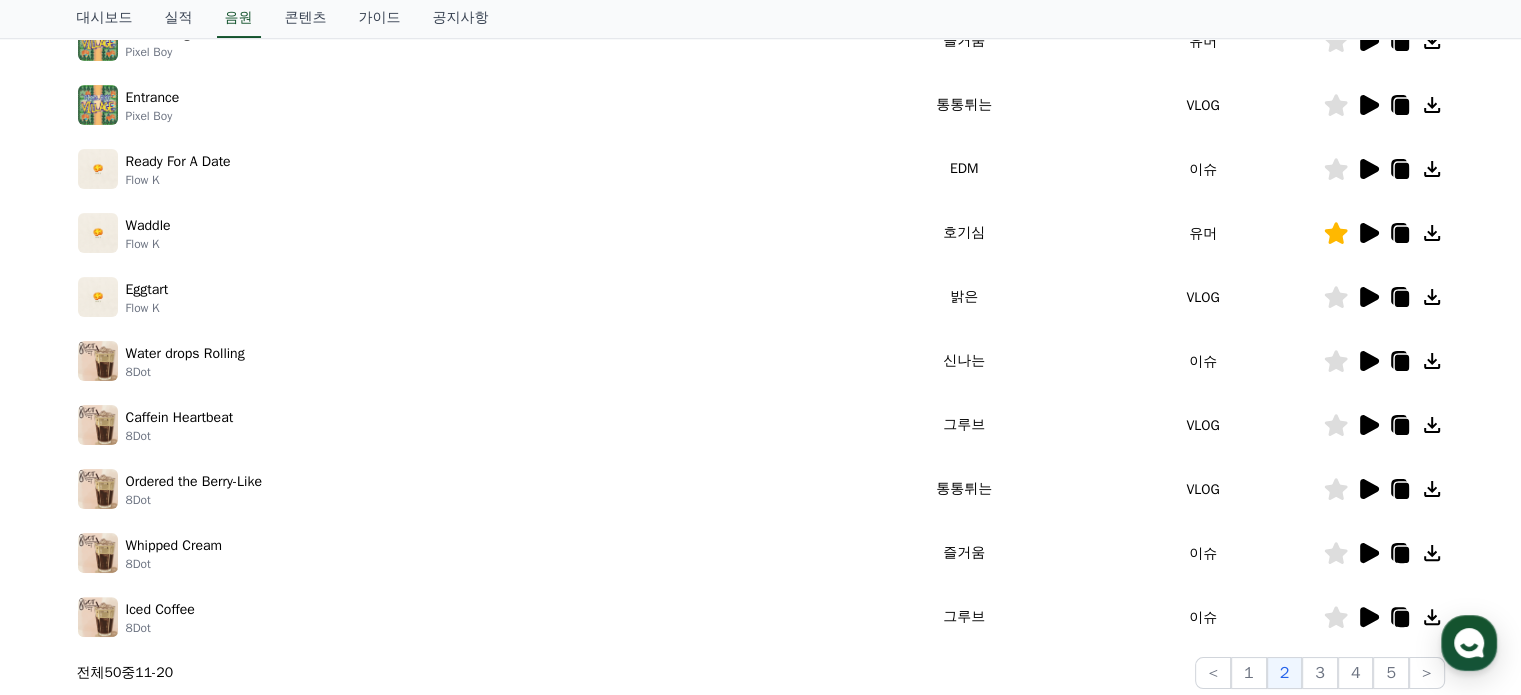 click 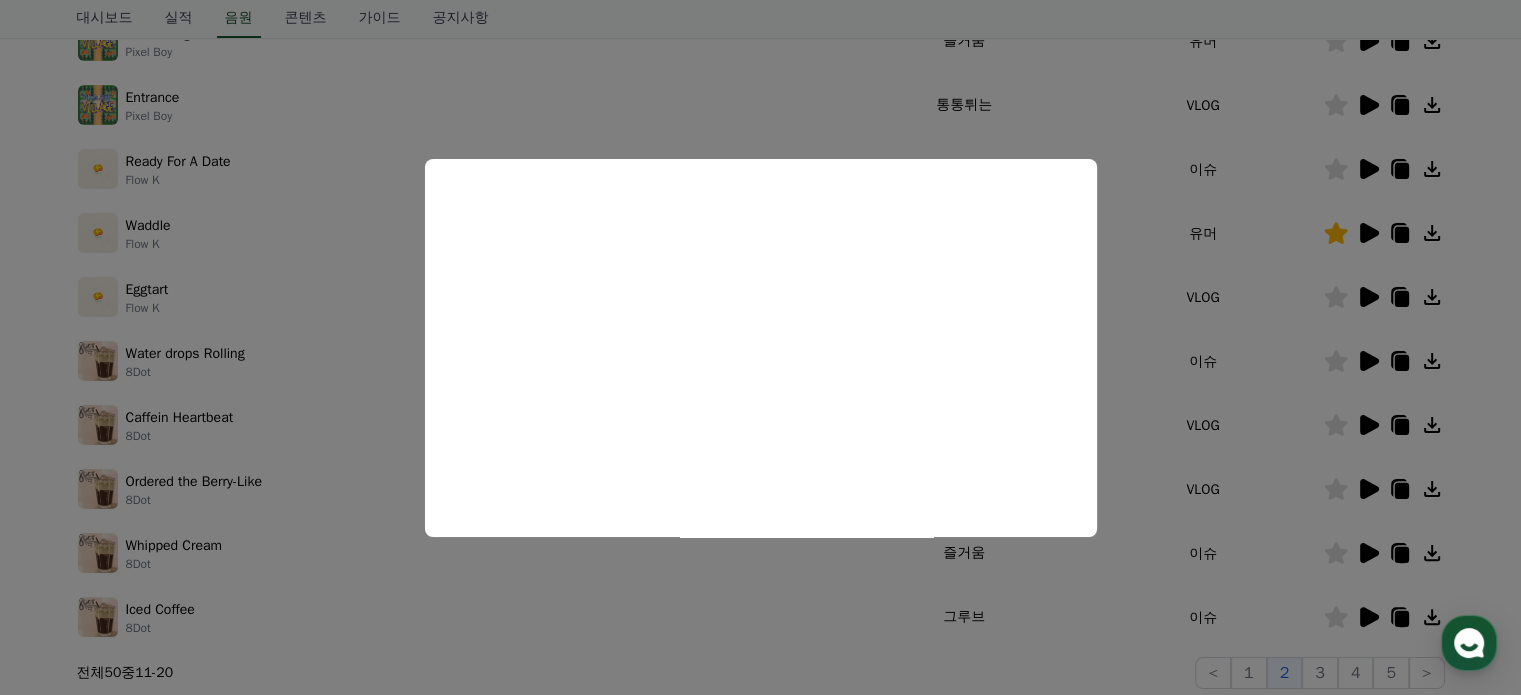 click at bounding box center [760, 347] 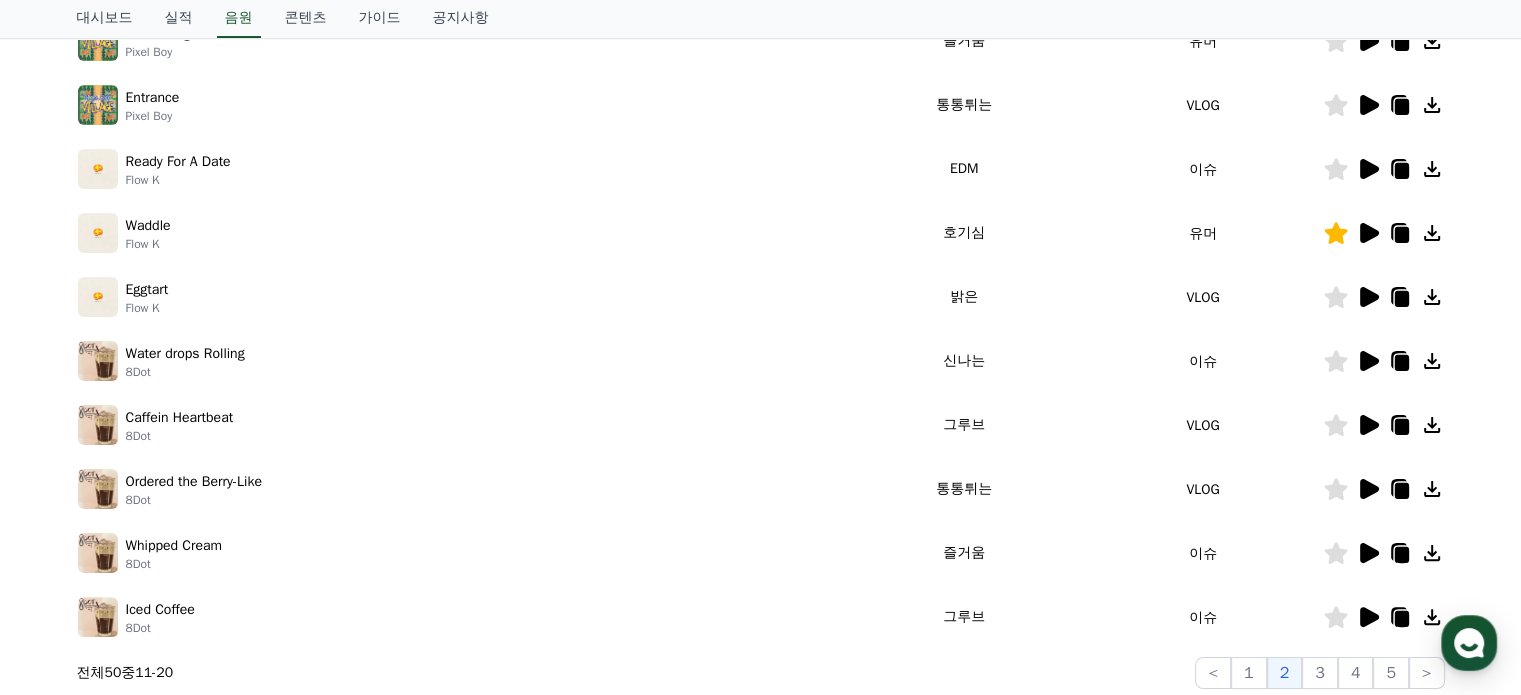 click 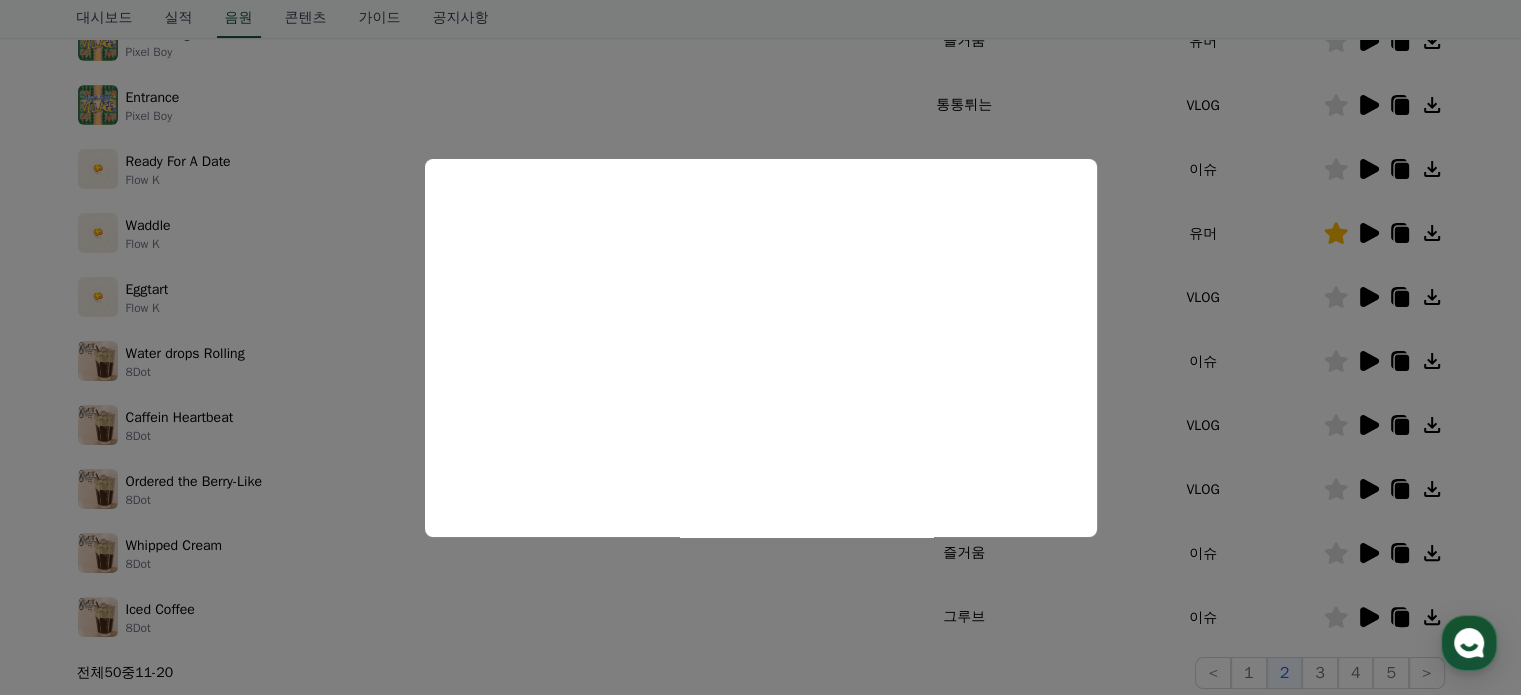 scroll, scrollTop: 500, scrollLeft: 0, axis: vertical 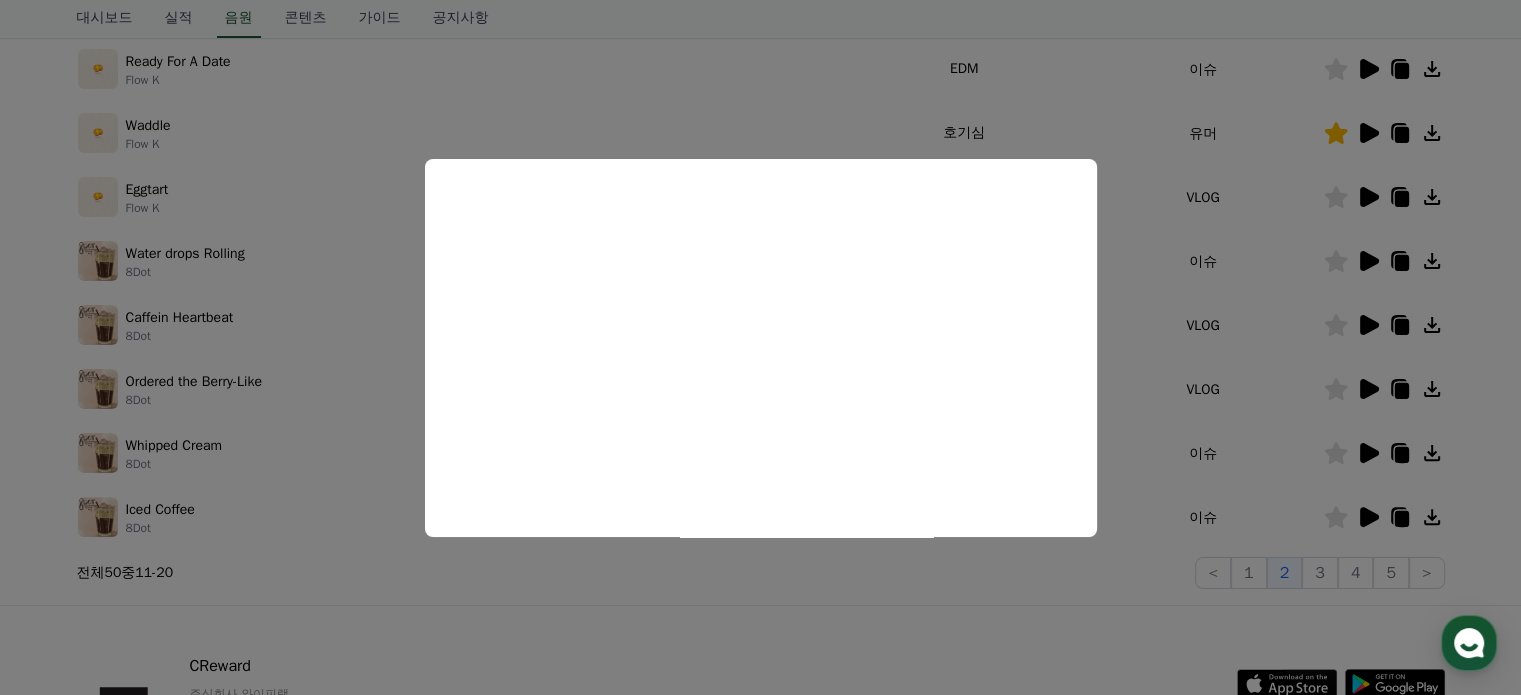 click at bounding box center [760, 347] 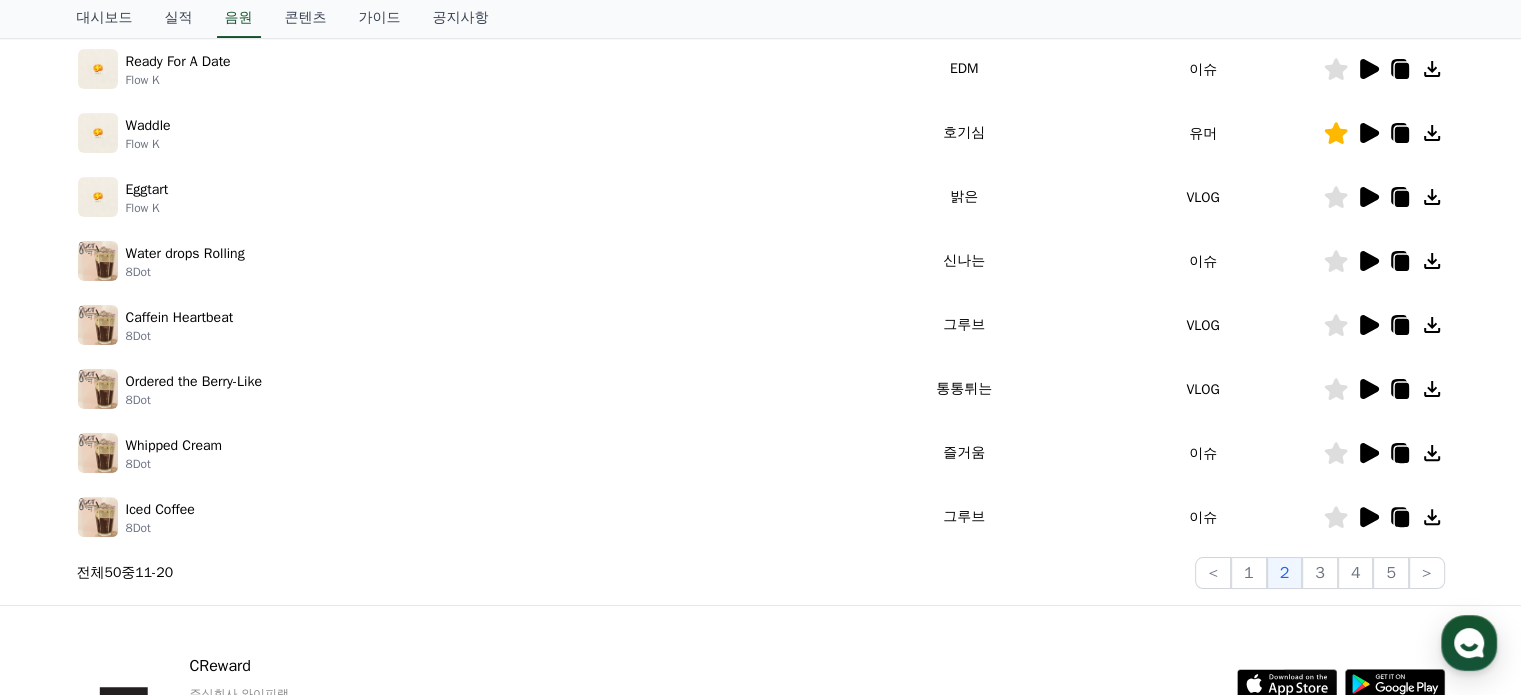 click 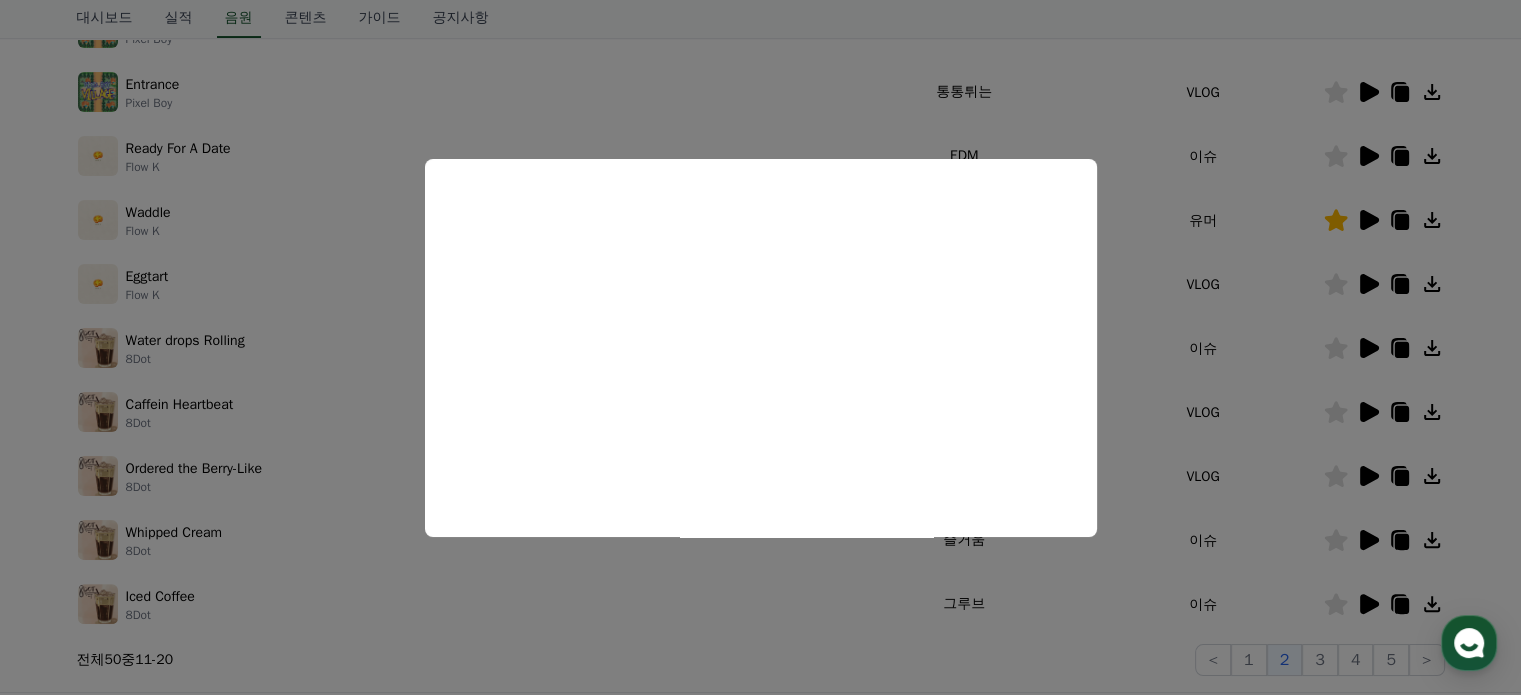 scroll, scrollTop: 500, scrollLeft: 0, axis: vertical 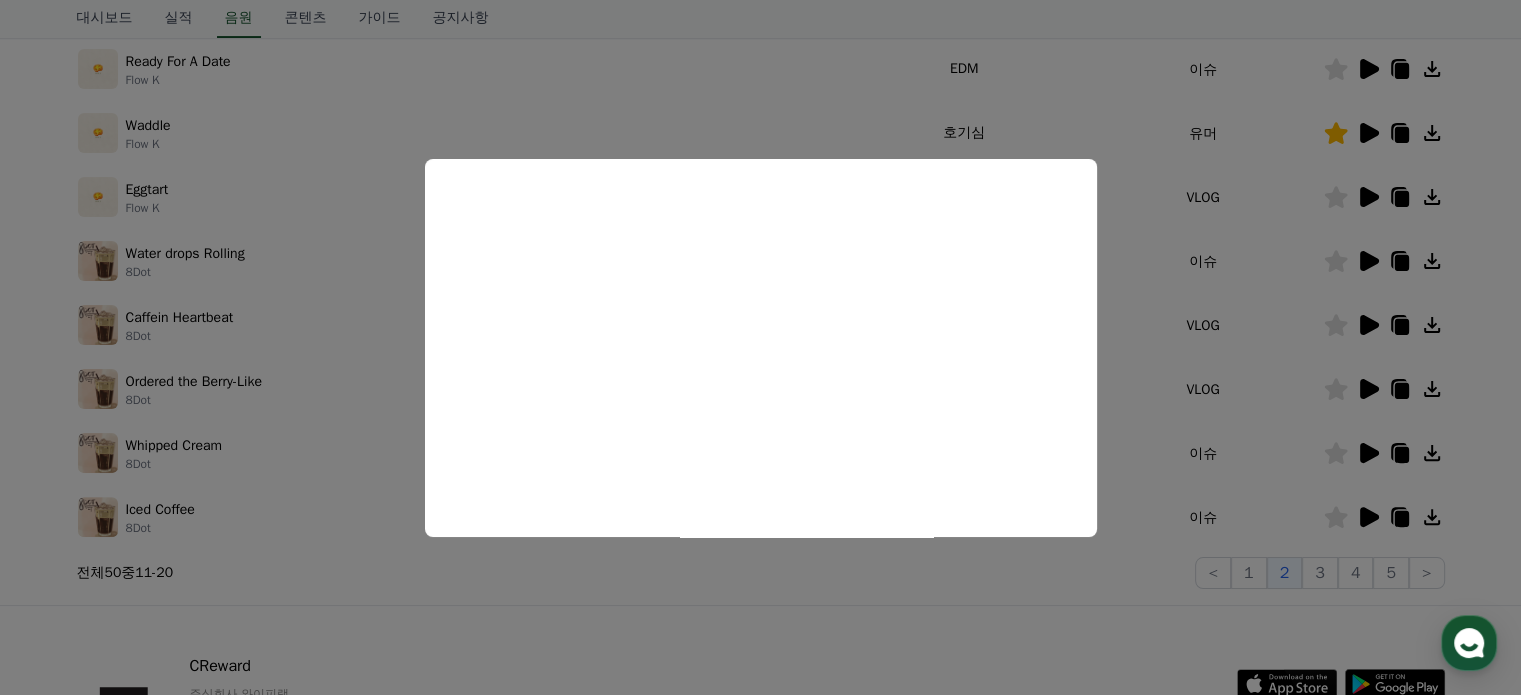 click at bounding box center [760, 347] 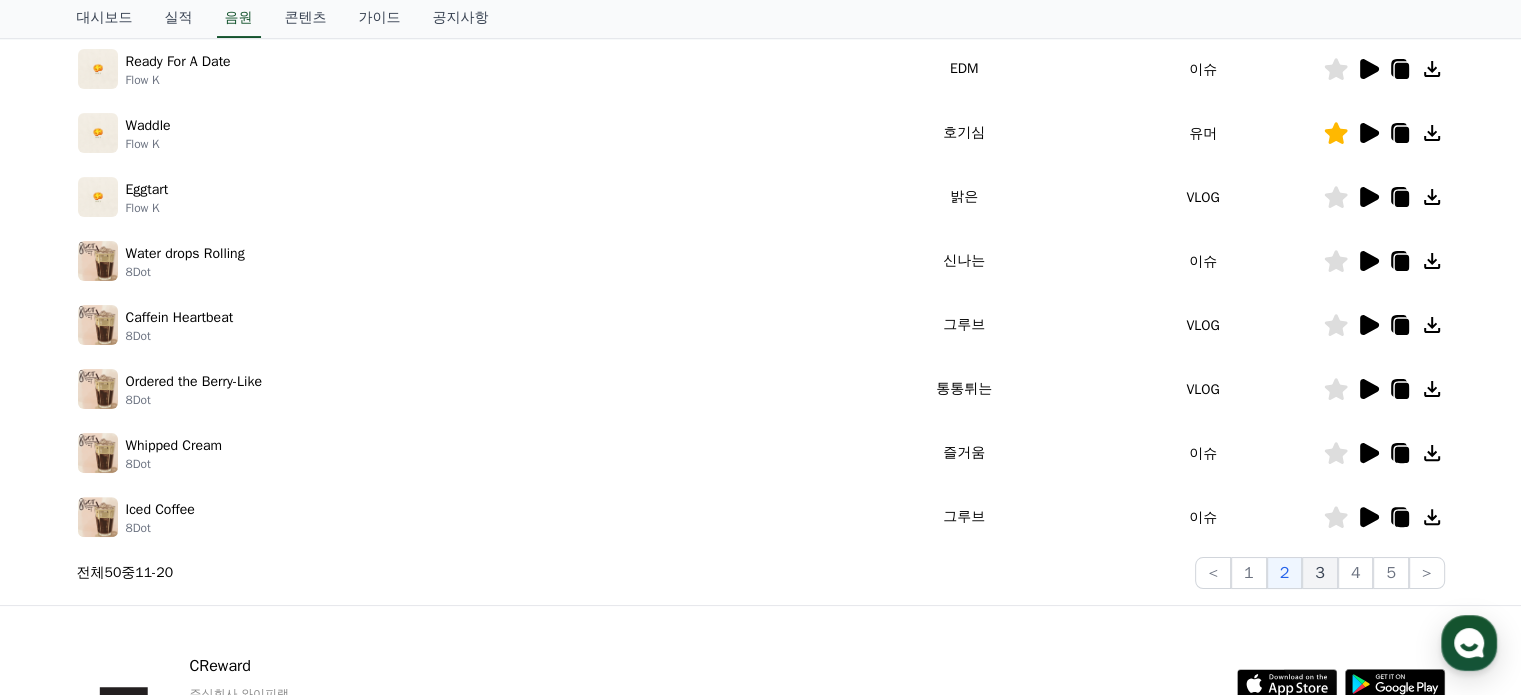 click on "3" 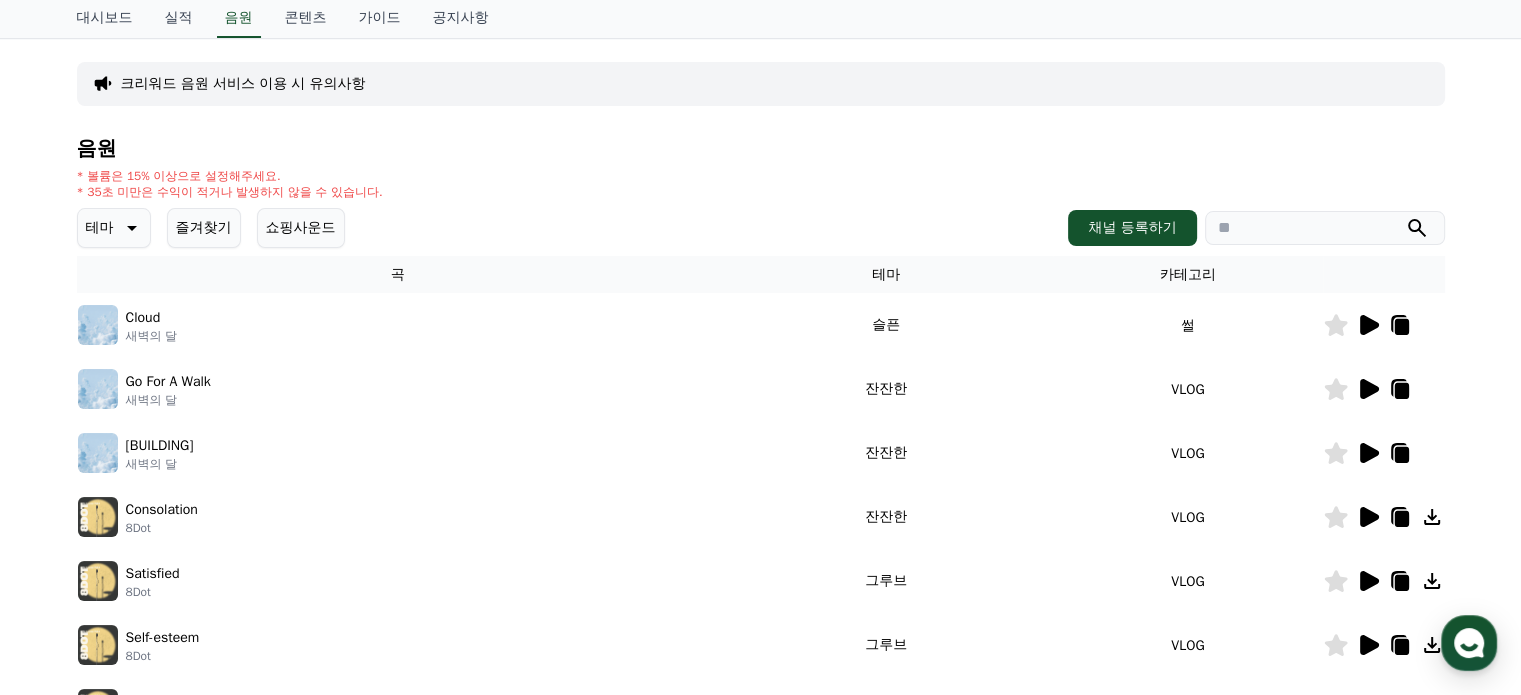 scroll, scrollTop: 0, scrollLeft: 0, axis: both 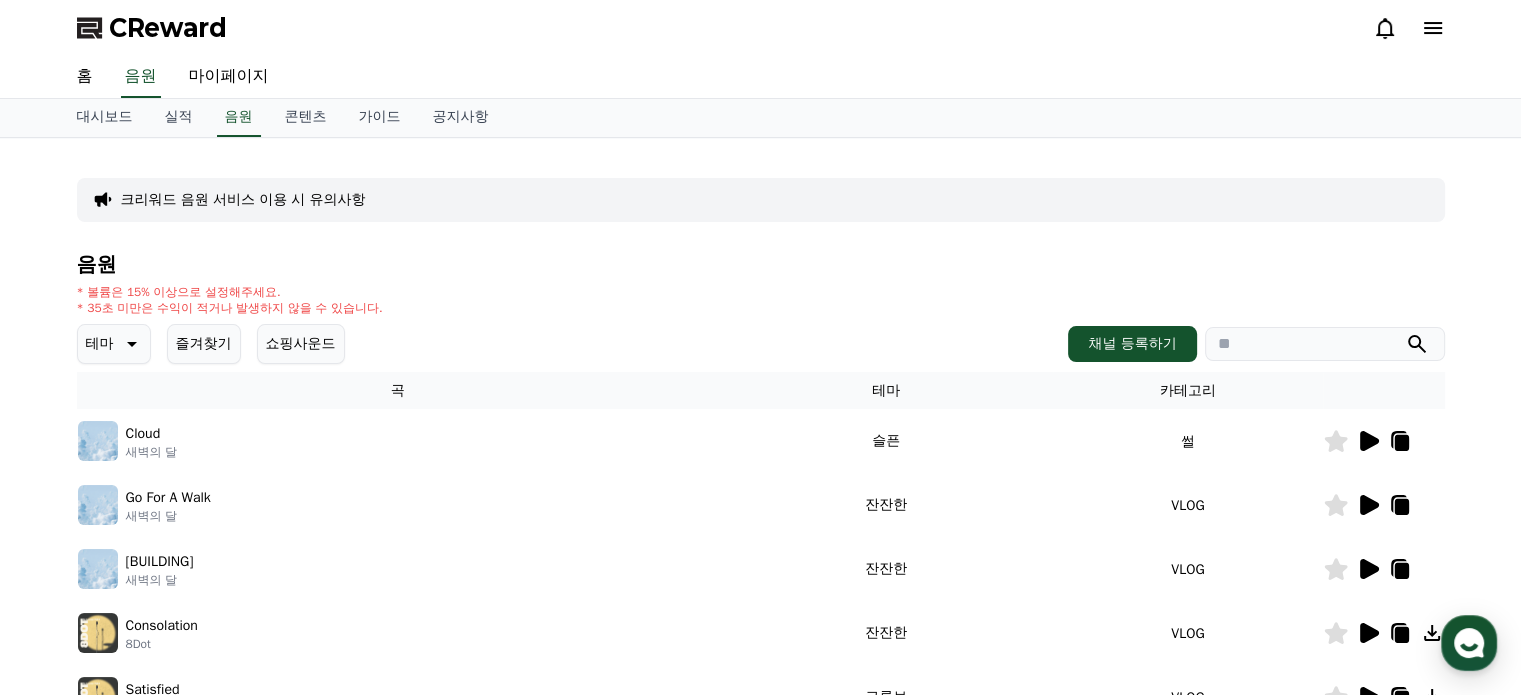 click 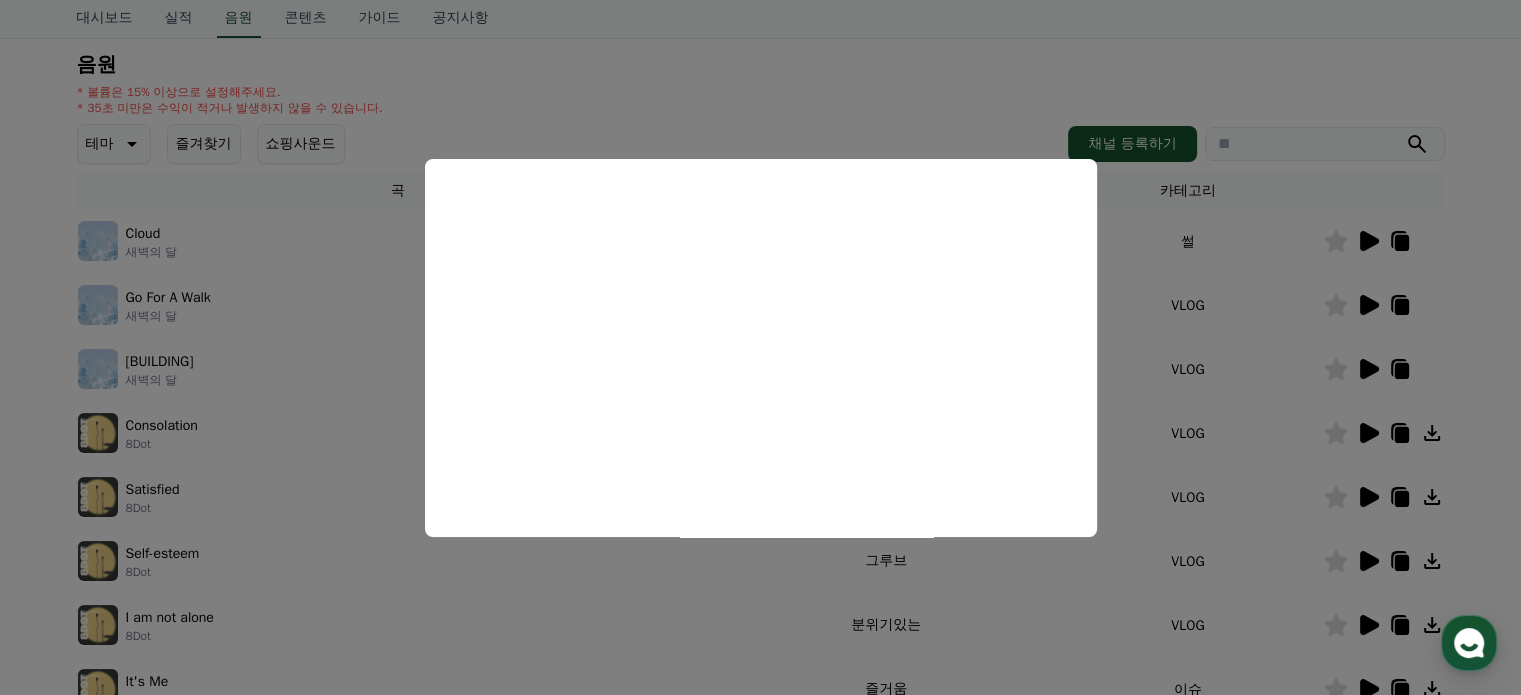 scroll, scrollTop: 100, scrollLeft: 0, axis: vertical 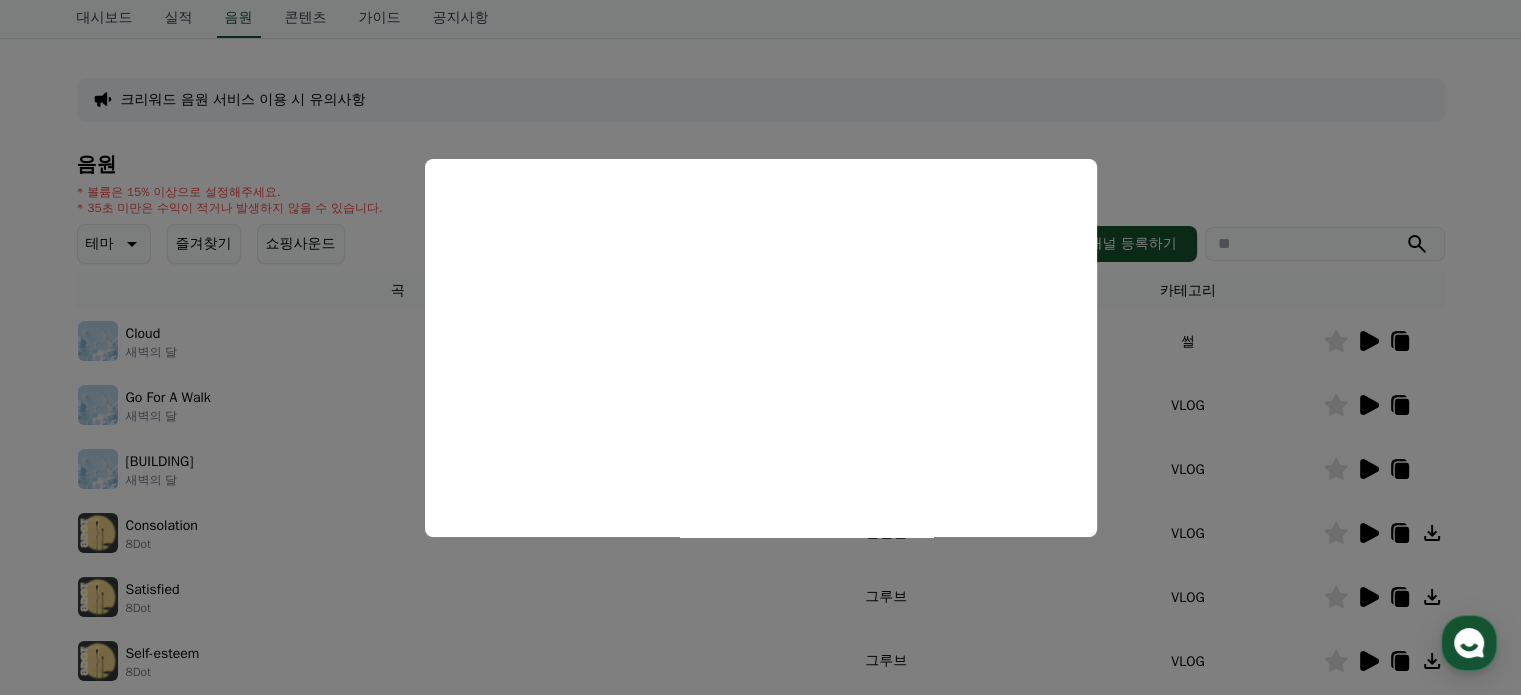 click at bounding box center (760, 347) 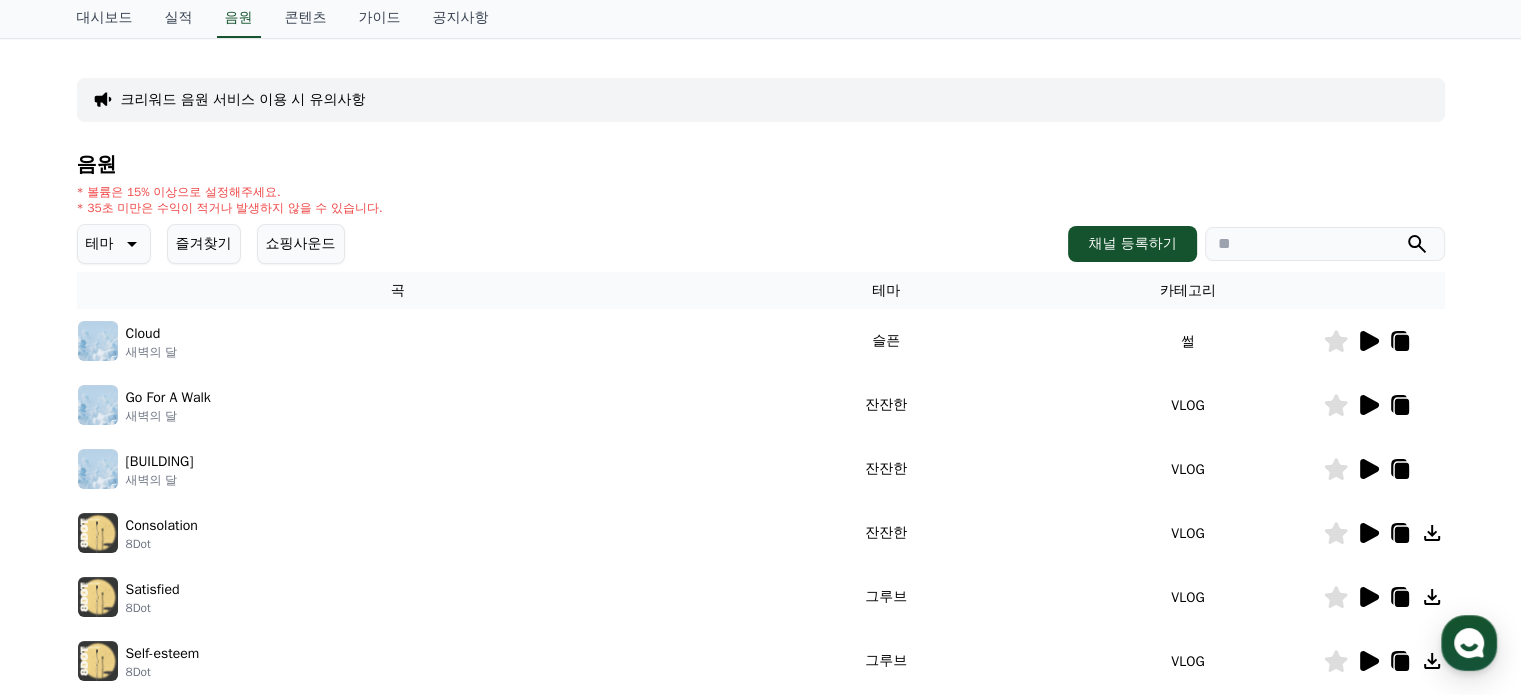 click 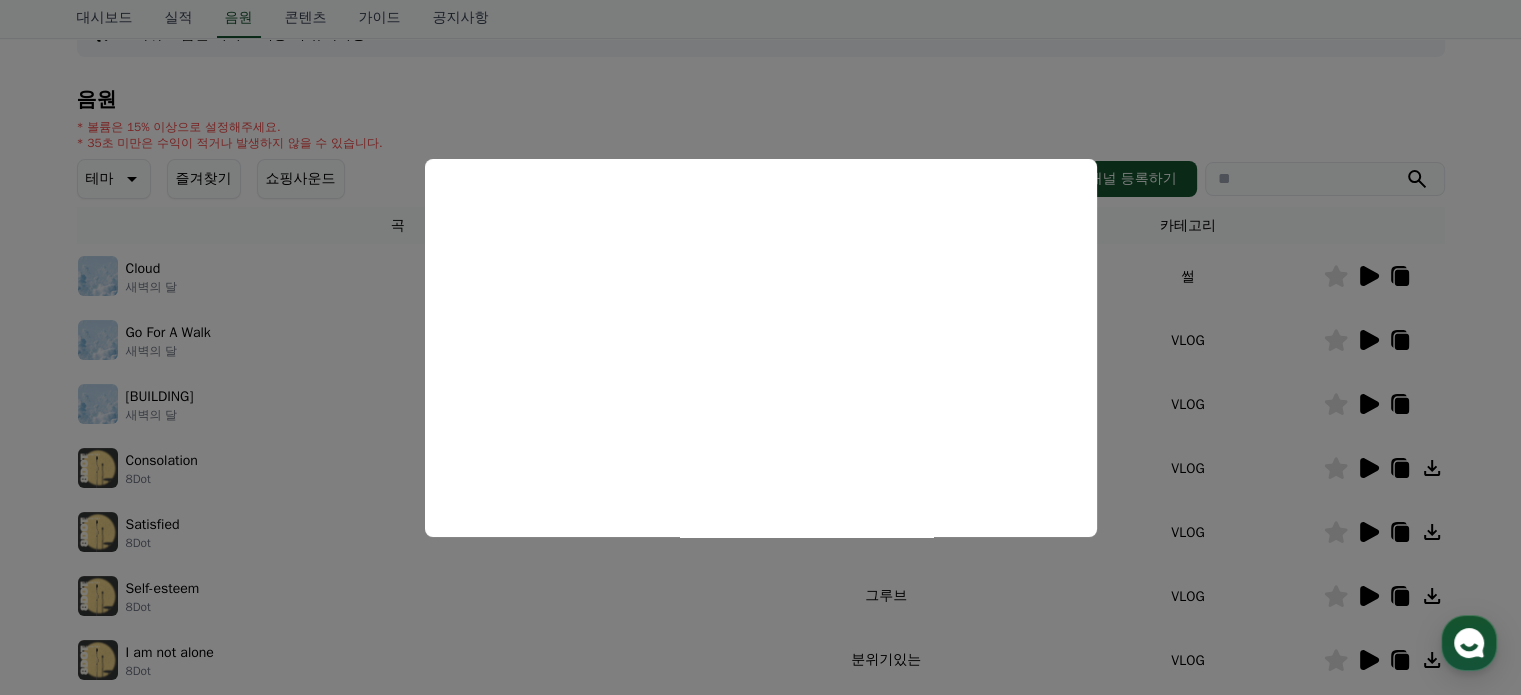 scroll, scrollTop: 200, scrollLeft: 0, axis: vertical 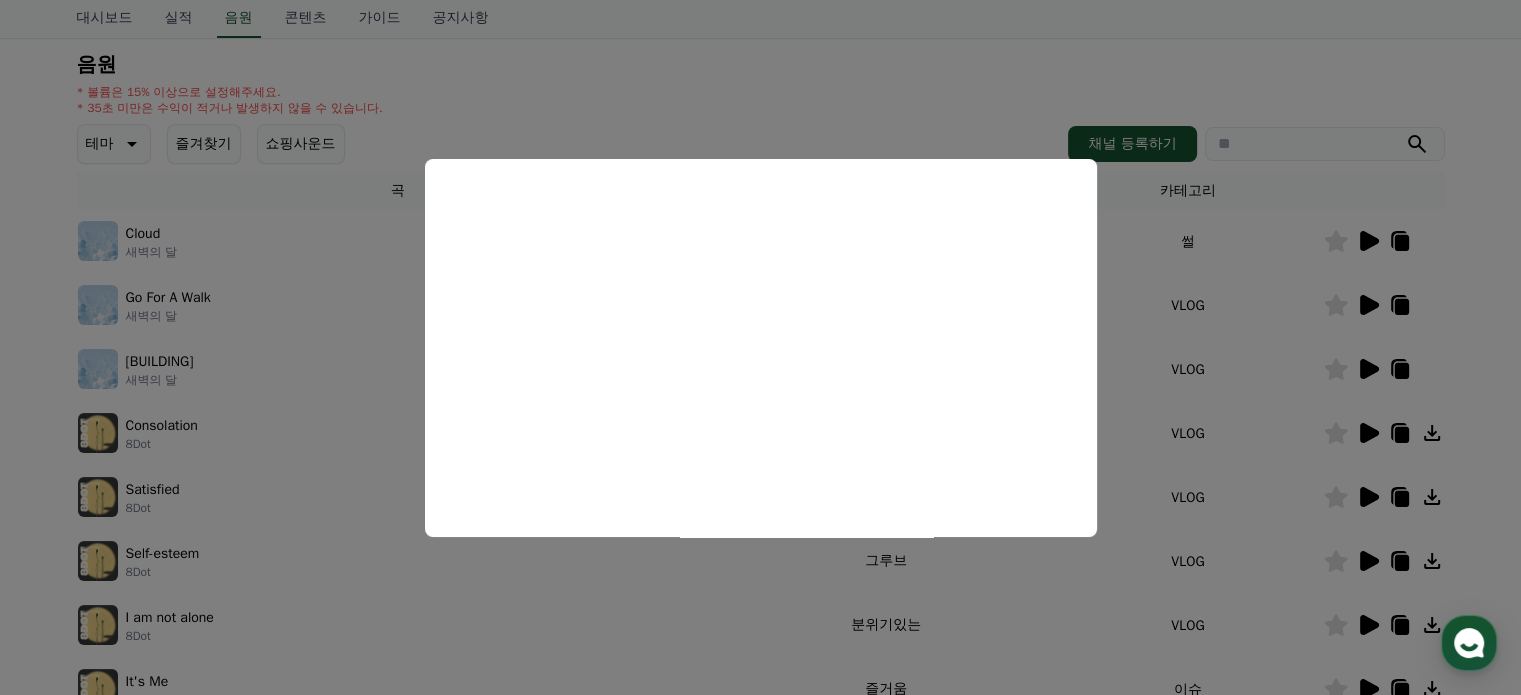 click at bounding box center [760, 347] 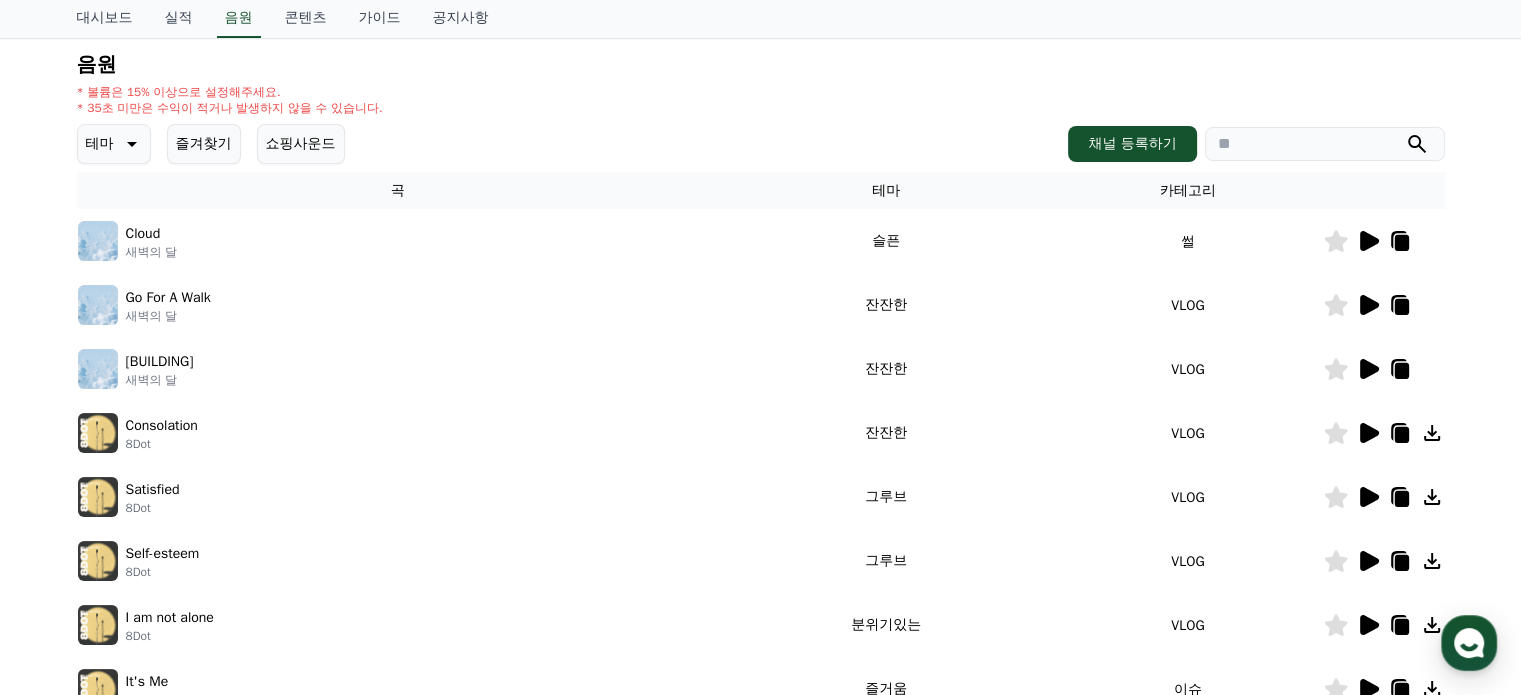 click 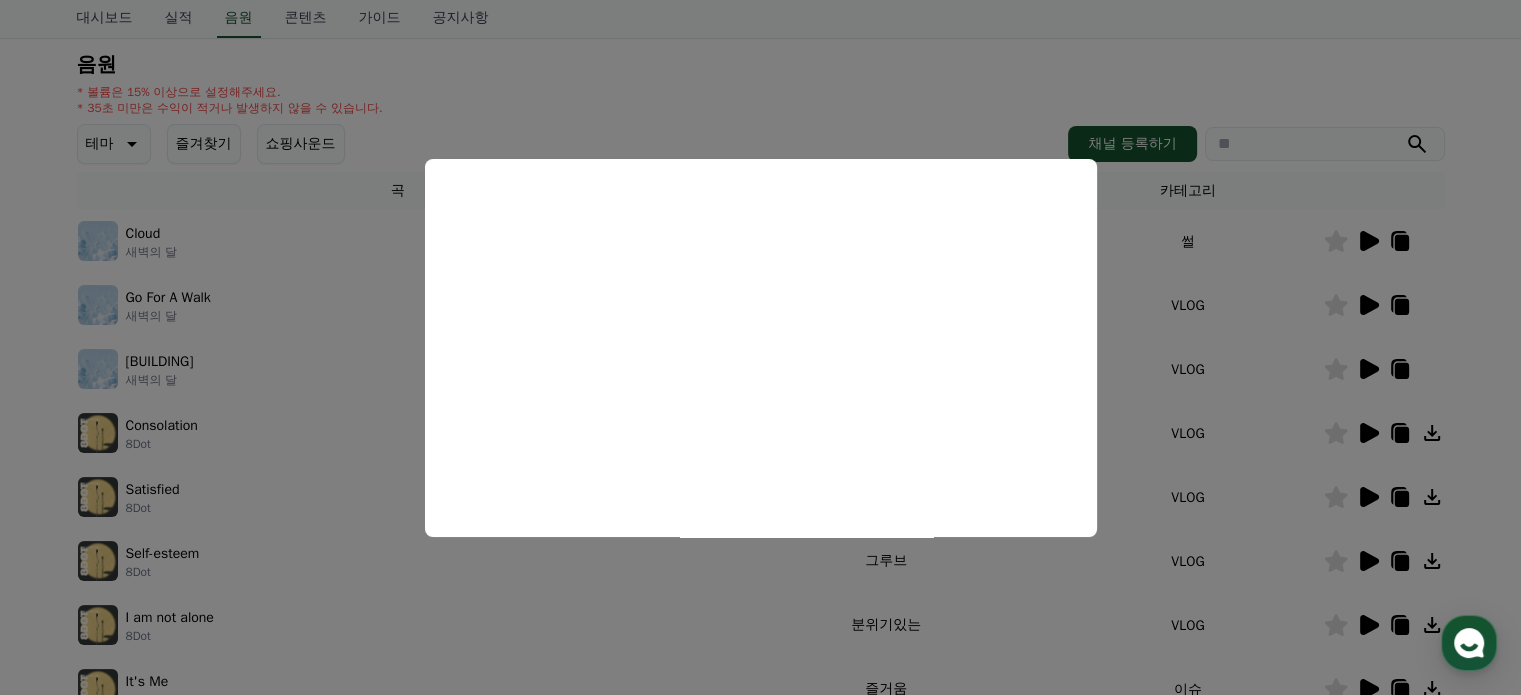 click at bounding box center [760, 347] 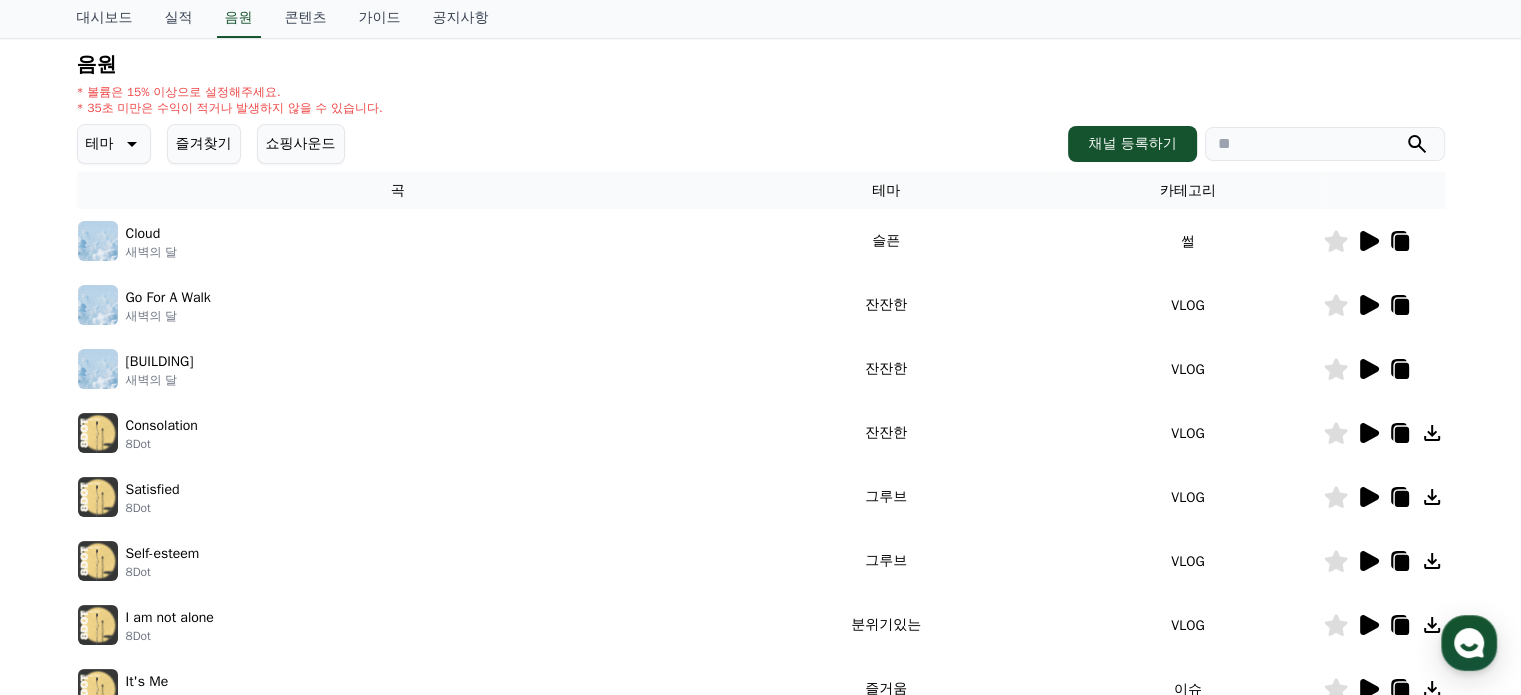 click 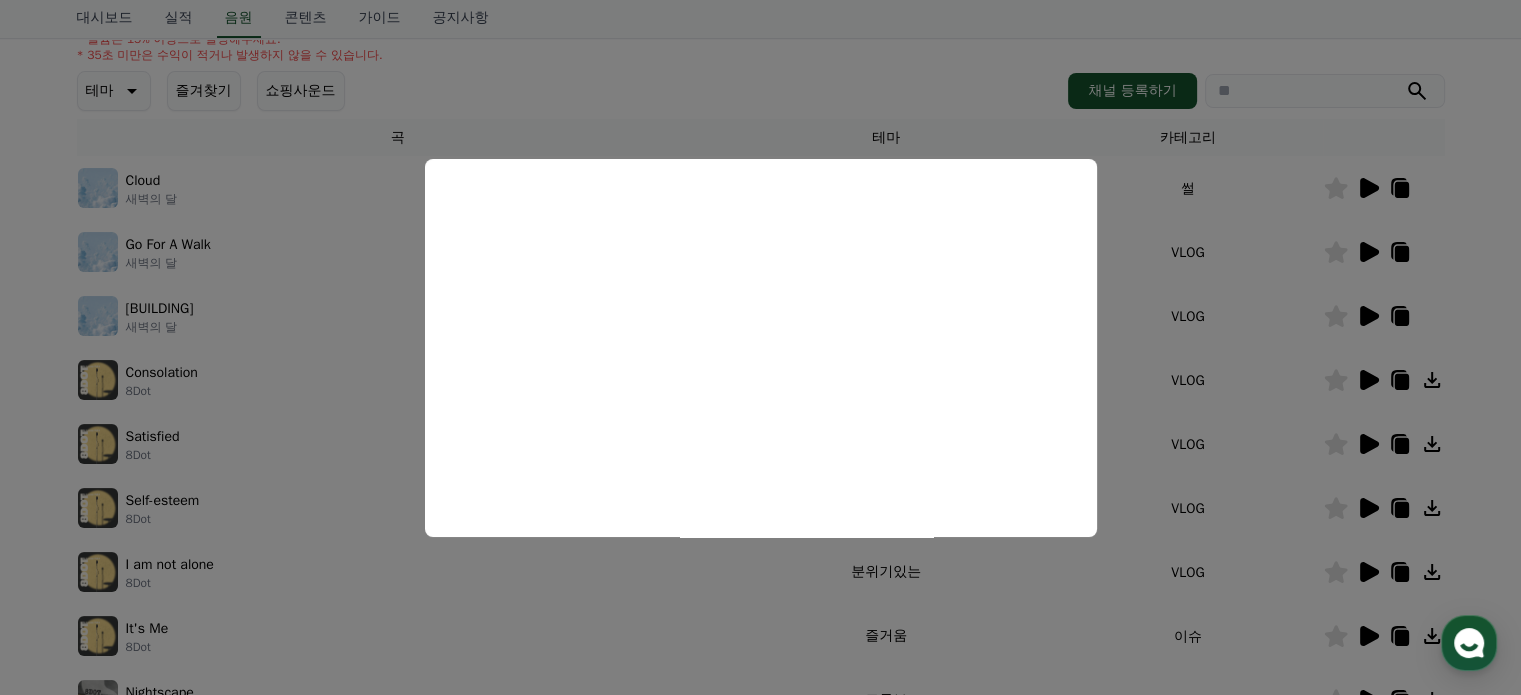scroll, scrollTop: 300, scrollLeft: 0, axis: vertical 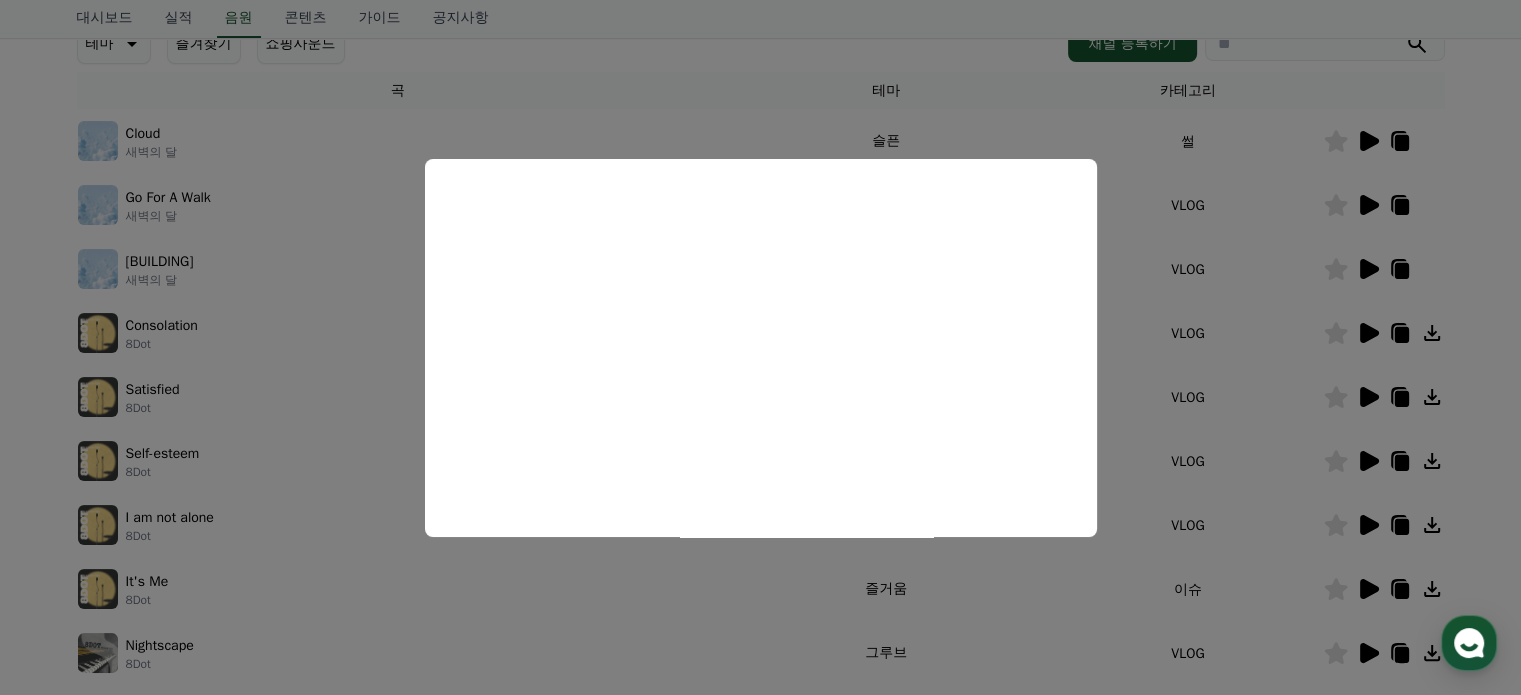 click at bounding box center (760, 347) 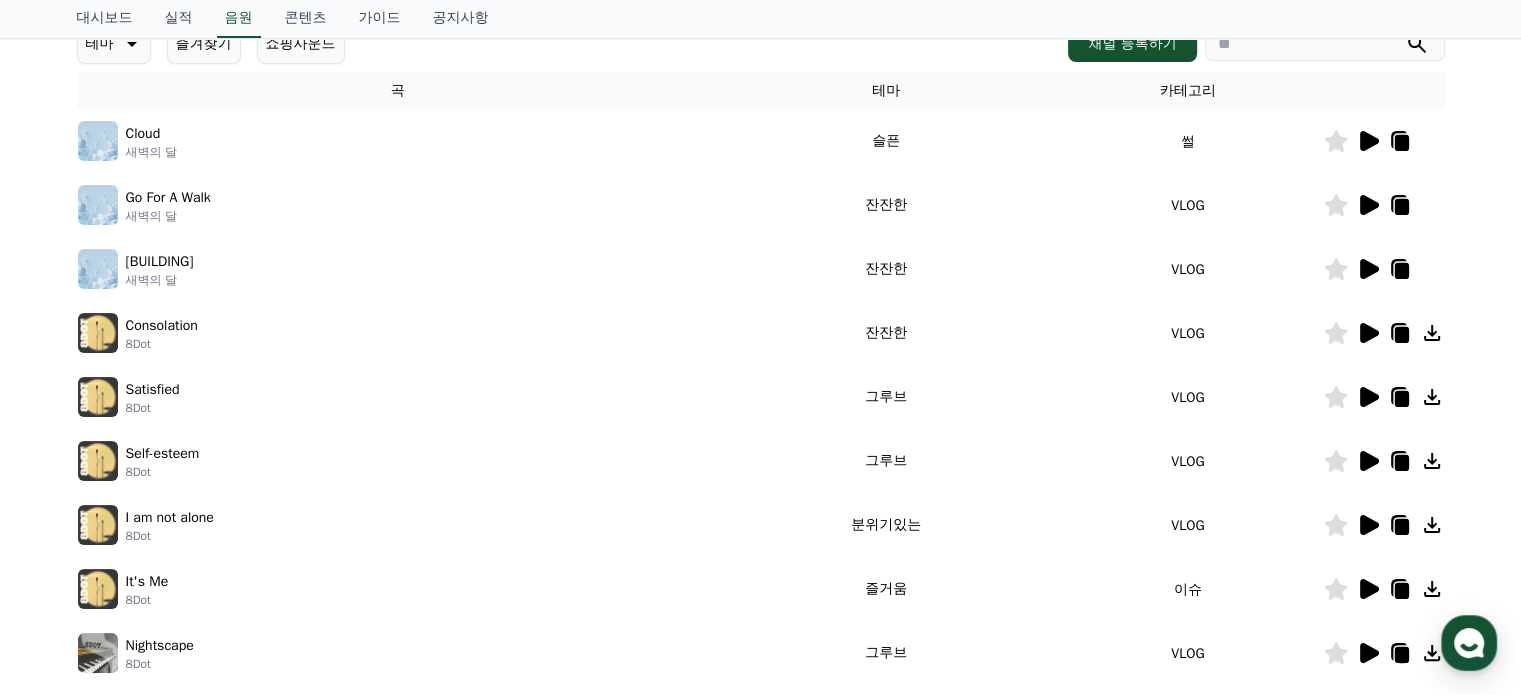 click 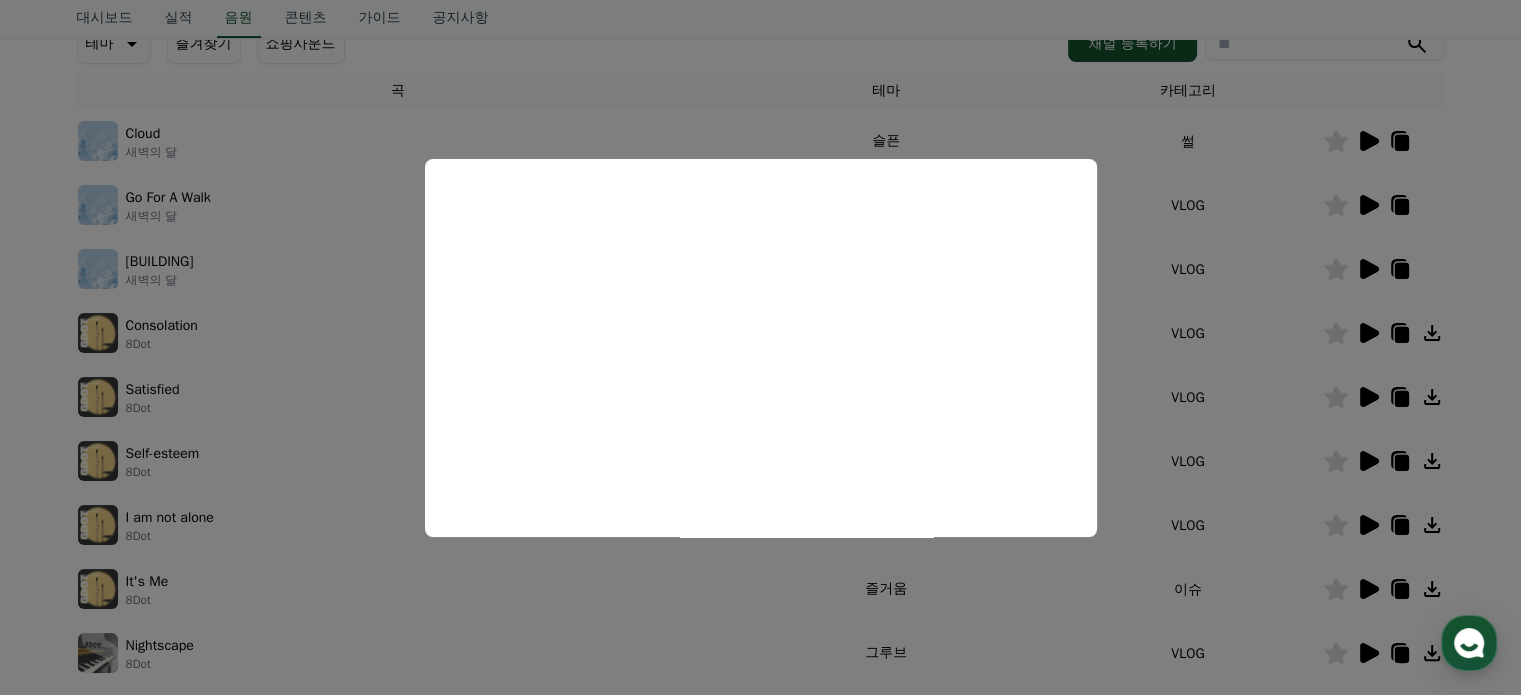 click at bounding box center (760, 347) 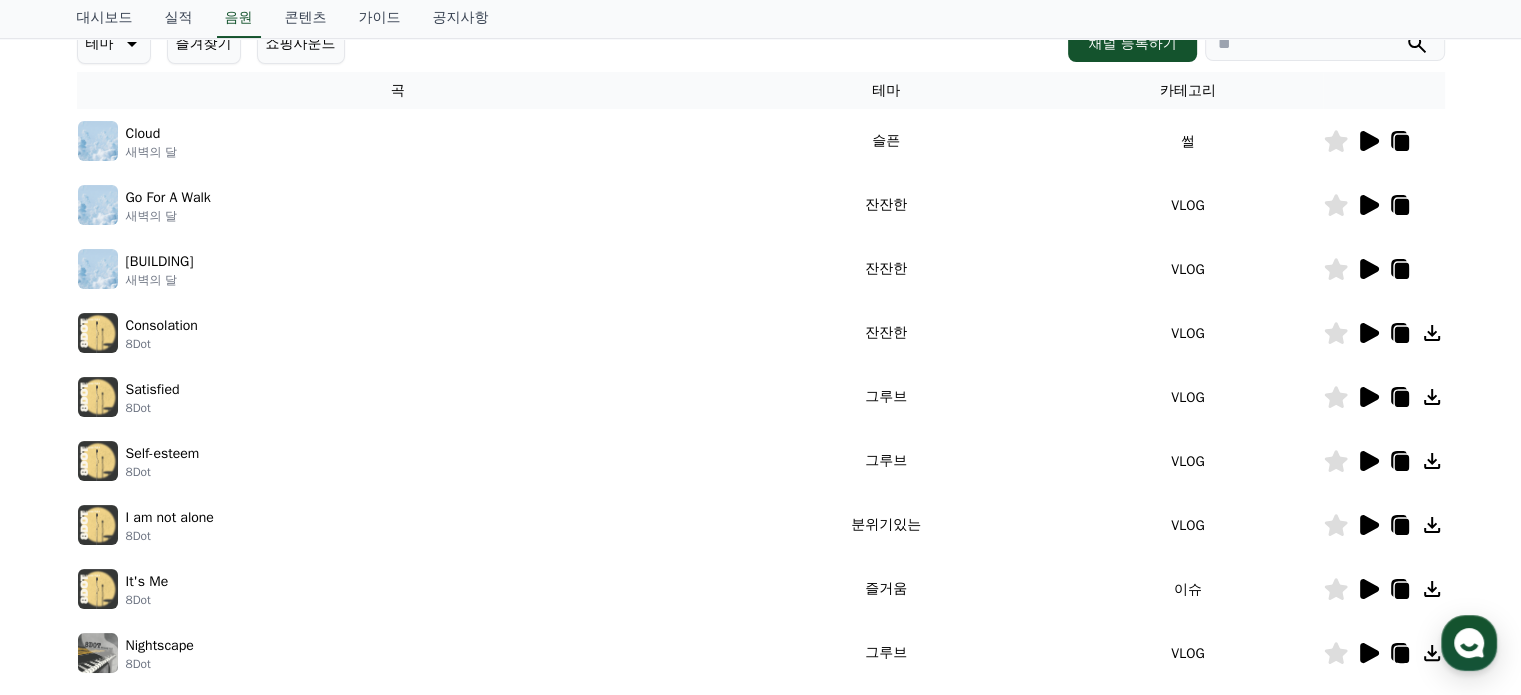 click 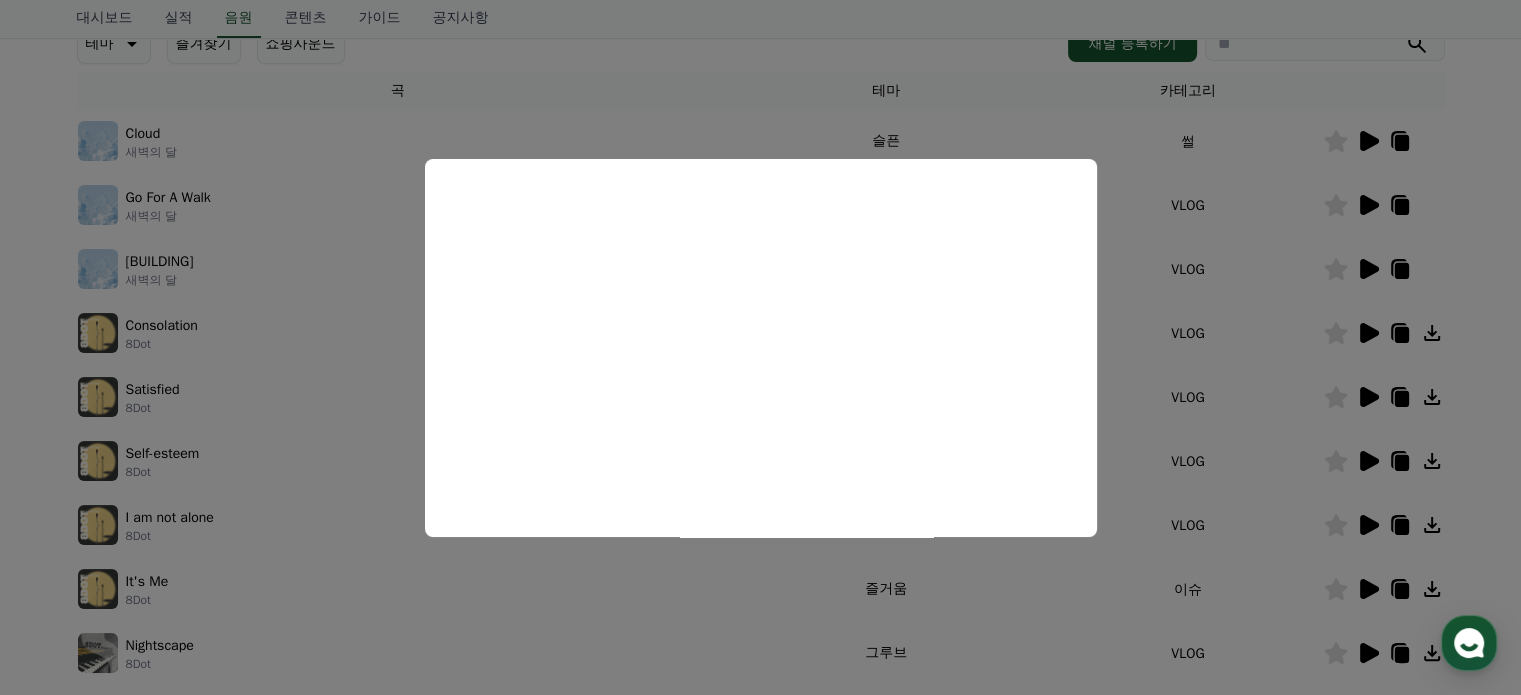click at bounding box center (760, 347) 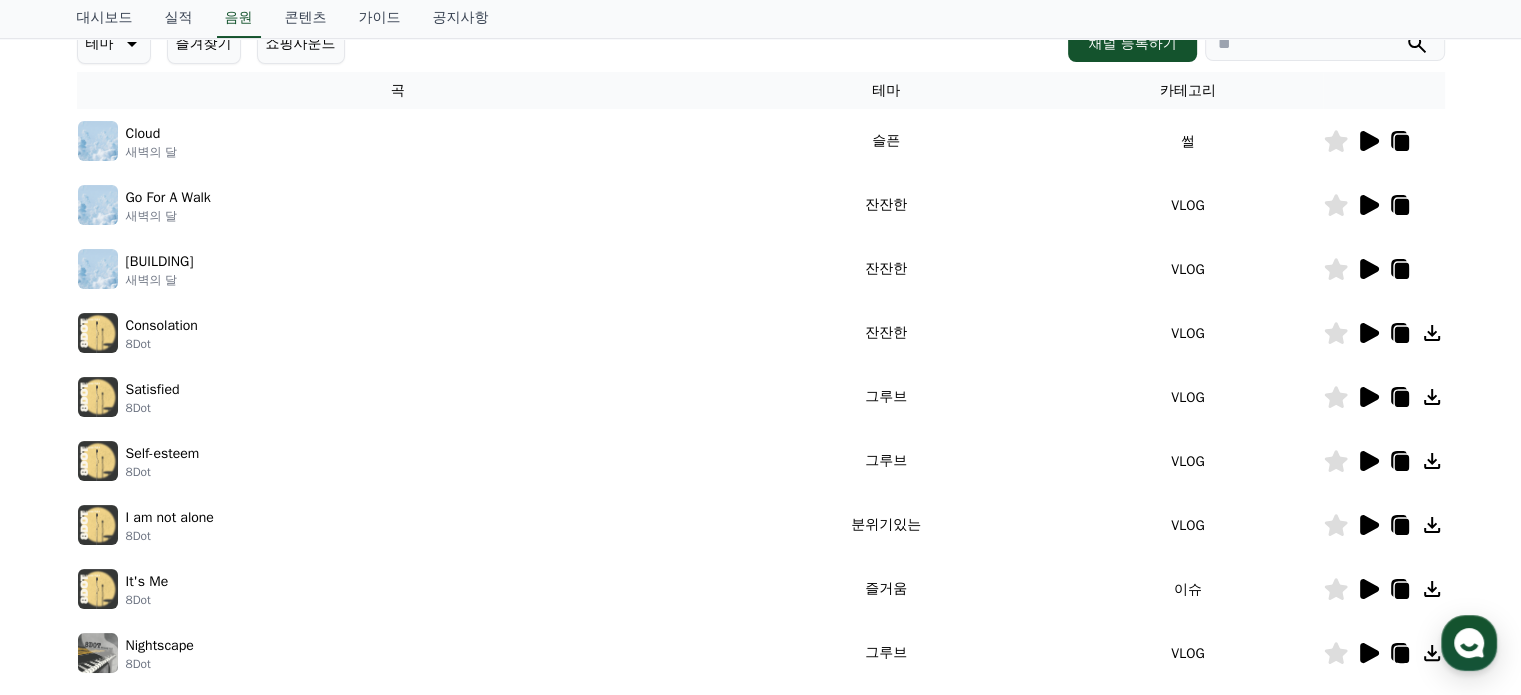 click 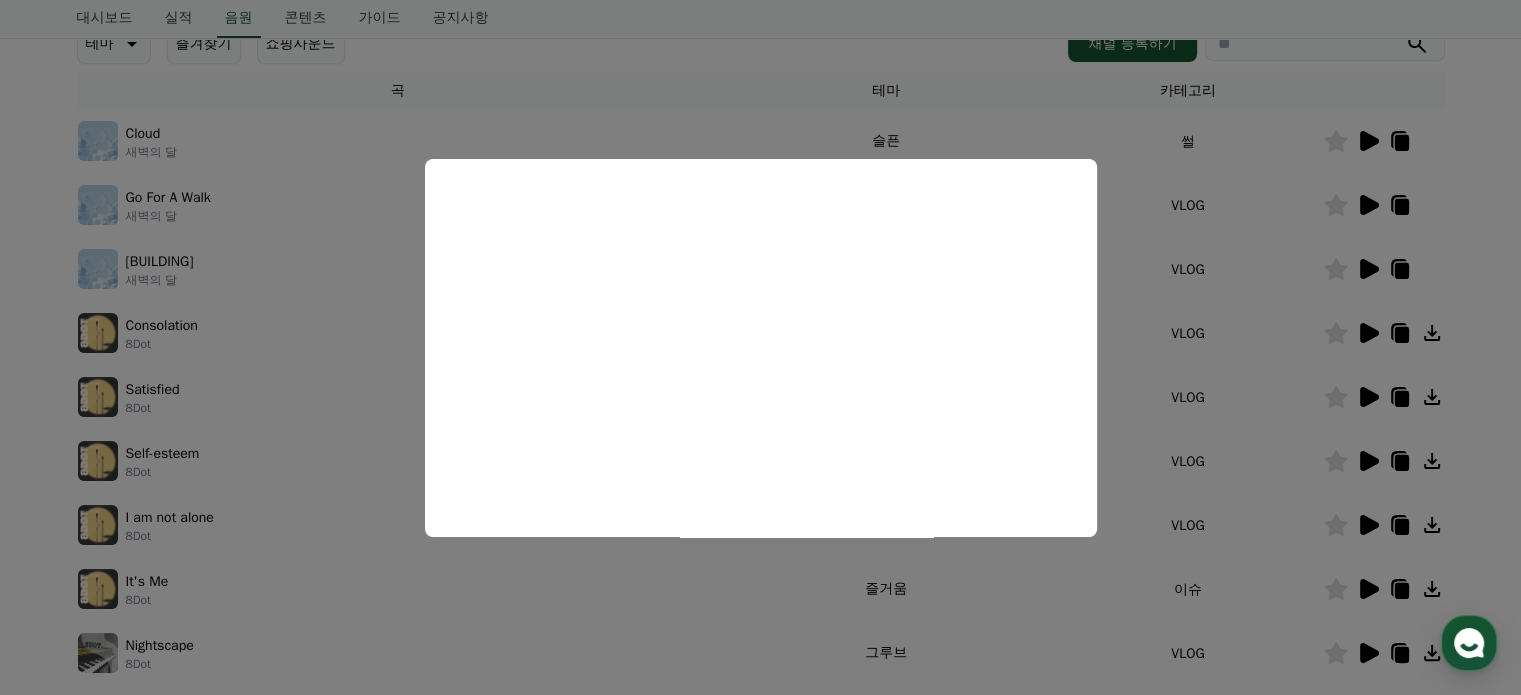 click at bounding box center (760, 347) 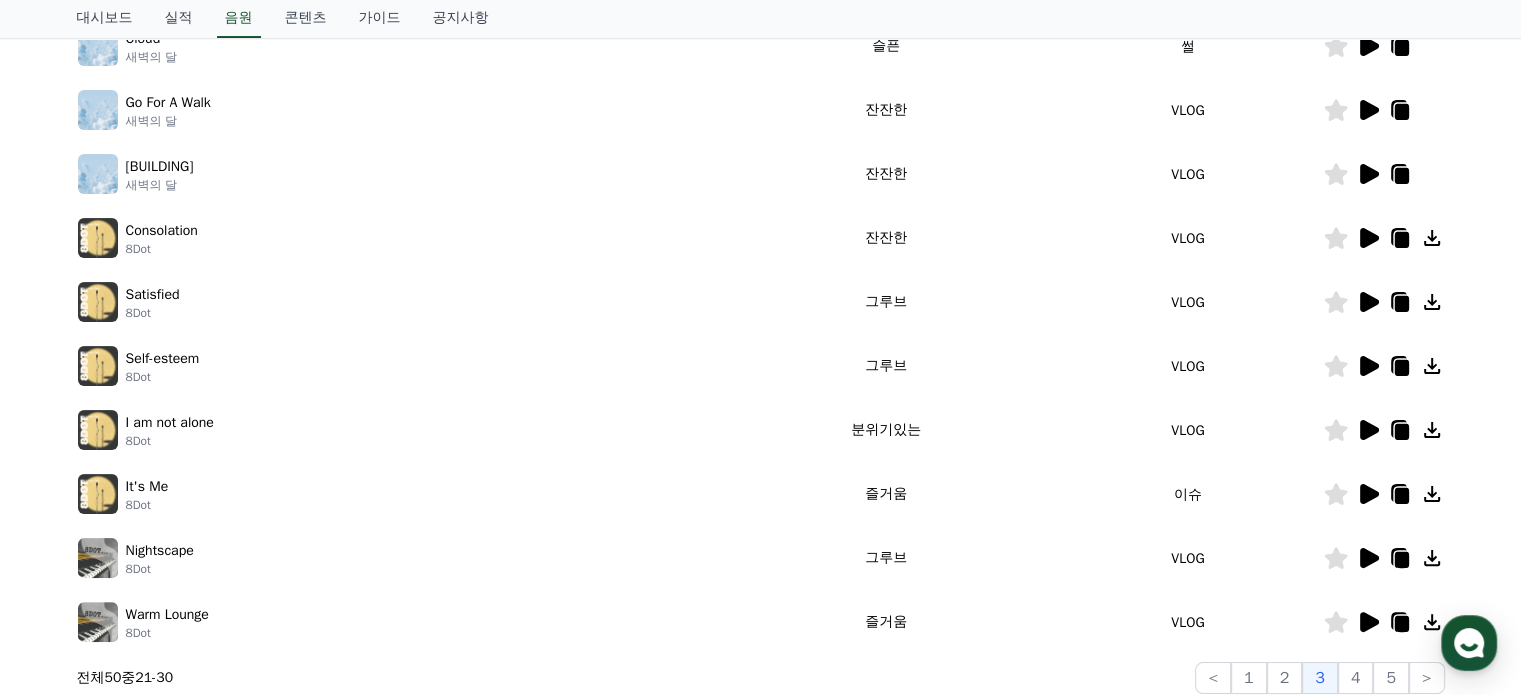 scroll, scrollTop: 400, scrollLeft: 0, axis: vertical 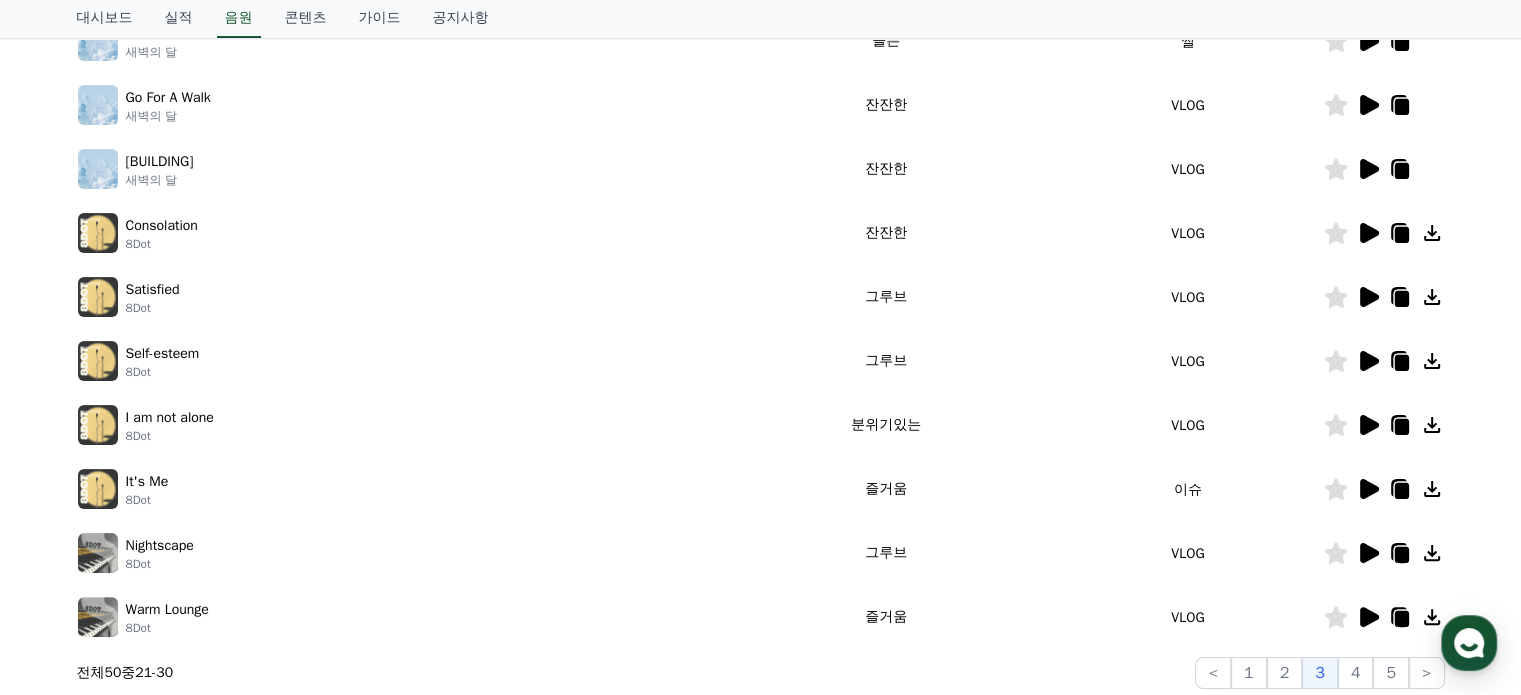 click 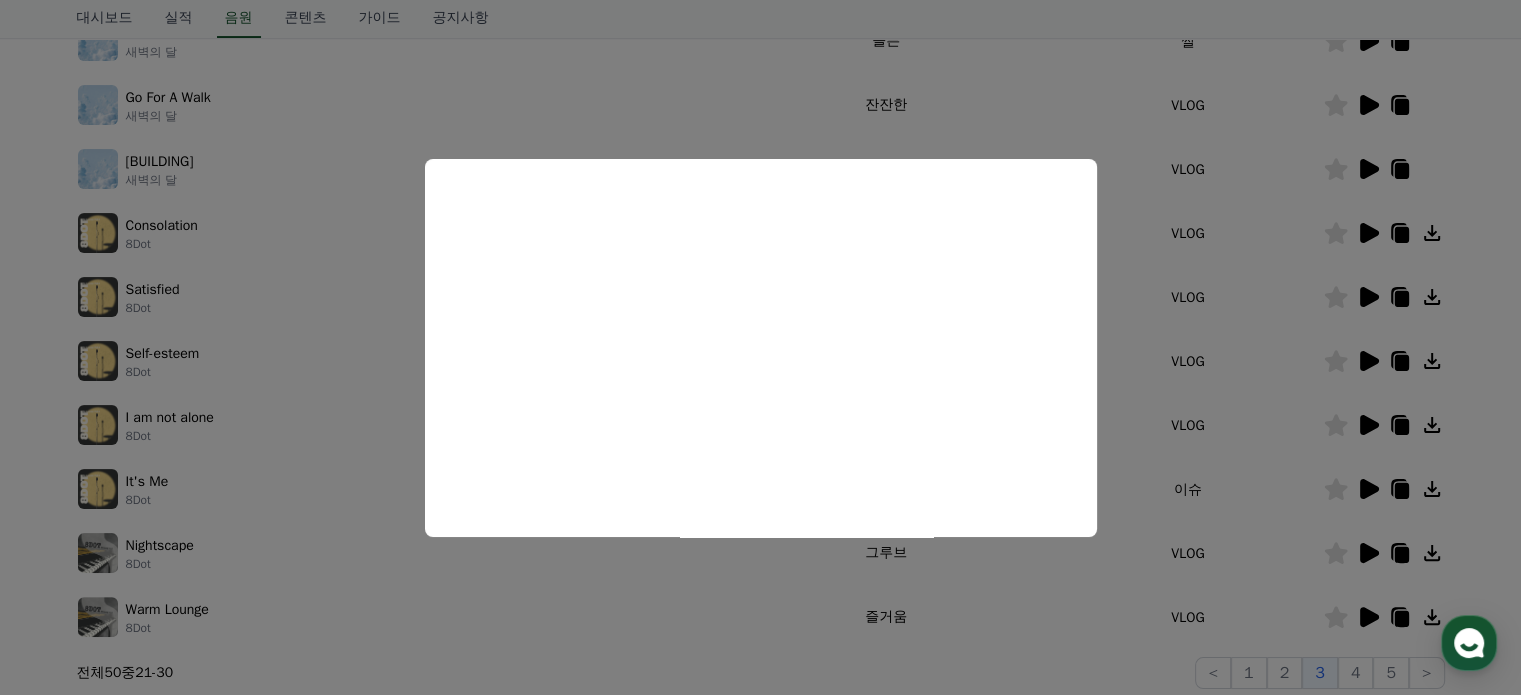 click at bounding box center [760, 347] 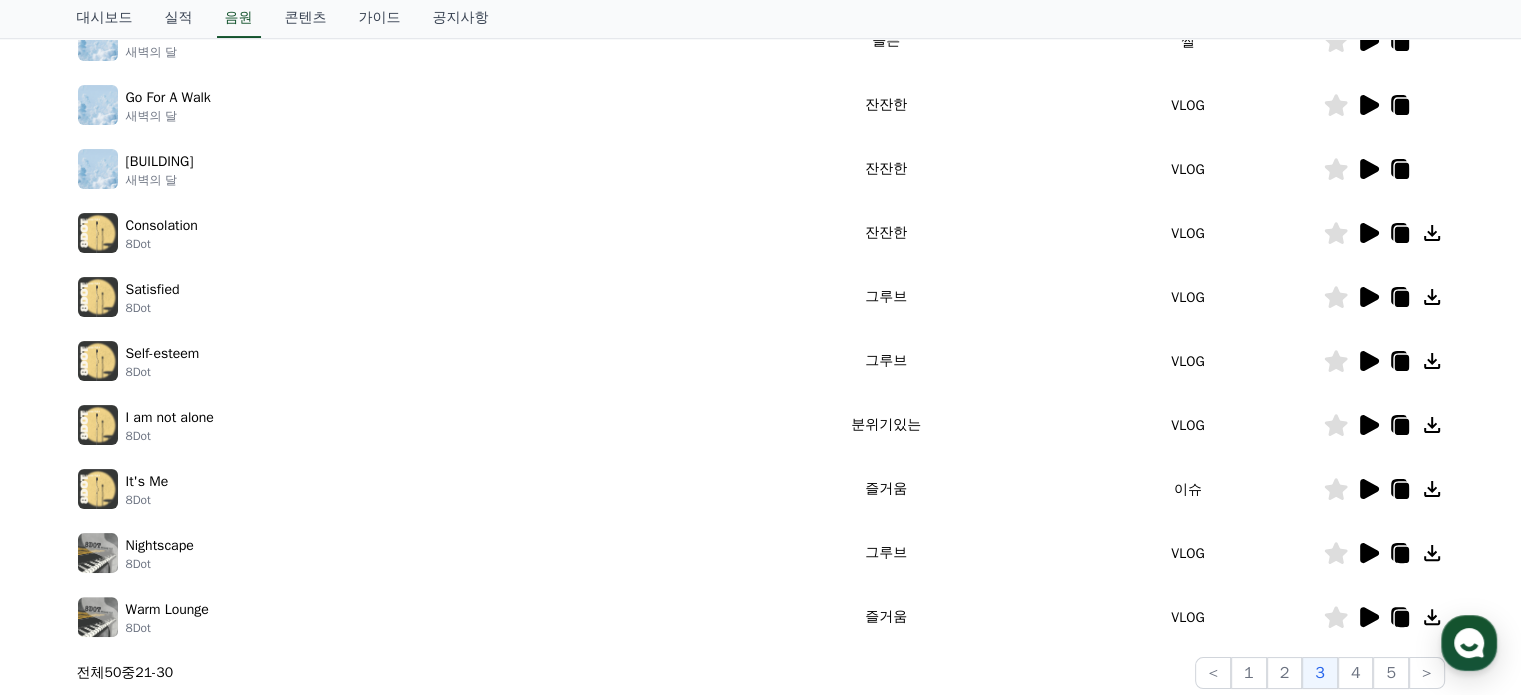 click 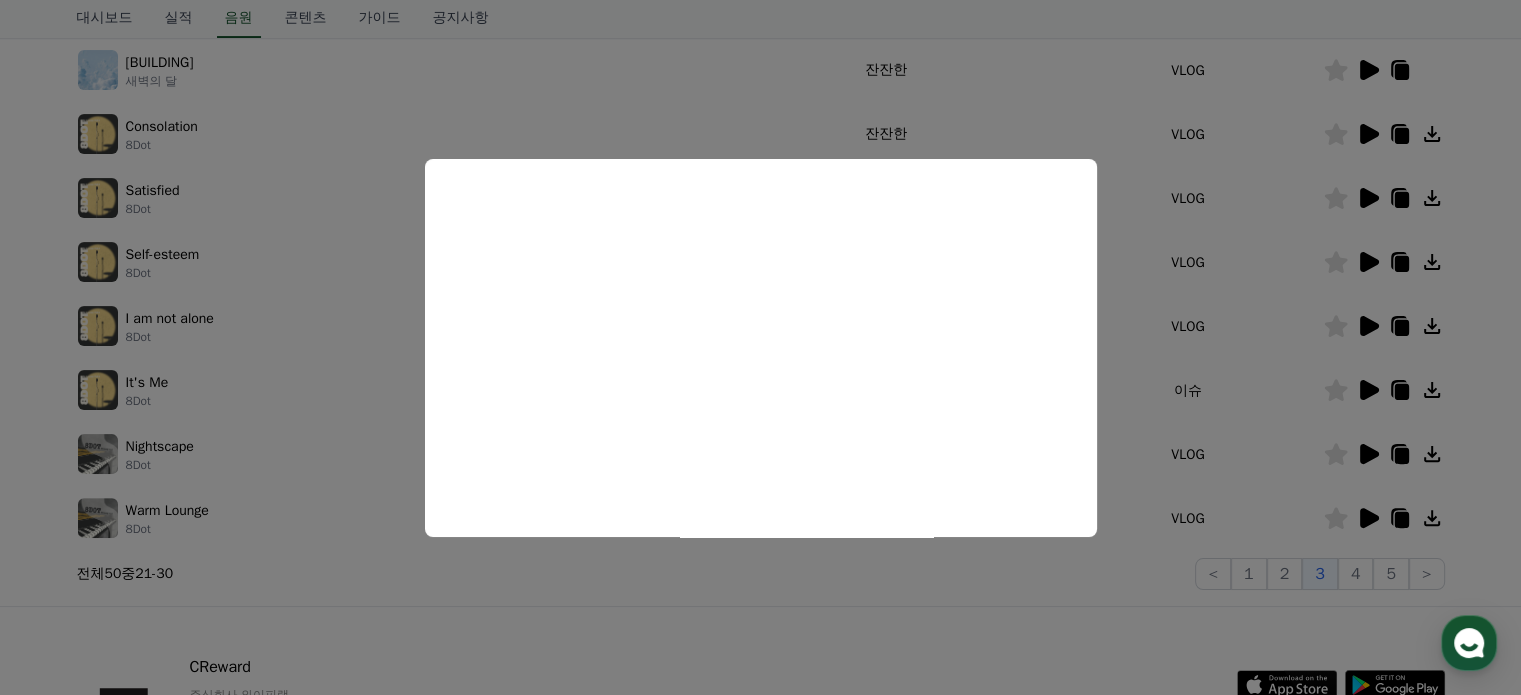scroll, scrollTop: 500, scrollLeft: 0, axis: vertical 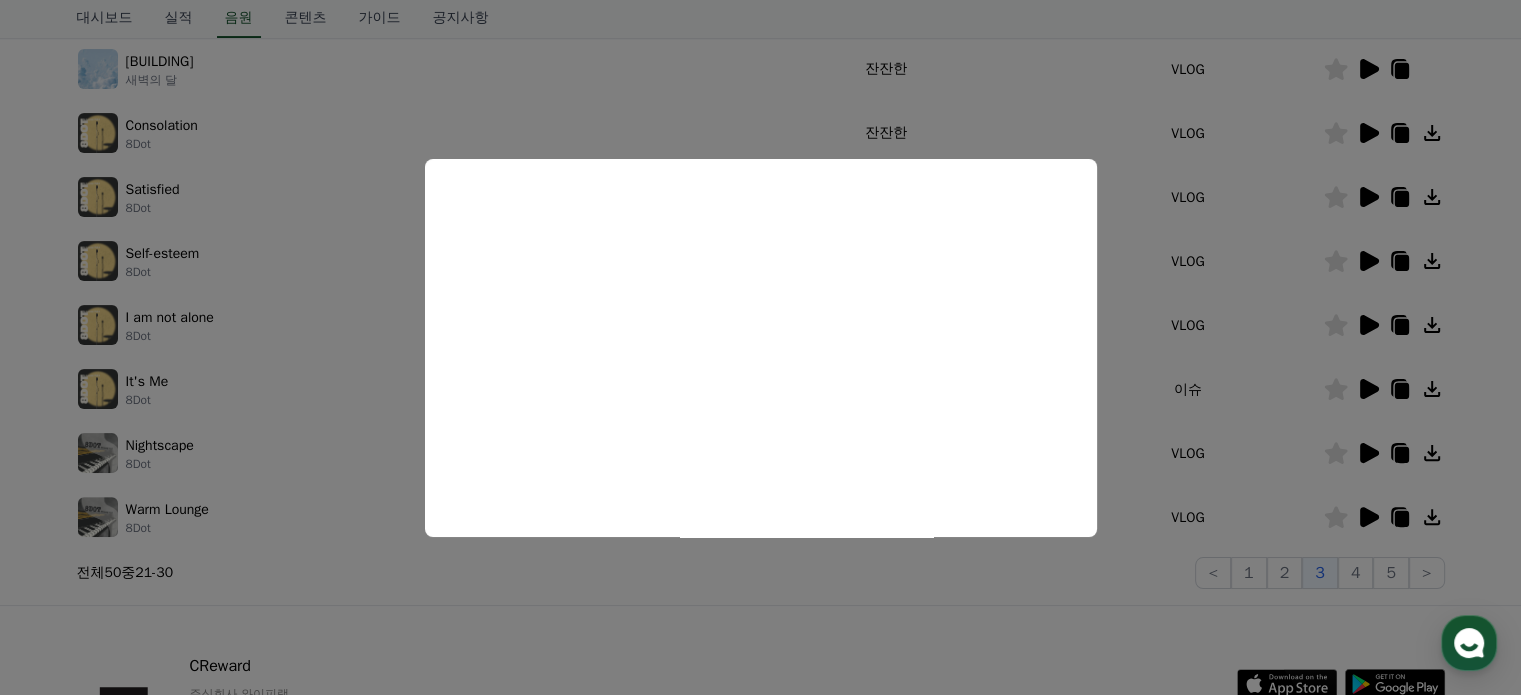 click at bounding box center [760, 347] 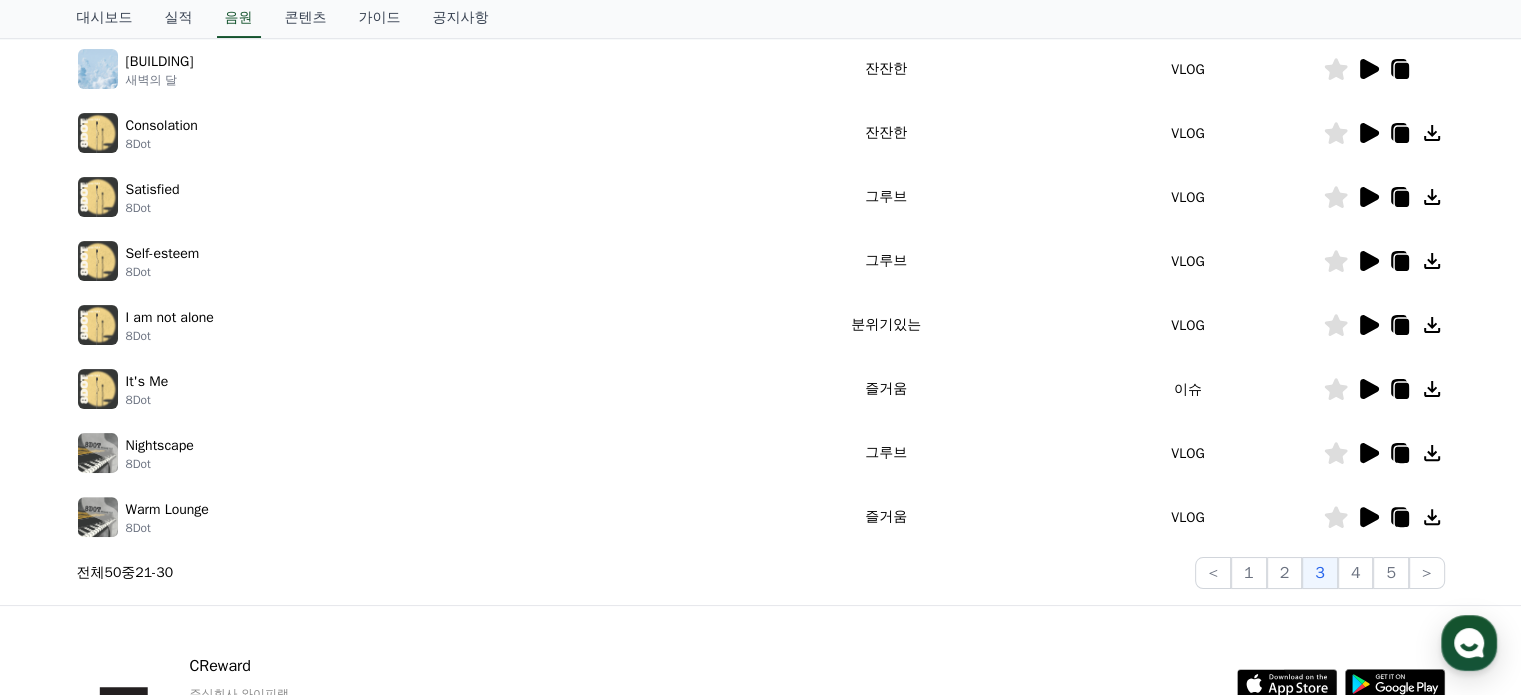 click 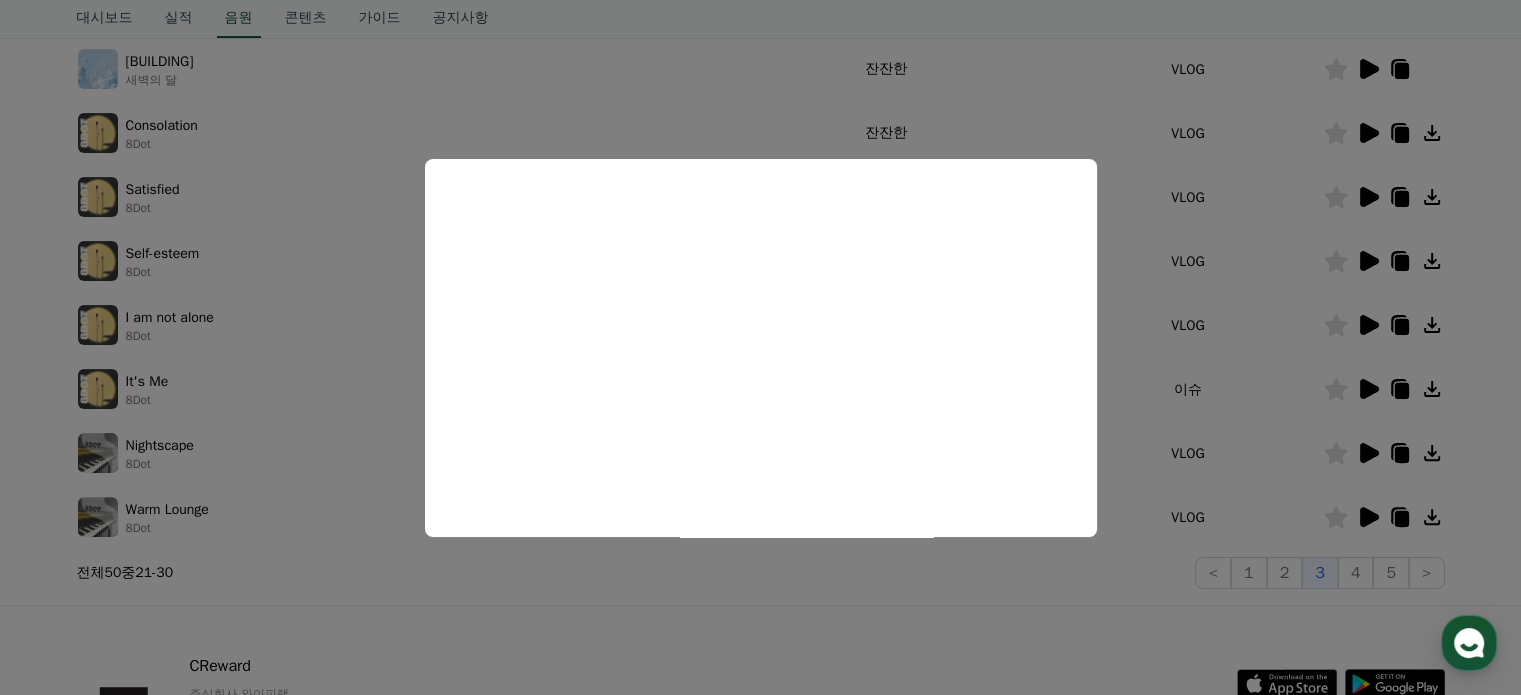 click at bounding box center [760, 347] 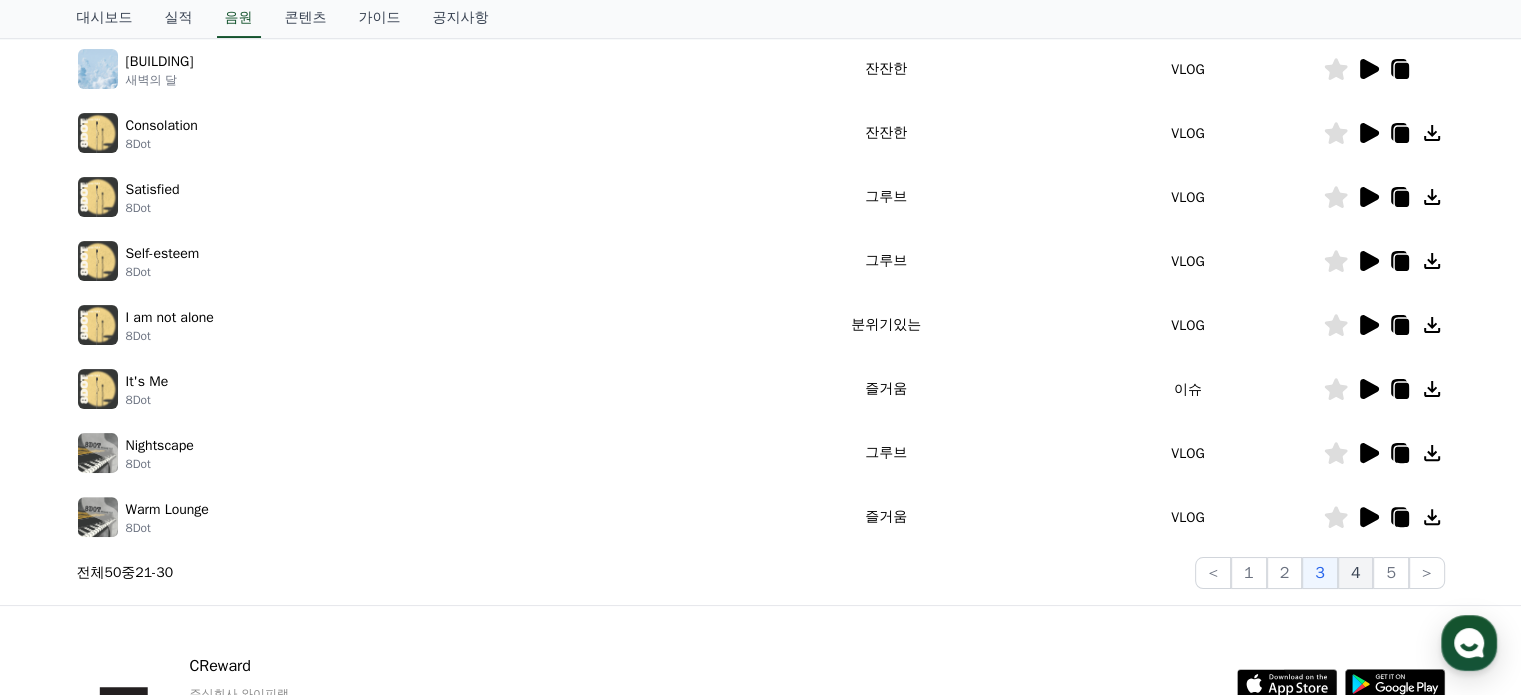 click on "4" 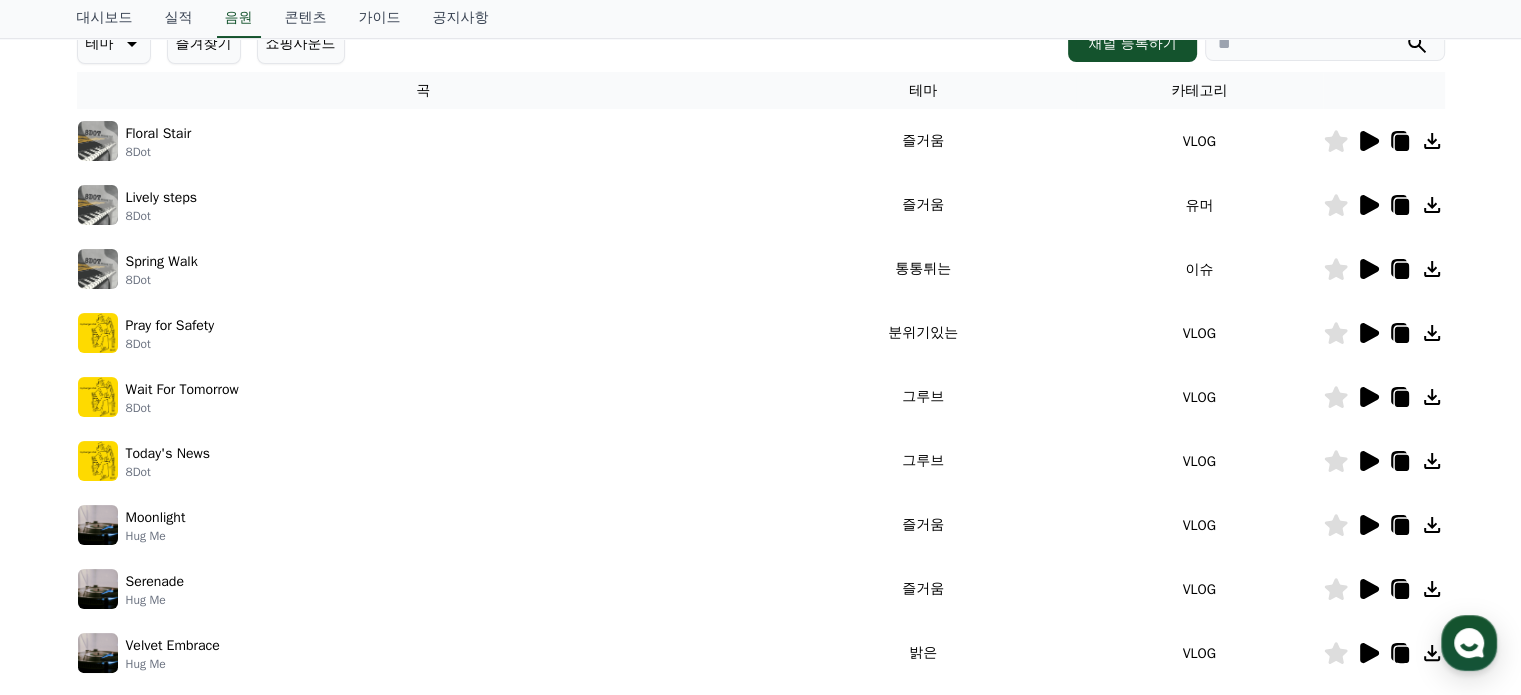 scroll, scrollTop: 200, scrollLeft: 0, axis: vertical 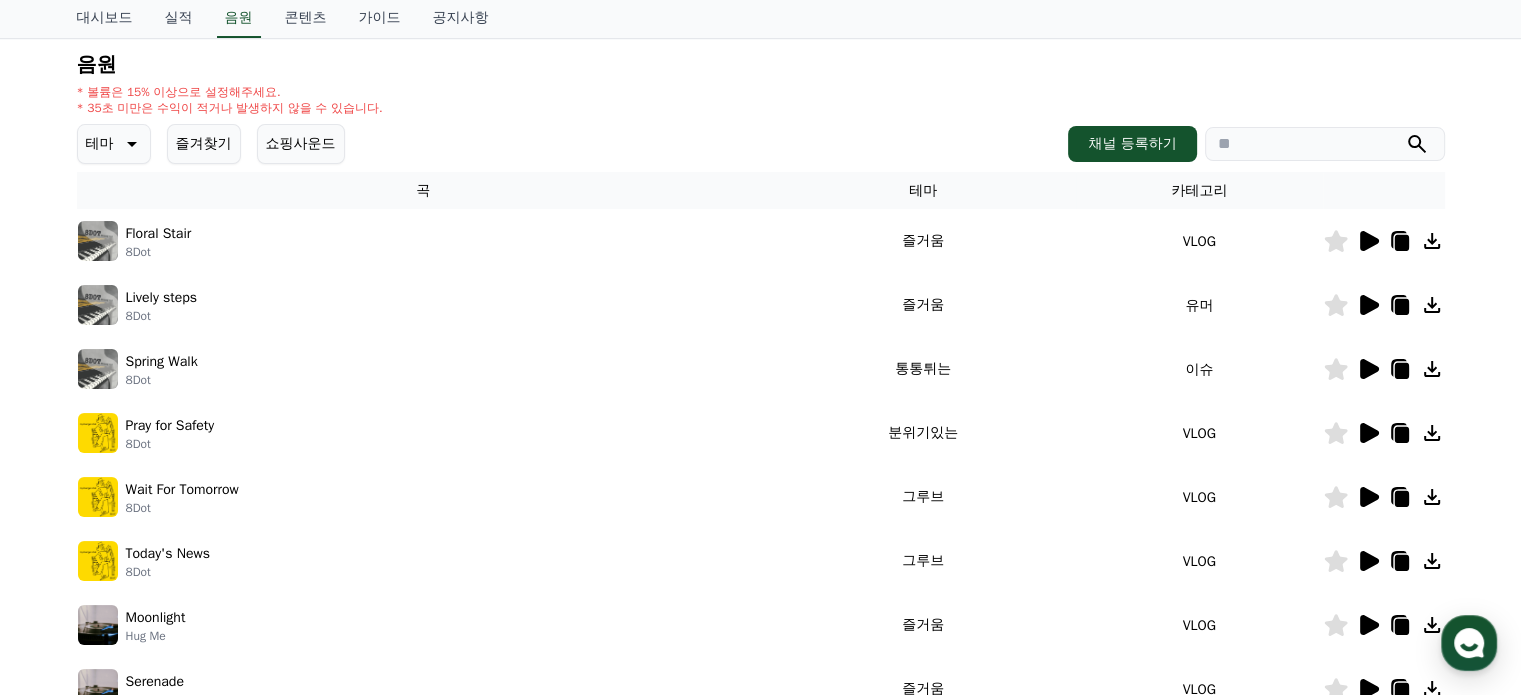 click 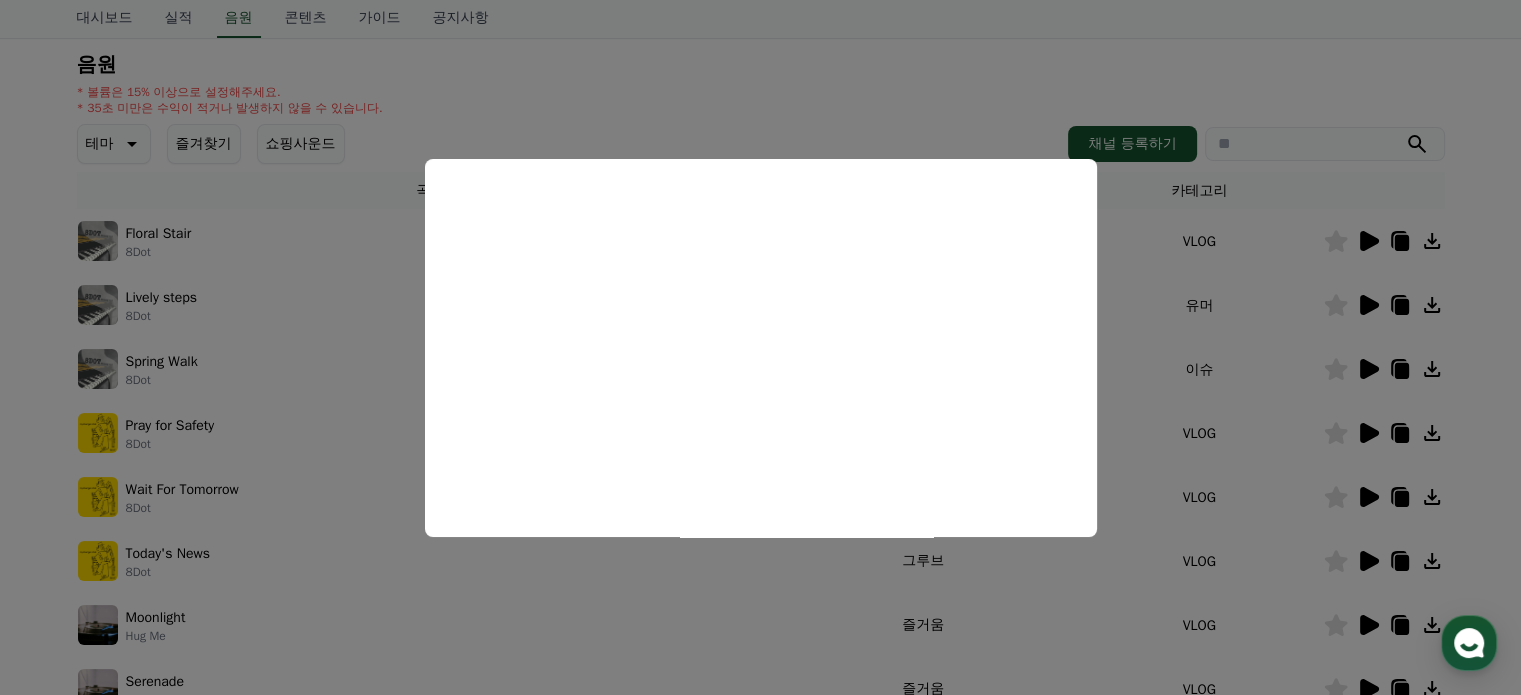 click at bounding box center (760, 347) 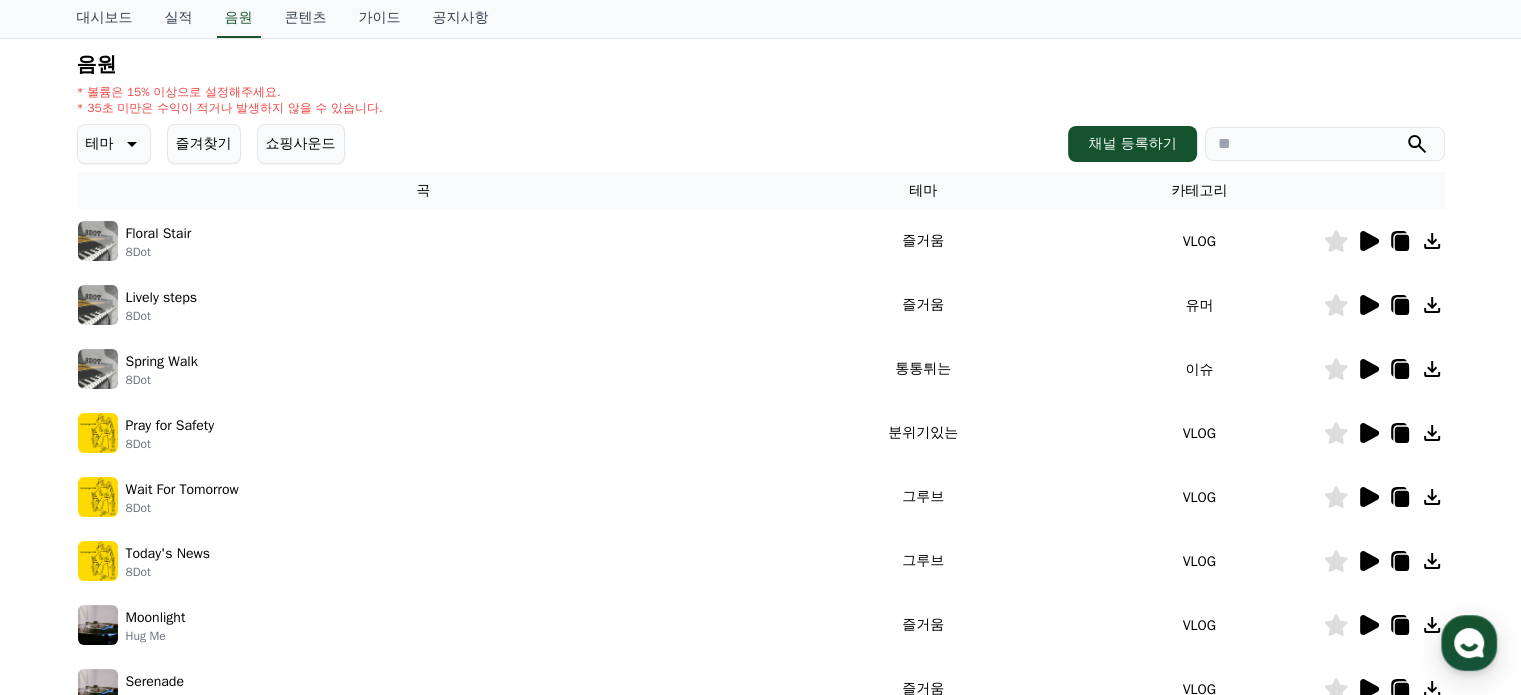 click 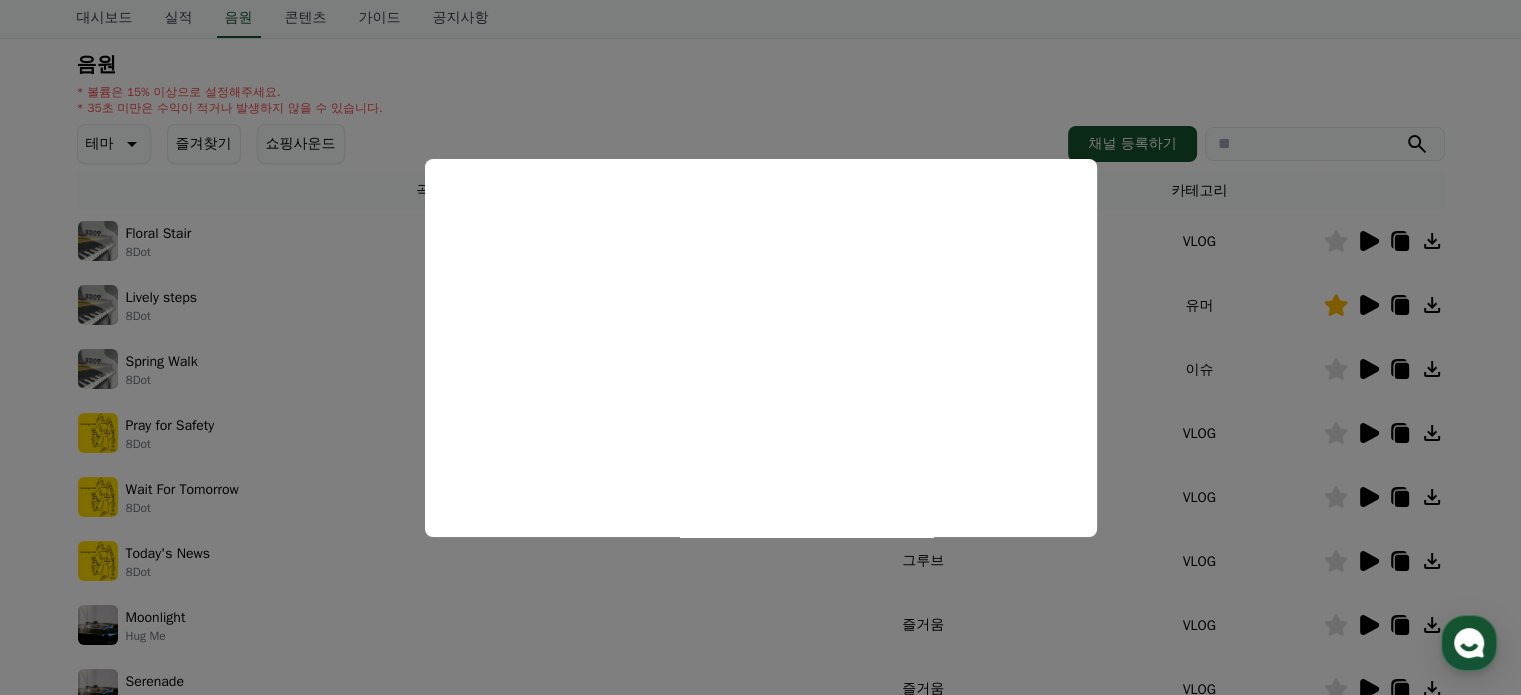 click at bounding box center [760, 347] 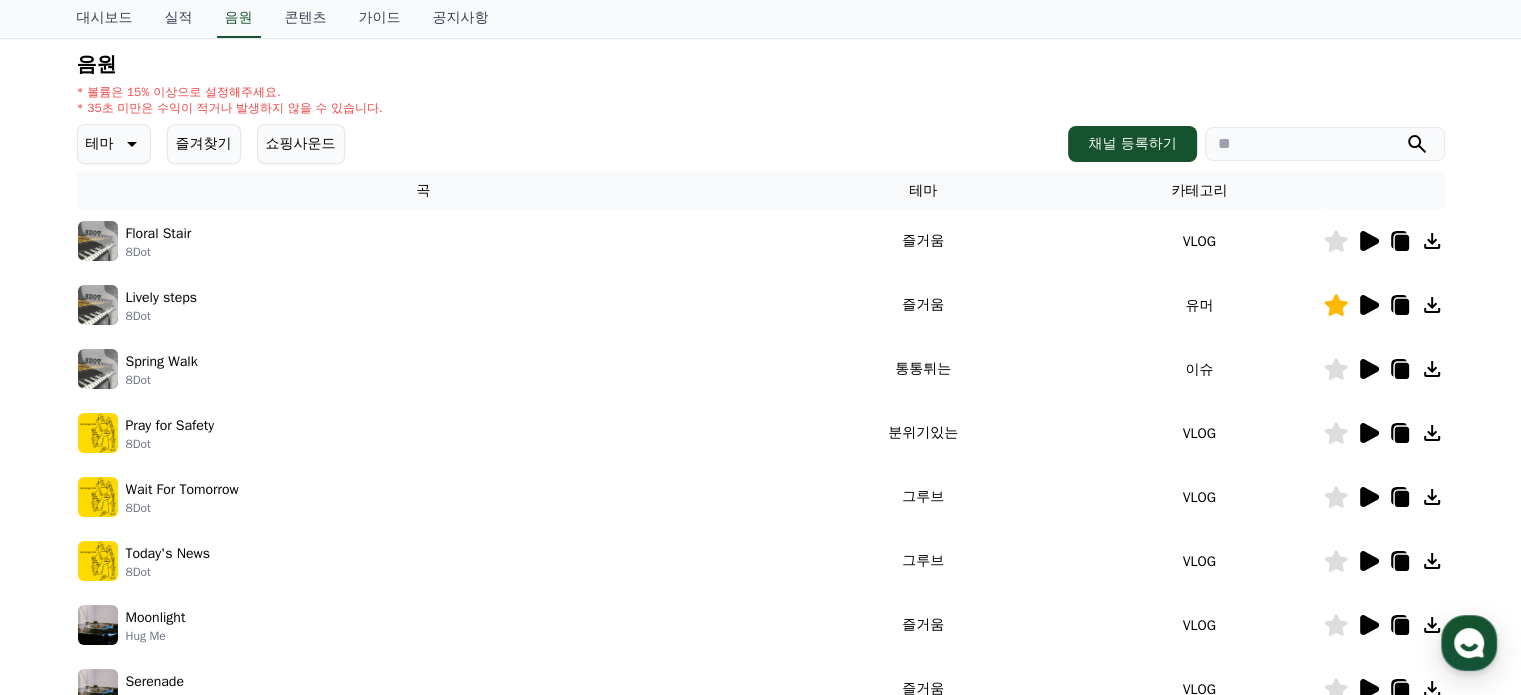 click 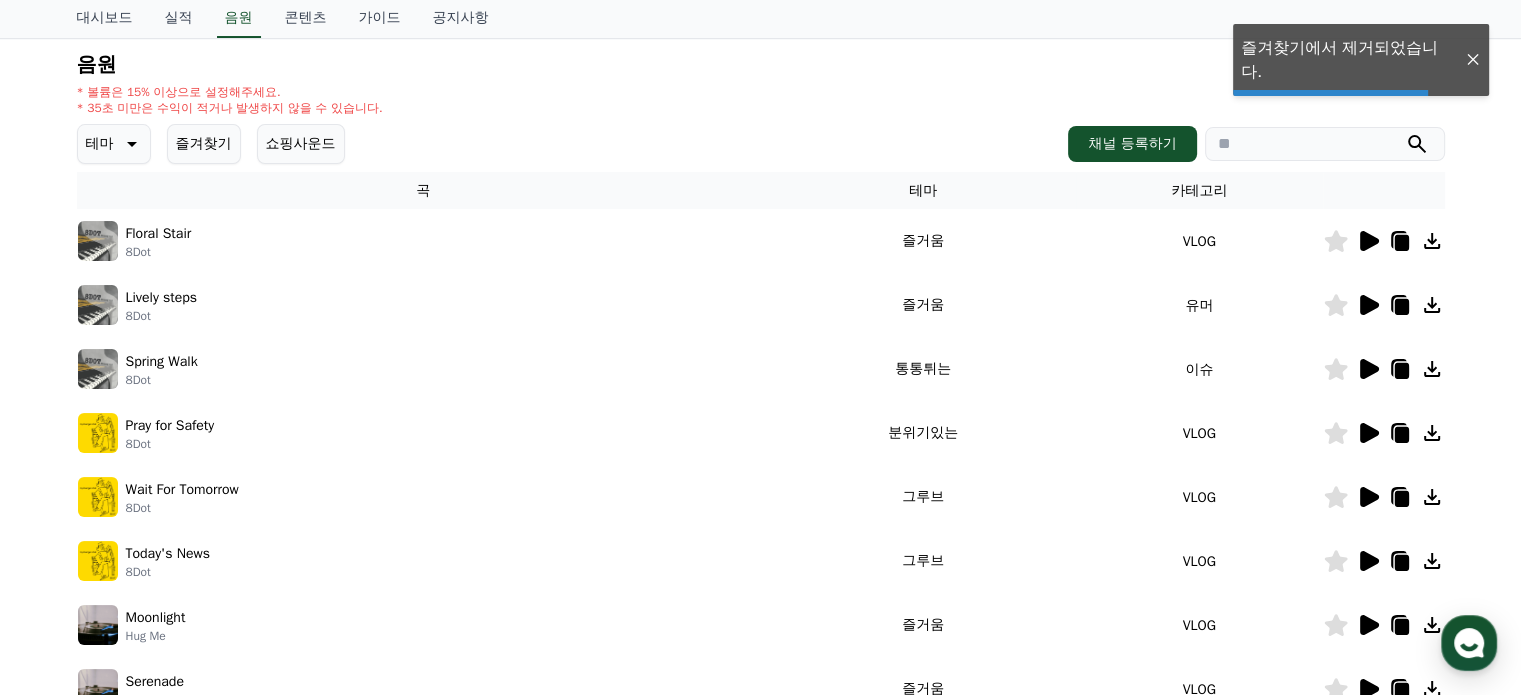 click 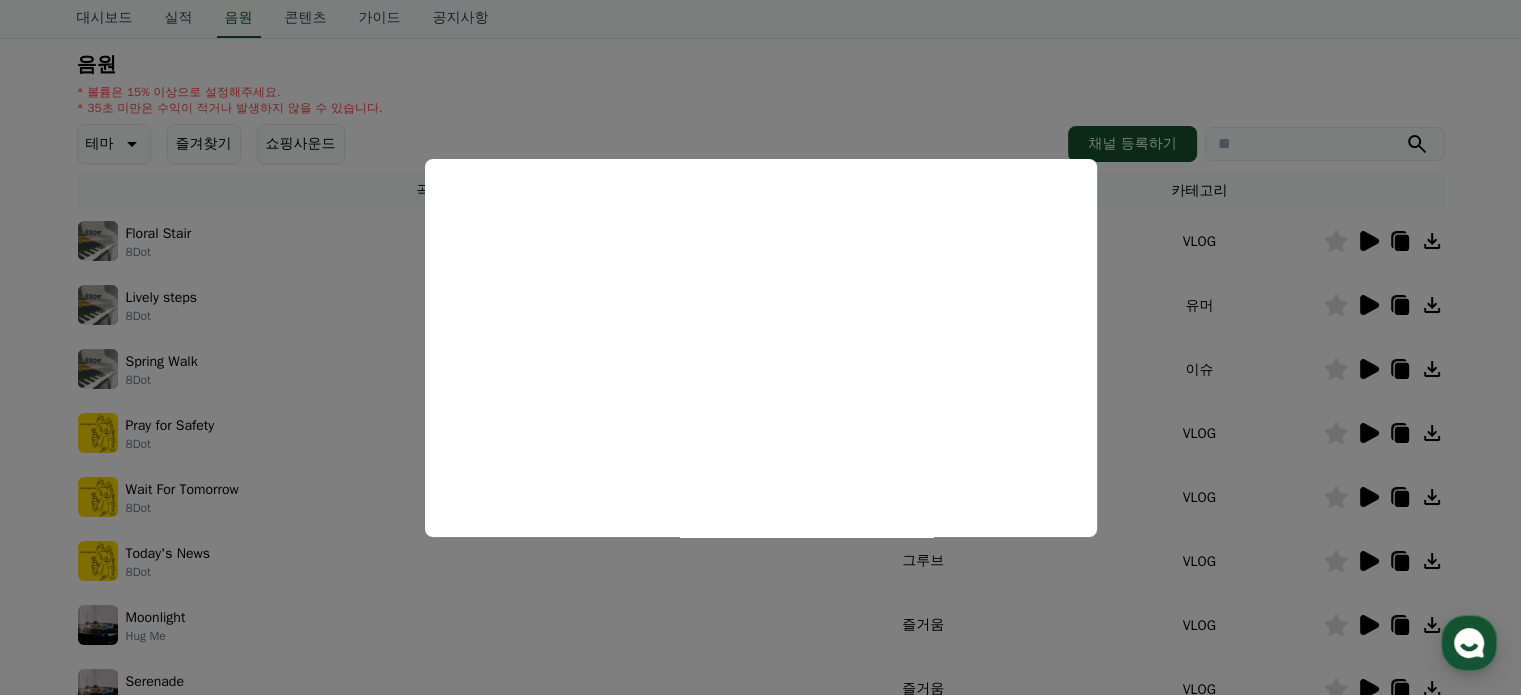 click at bounding box center [760, 347] 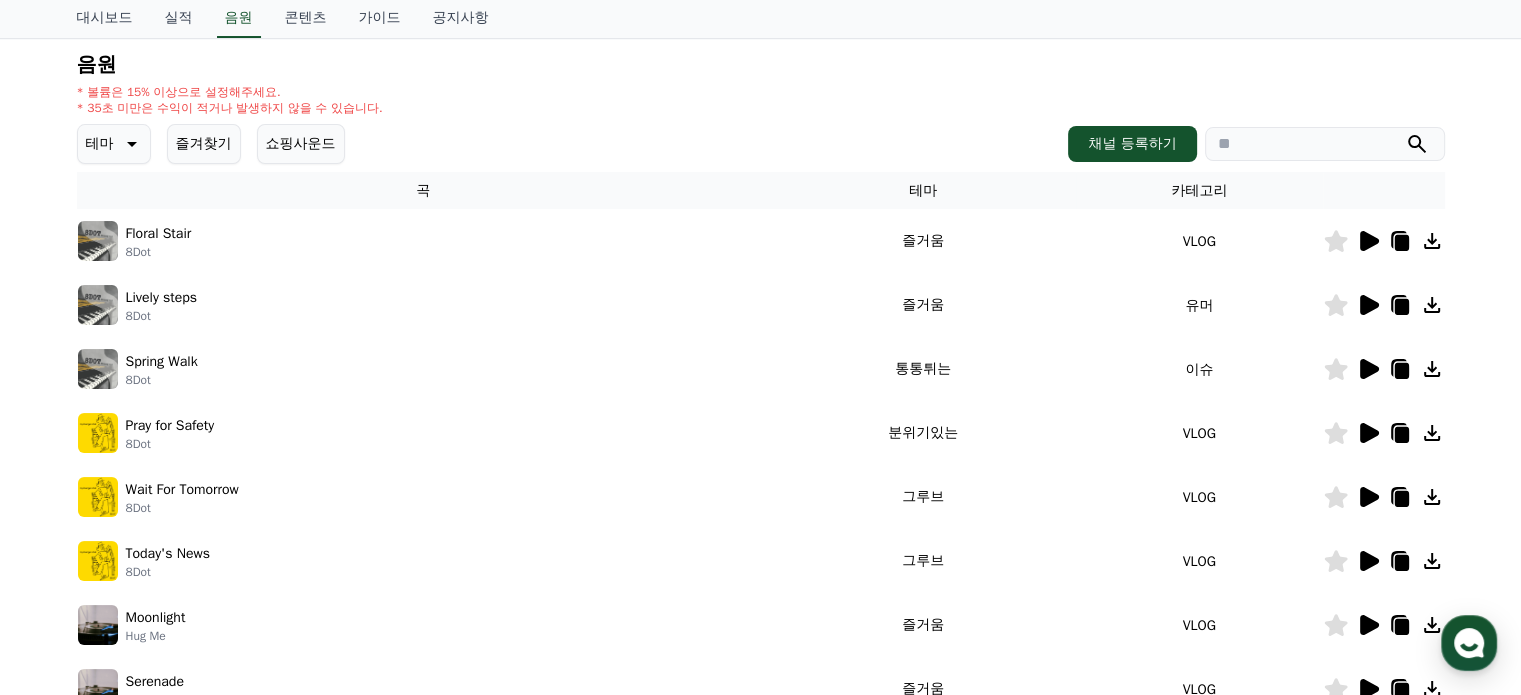 click 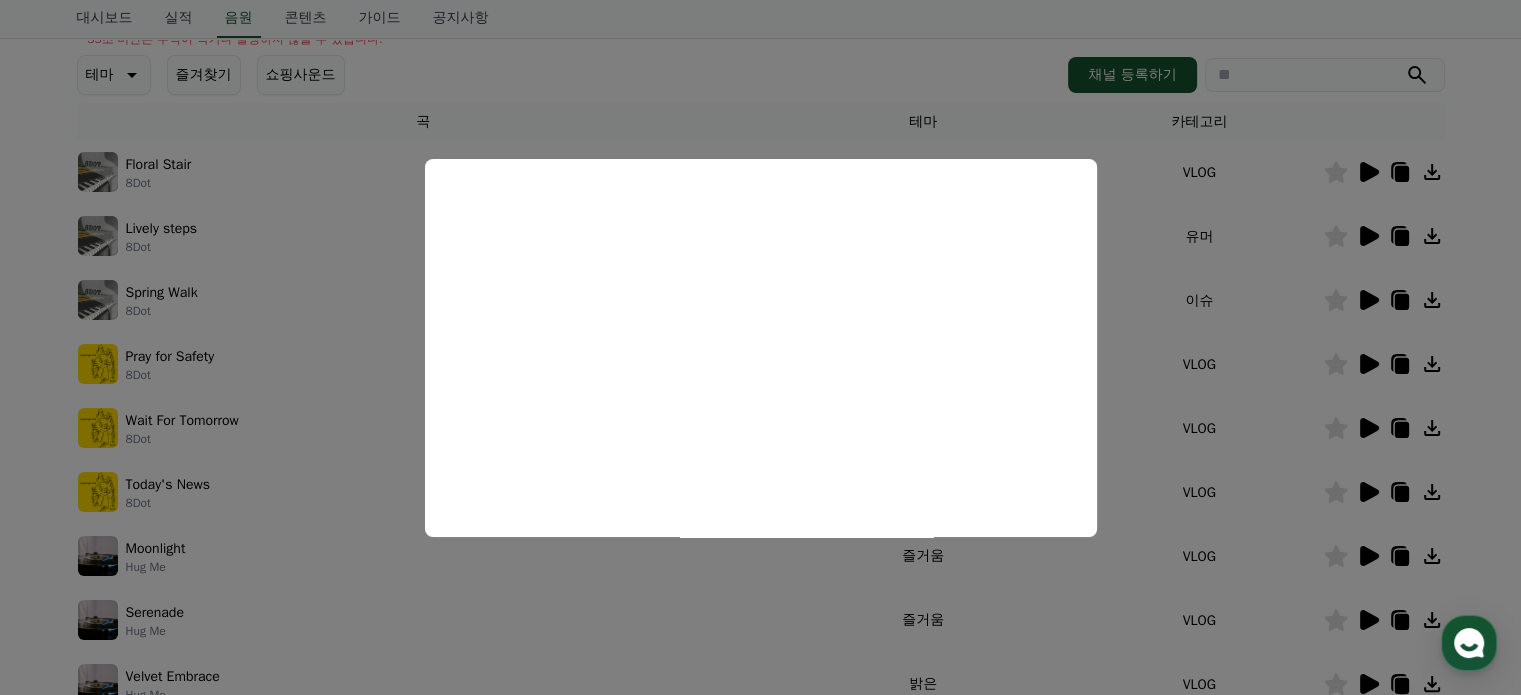 scroll, scrollTop: 300, scrollLeft: 0, axis: vertical 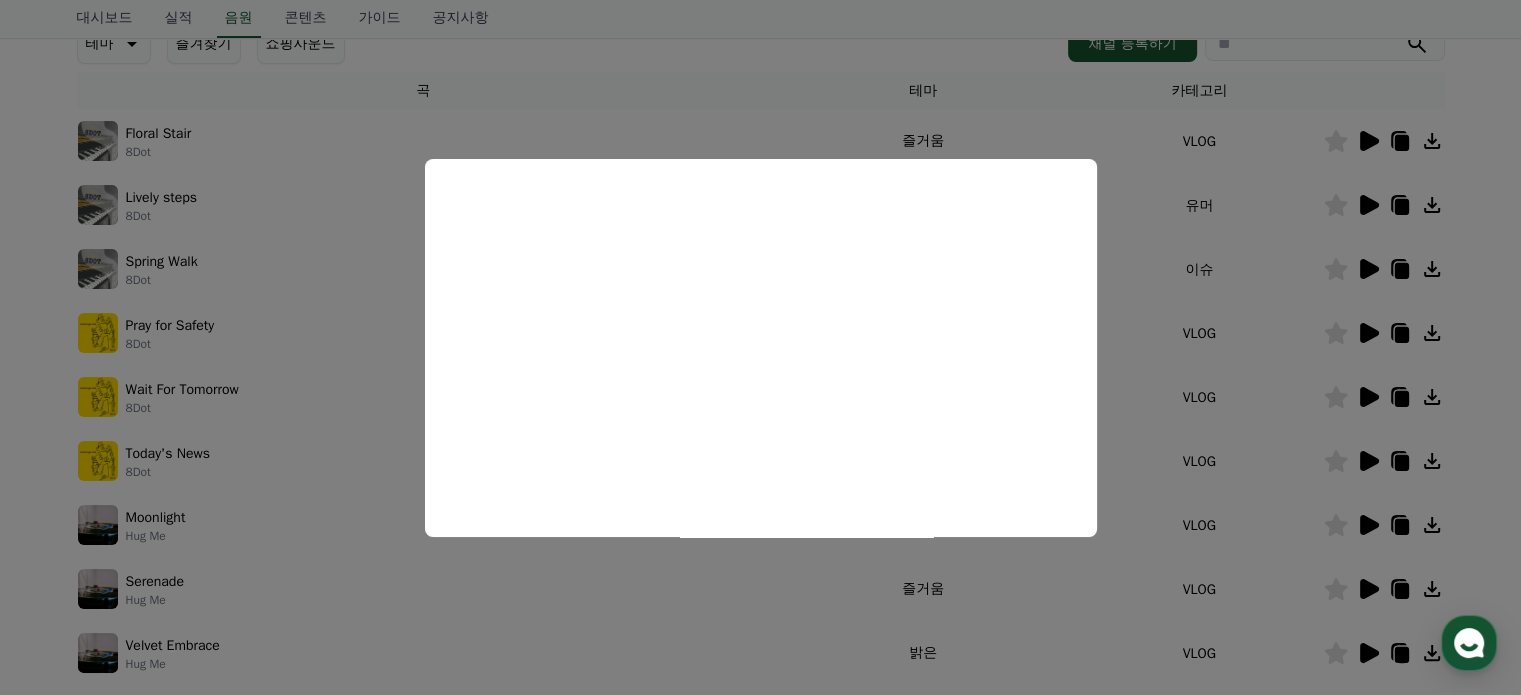 click at bounding box center [760, 347] 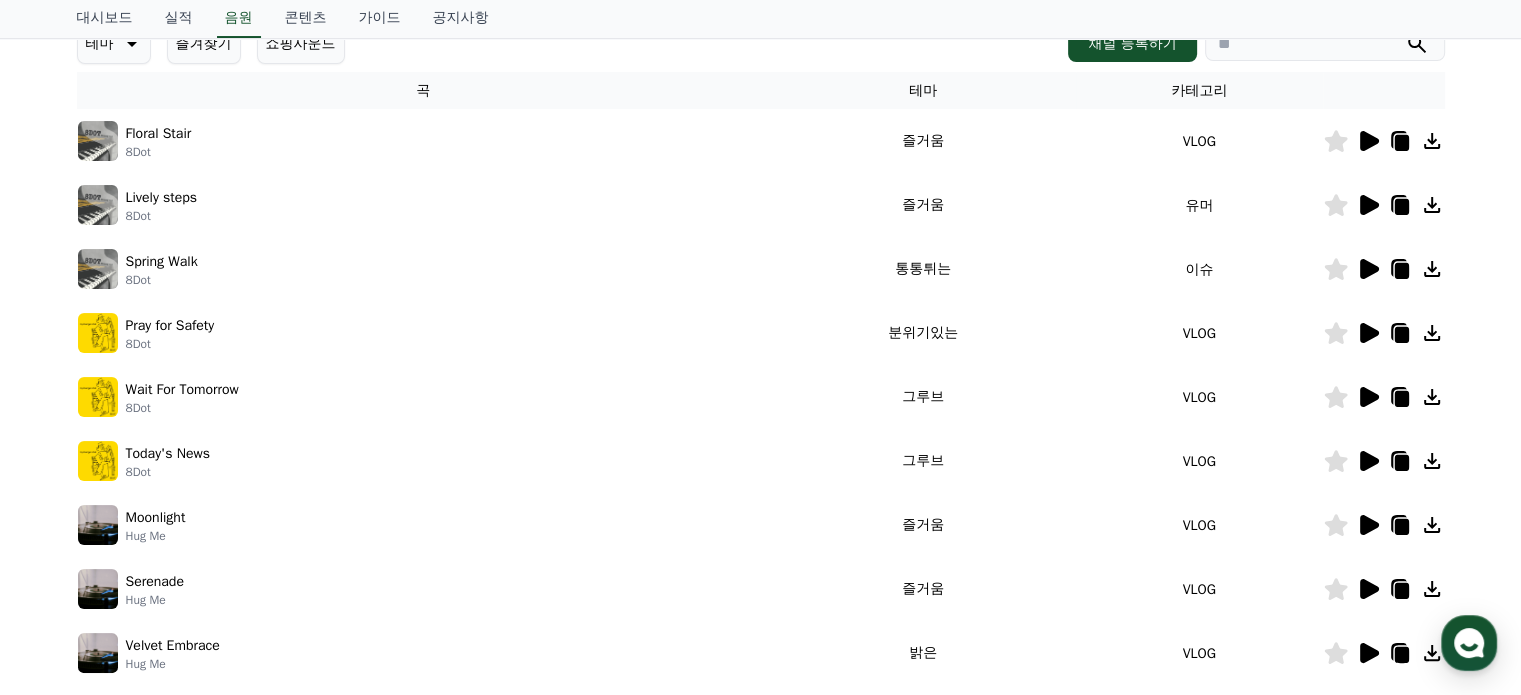 click 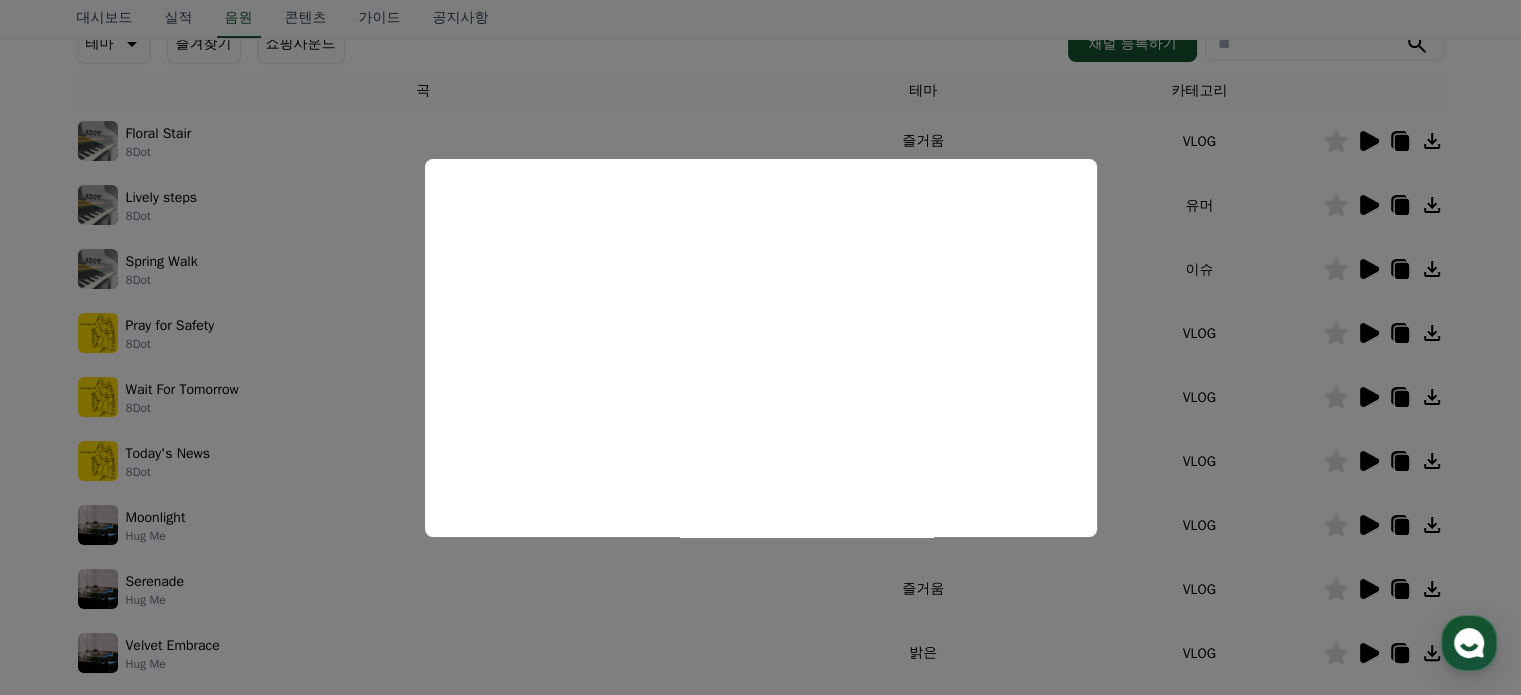 click at bounding box center [760, 347] 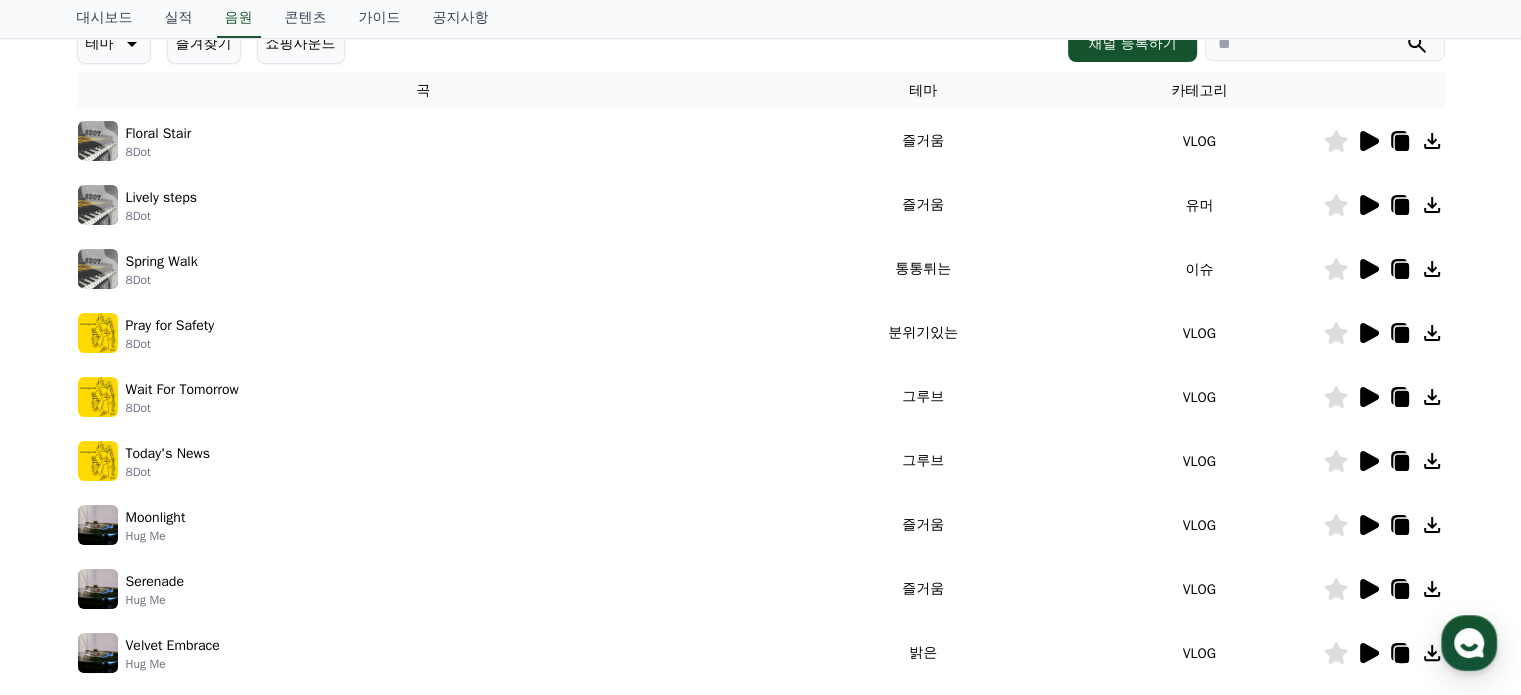 click 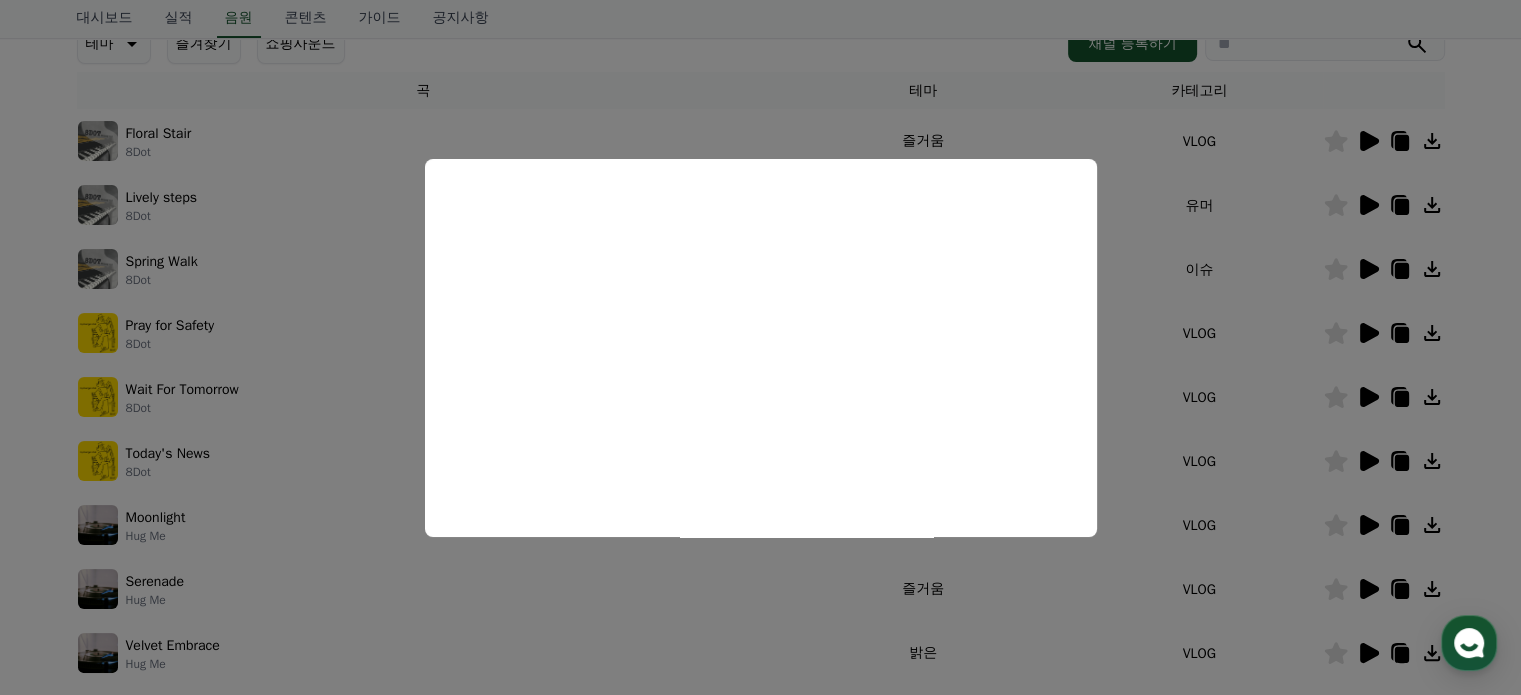 click at bounding box center [760, 347] 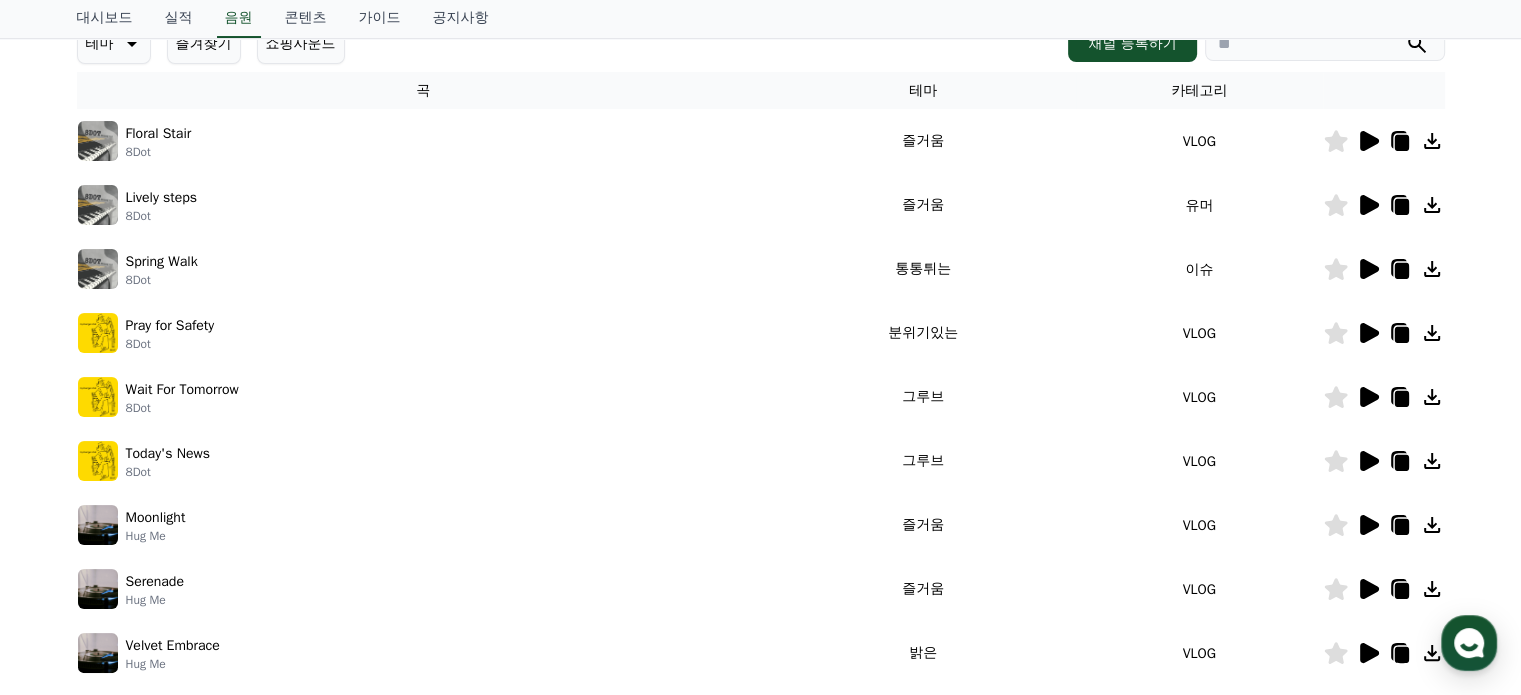 click 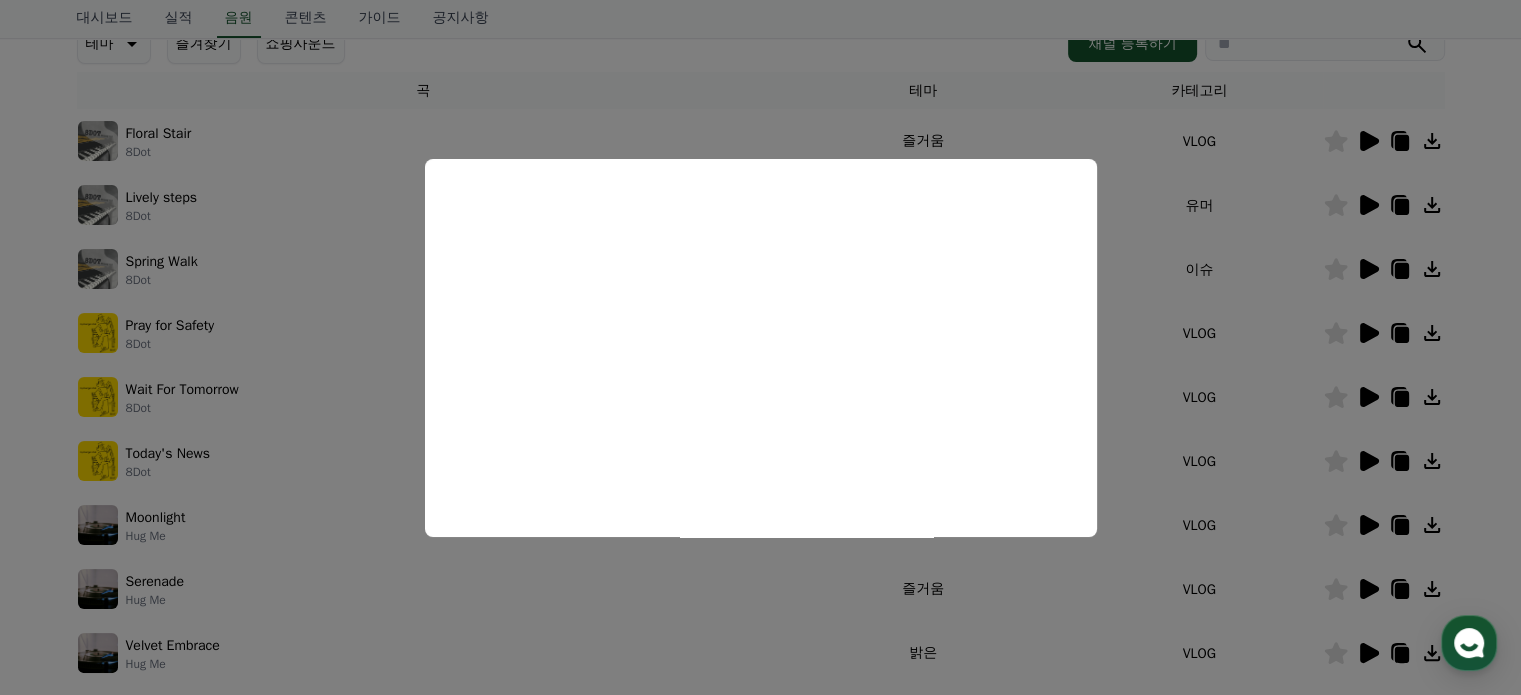 click at bounding box center [760, 347] 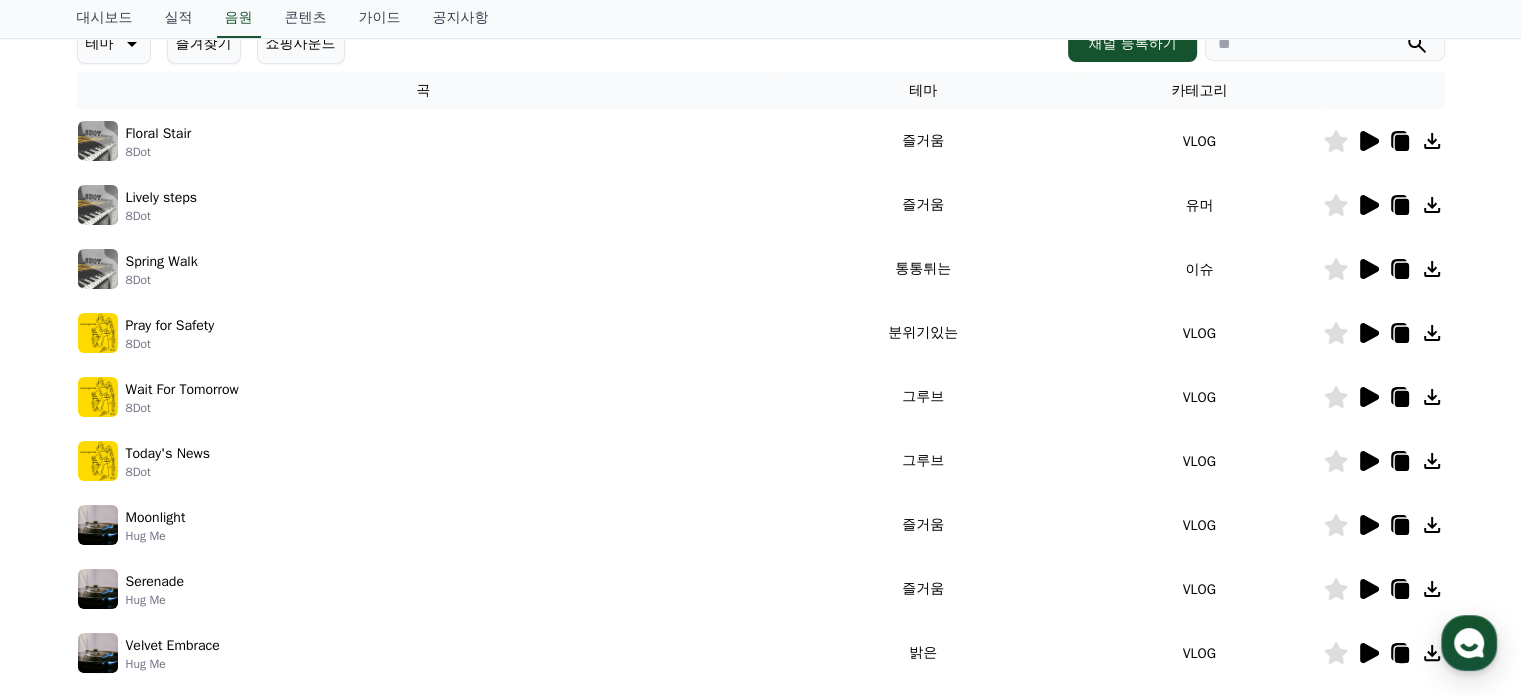 click 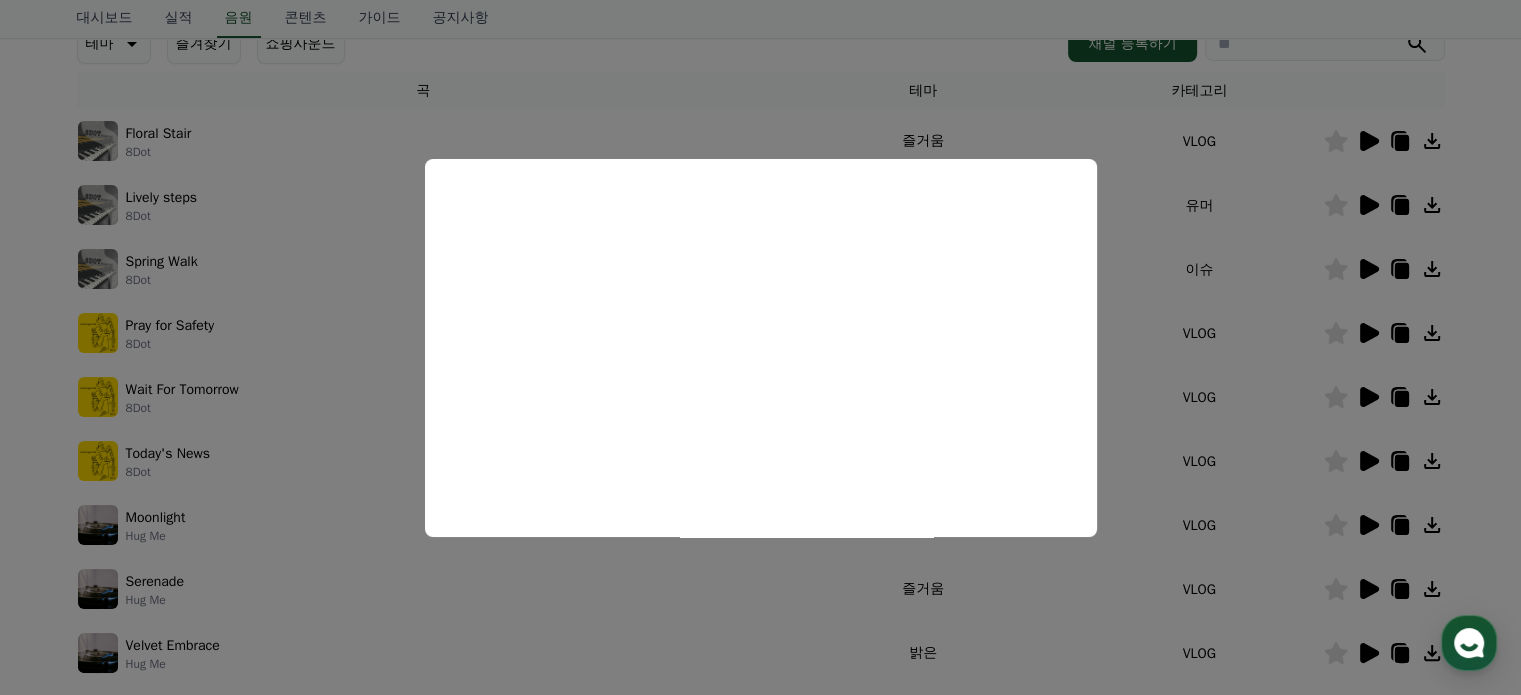 click at bounding box center [760, 347] 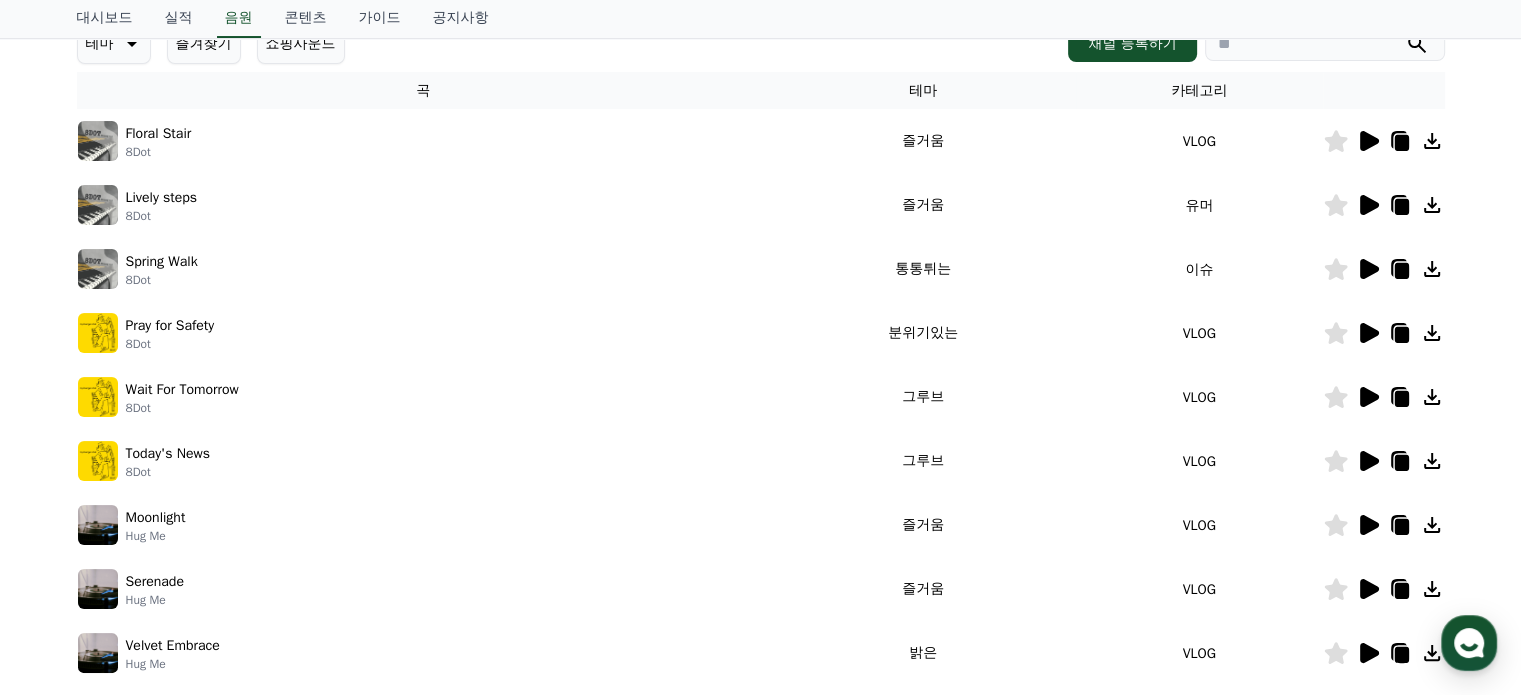 click 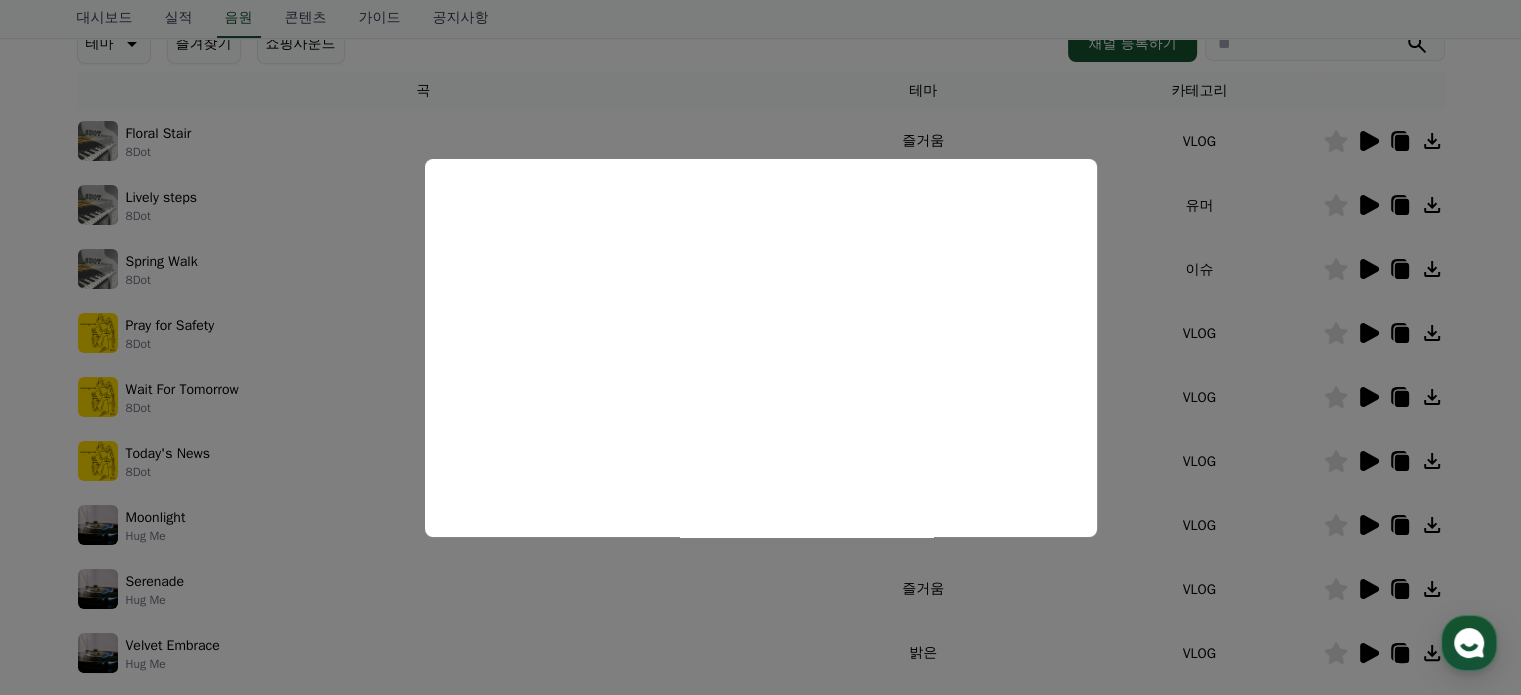 click at bounding box center (760, 347) 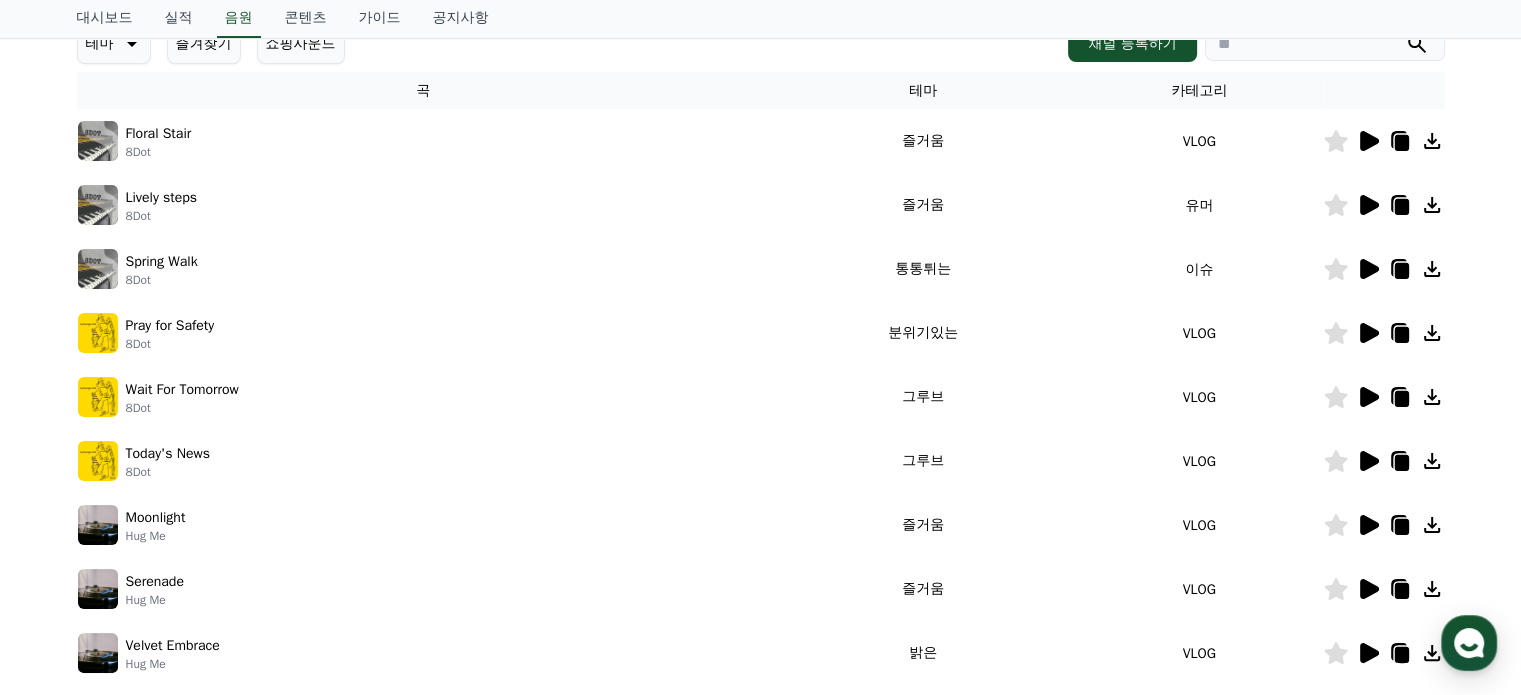 scroll, scrollTop: 400, scrollLeft: 0, axis: vertical 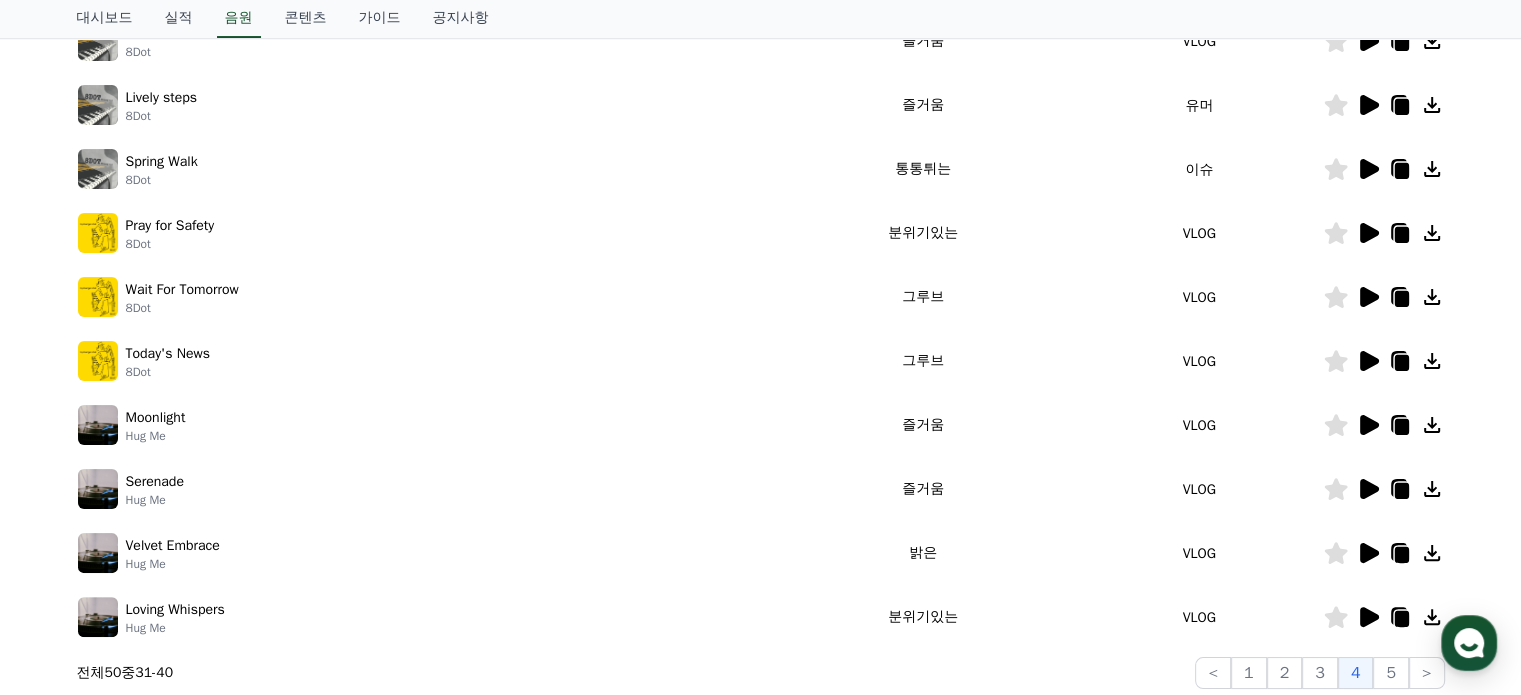 click 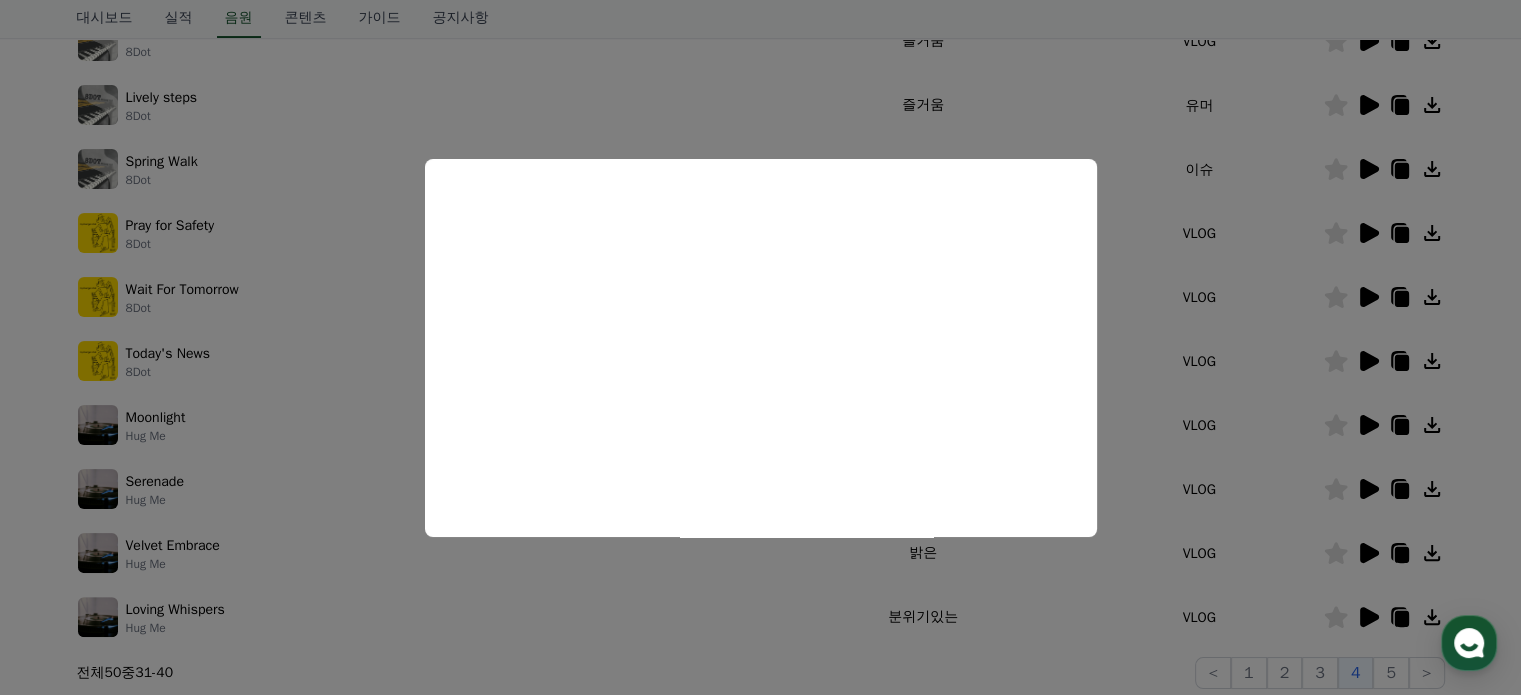 click at bounding box center (760, 347) 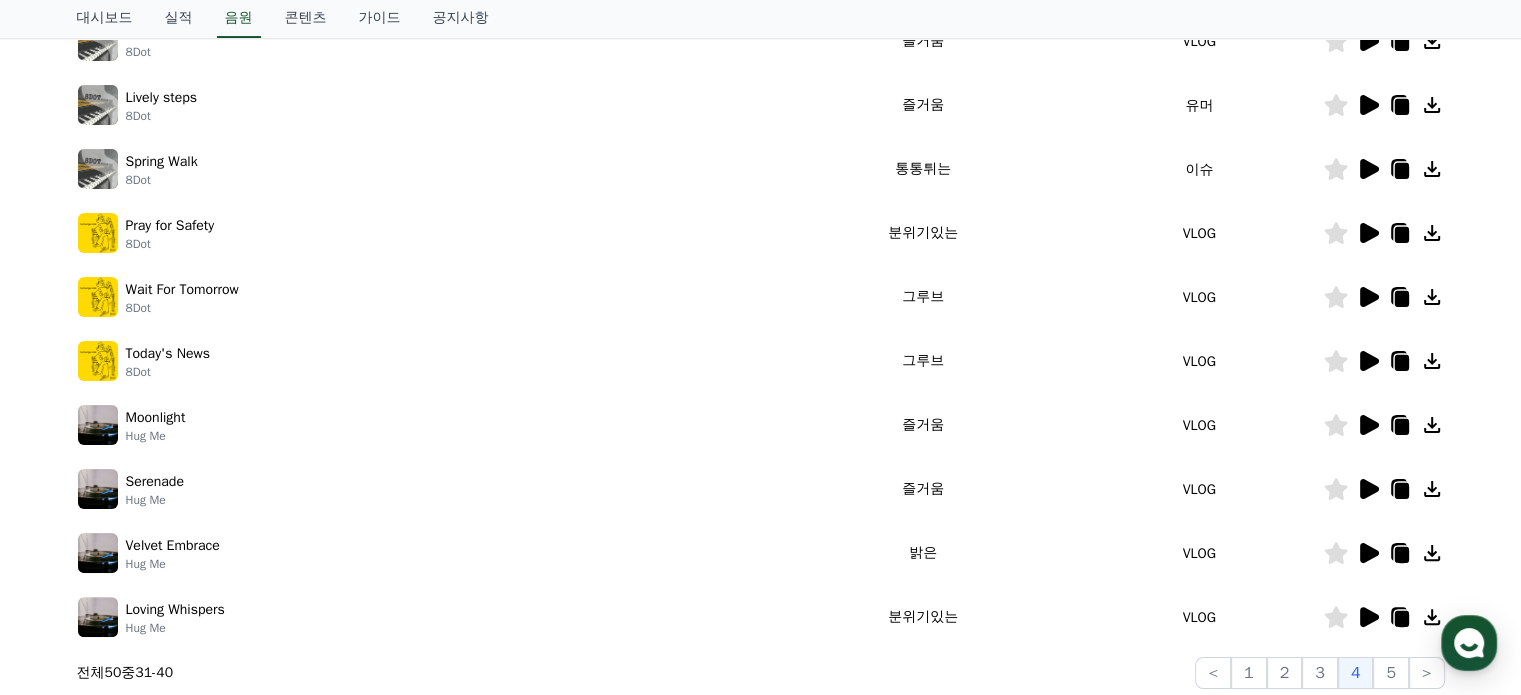 click 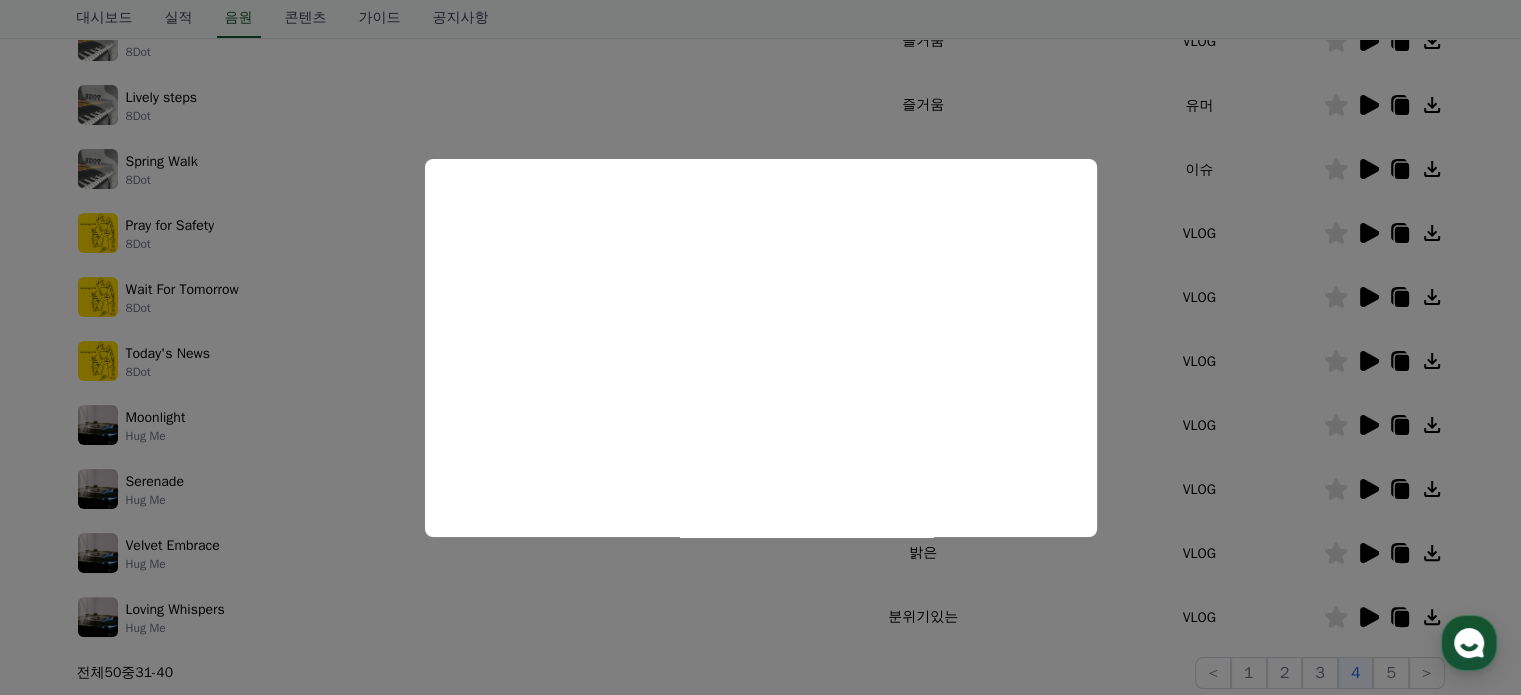 click at bounding box center [760, 347] 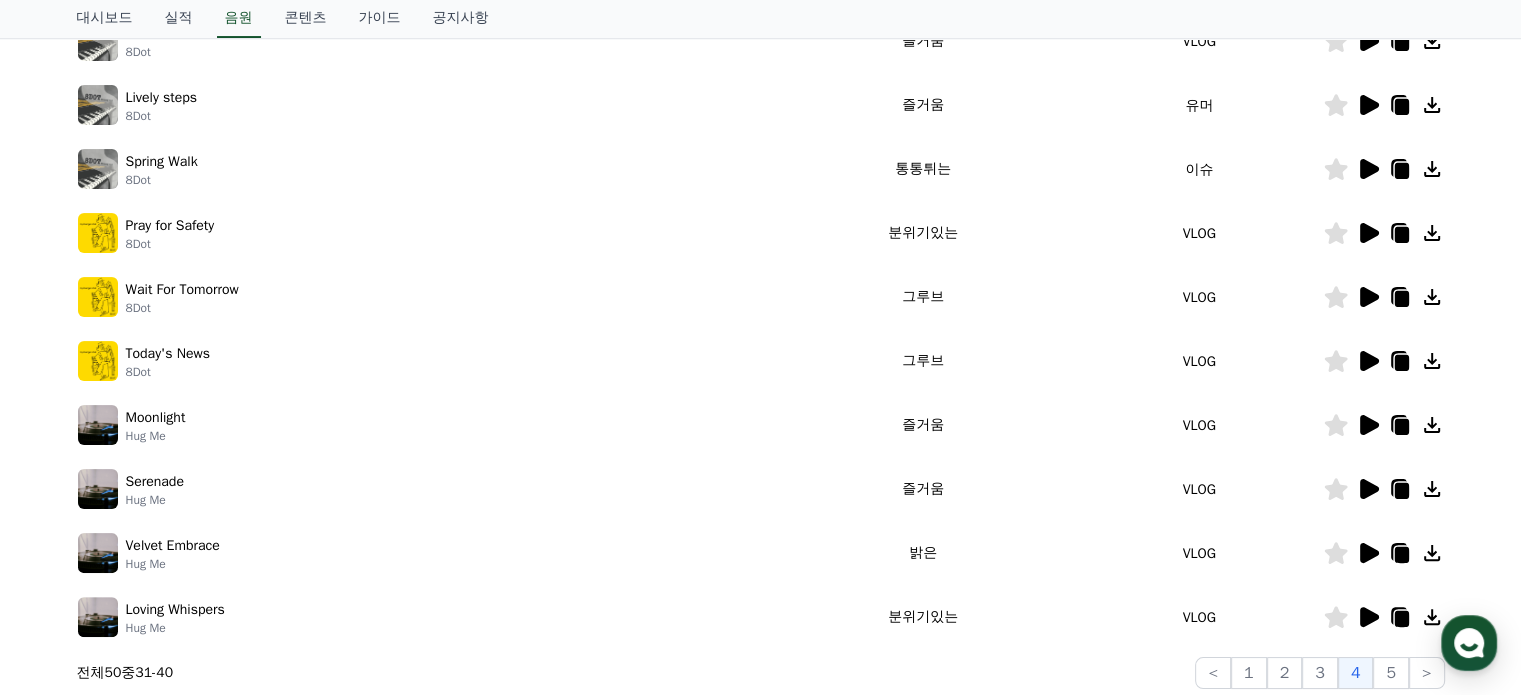 click 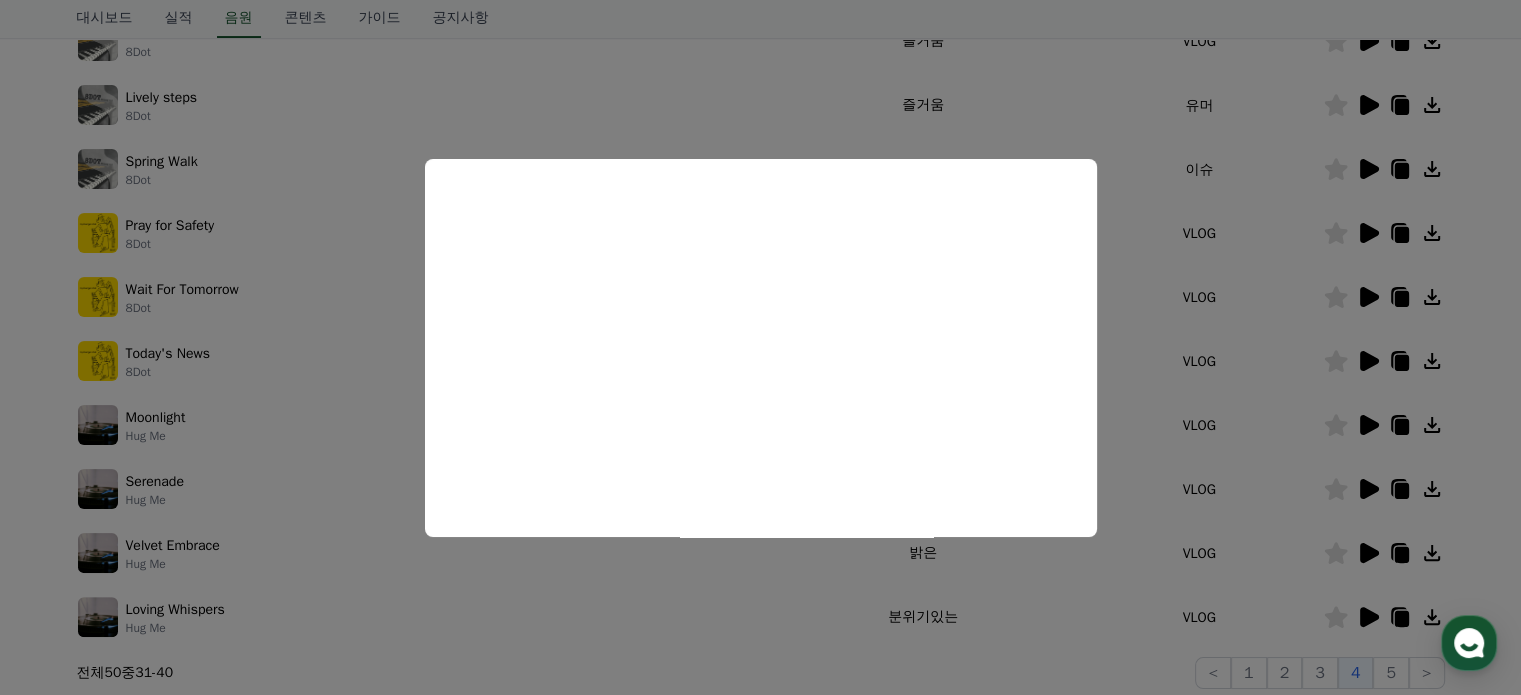 click at bounding box center [760, 347] 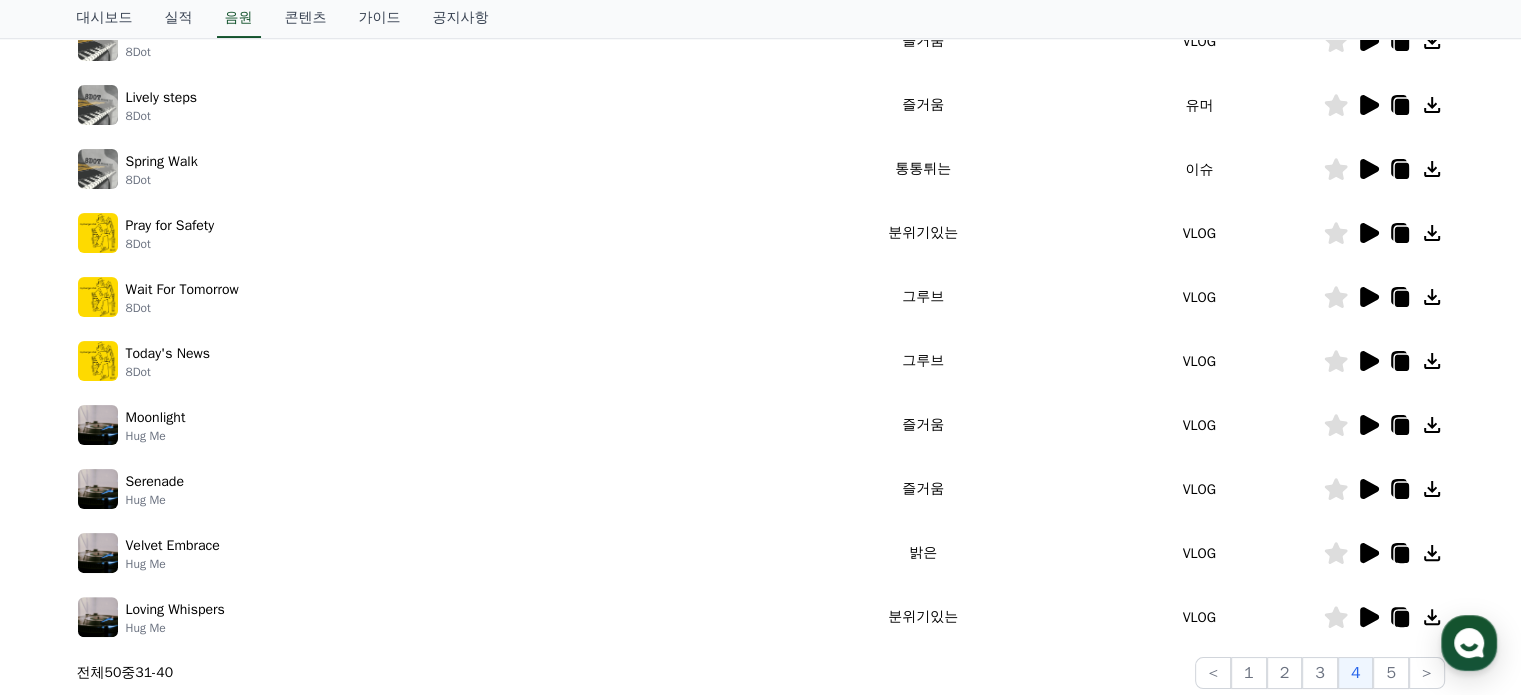 click 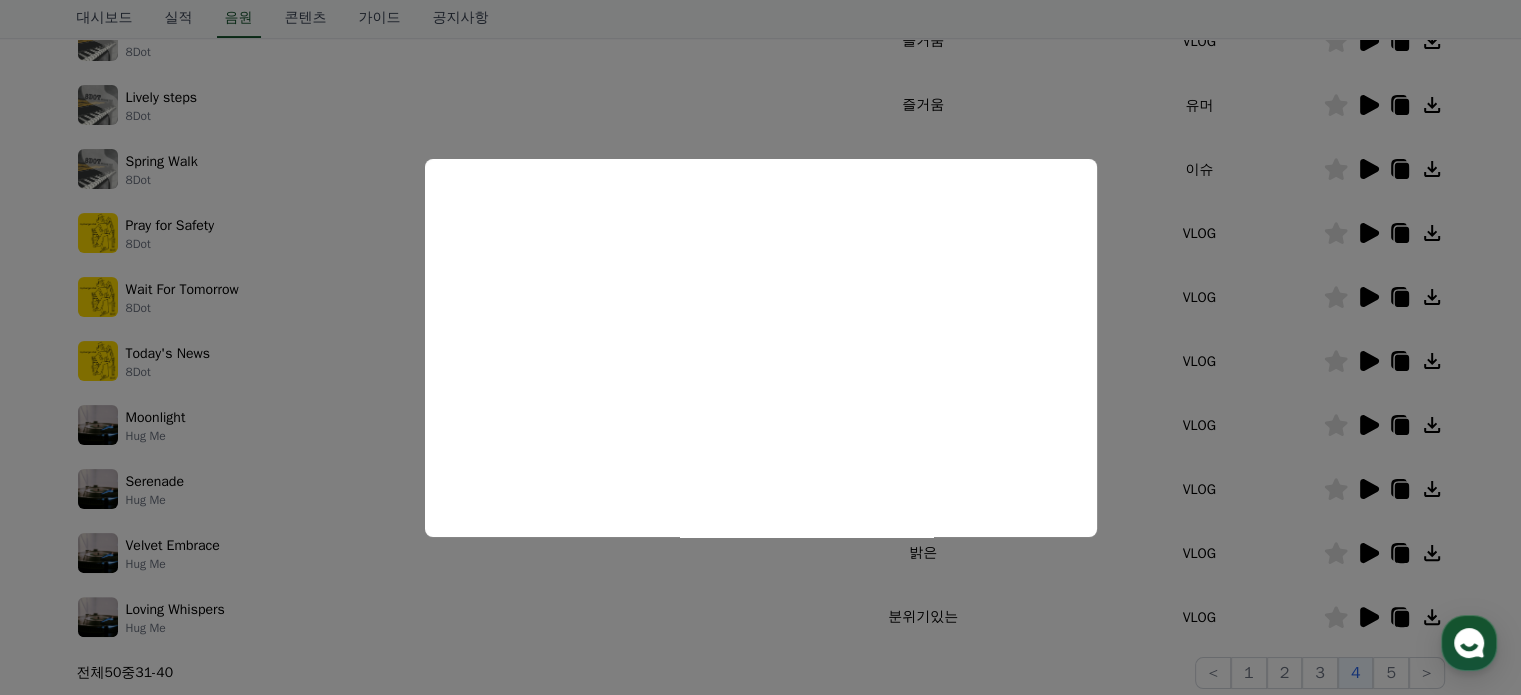 click at bounding box center (760, 347) 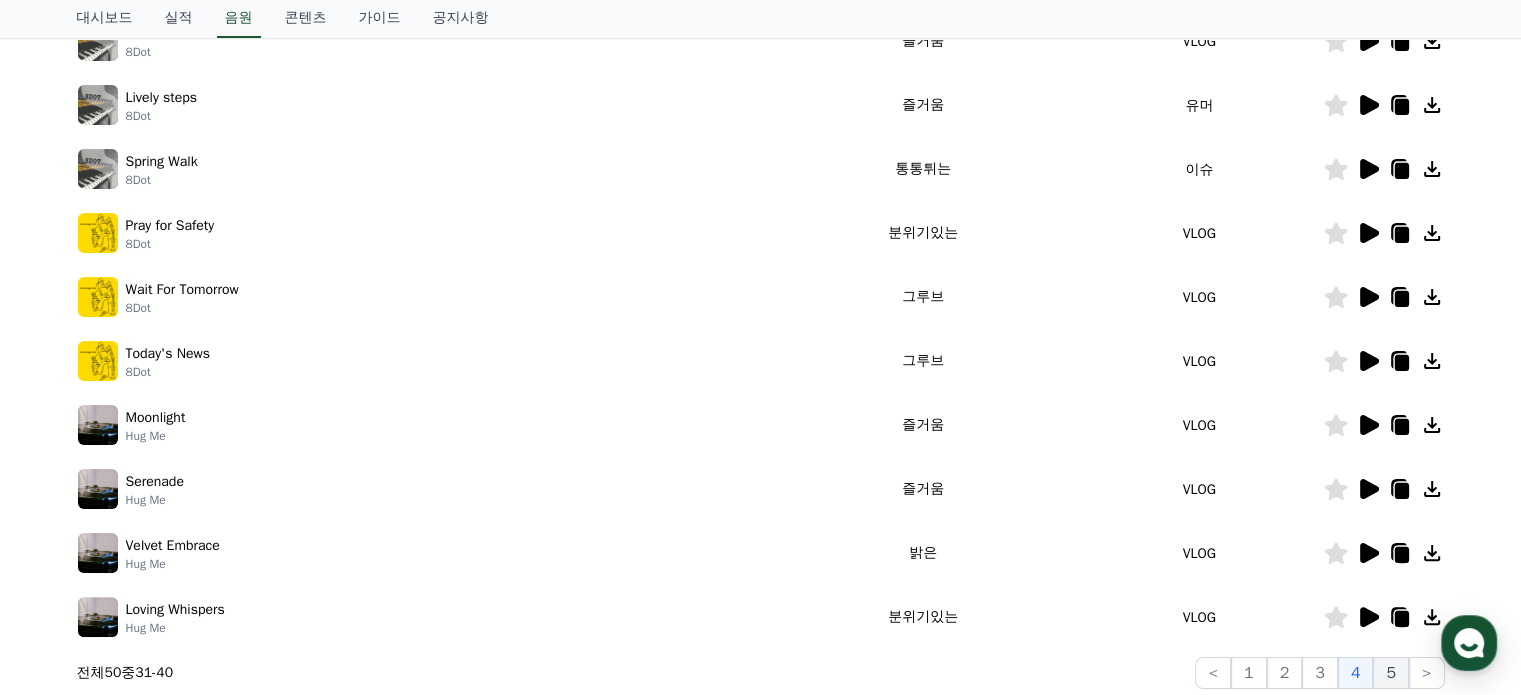 click on "5" 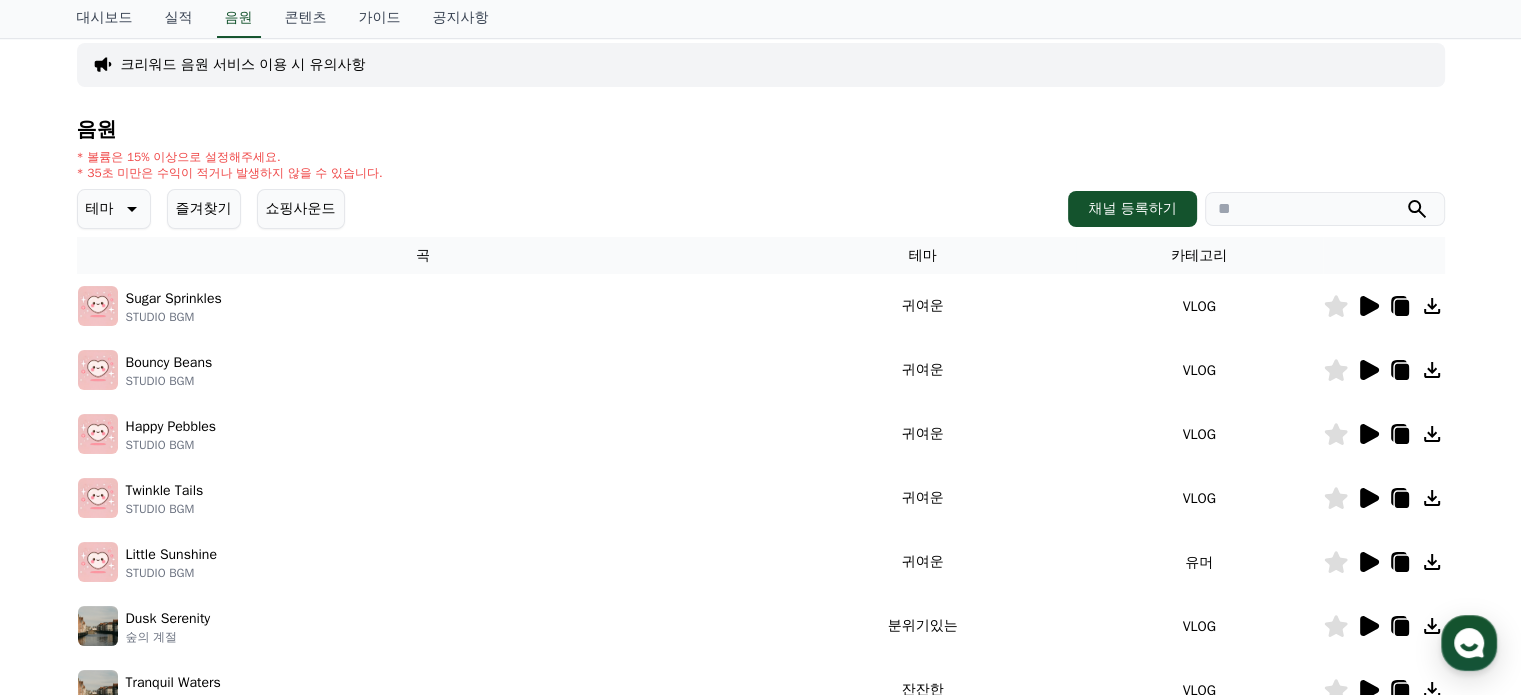 scroll, scrollTop: 100, scrollLeft: 0, axis: vertical 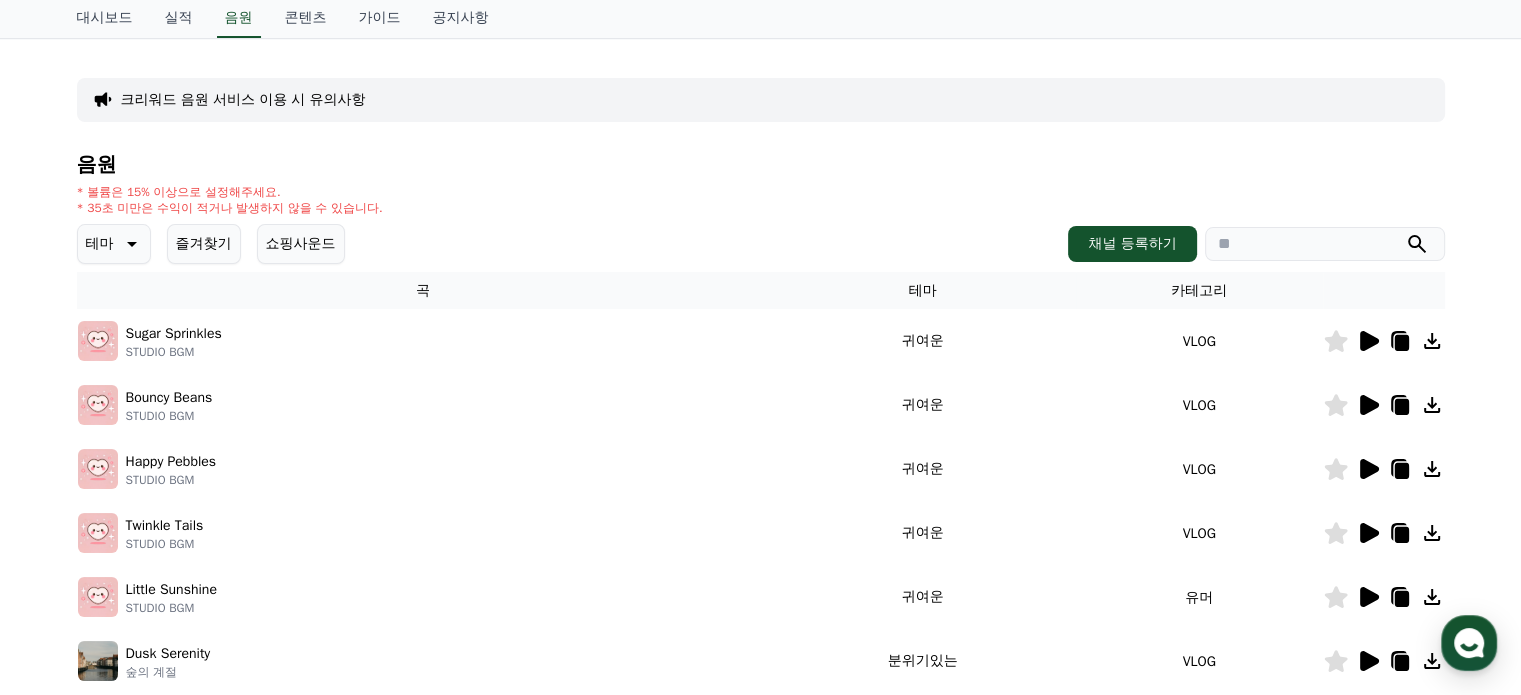 click 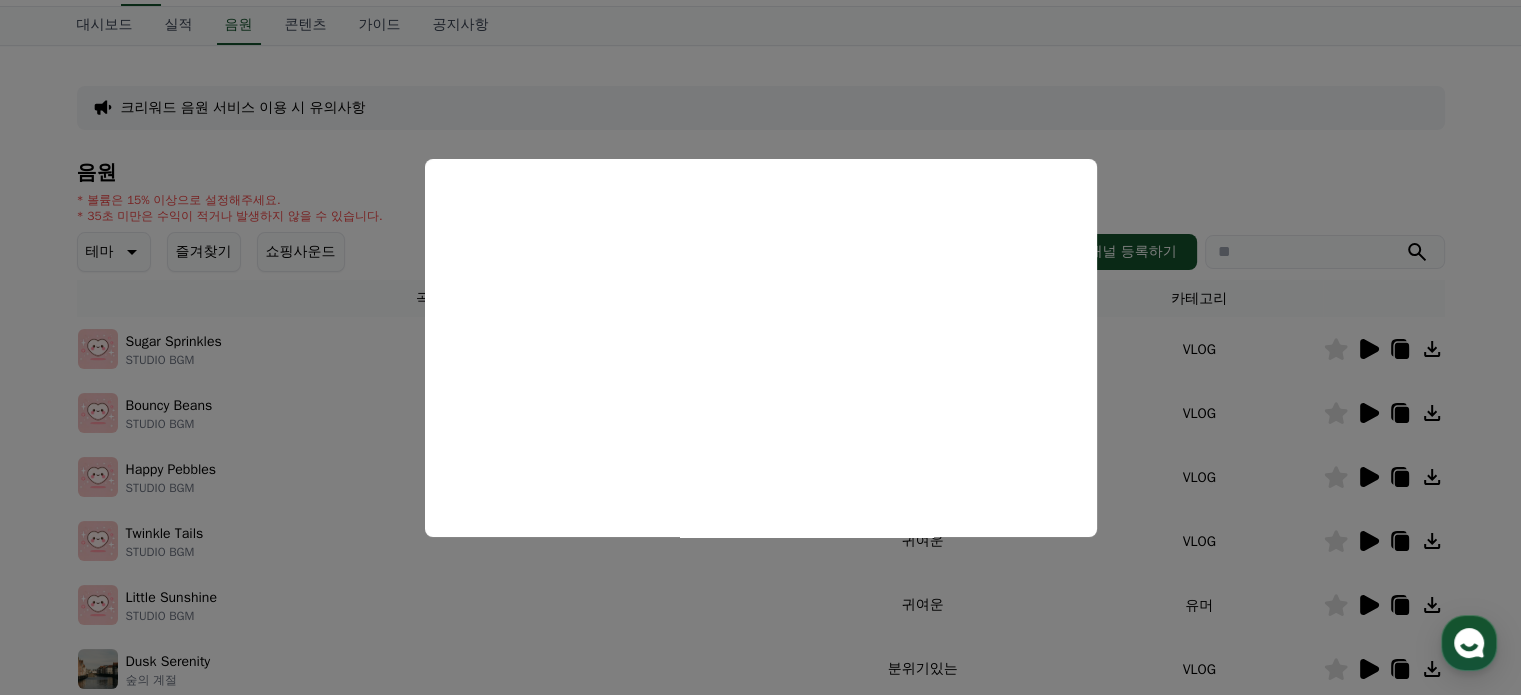 scroll, scrollTop: 57, scrollLeft: 0, axis: vertical 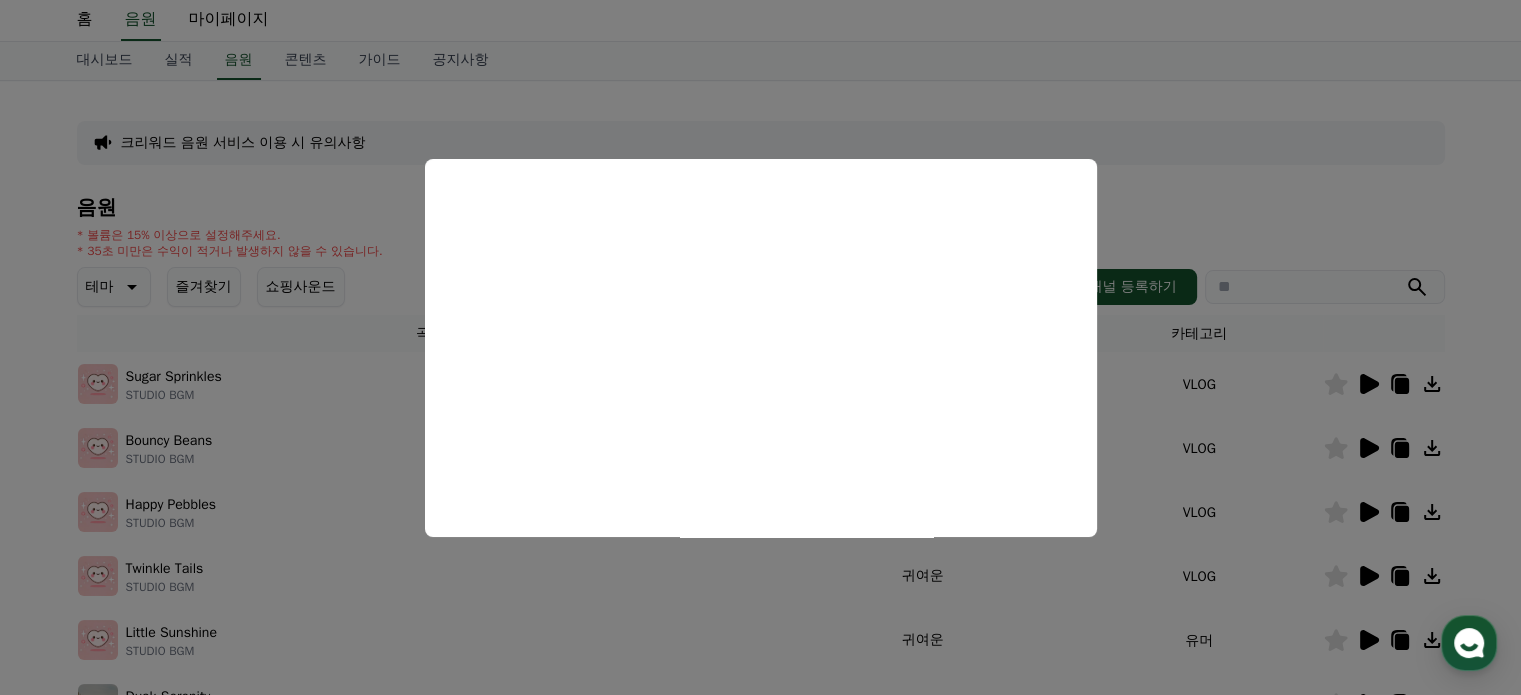 click at bounding box center [760, 347] 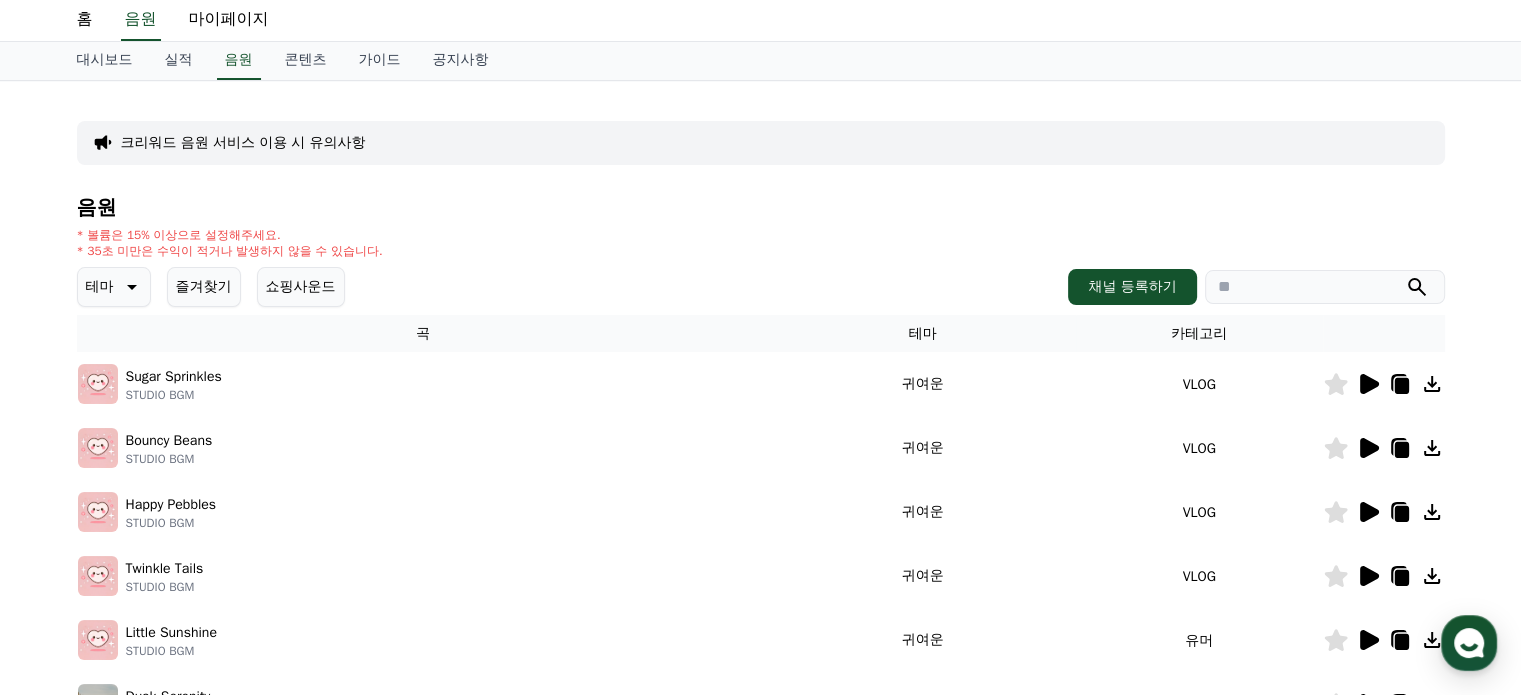 click 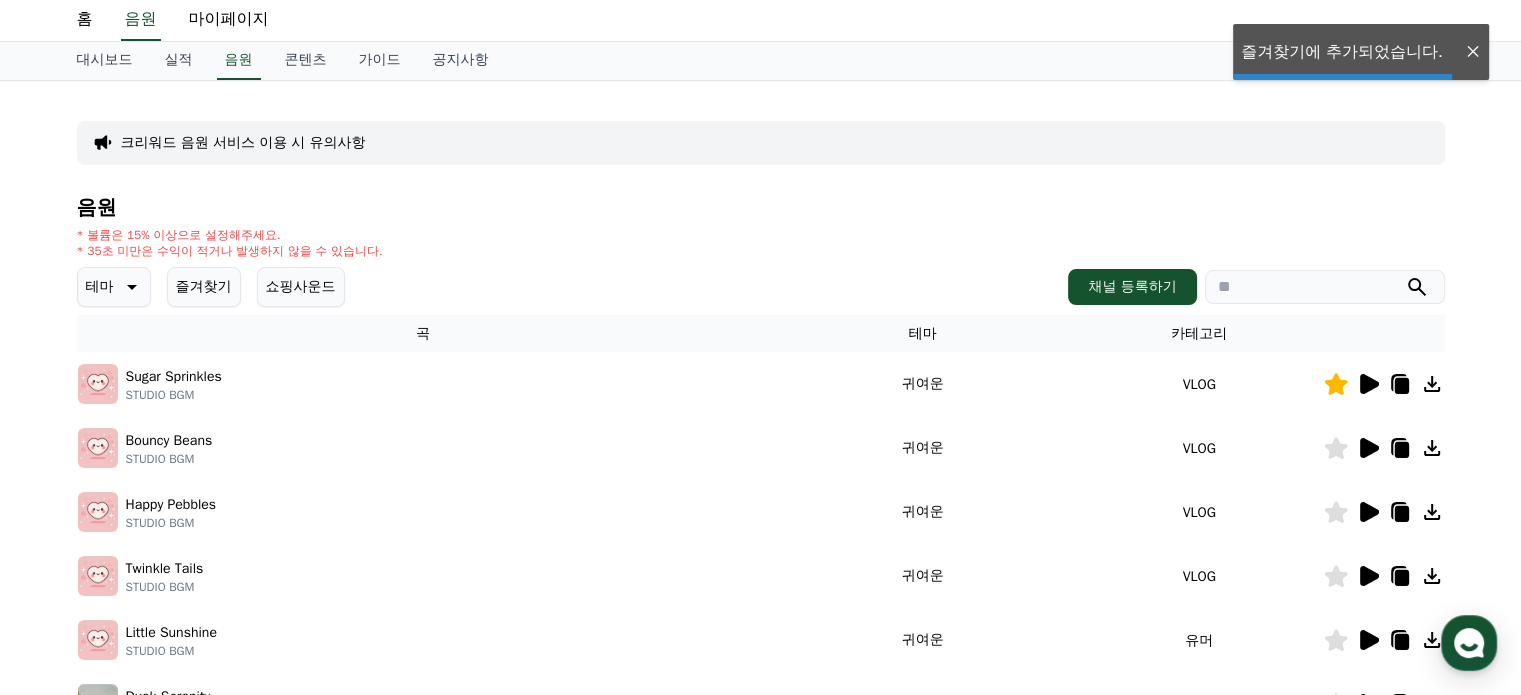 click 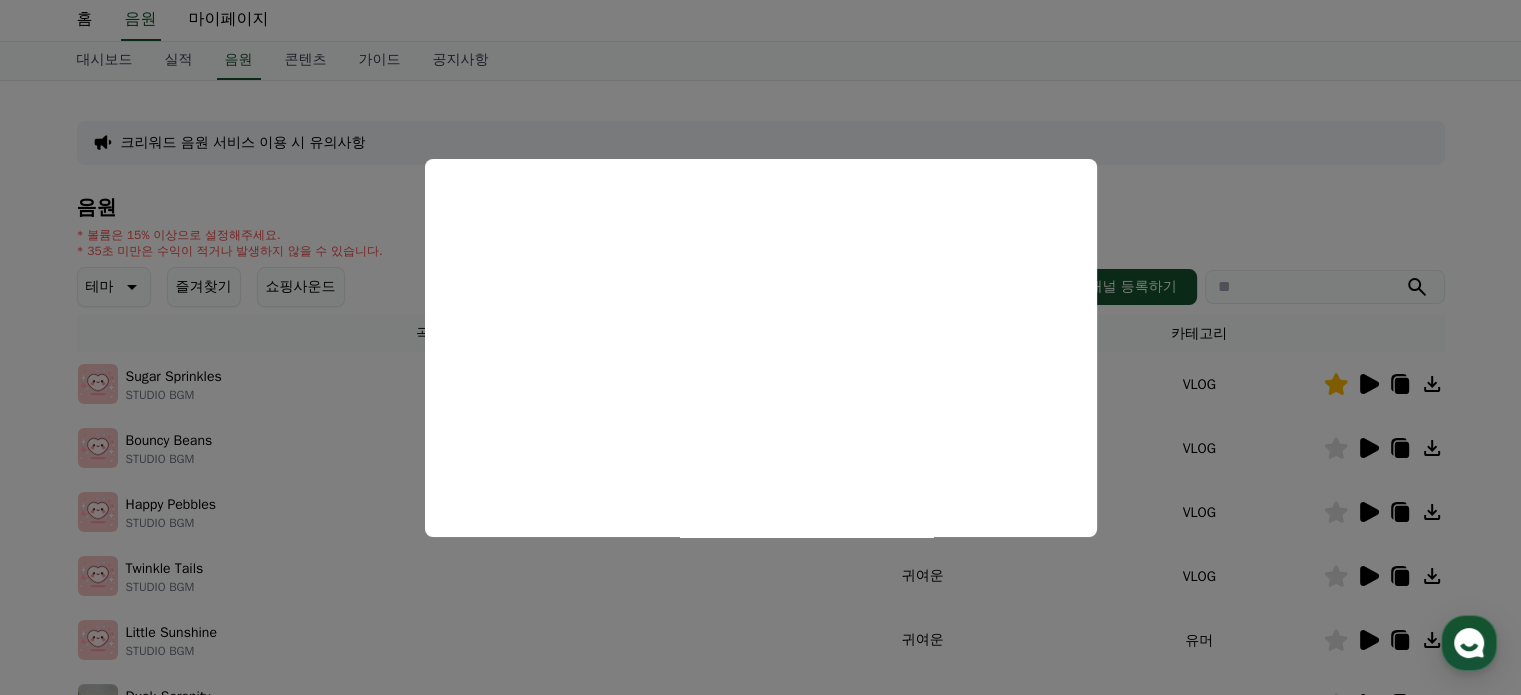 click at bounding box center (760, 347) 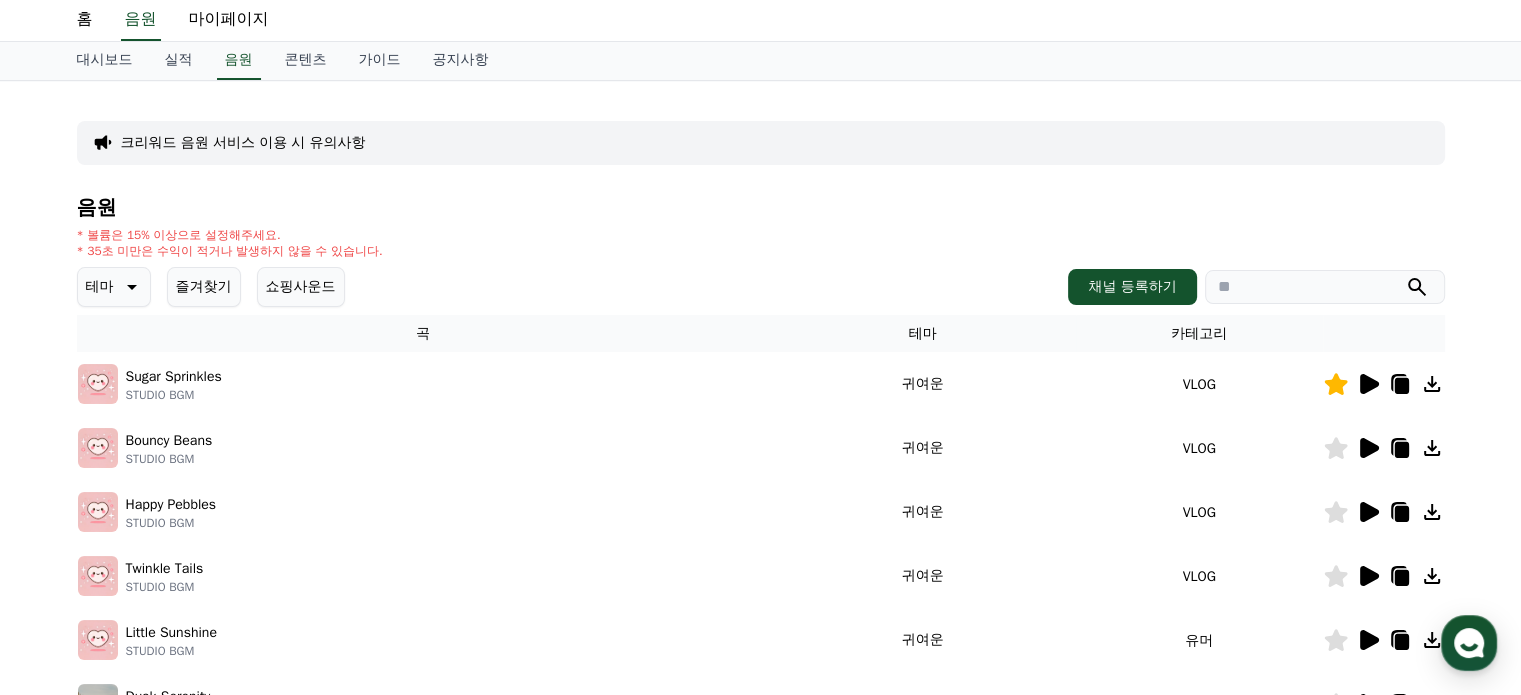 click 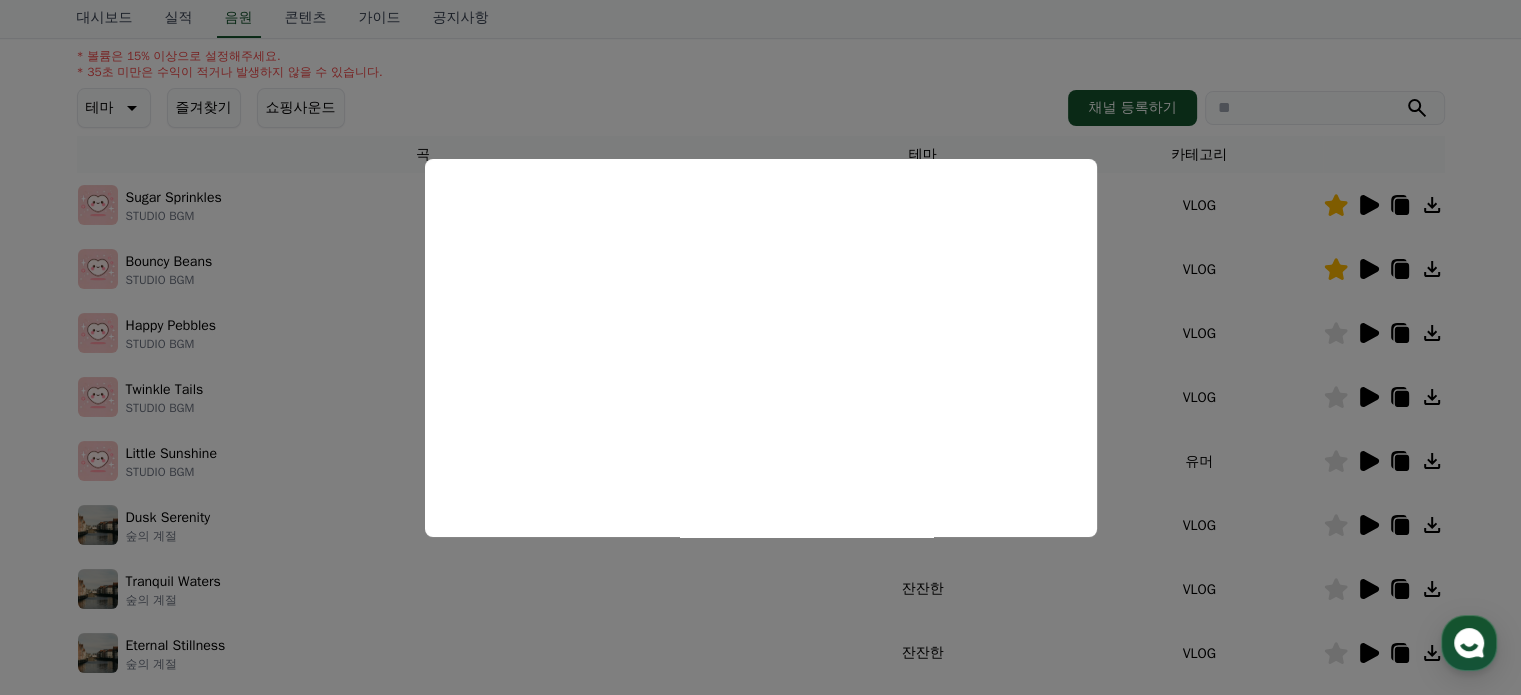 scroll, scrollTop: 257, scrollLeft: 0, axis: vertical 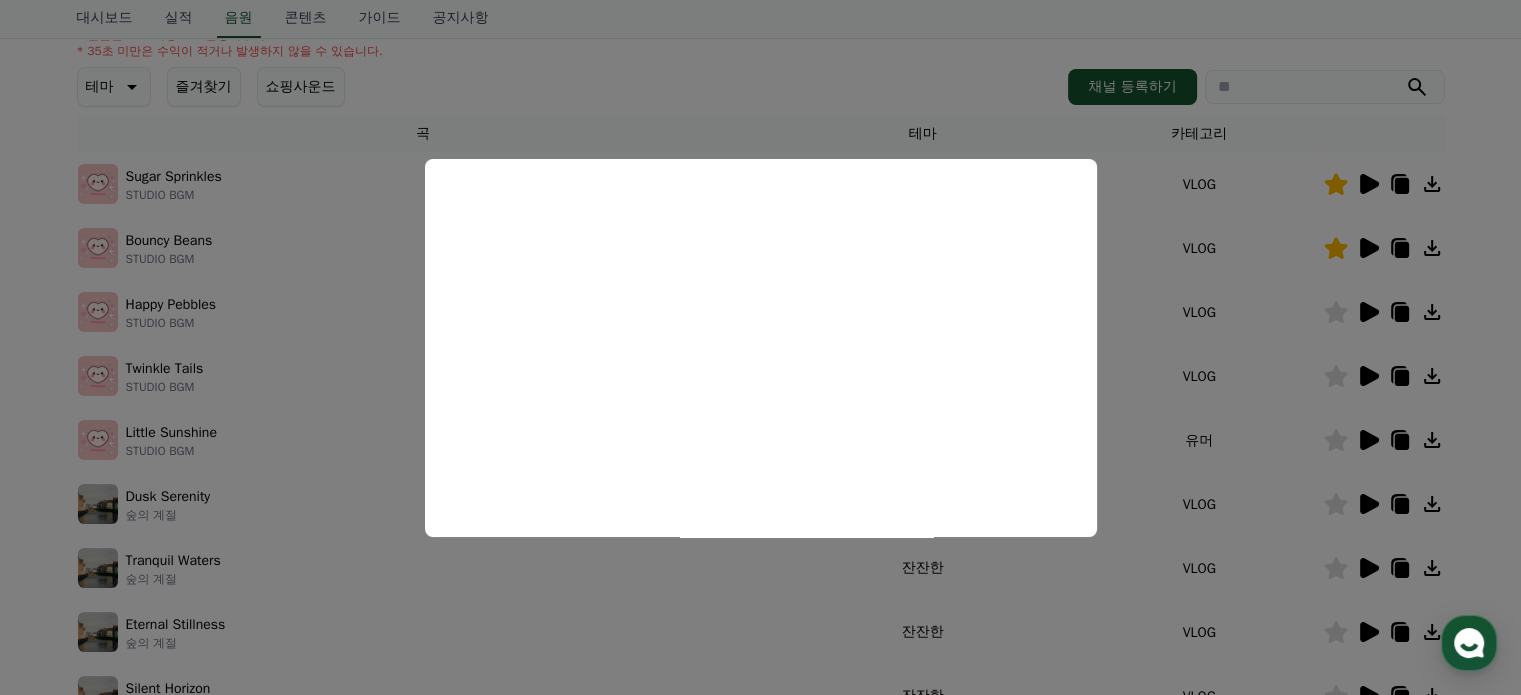 click at bounding box center [760, 347] 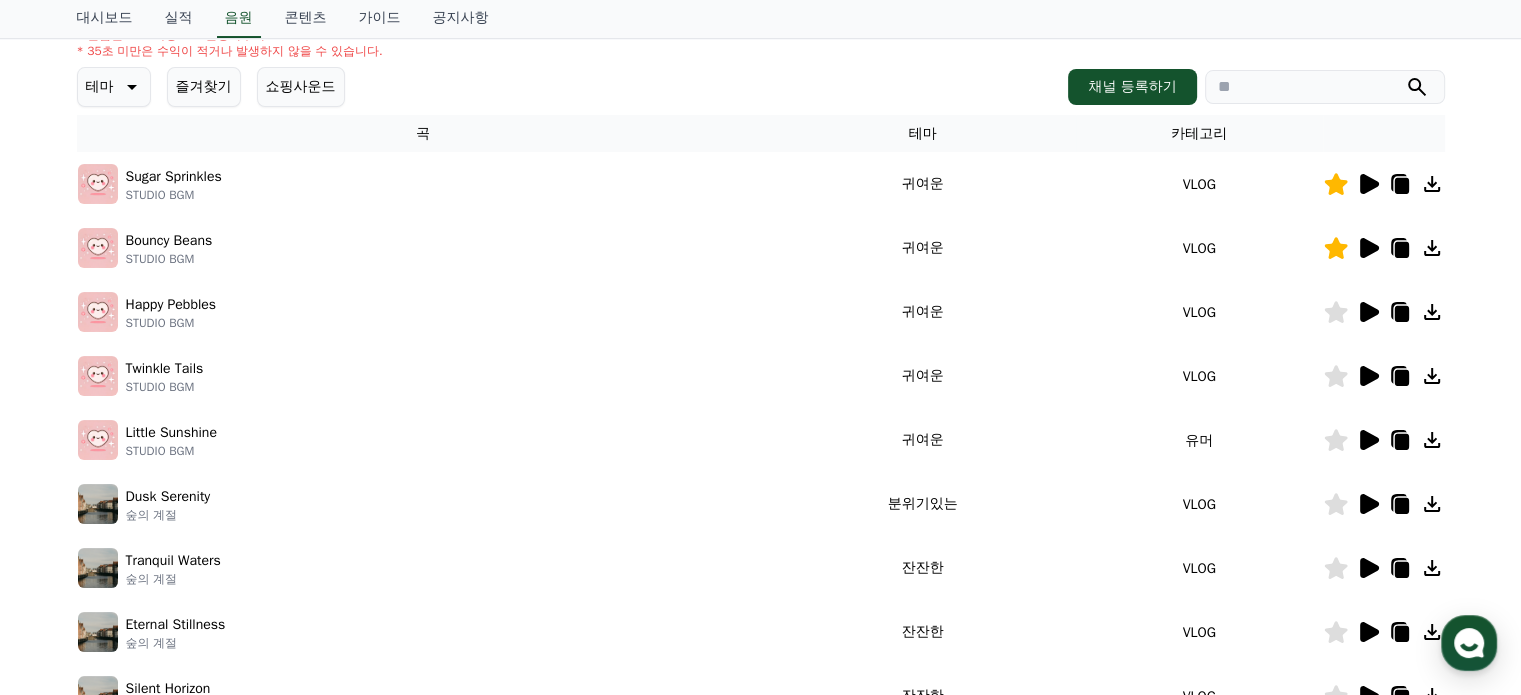 click 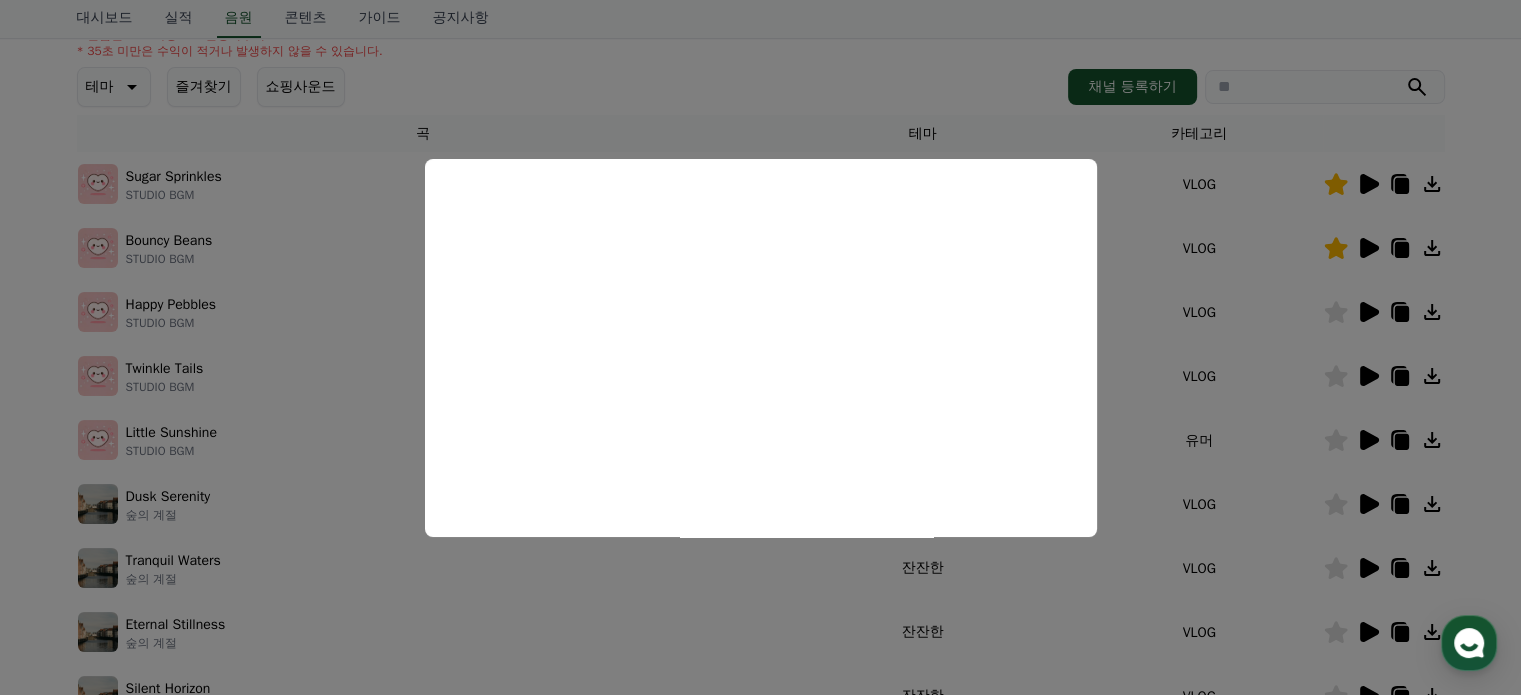 scroll, scrollTop: 357, scrollLeft: 0, axis: vertical 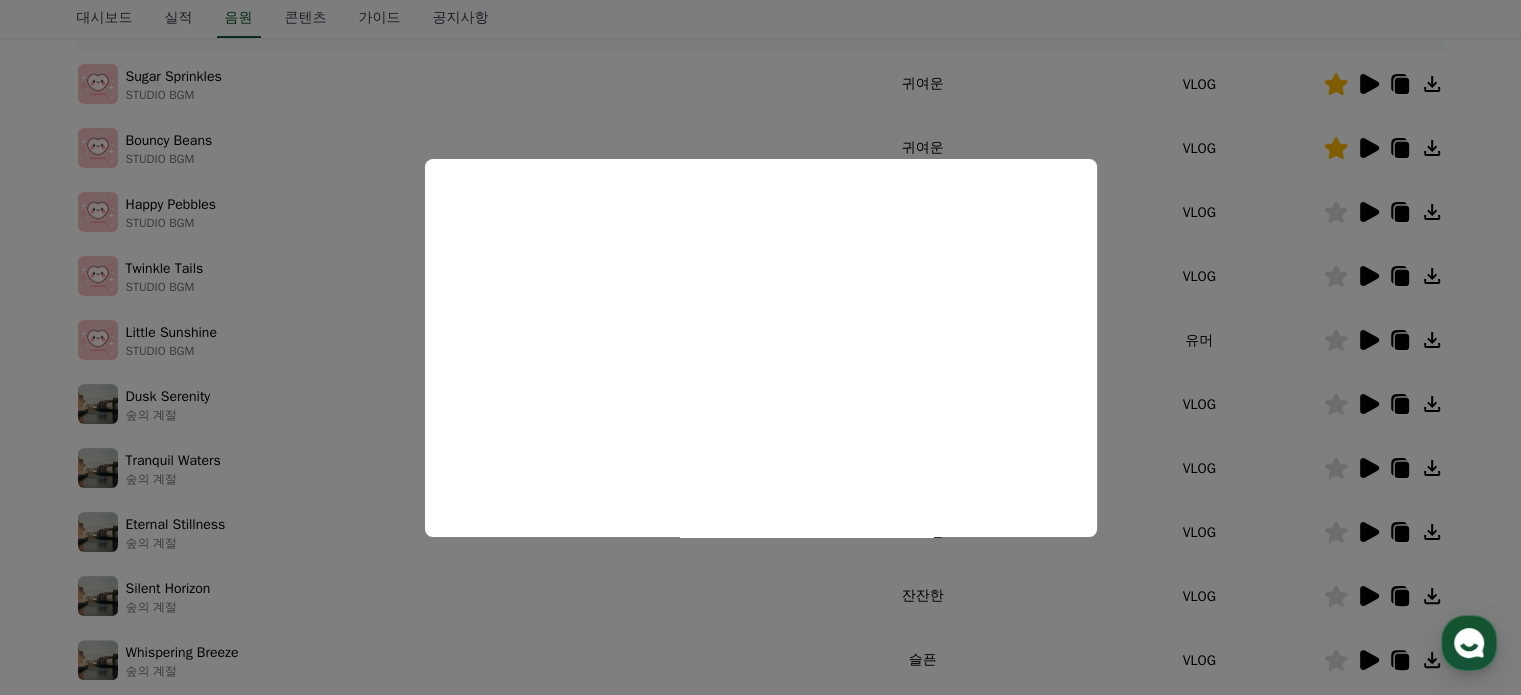 click at bounding box center [760, 347] 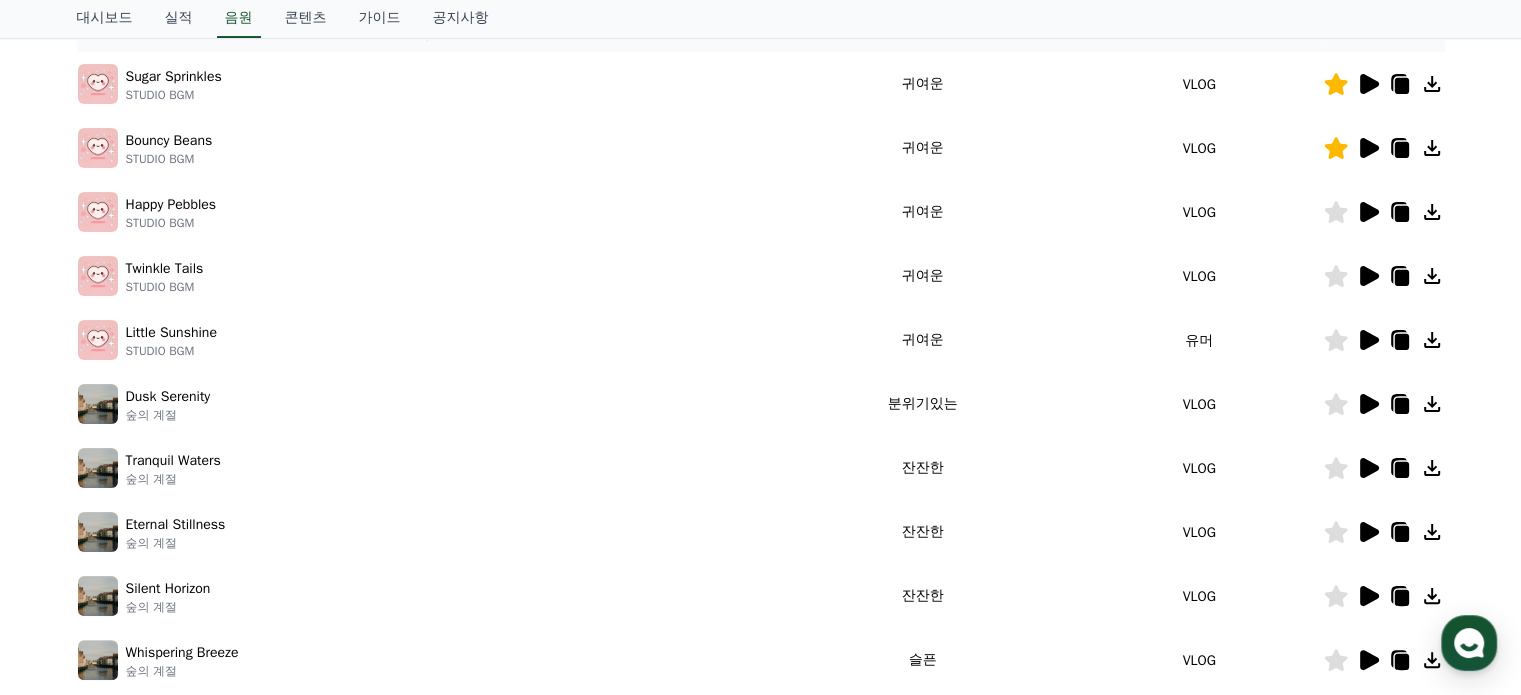 click at bounding box center [1384, 276] 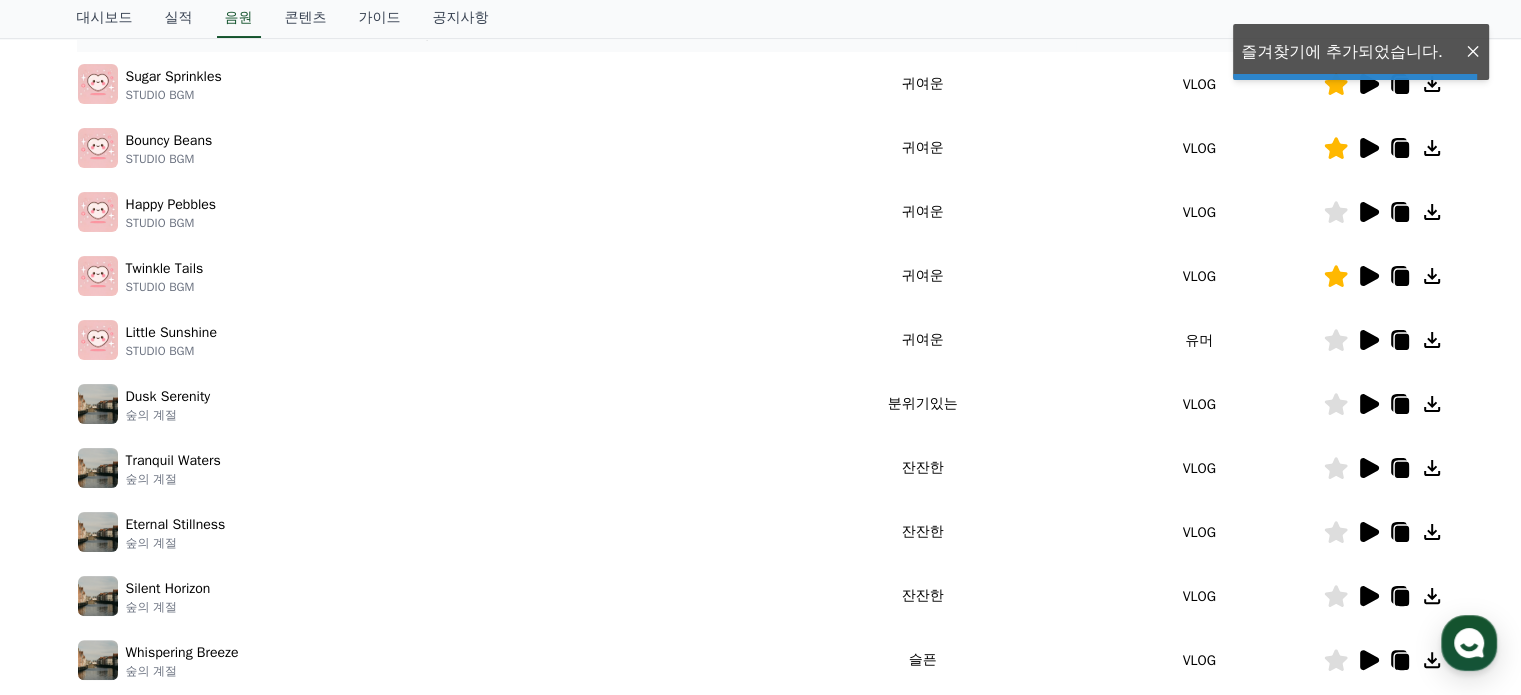 click 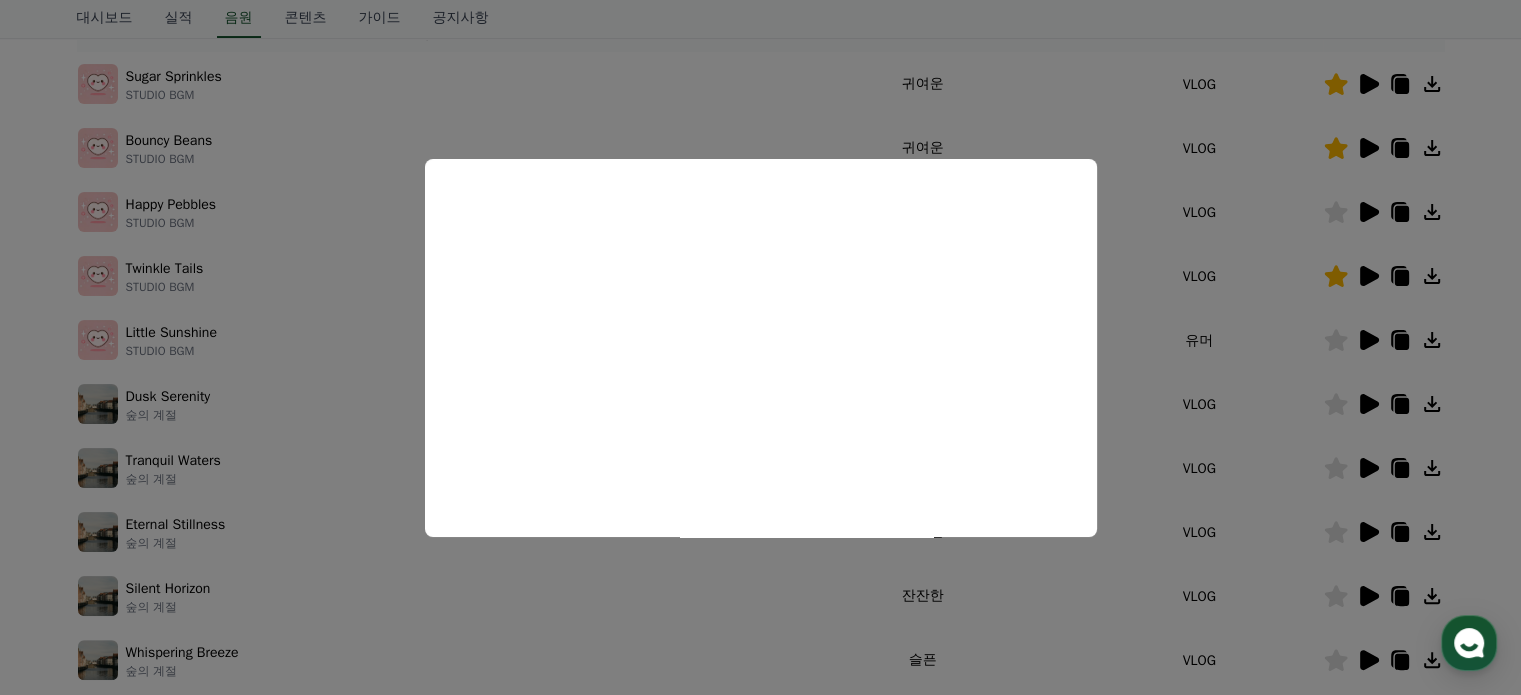 click at bounding box center [760, 347] 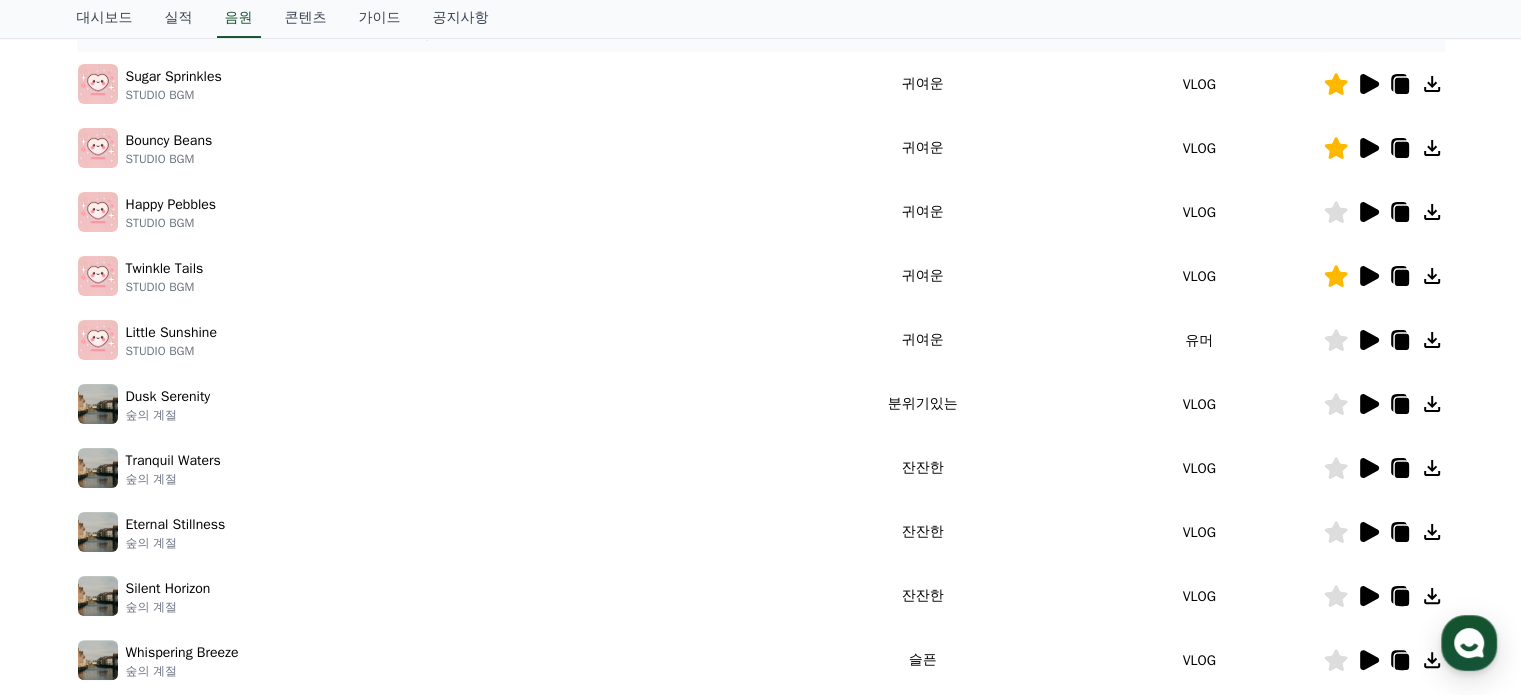 click 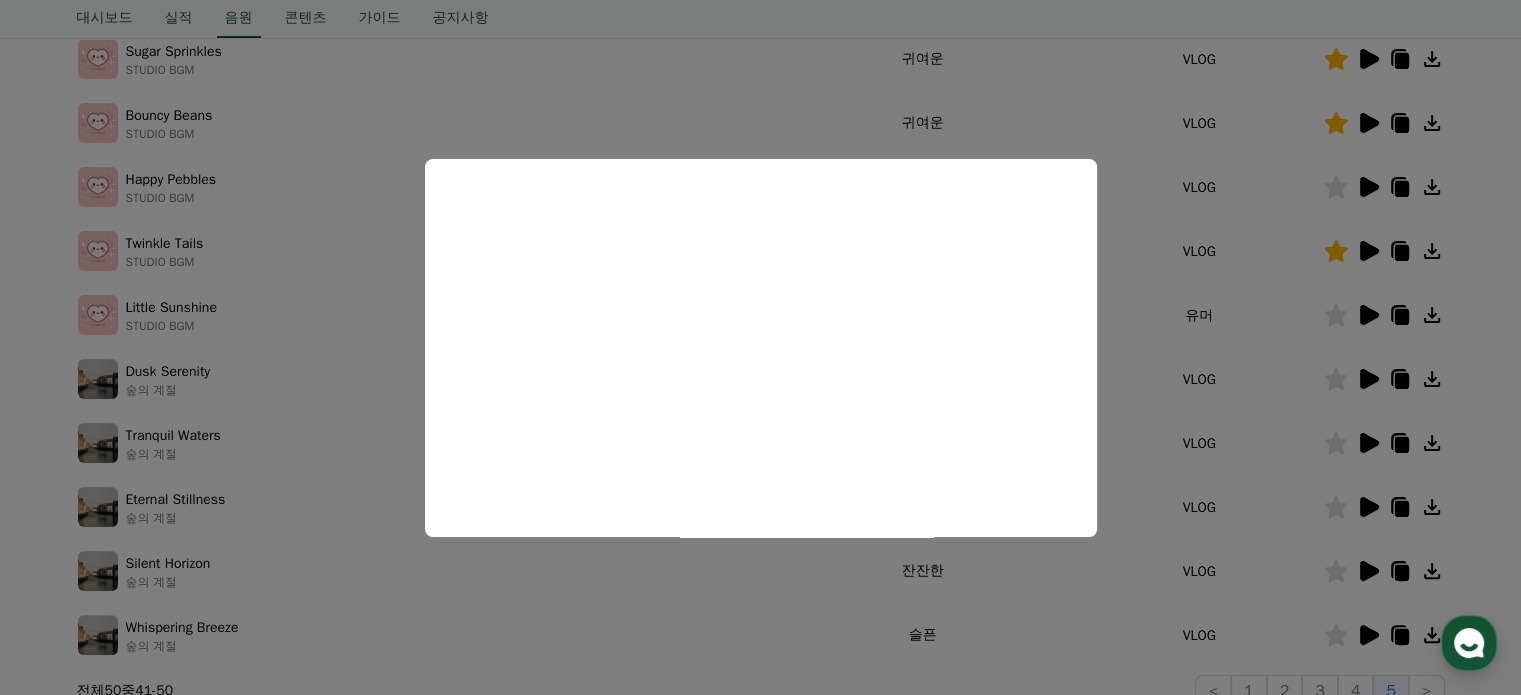 scroll, scrollTop: 457, scrollLeft: 0, axis: vertical 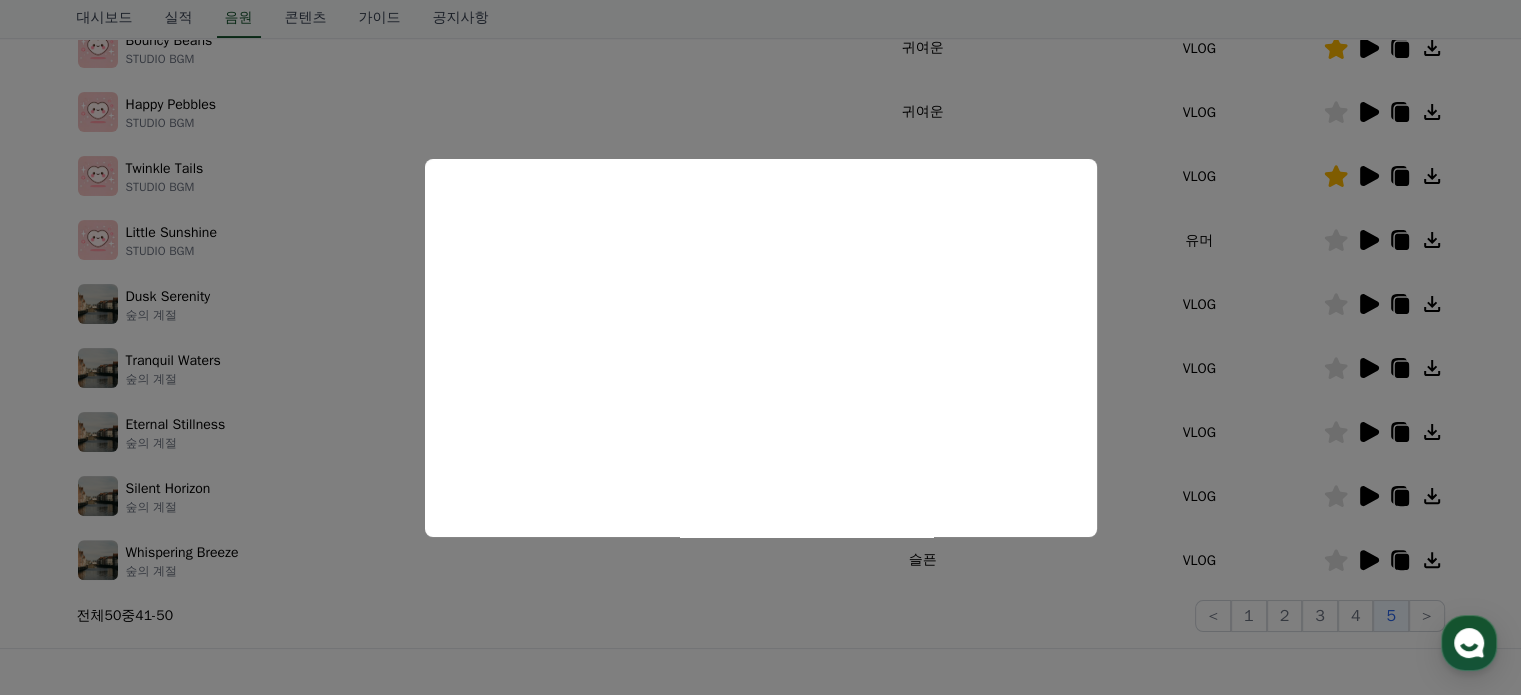 click at bounding box center [760, 347] 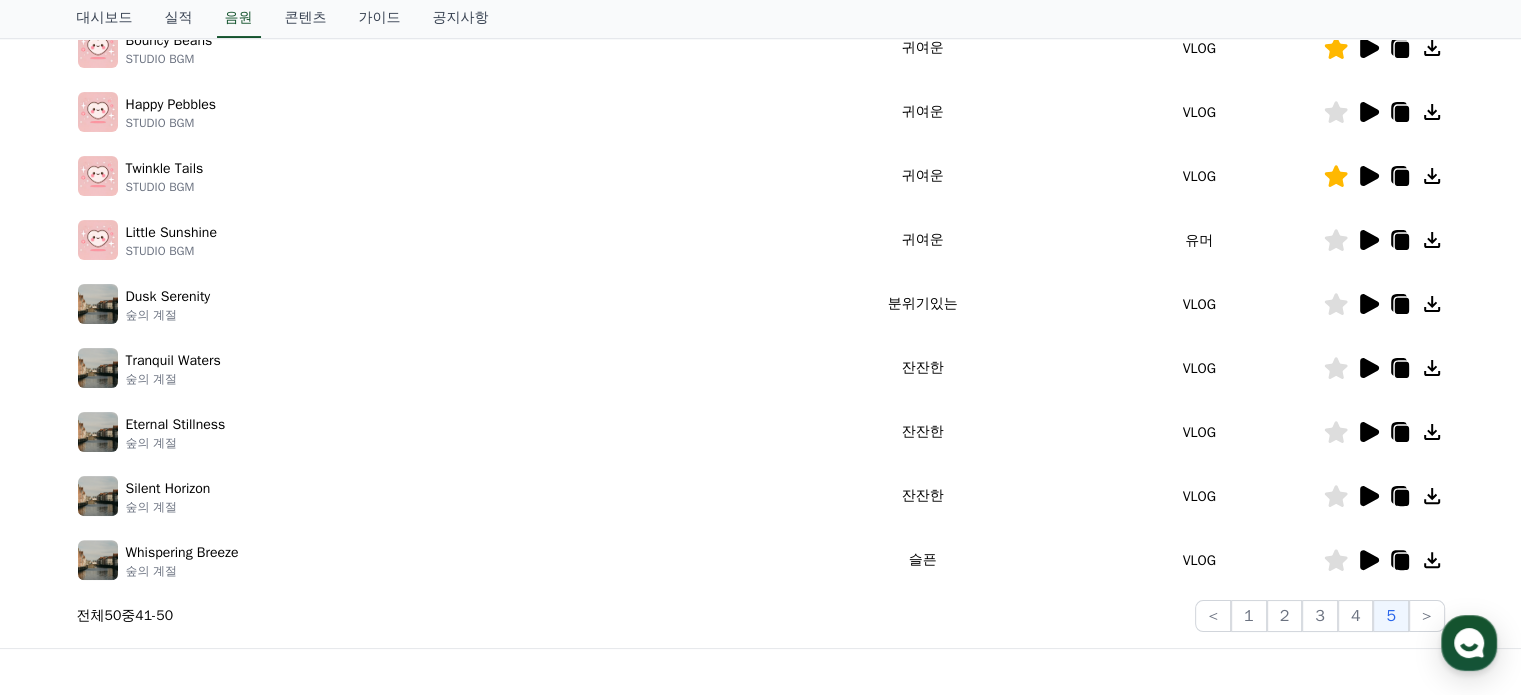 click 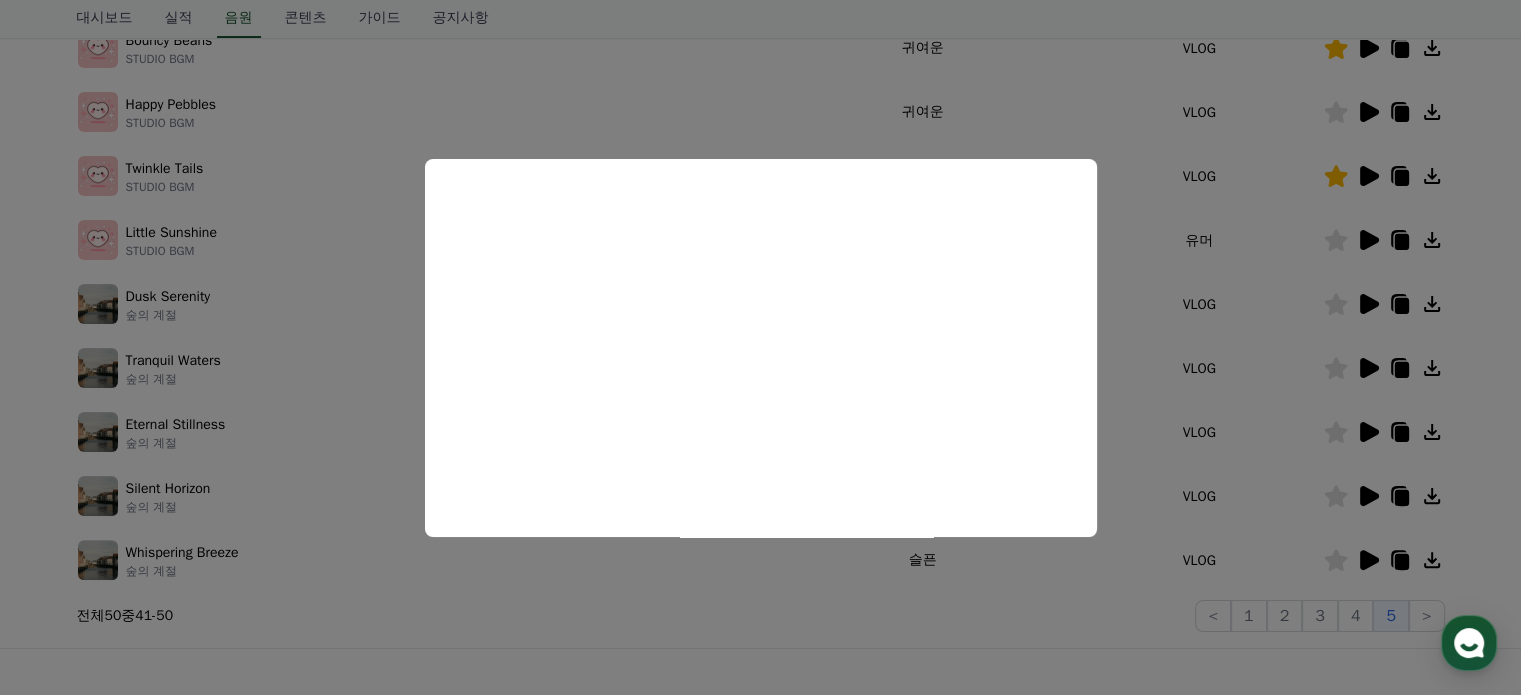 click at bounding box center (760, 347) 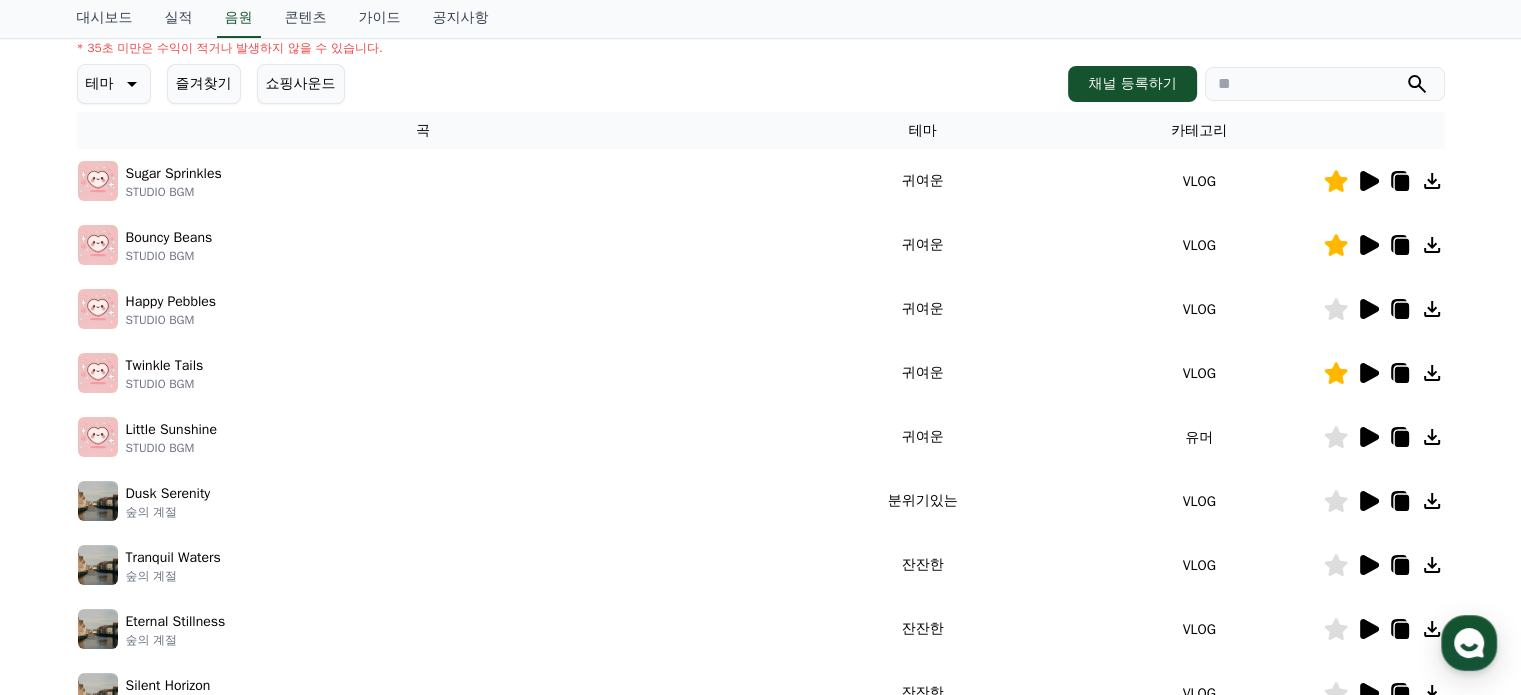 scroll, scrollTop: 257, scrollLeft: 0, axis: vertical 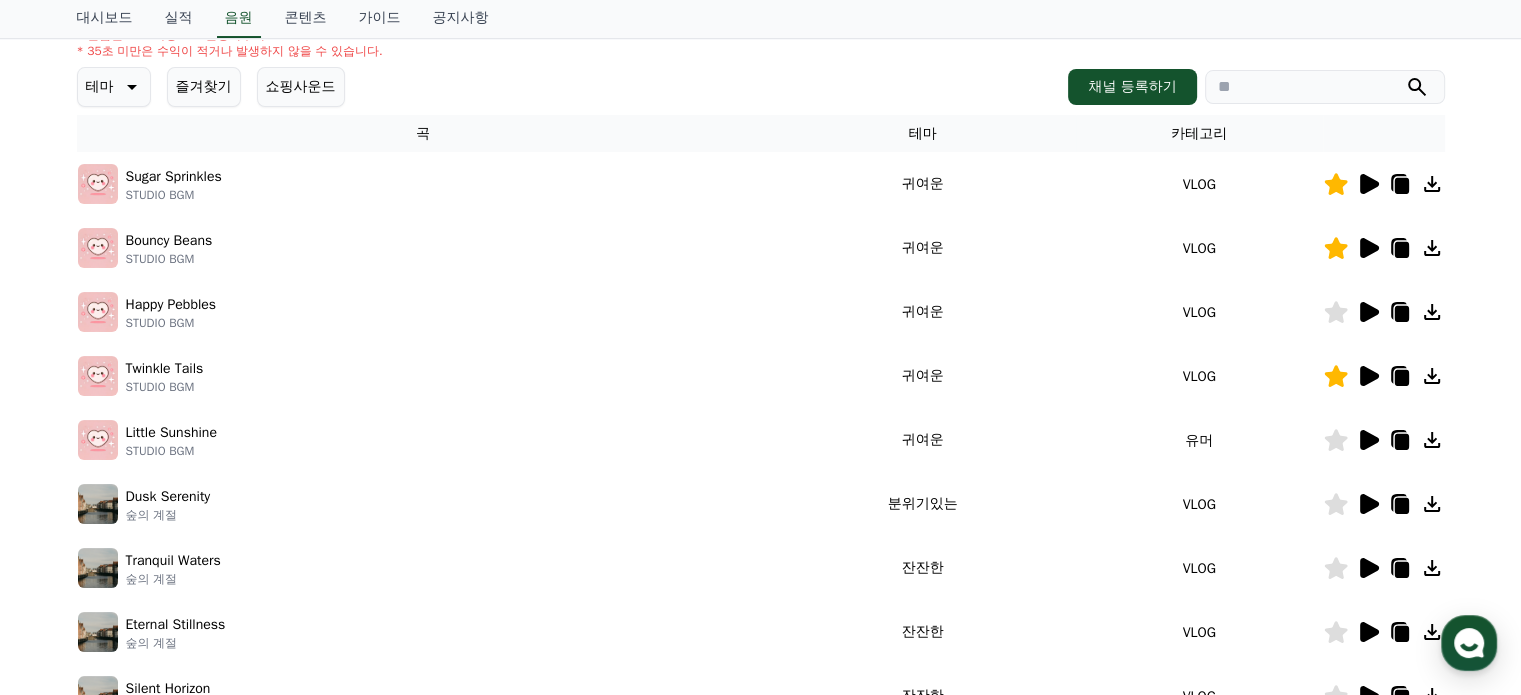 click on "테마       즐겨찾기   쇼핑사운드" at bounding box center (211, 87) 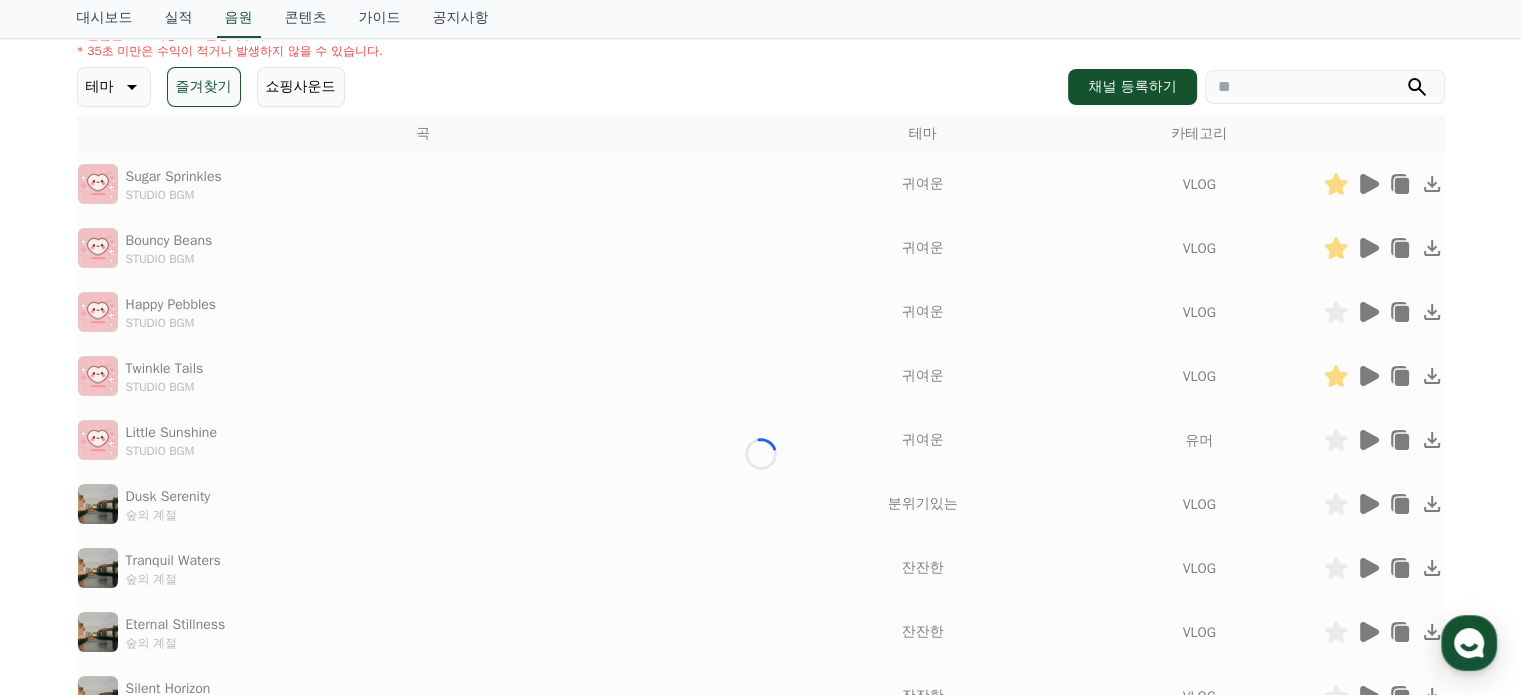 click on "쇼핑사운드" at bounding box center (301, 87) 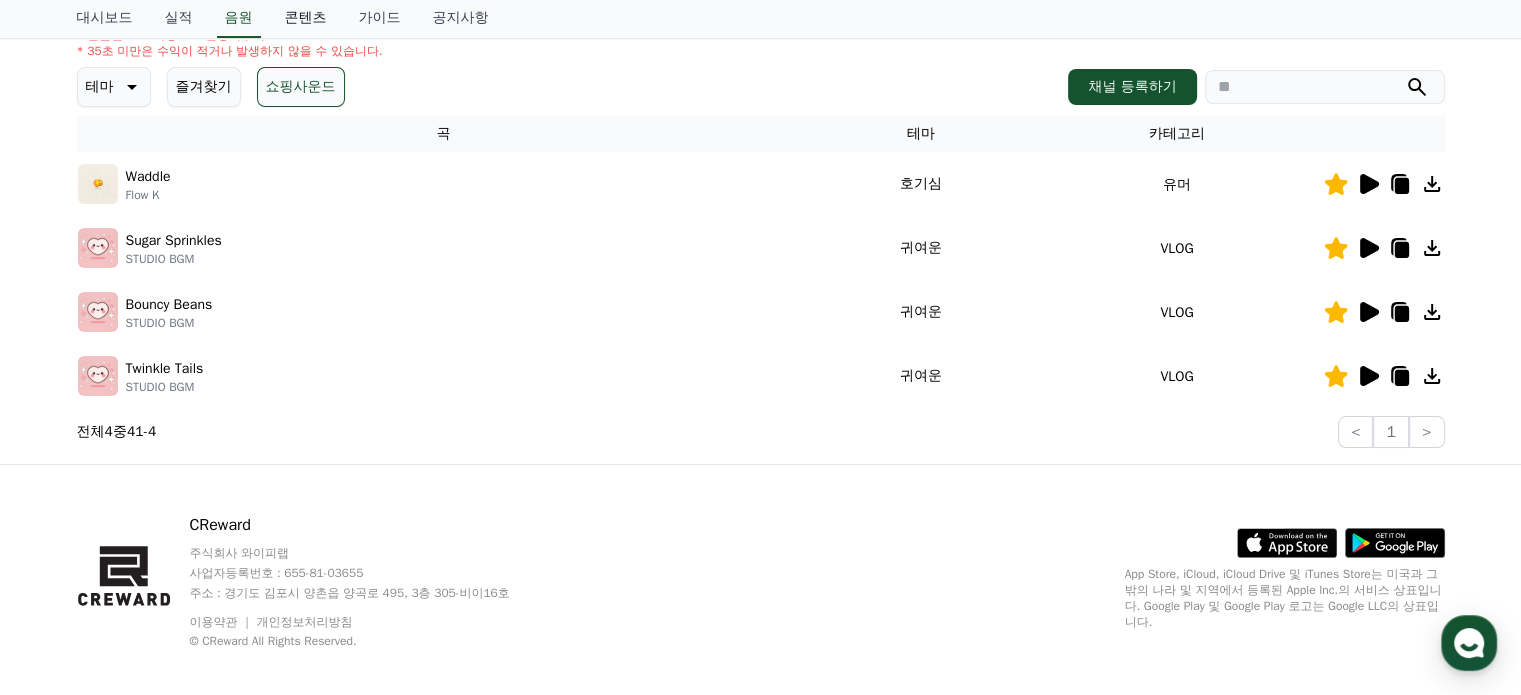 click on "CReward                   홈 음원 마이페이지   대시보드 실적 음원 콘텐츠 가이드 공지사항       크리워드 음원 서비스 이용 시 유의사항   음원   * 볼륨은 15% 이상으로 설정해주세요.   * 35초 미만은 수익이 적거나 발생하지 않을 수 있습니다.   테마       즐겨찾기   쇼핑사운드     채널 등록하기         곡 테마 카테고리     Waddle     Flow K   호기심 유머           Sugar Sprinkles     STUDIO BGM   귀여운 VLOG           Bouncy Beans     STUDIO BGM   귀여운 VLOG           Twinkle Tails     STUDIO BGM   귀여운 VLOG         전체  4  중  41  -  4   <   1   >       CReward   주식회사 와이피랩   사업자등록번호 : 655-81-03655   주소 : 경기도 김포시 양촌읍 양곡로 495, 3층 305-비이16호   이용약관   개인정보처리방침   © CReward All Rights Reserved." at bounding box center (760, 228) 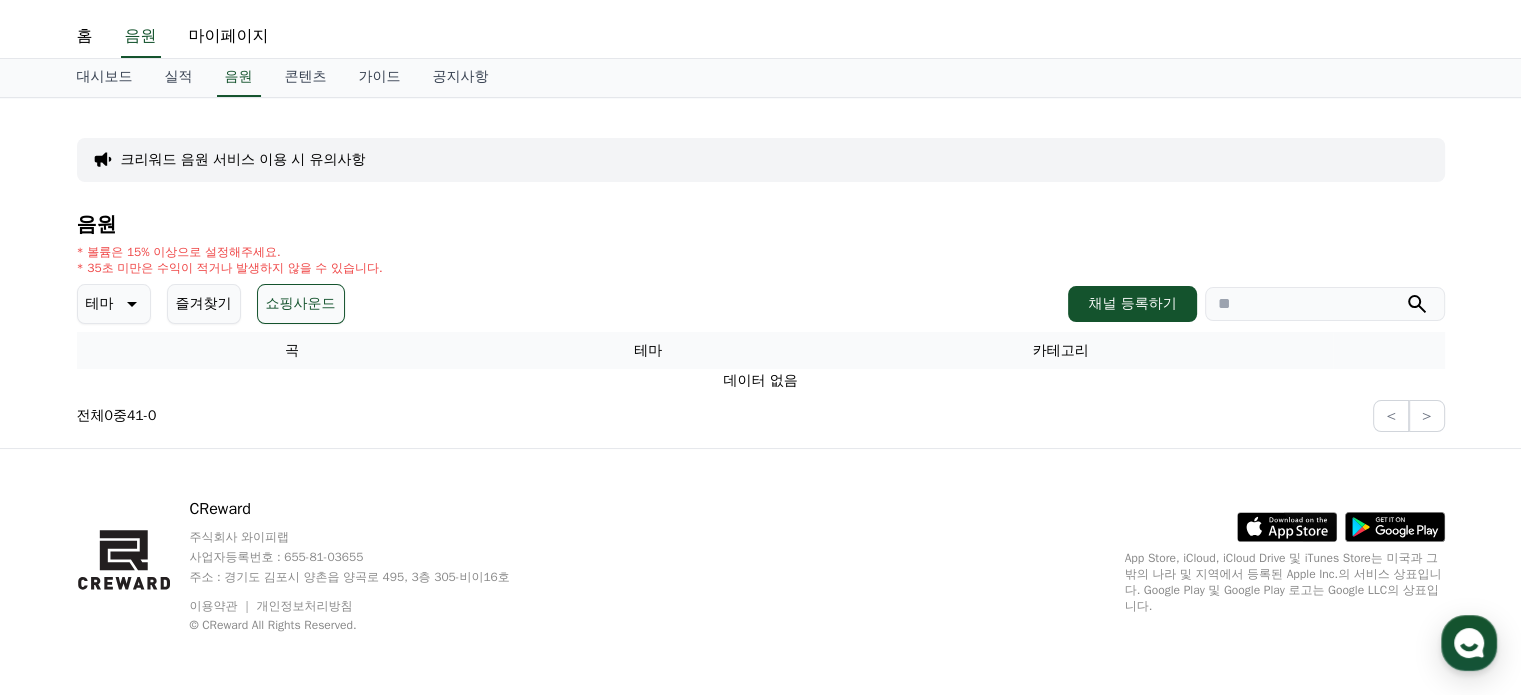 click on "즐겨찾기" at bounding box center (204, 304) 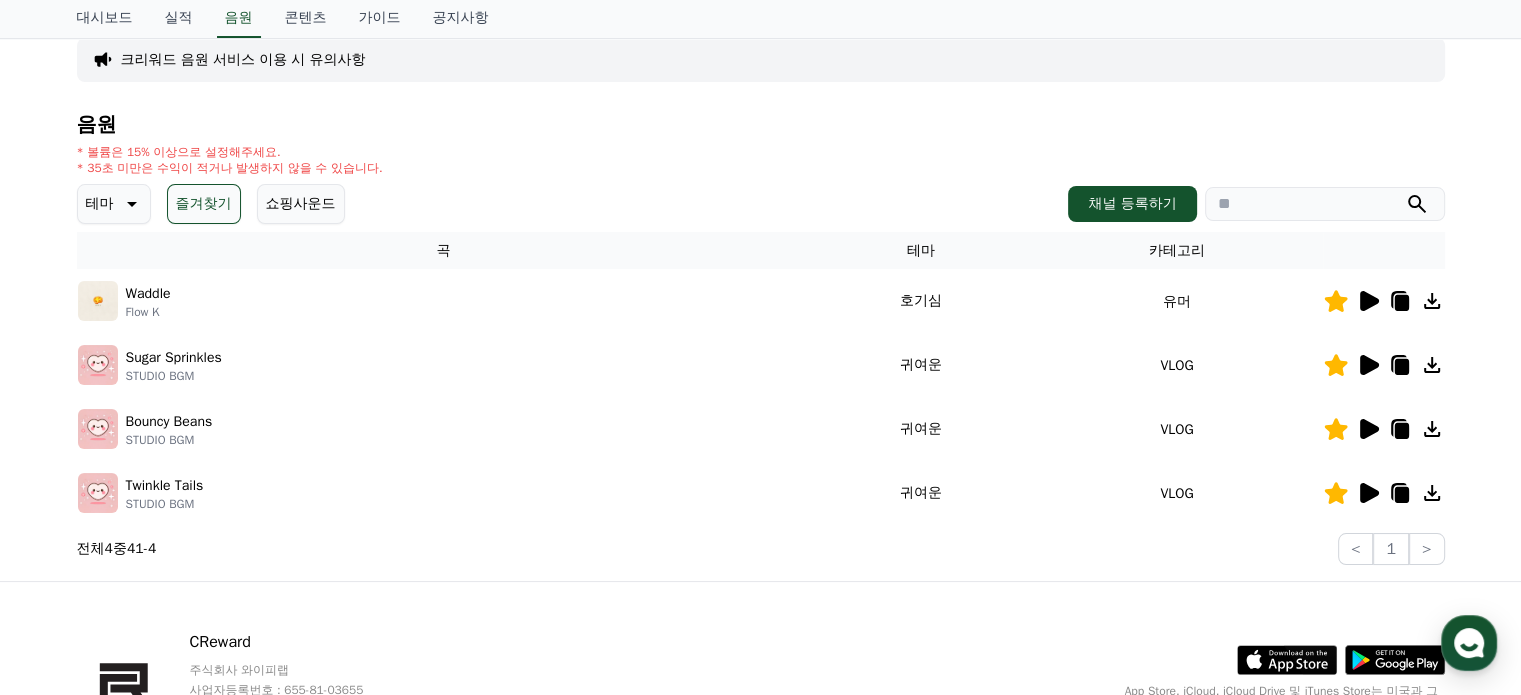 scroll, scrollTop: 140, scrollLeft: 0, axis: vertical 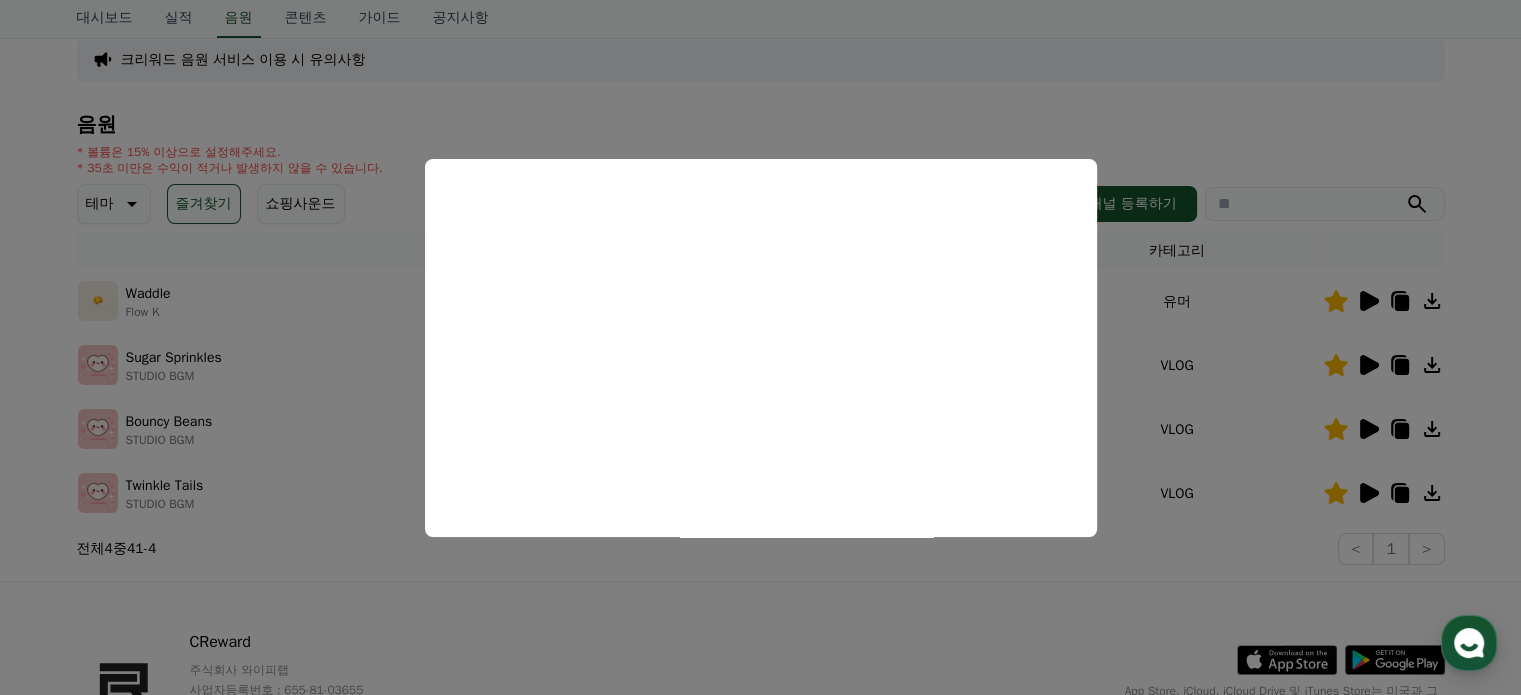 click at bounding box center (760, 347) 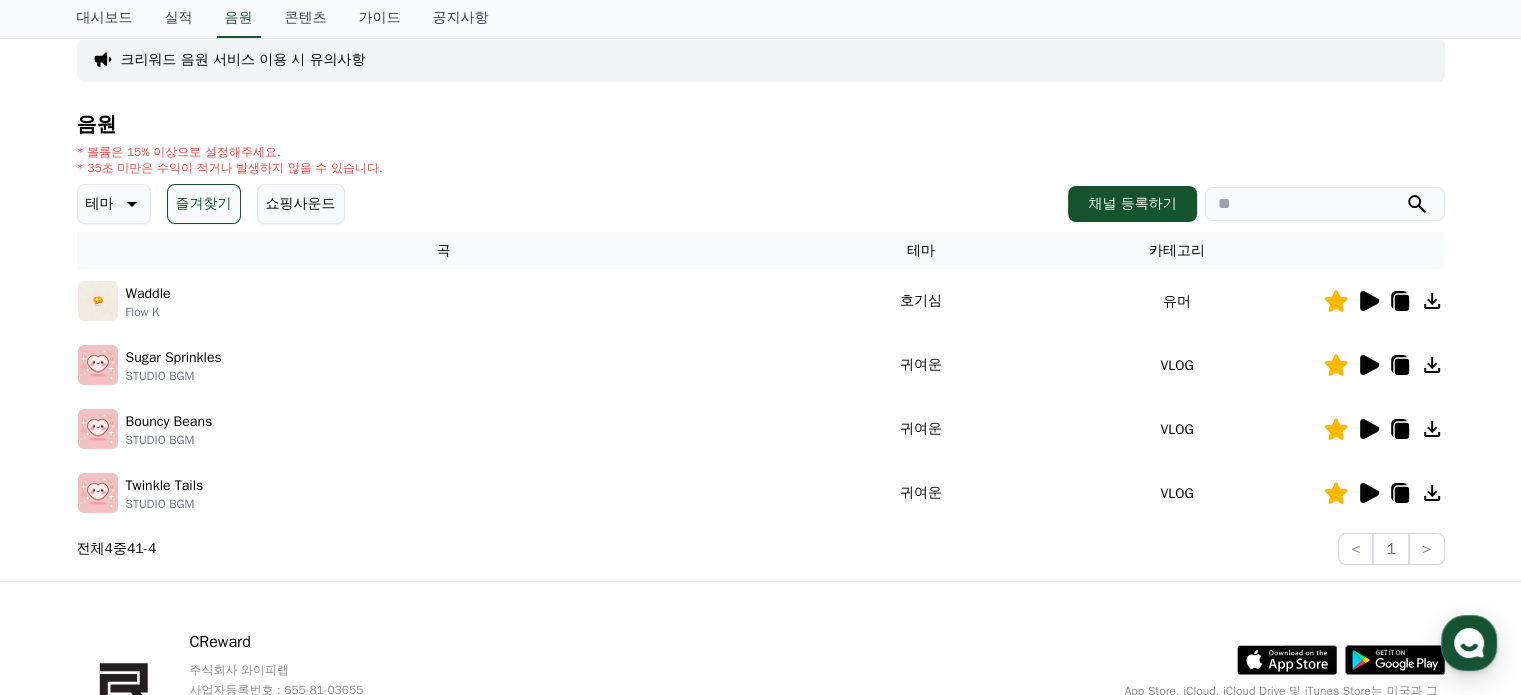 click 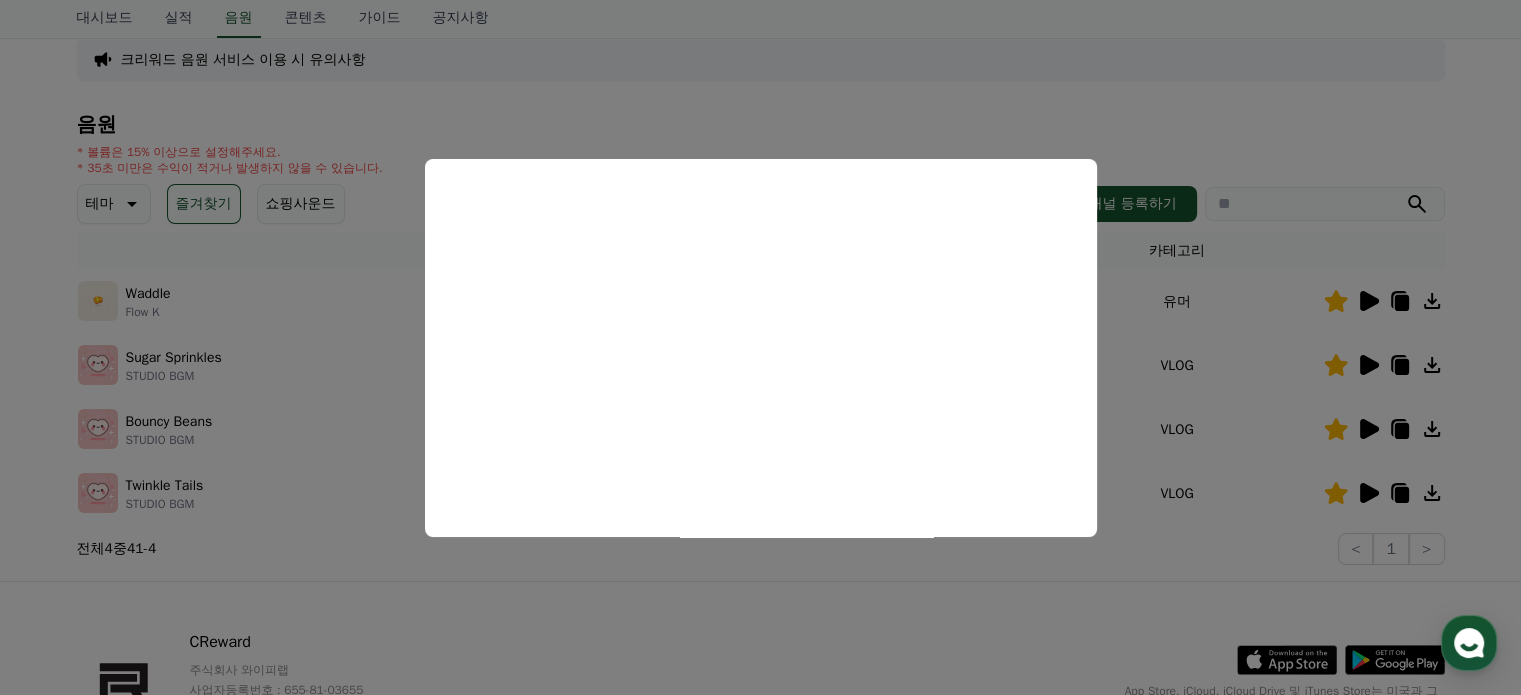 click at bounding box center (760, 347) 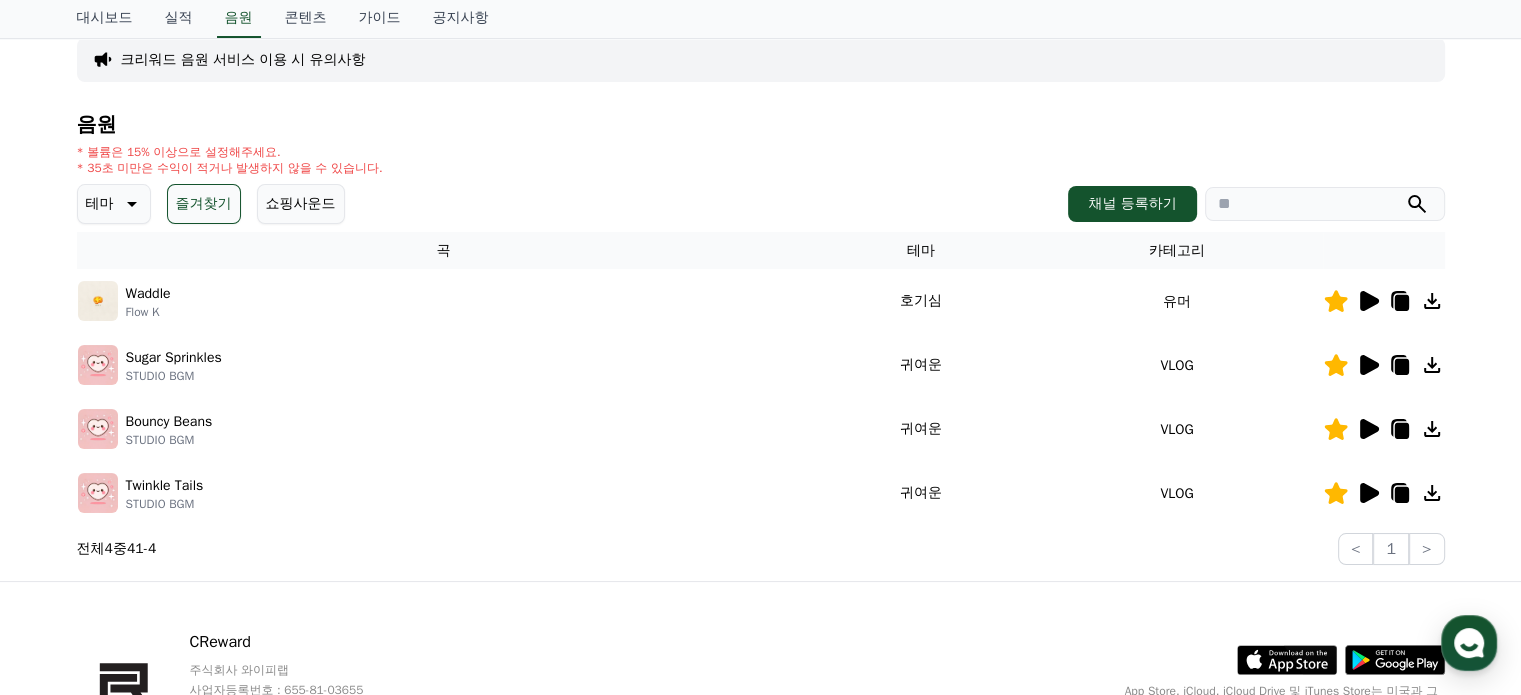 click 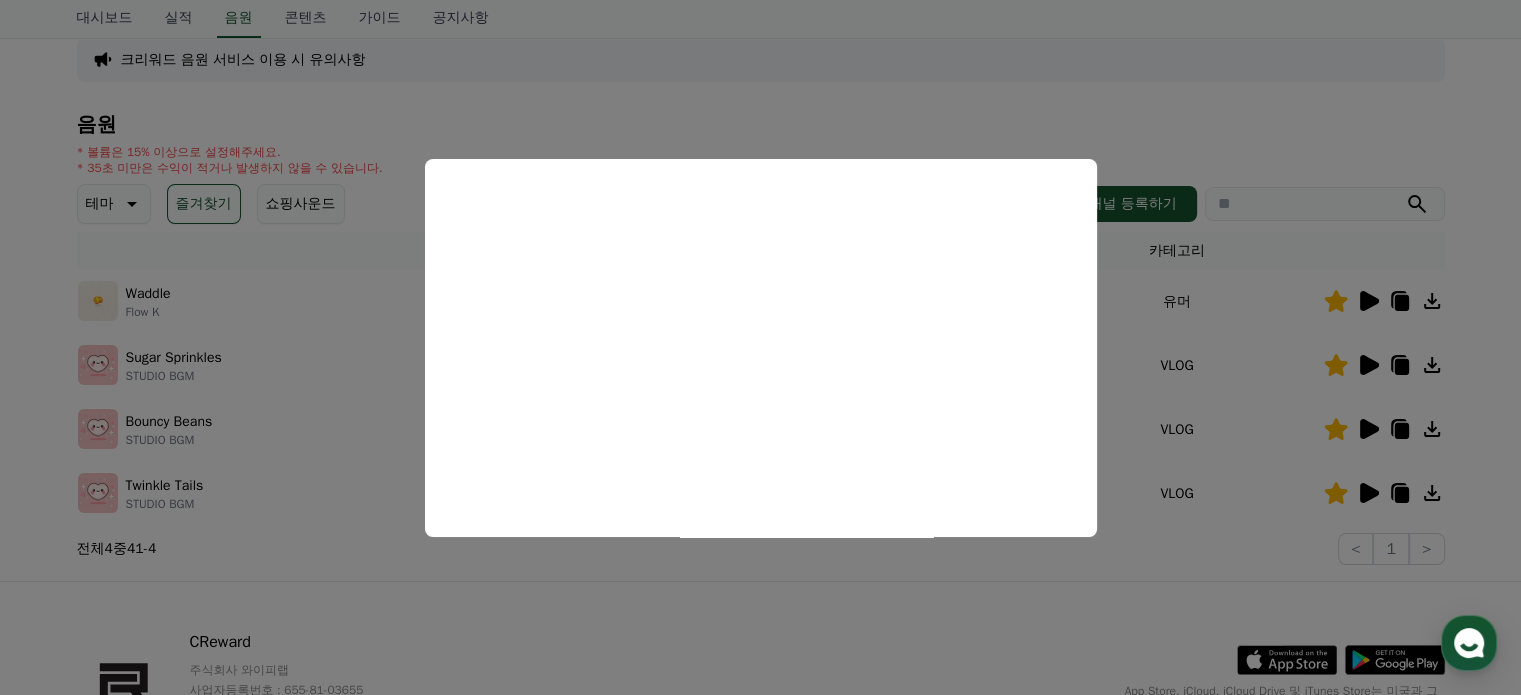 click at bounding box center (760, 347) 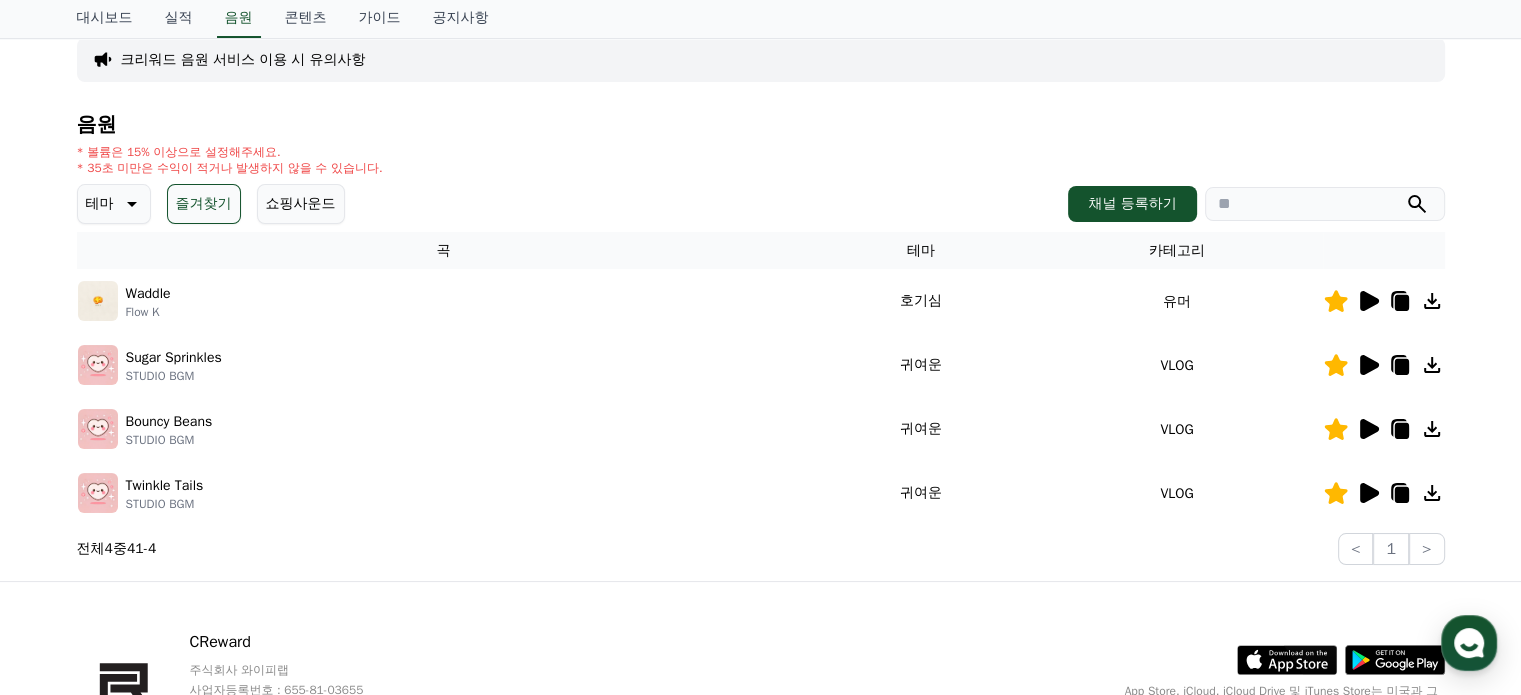 click 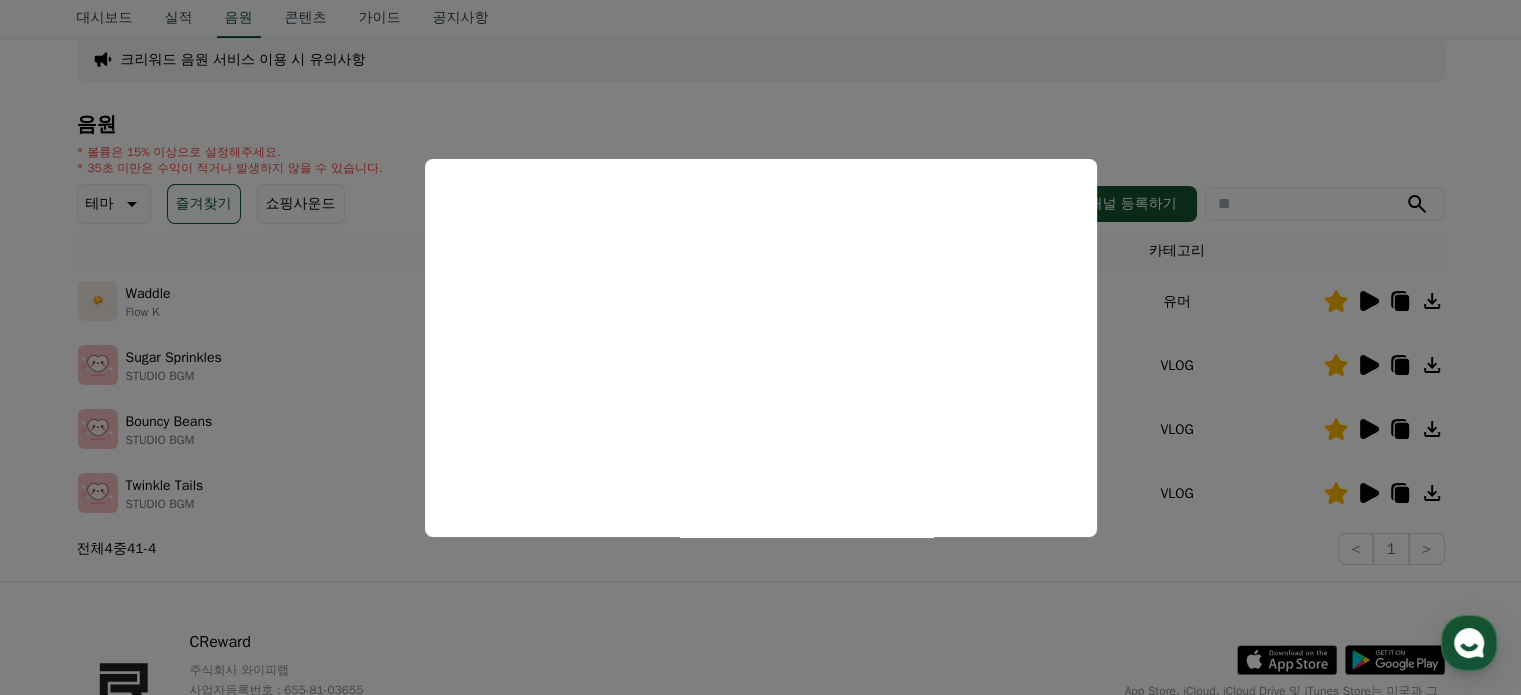 click at bounding box center [760, 347] 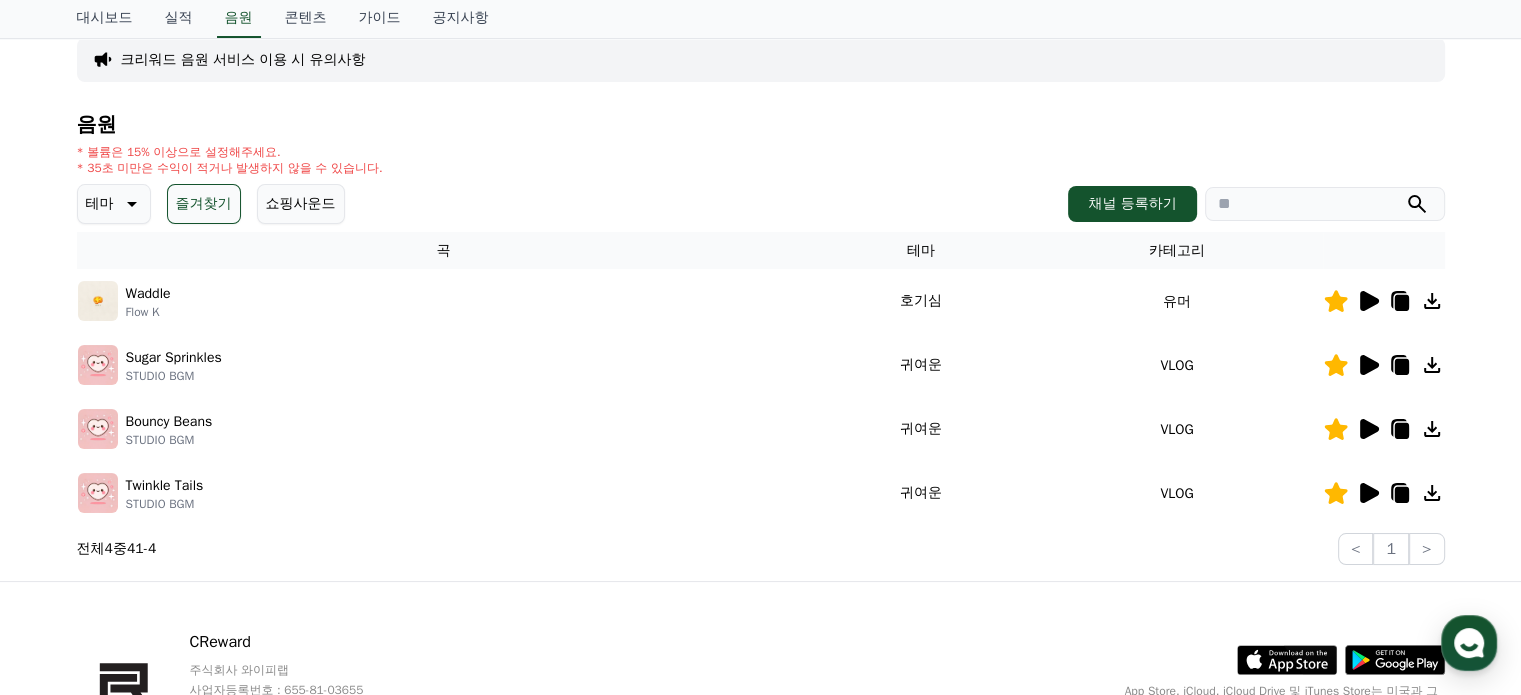 click on "테마" at bounding box center (114, 204) 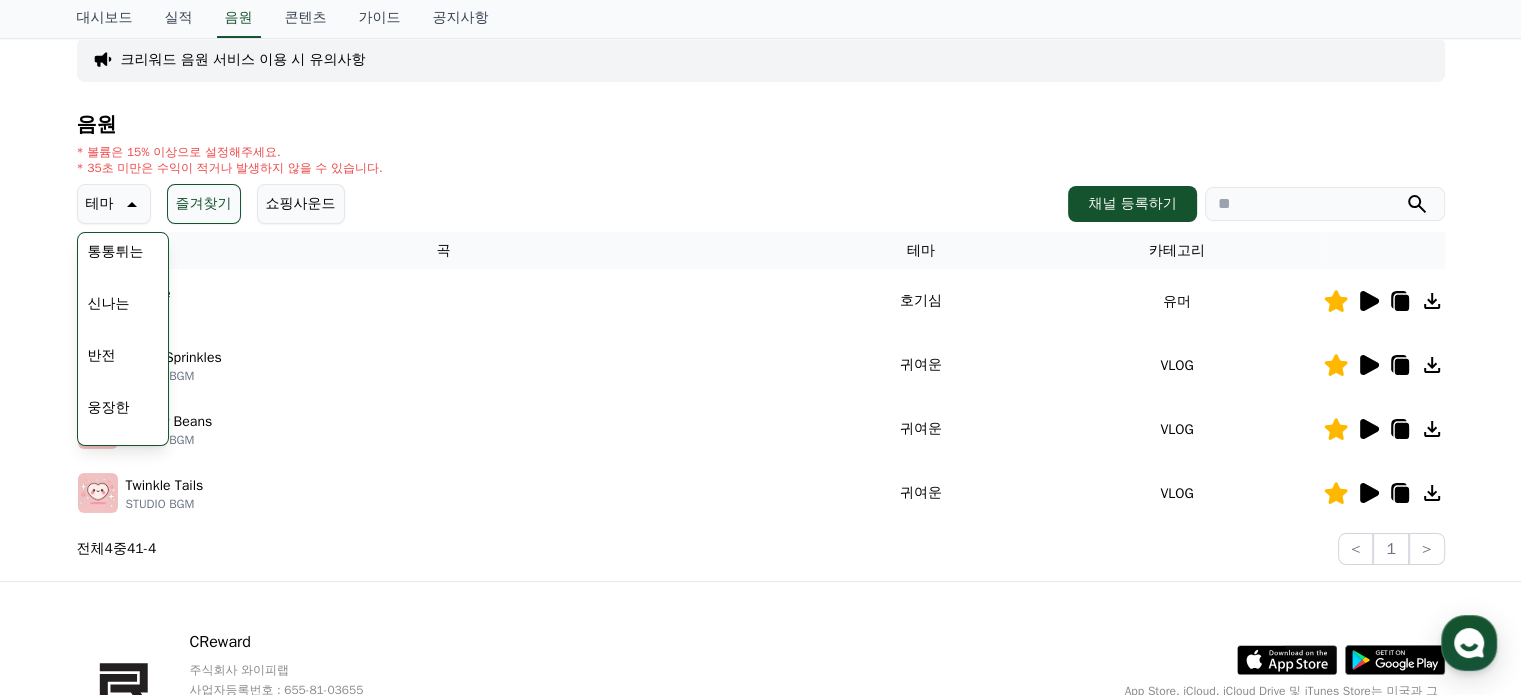 scroll, scrollTop: 300, scrollLeft: 0, axis: vertical 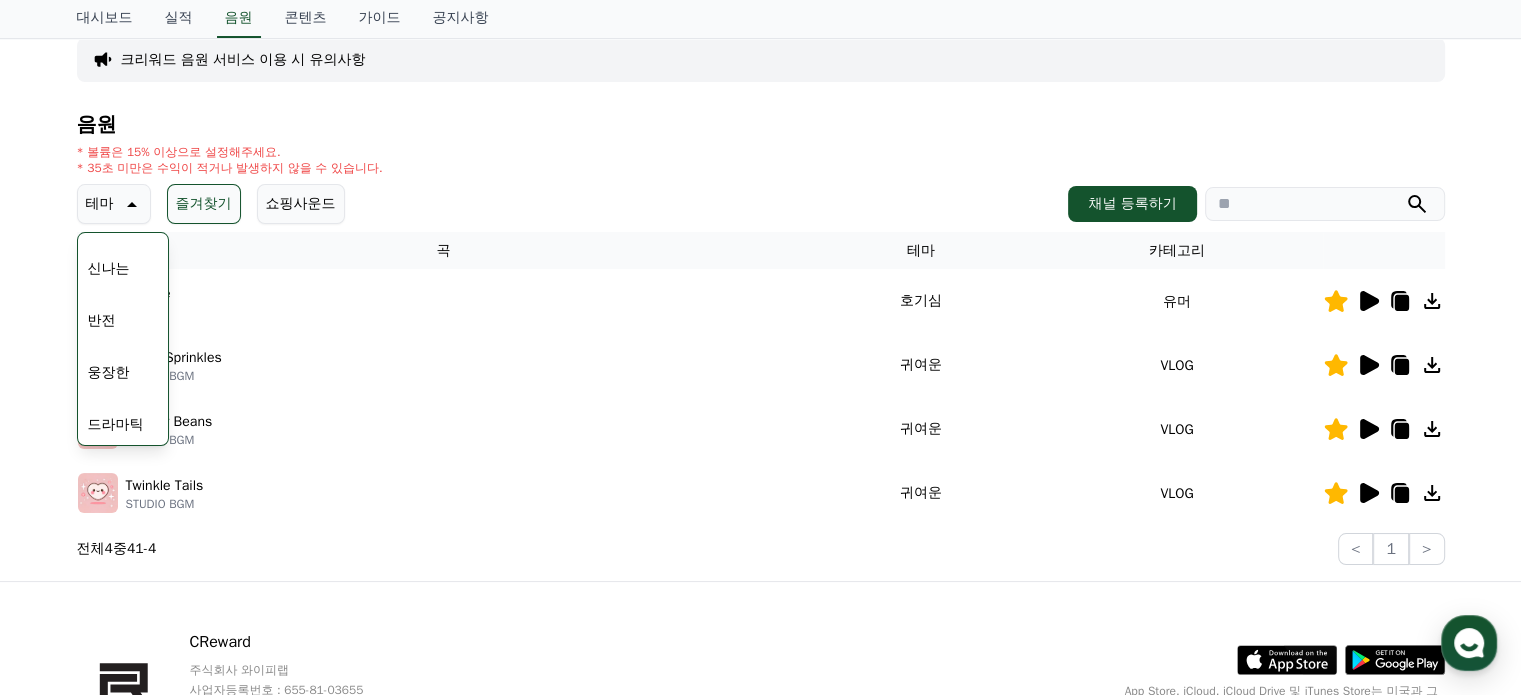 click on "신나는" at bounding box center [109, 269] 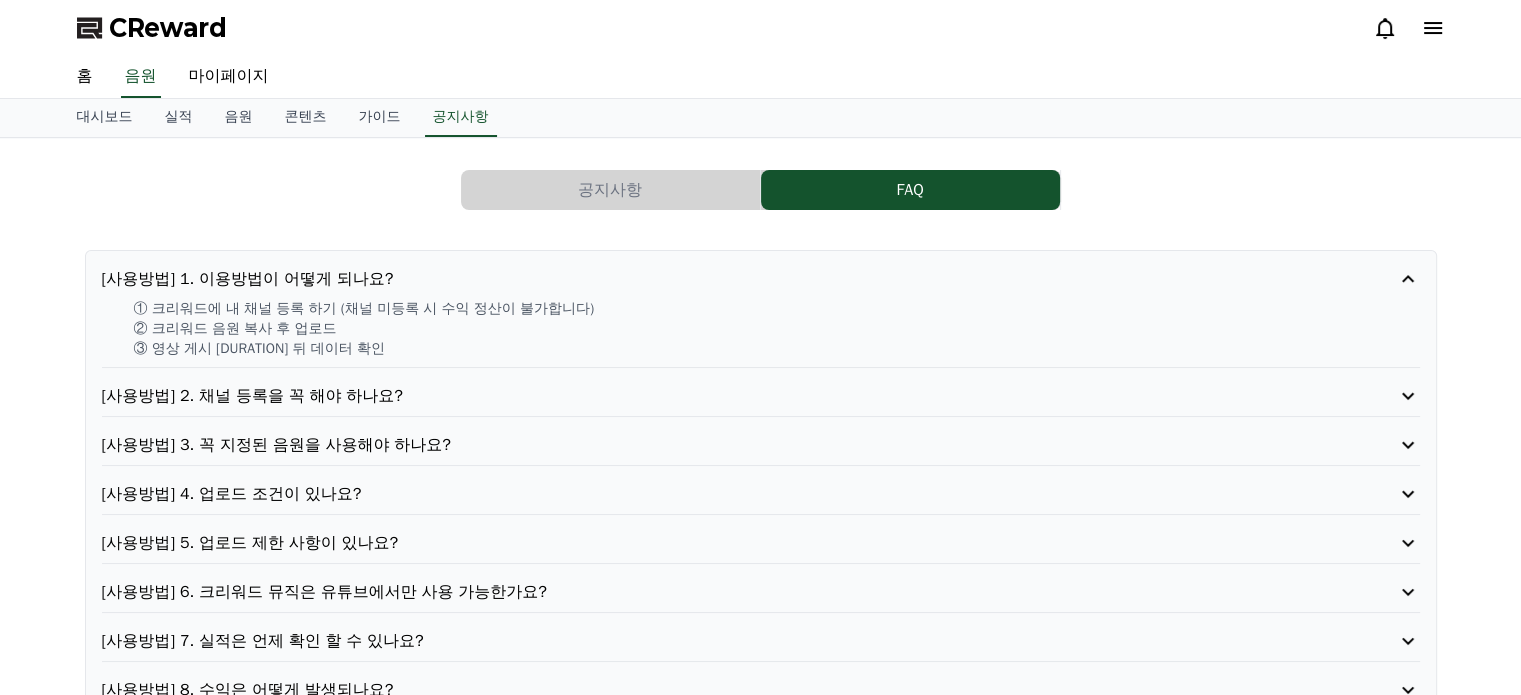 scroll, scrollTop: 0, scrollLeft: 0, axis: both 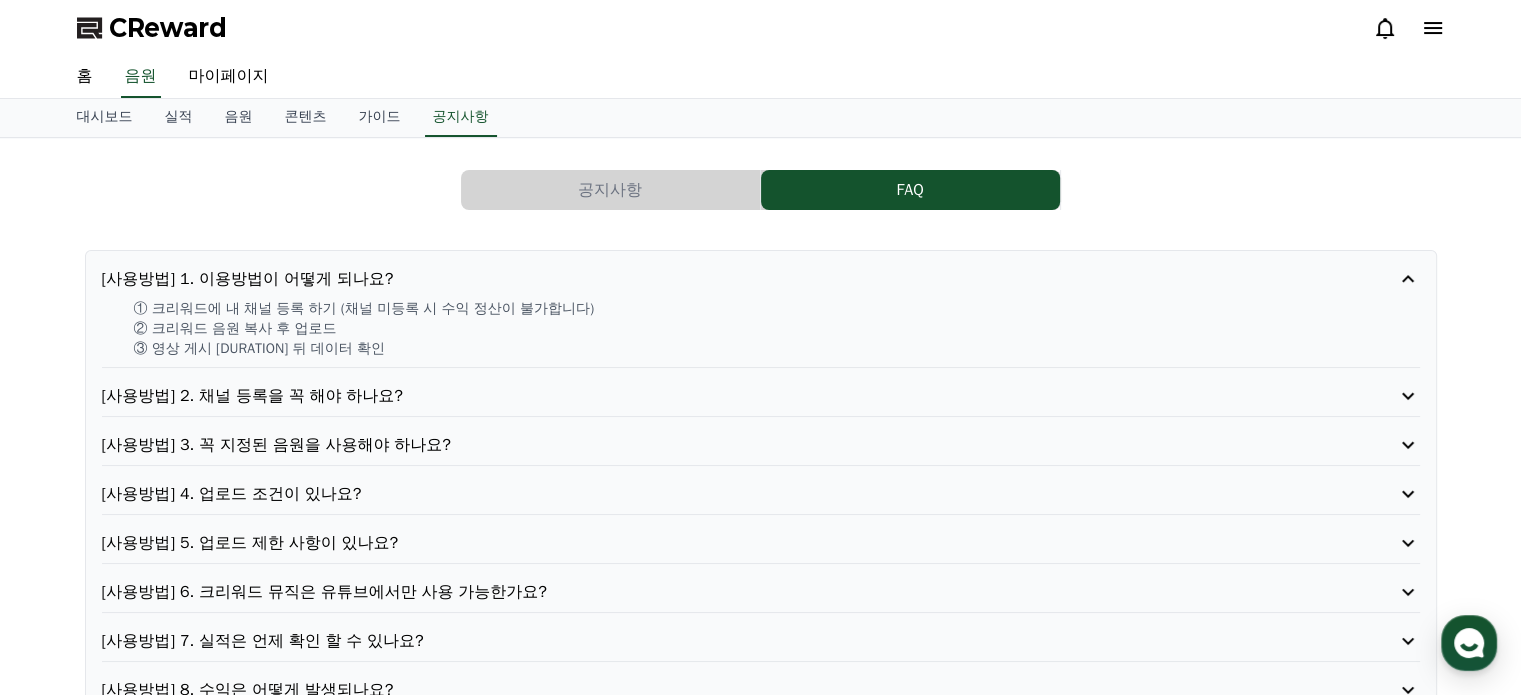 click on "[사용방법] 2. 채널 등록을 꼭 해야 하나요?" at bounding box center [708, 396] 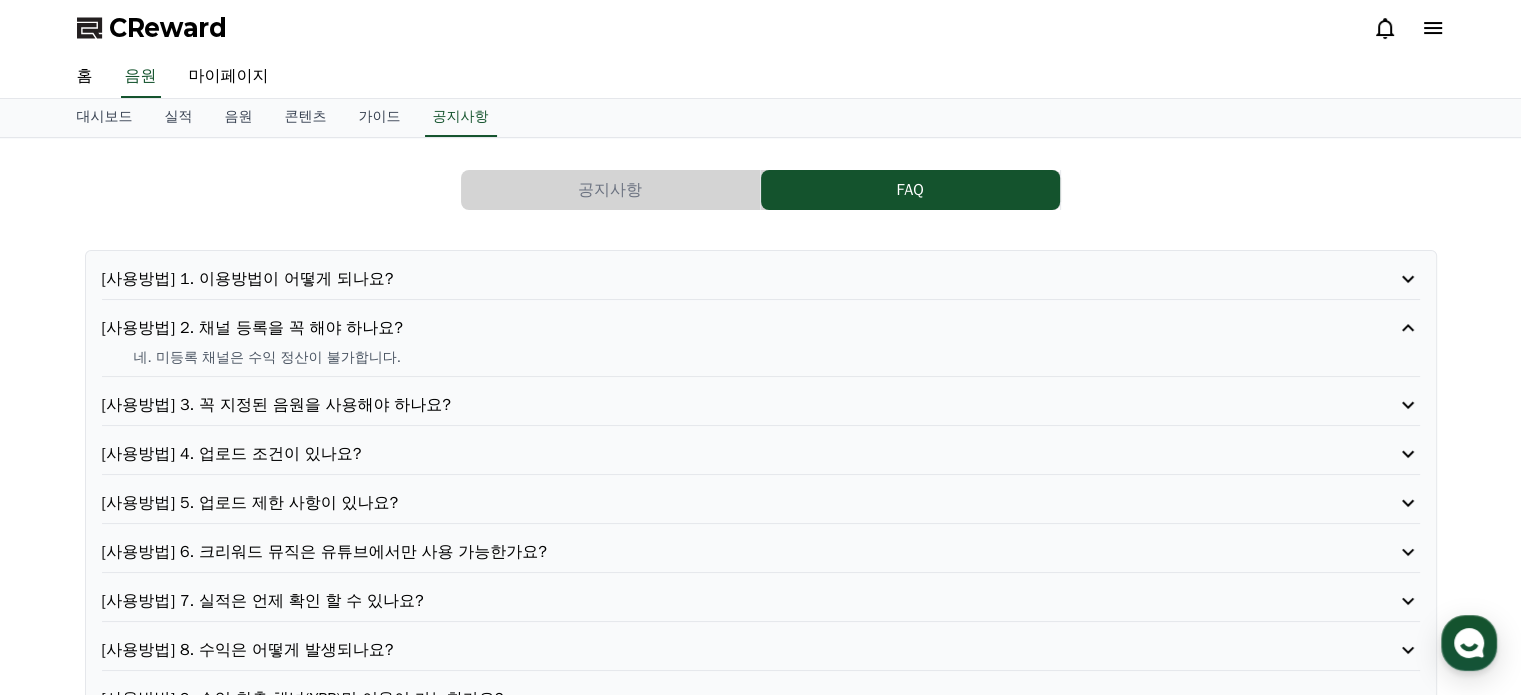 click on "[사용방법] 3. 꼭 지정된 음원을 사용해야 하나요?" at bounding box center (708, 405) 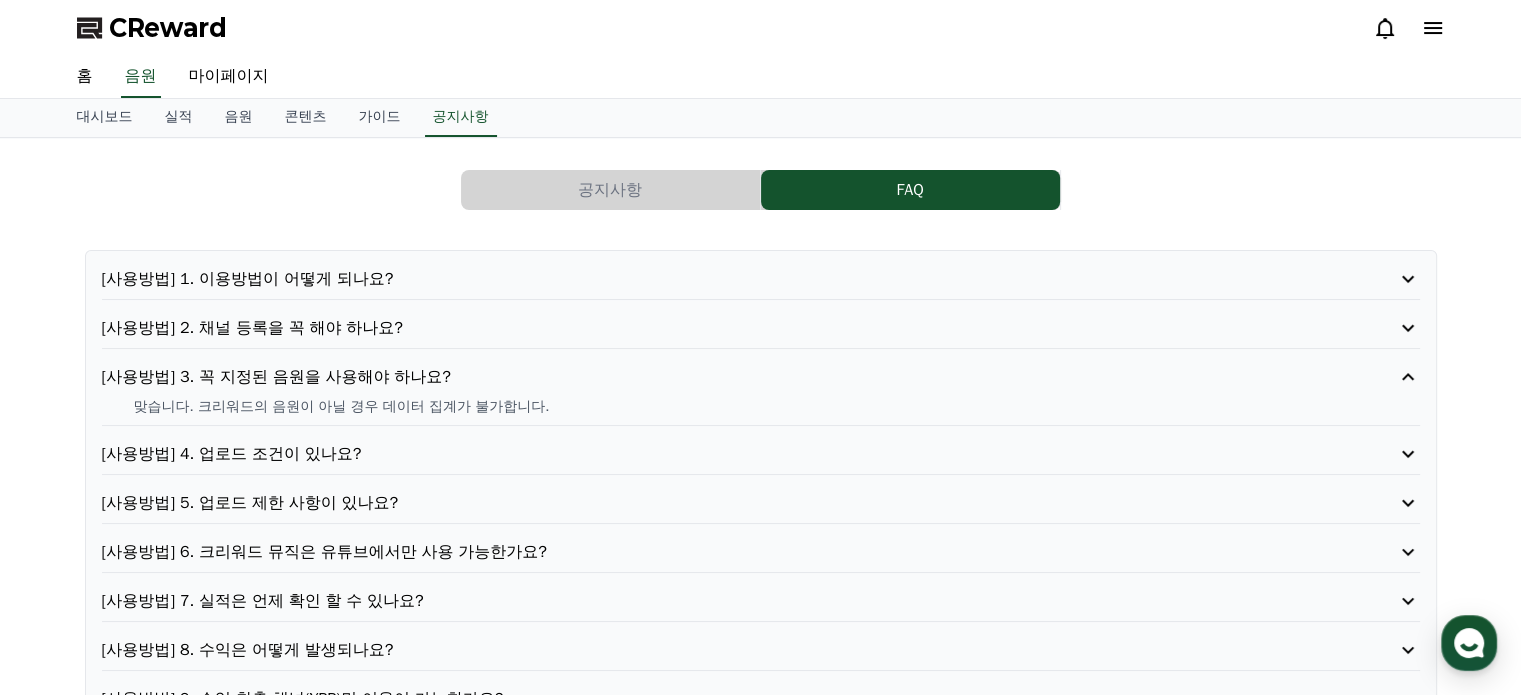 click on "[사용방법] 4. 업로드 조건이 있나요?" at bounding box center [708, 454] 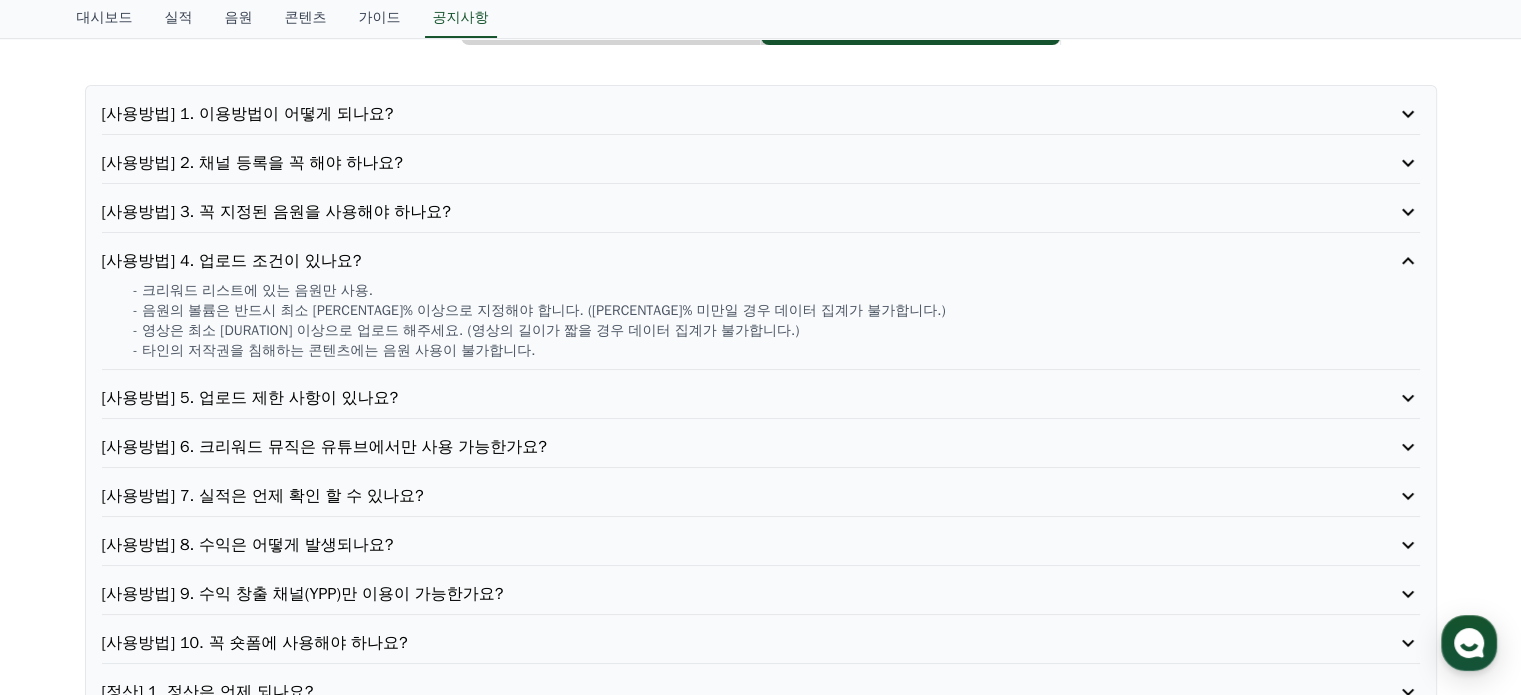 scroll, scrollTop: 200, scrollLeft: 0, axis: vertical 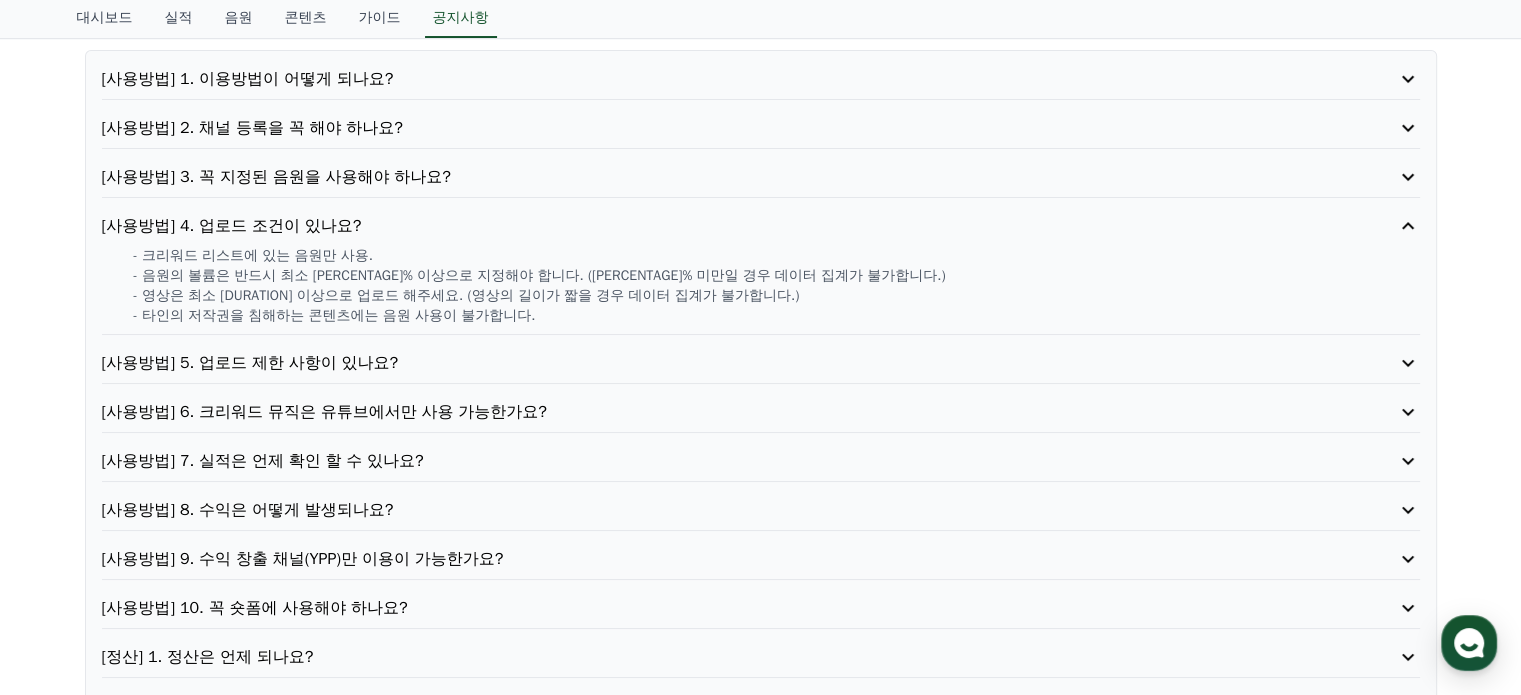 drag, startPoint x: 234, startPoint y: 273, endPoint x: 401, endPoint y: 272, distance: 167.00299 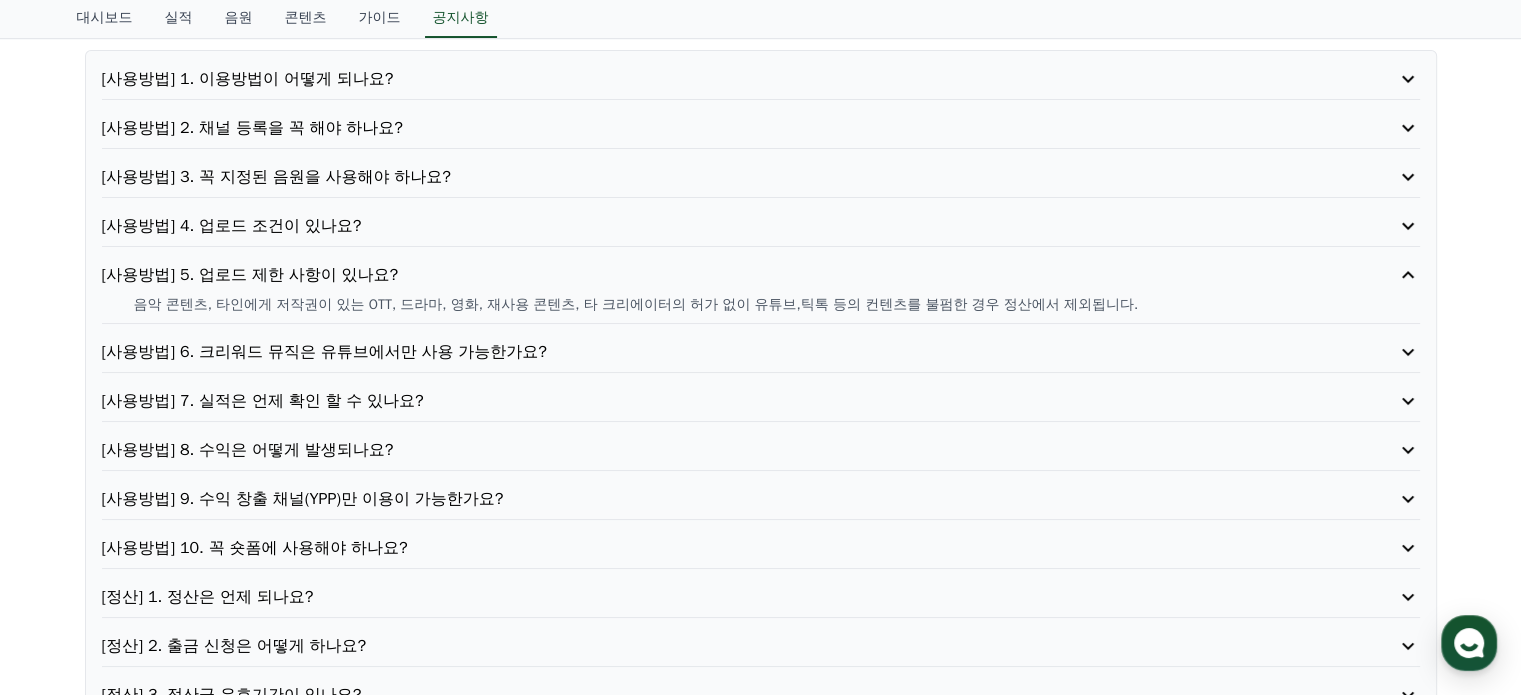 click on "[사용방법] 6. 크리워드 뮤직은 유튜브에서만 사용 가능한가요?" at bounding box center (708, 352) 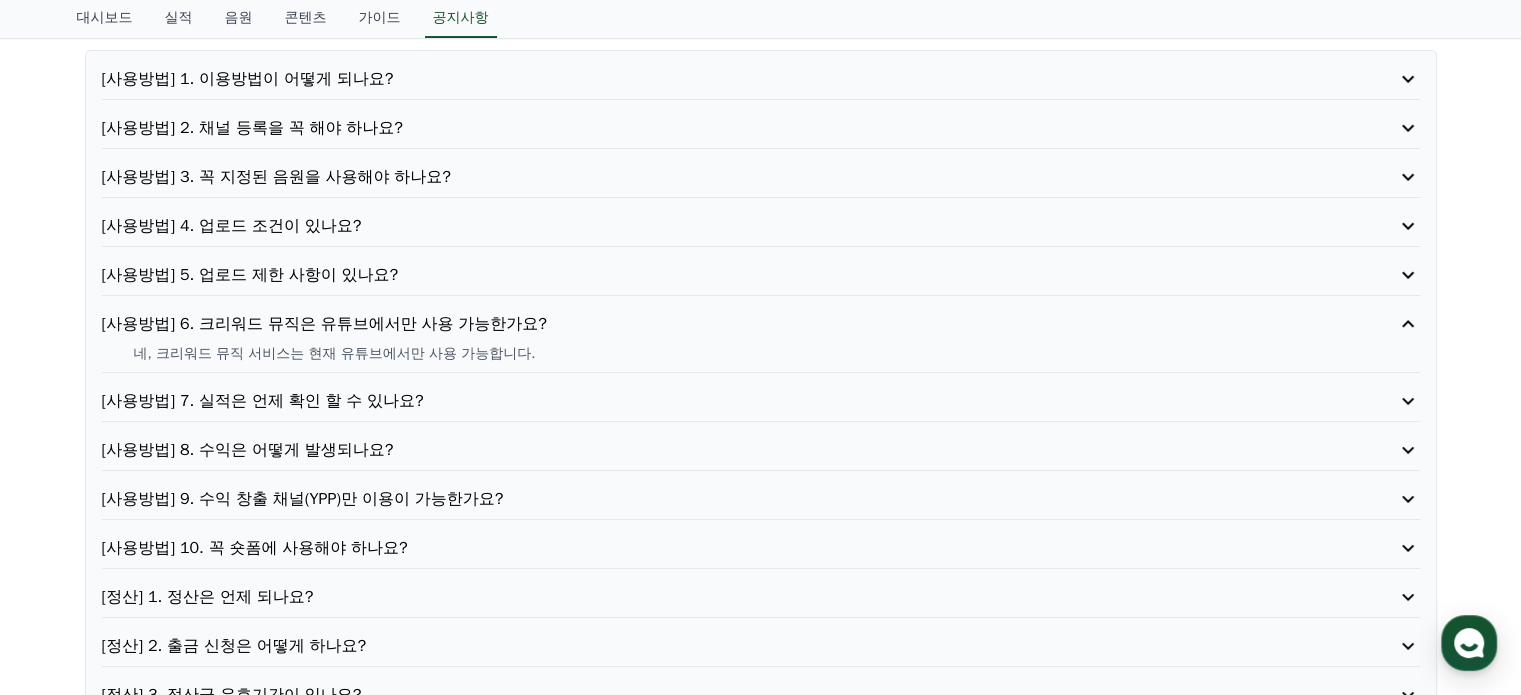 click on "[사용방법] 7. 실적은 언제 확인 할 수 있나요?" at bounding box center (708, 401) 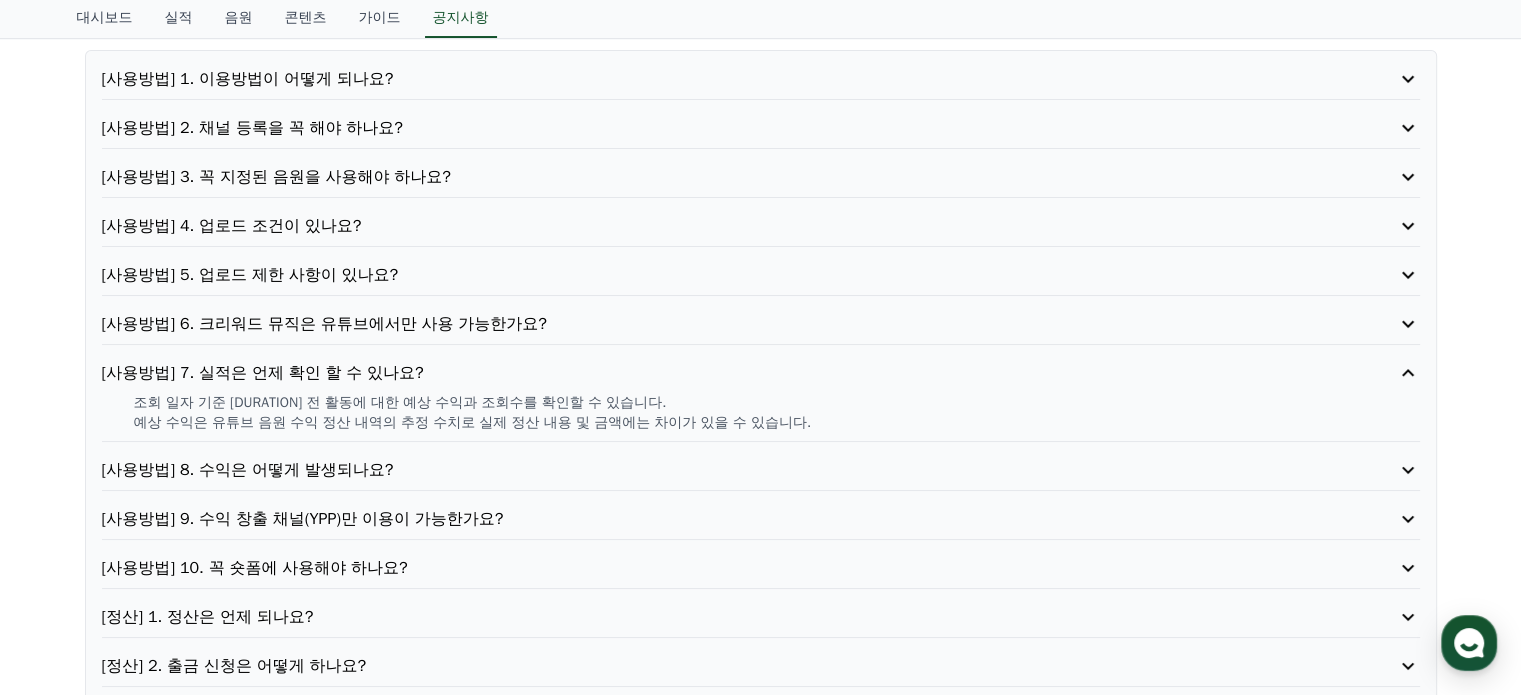 click on "[사용방법] 8. 수익은 어떻게 발생되나요?" at bounding box center [708, 470] 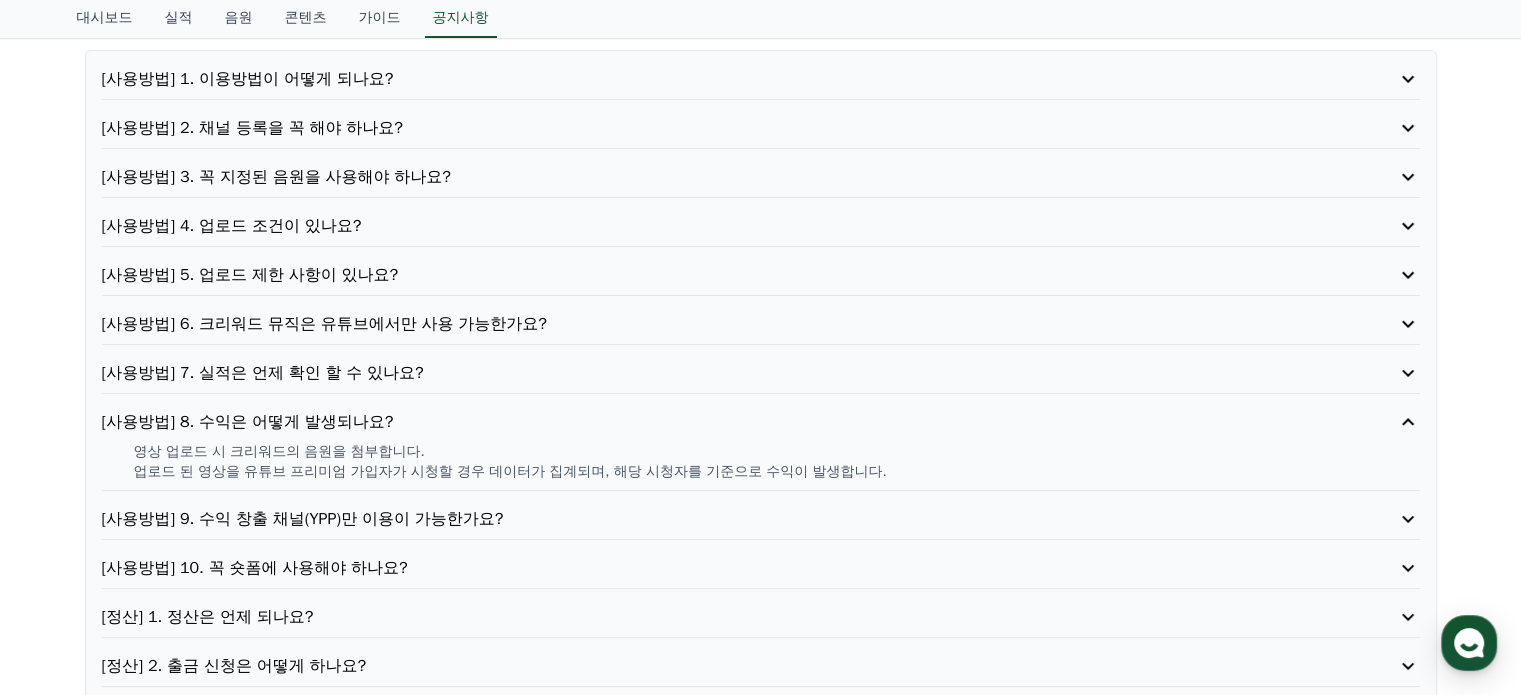 click on "[사용방법] 9. 수익 창출 채널(YPP)만 이용이 가능한가요?" at bounding box center (708, 519) 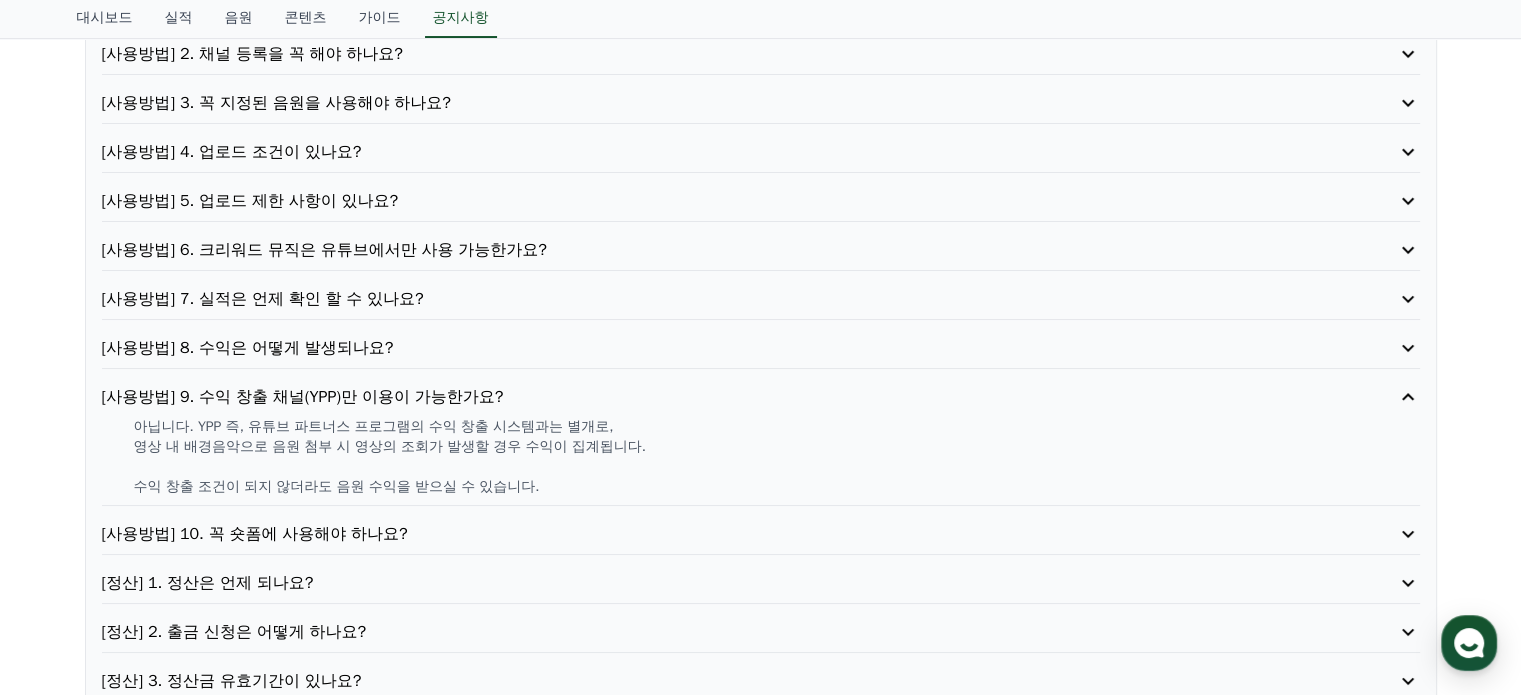 scroll, scrollTop: 300, scrollLeft: 0, axis: vertical 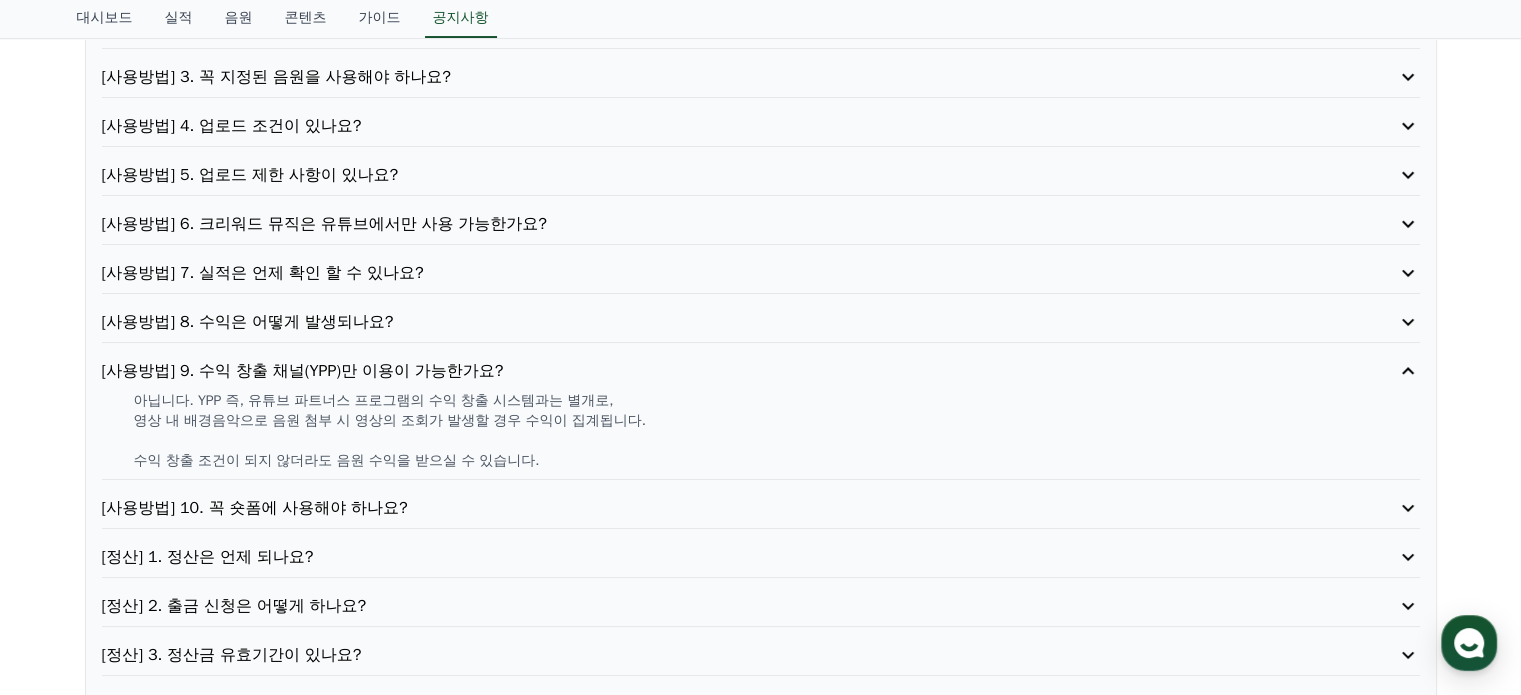 click on "[사용방법] 10. 꼭 숏폼에 사용해야 하나요?" at bounding box center (708, 508) 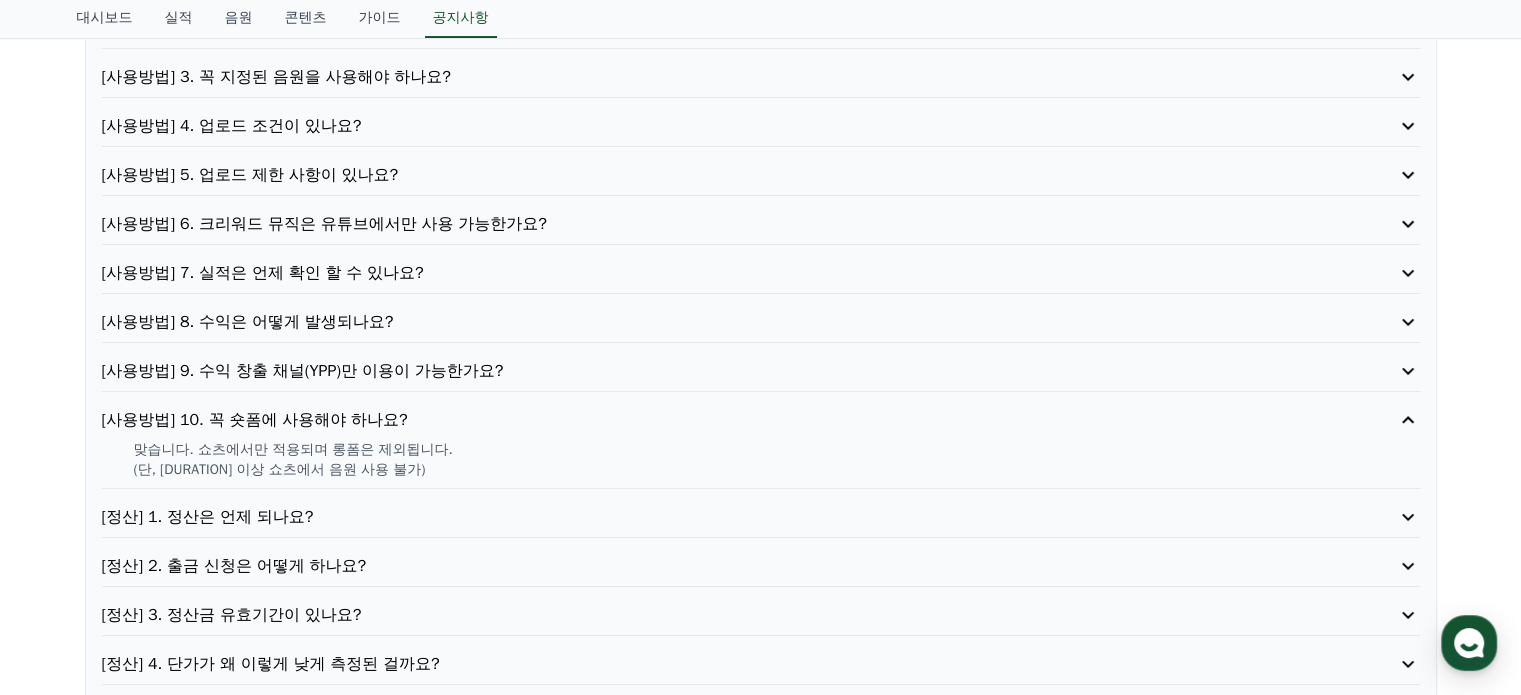 click on "[정산] 1. 정산은 언제 되나요?" at bounding box center [708, 517] 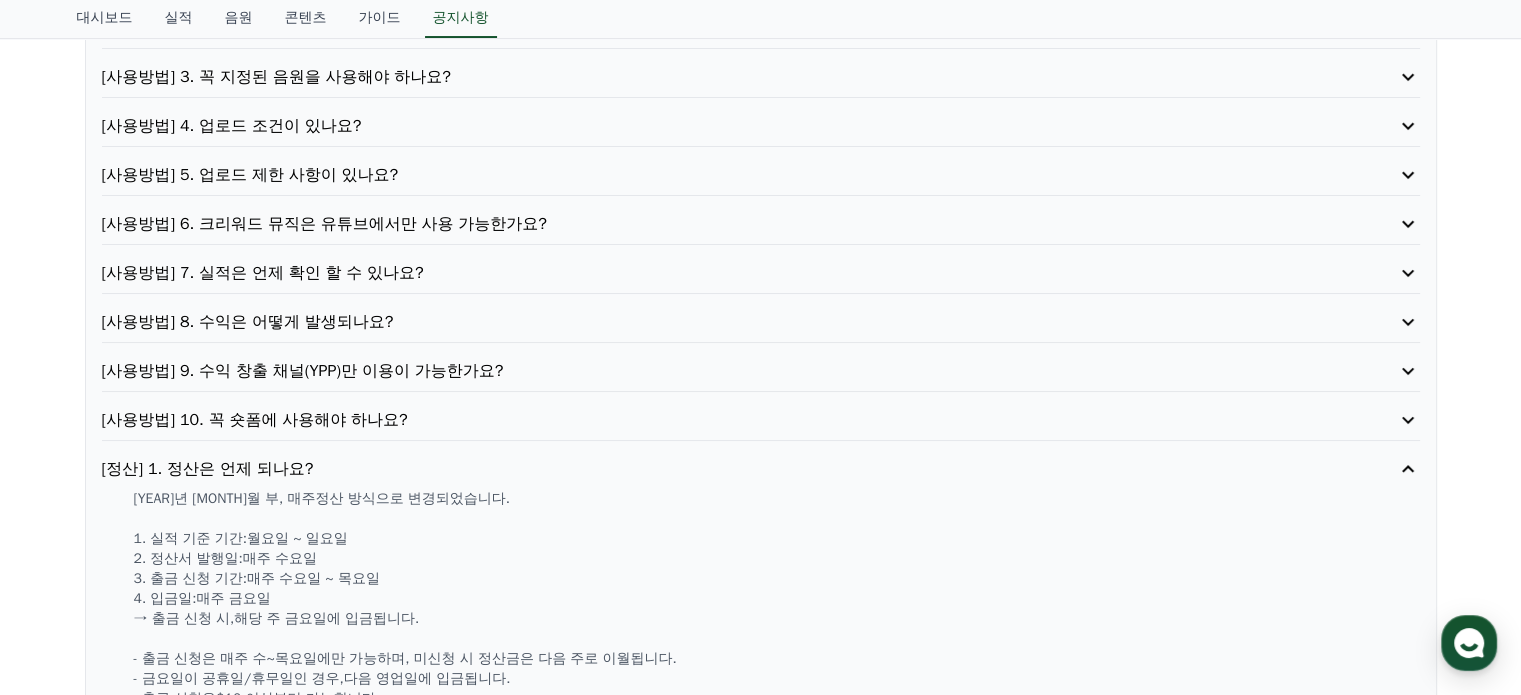 scroll, scrollTop: 400, scrollLeft: 0, axis: vertical 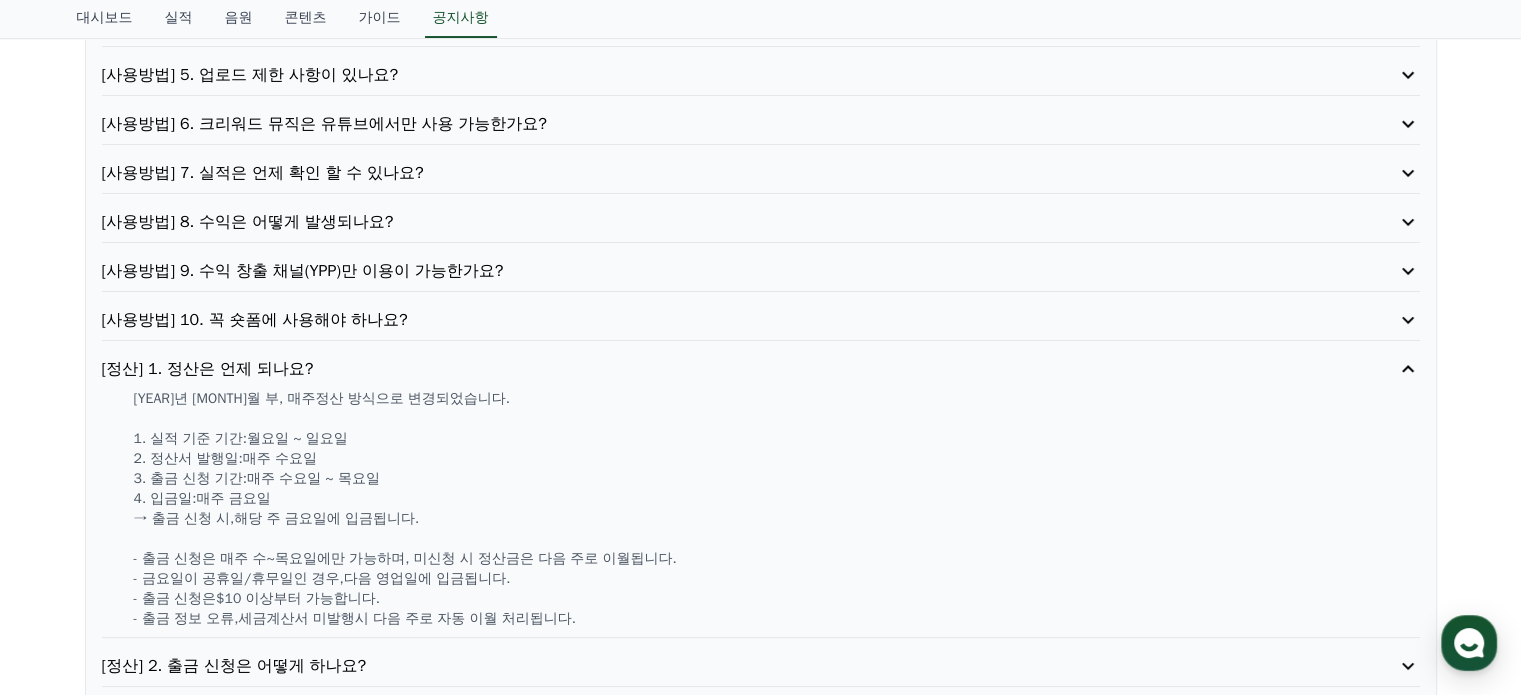 click on "[사용방법] 10. 꼭 숏폼에 사용해야 하나요?" at bounding box center (708, 320) 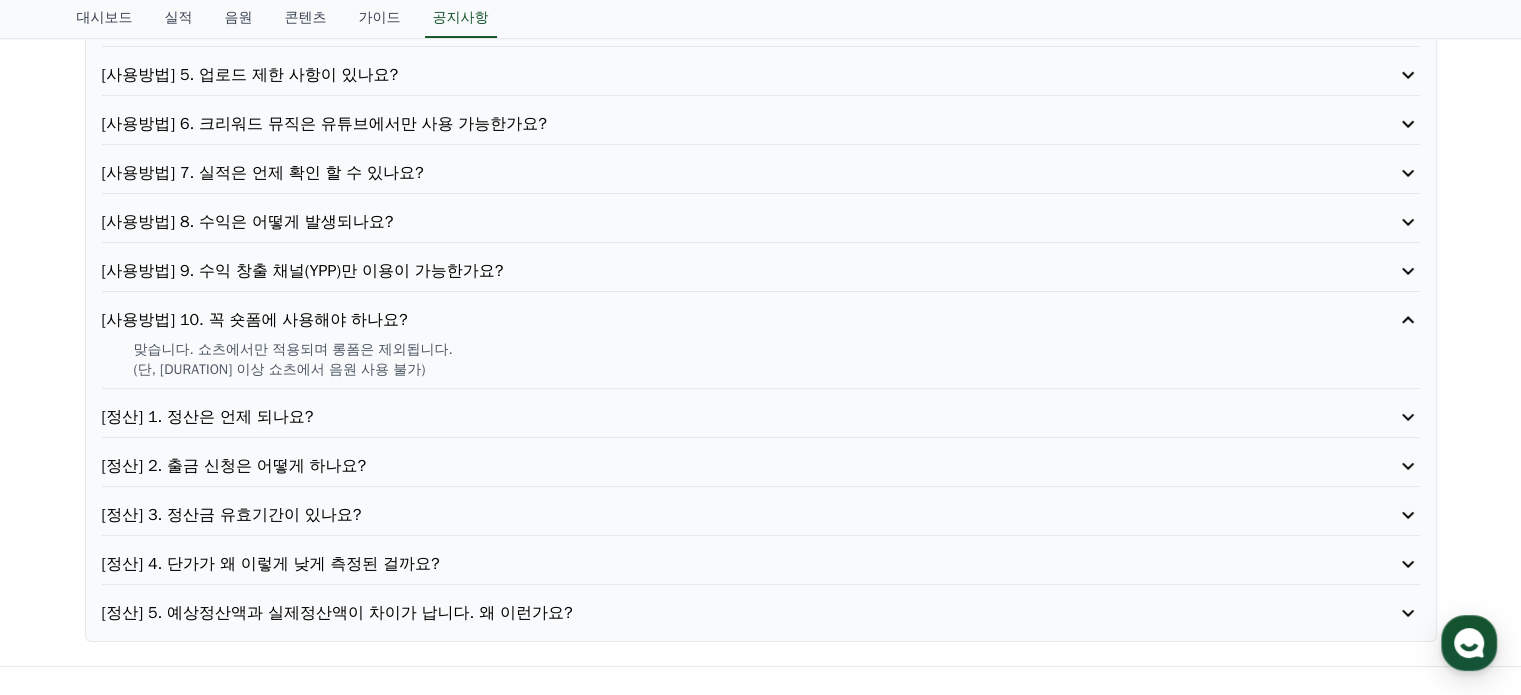 click on "[정산] 1. 정산은 언제 되나요?" at bounding box center (708, 417) 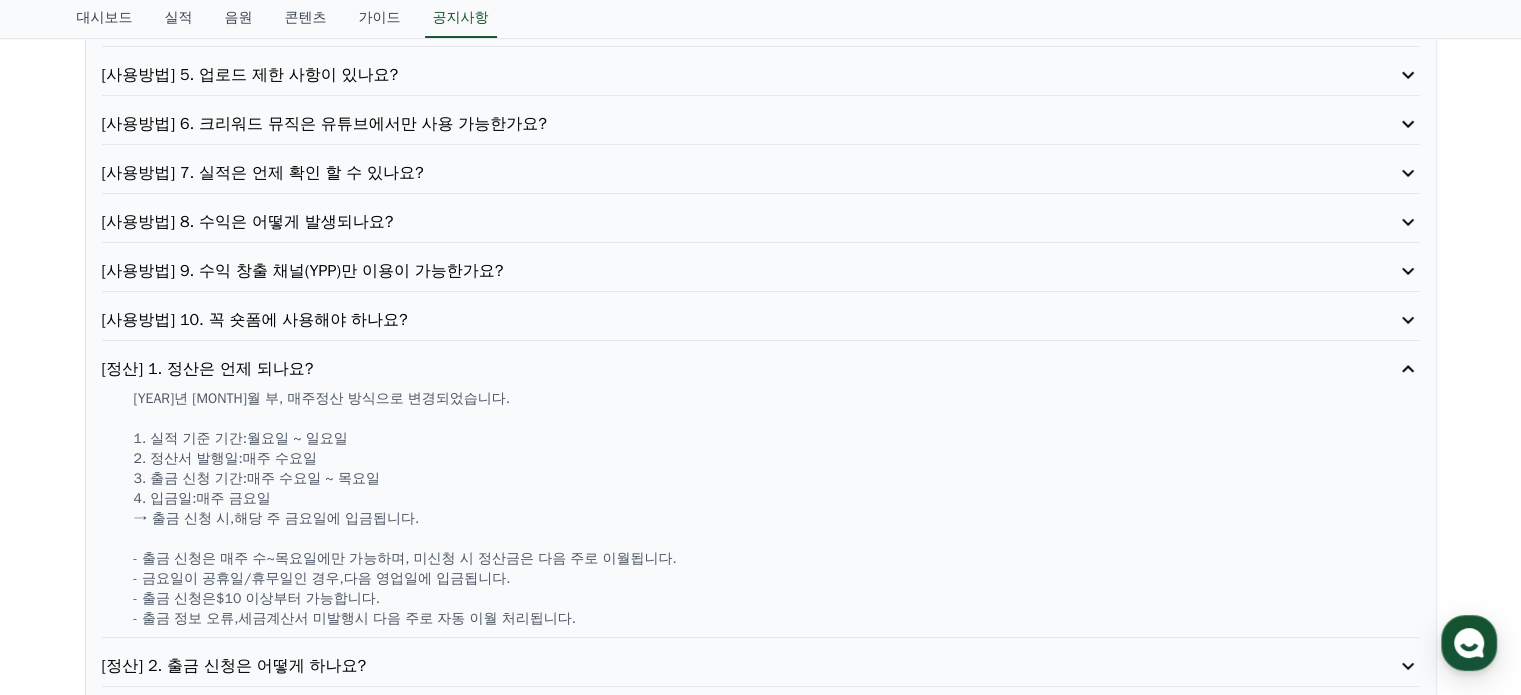 scroll, scrollTop: 500, scrollLeft: 0, axis: vertical 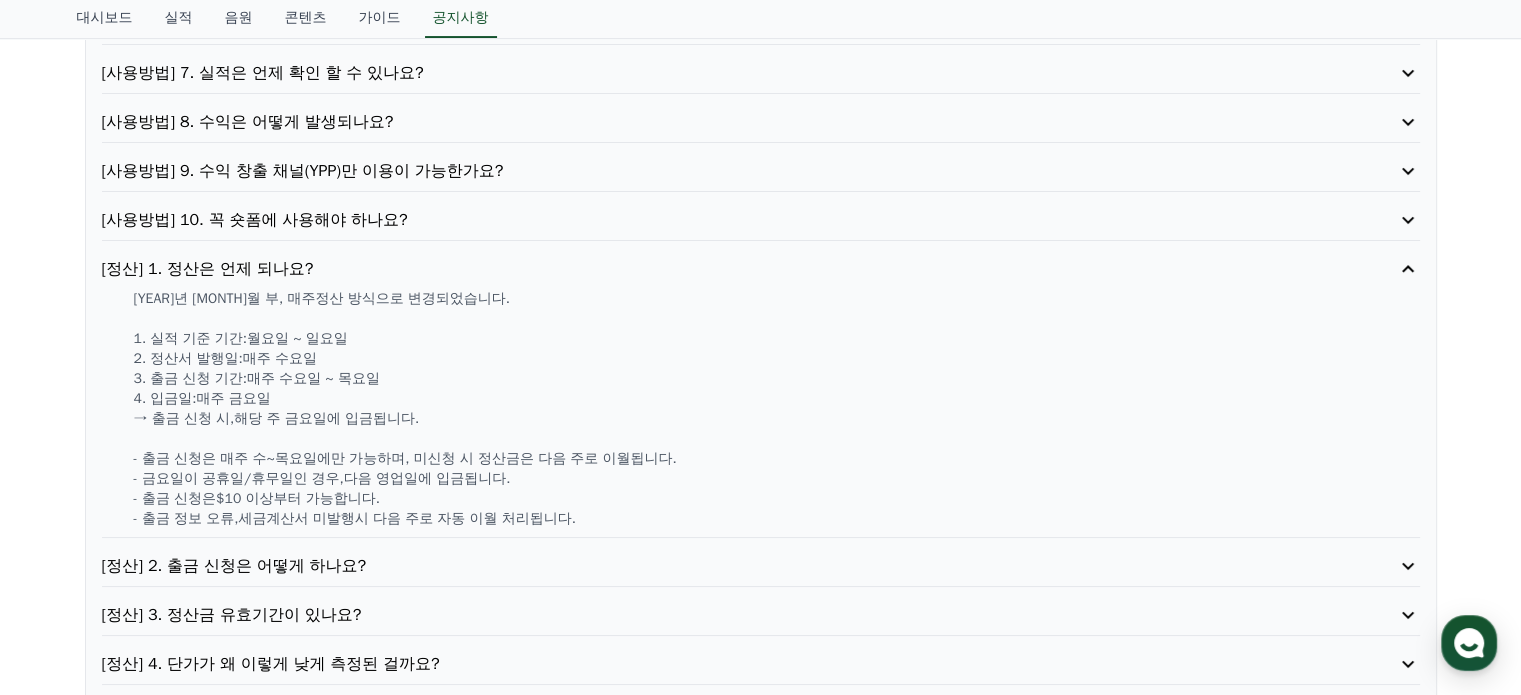 click on "[정산] 2. 출금 신청은 어떻게 하나요?" at bounding box center [708, 566] 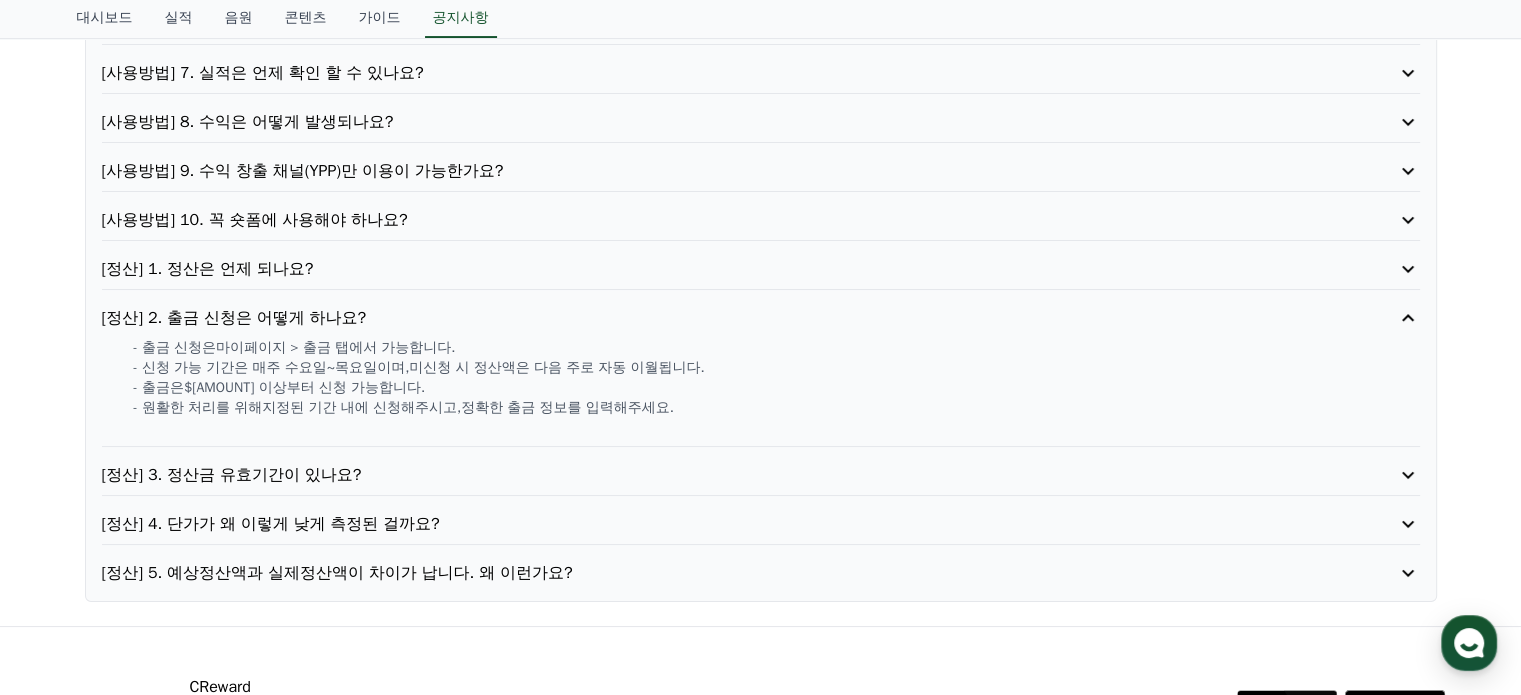 click on "[정산] 3. 정산금 유효기간이 있나요?" at bounding box center (708, 475) 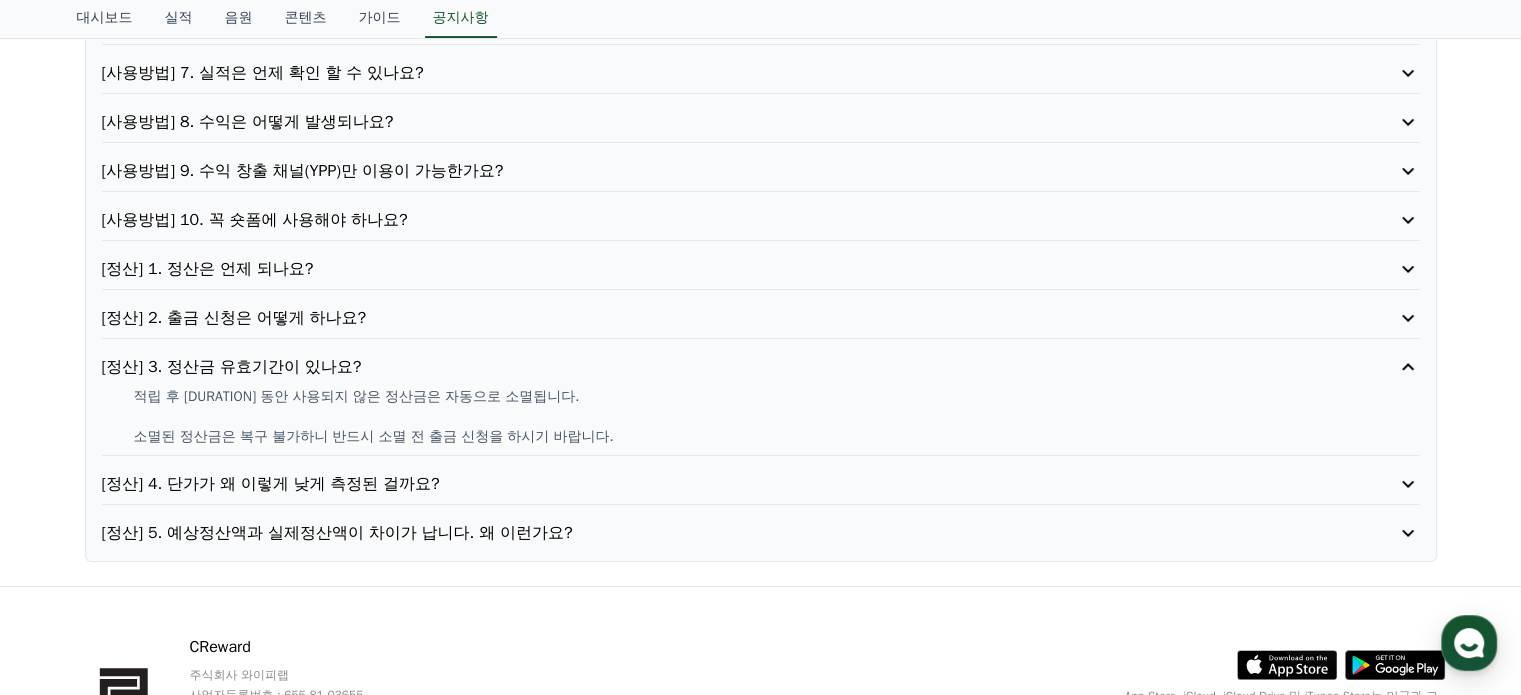 click on "[정산] 4. 단가가 왜 이렇게 낮게 측정된 걸까요?" at bounding box center (761, 488) 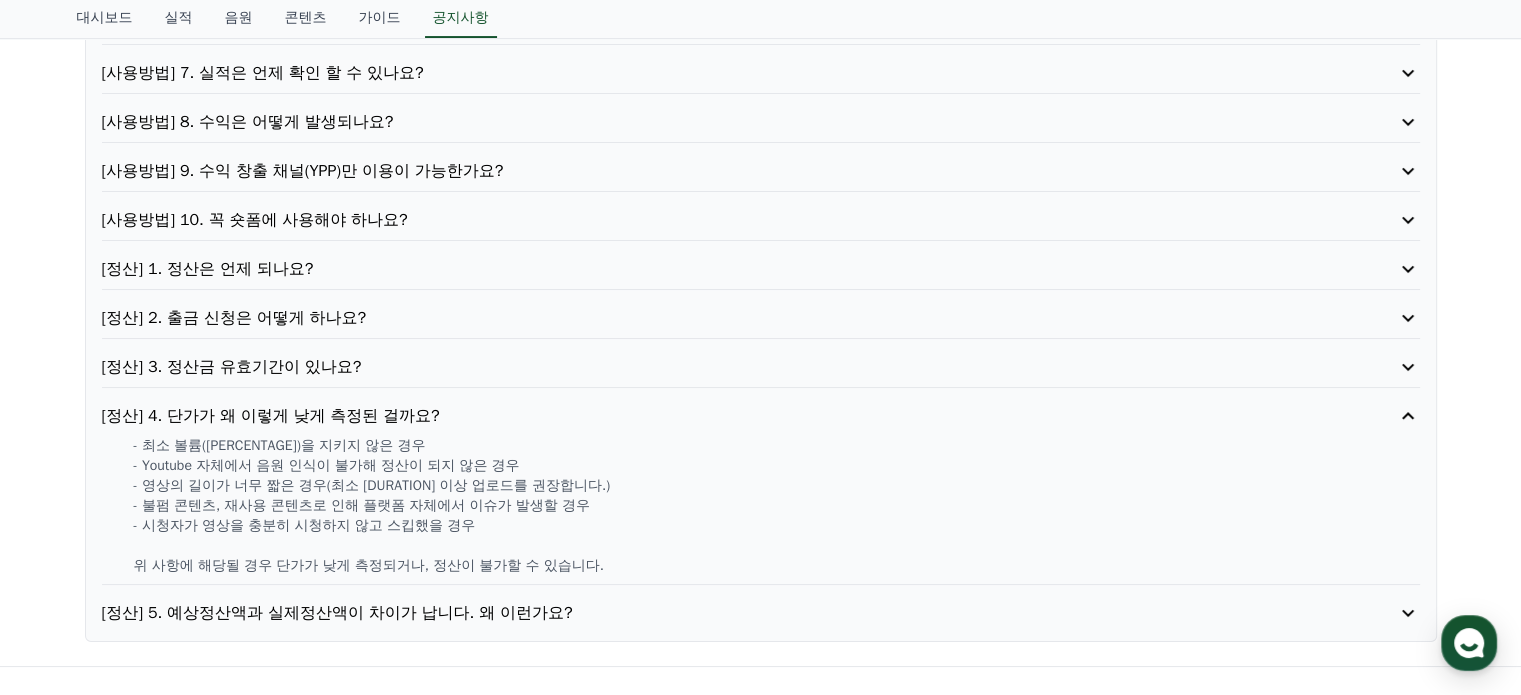 scroll, scrollTop: 600, scrollLeft: 0, axis: vertical 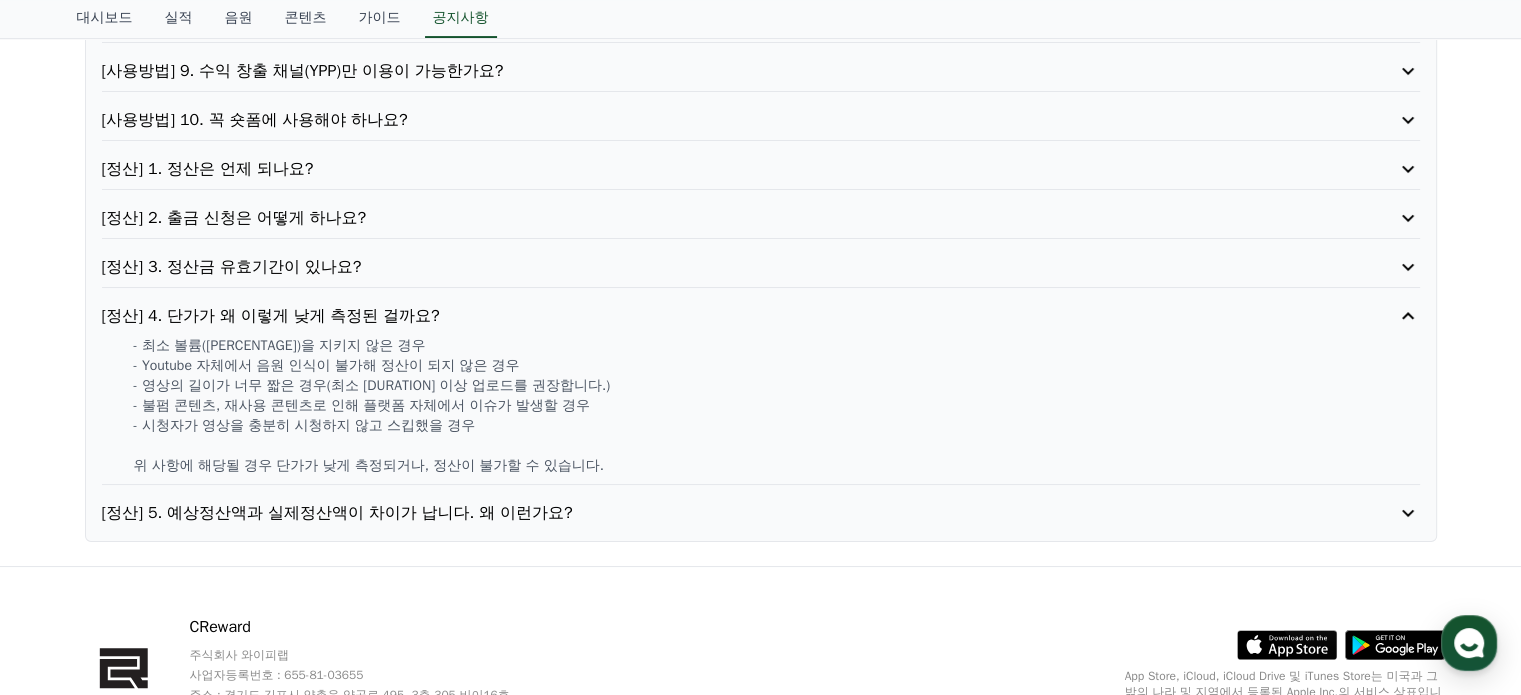 drag, startPoint x: 248, startPoint y: 351, endPoint x: 302, endPoint y: 347, distance: 54.147945 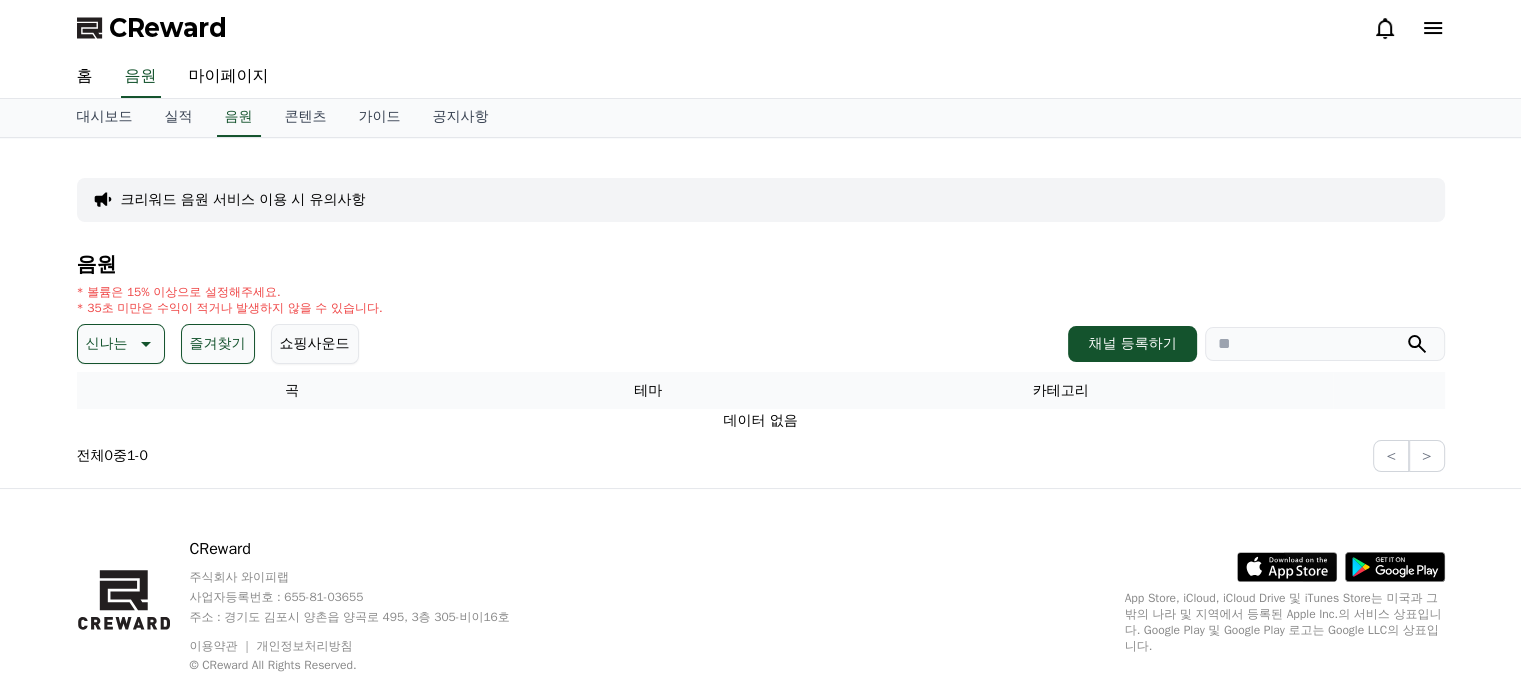 scroll, scrollTop: 0, scrollLeft: 0, axis: both 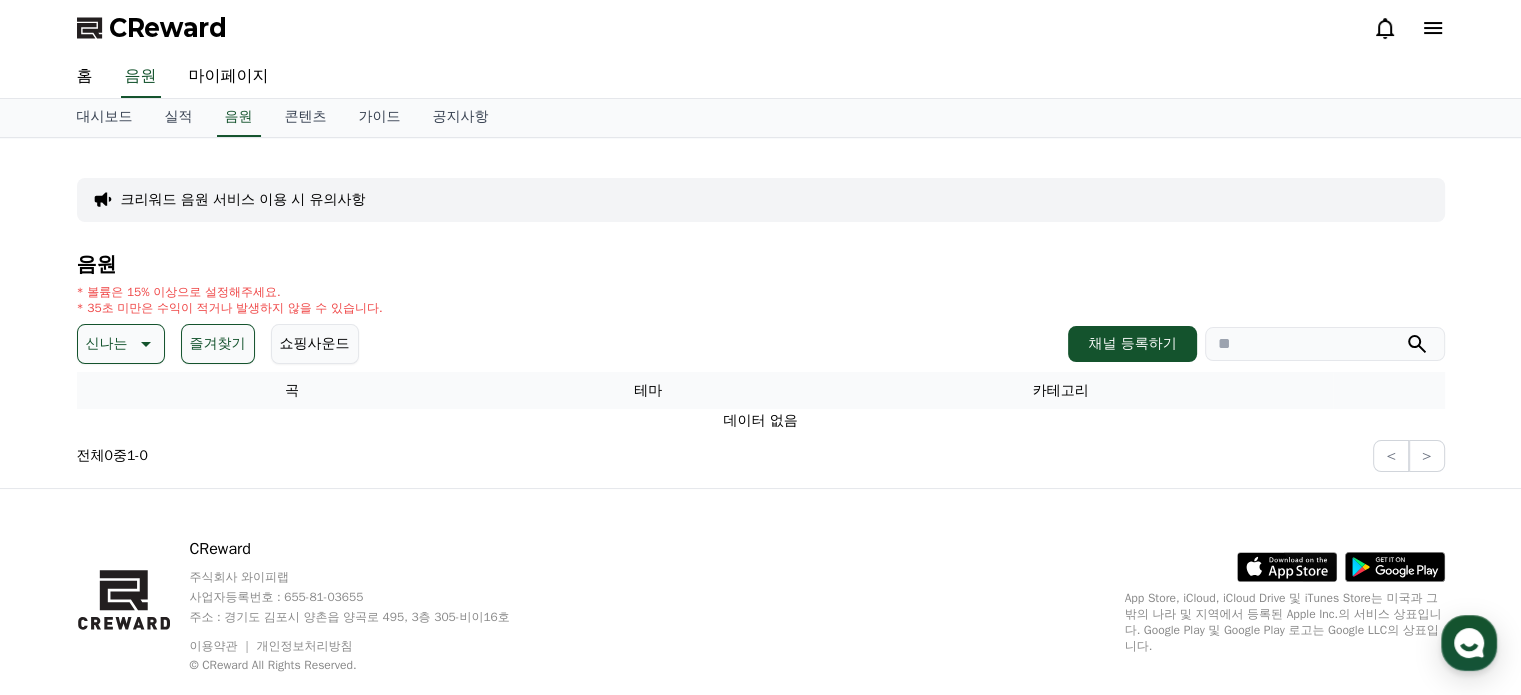 click on "즐겨찾기" at bounding box center [218, 344] 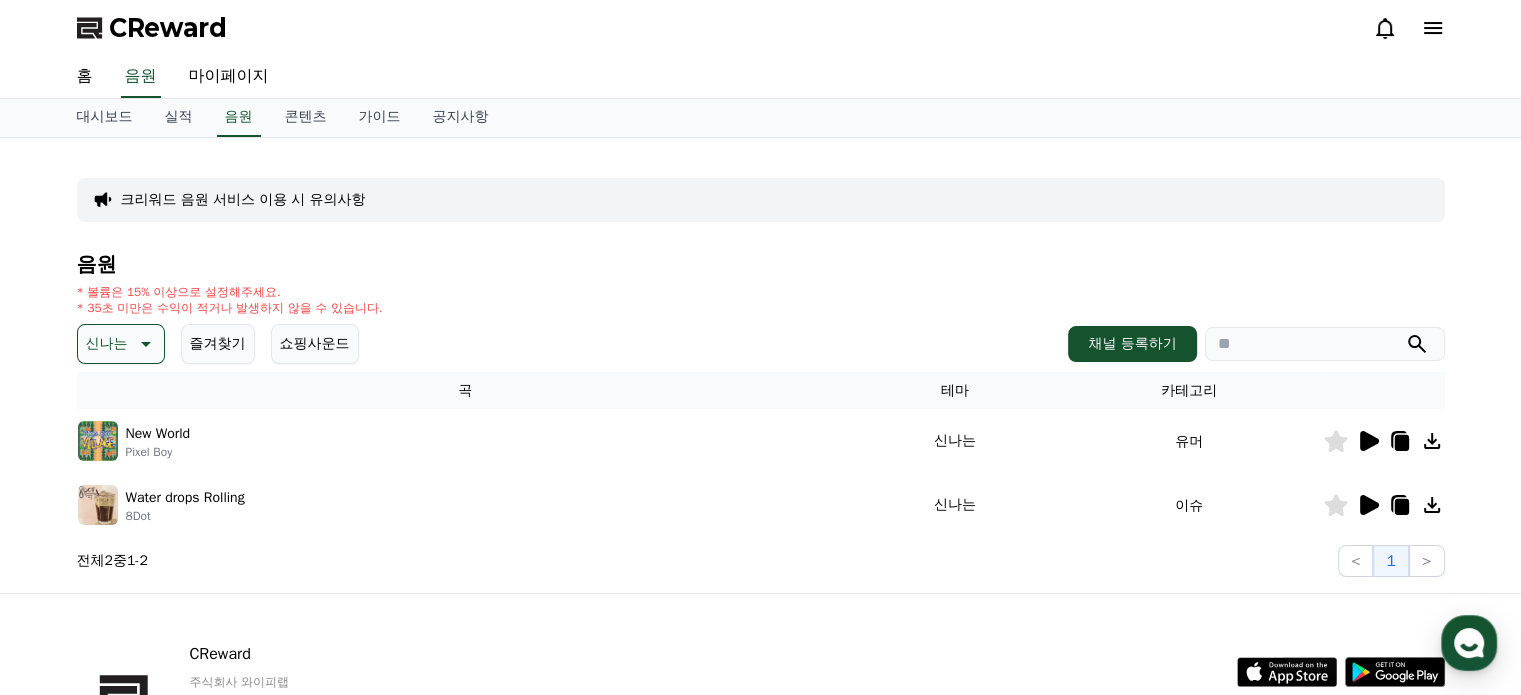 click at bounding box center (1384, 441) 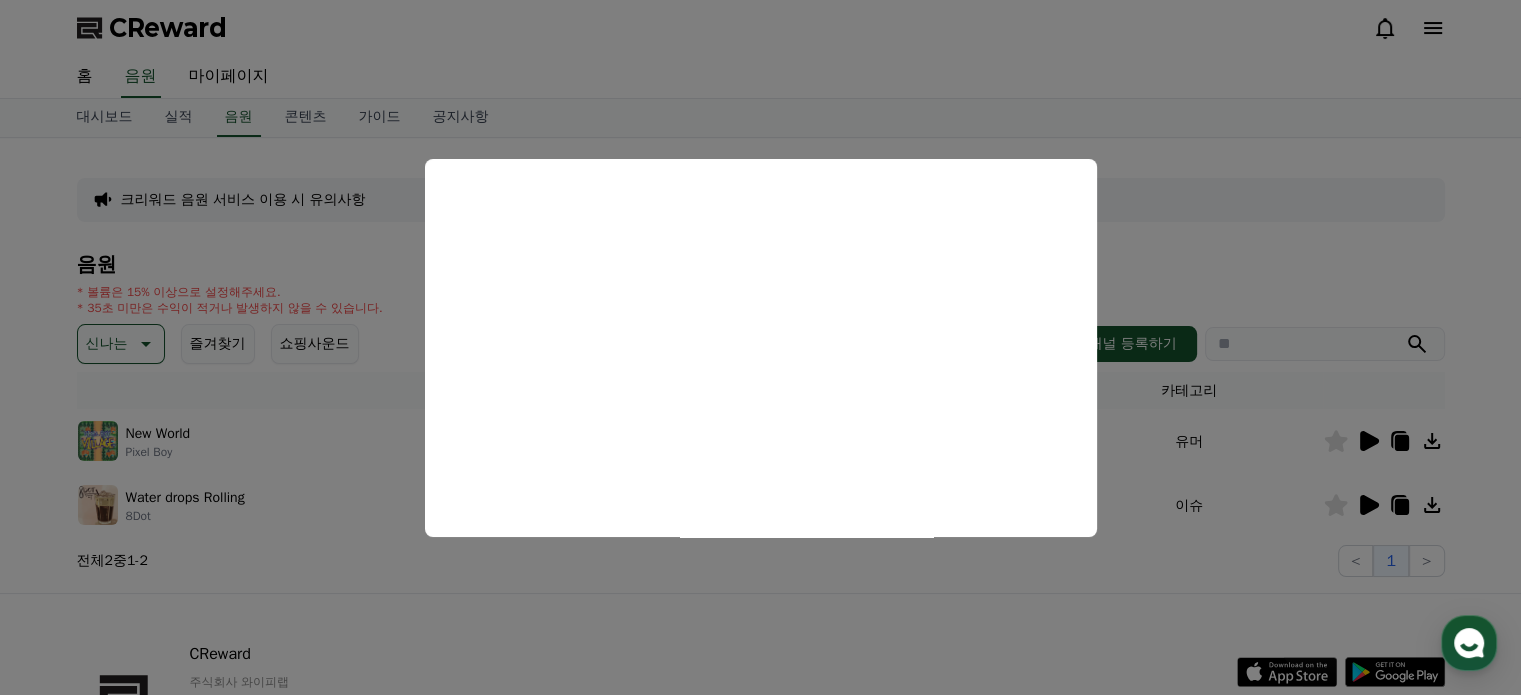 click at bounding box center [760, 347] 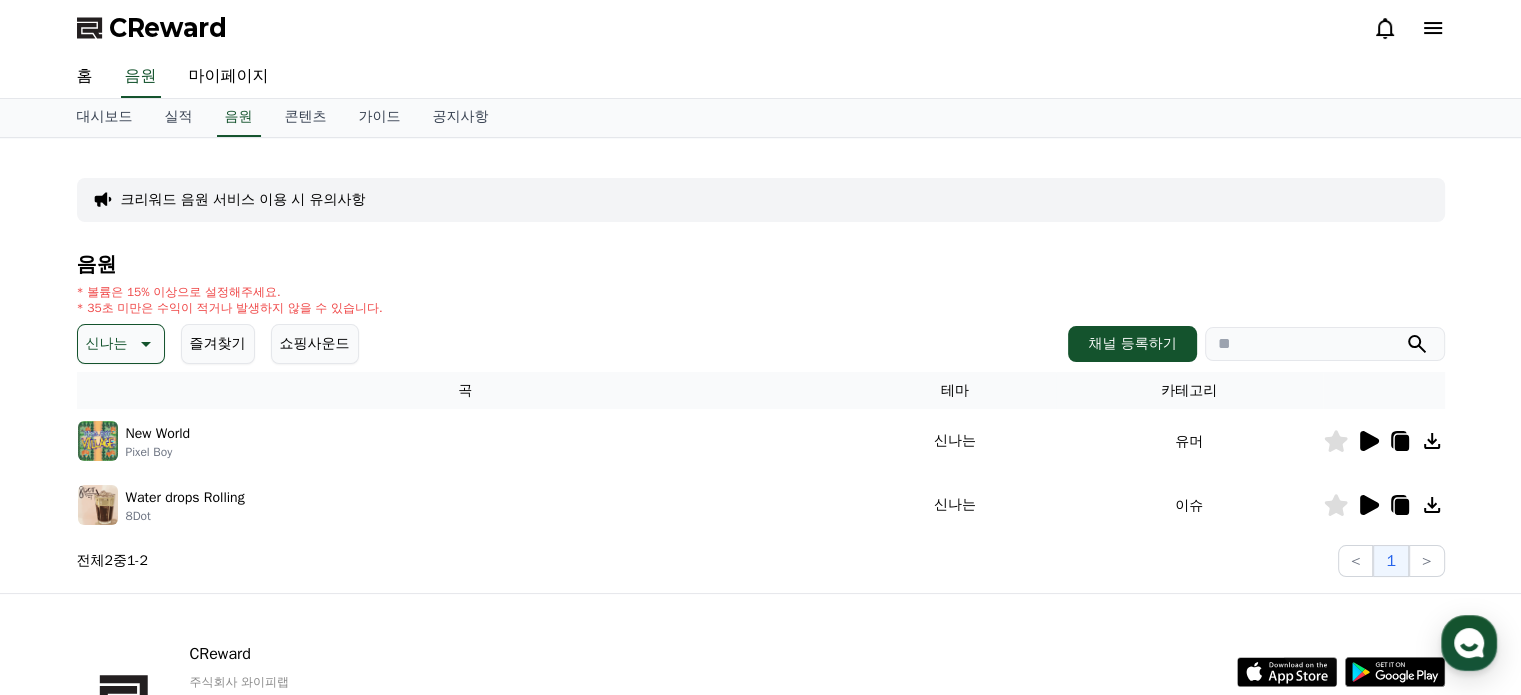 click 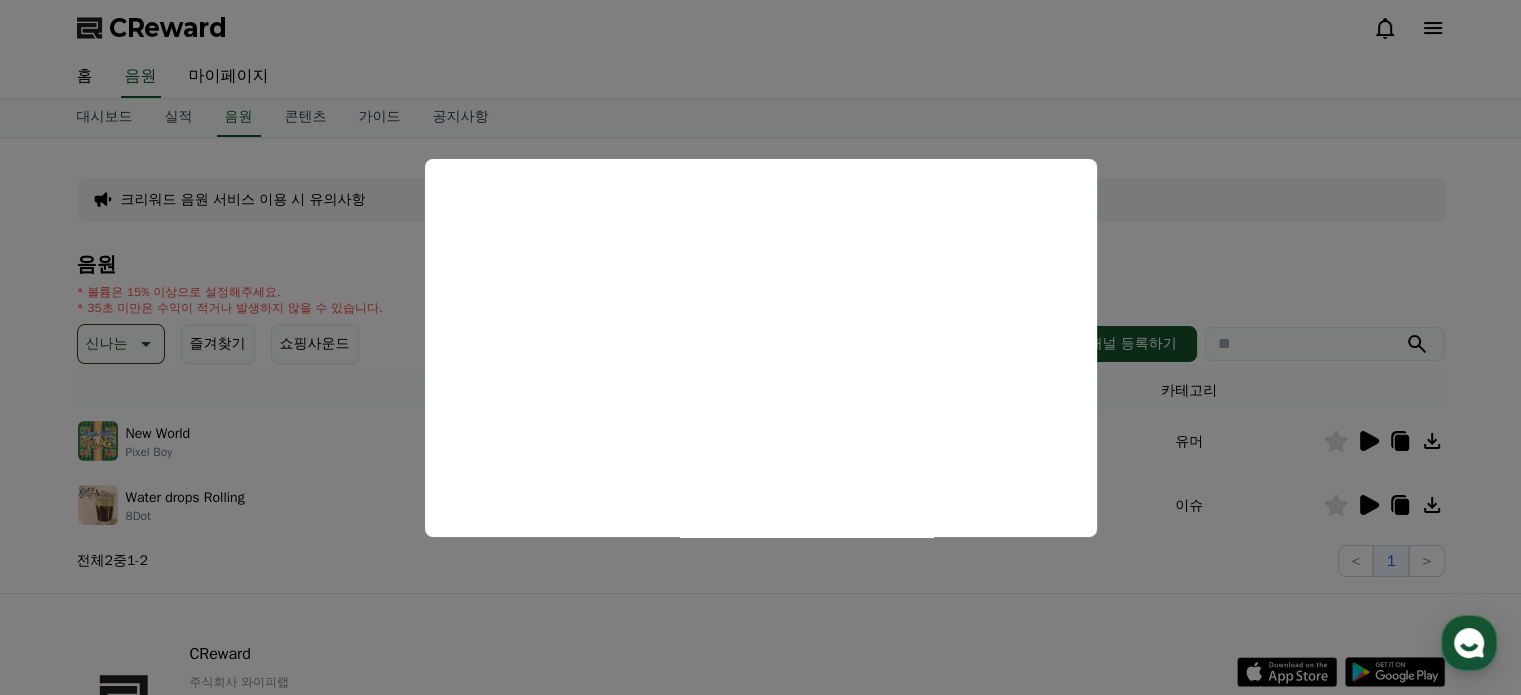 click at bounding box center [760, 347] 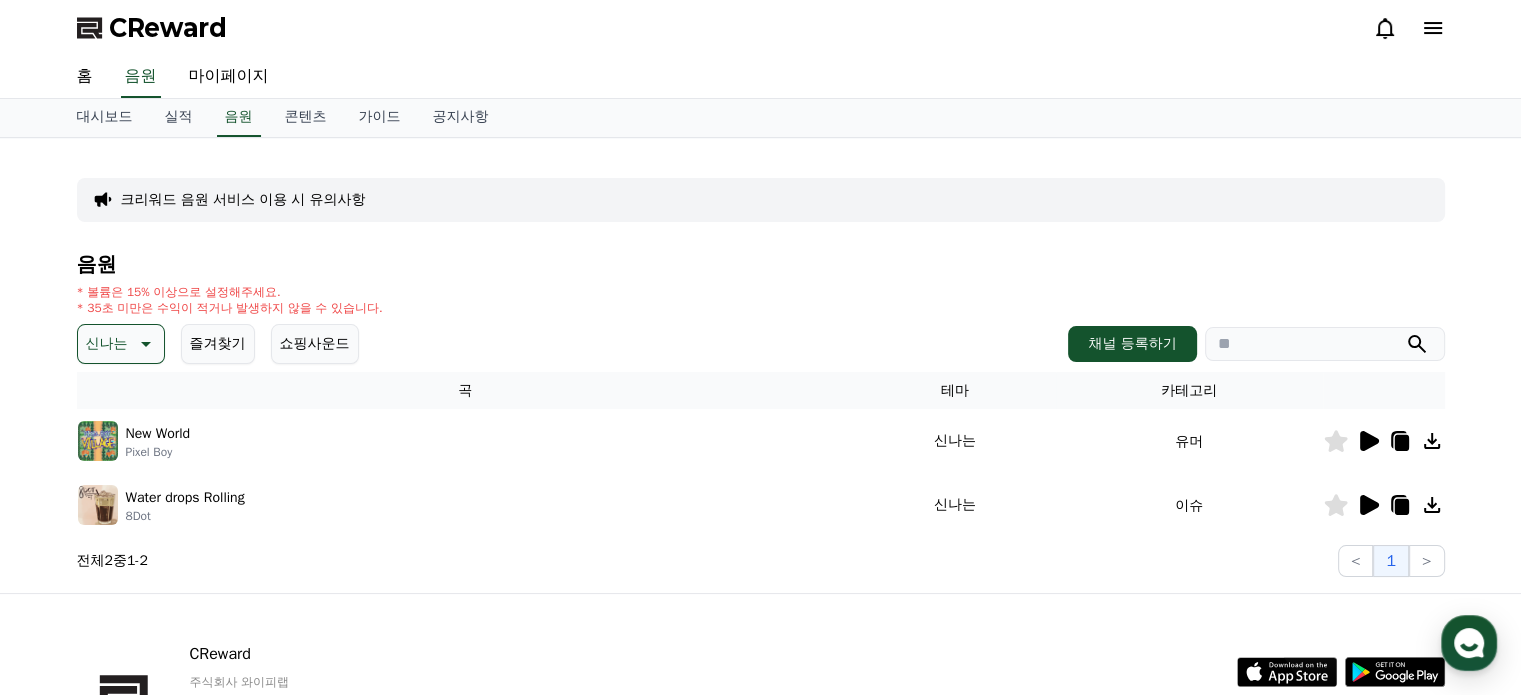 click 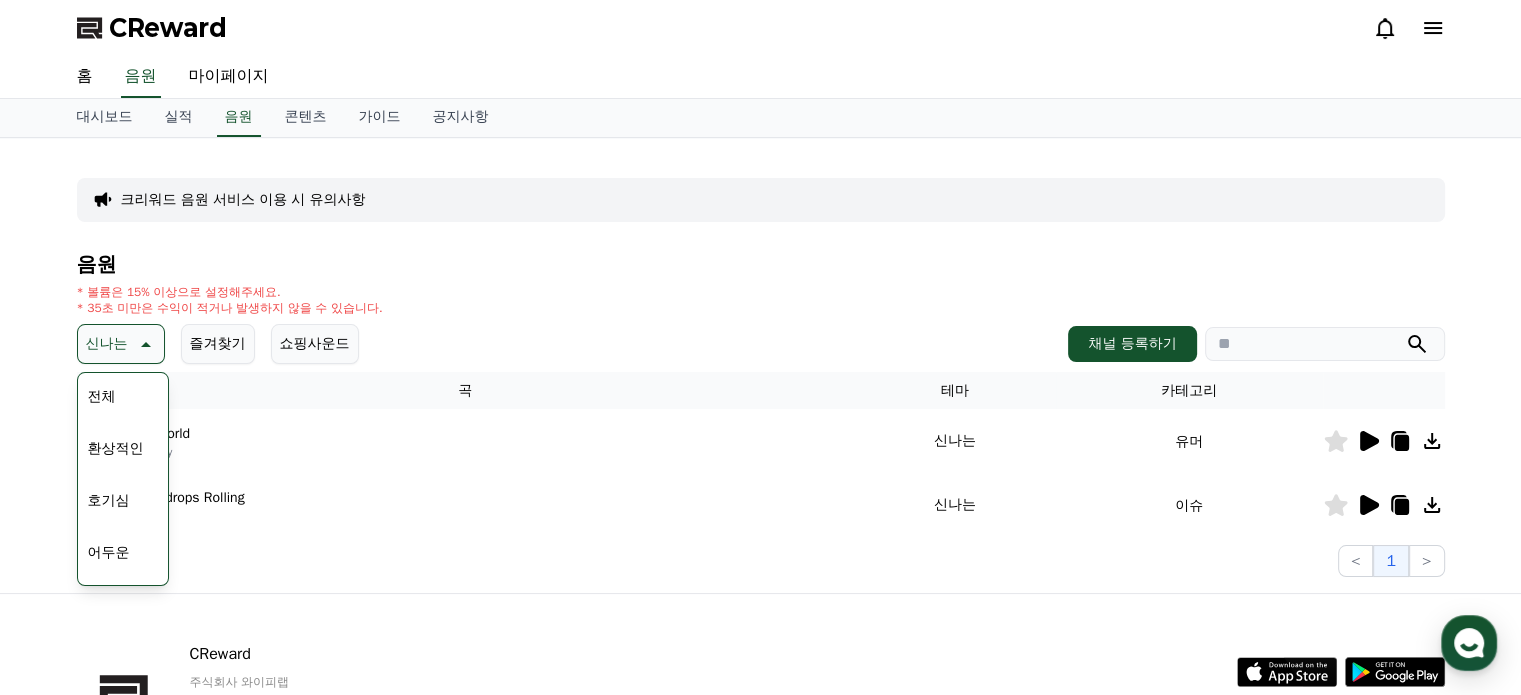 click on "호기심" at bounding box center [109, 501] 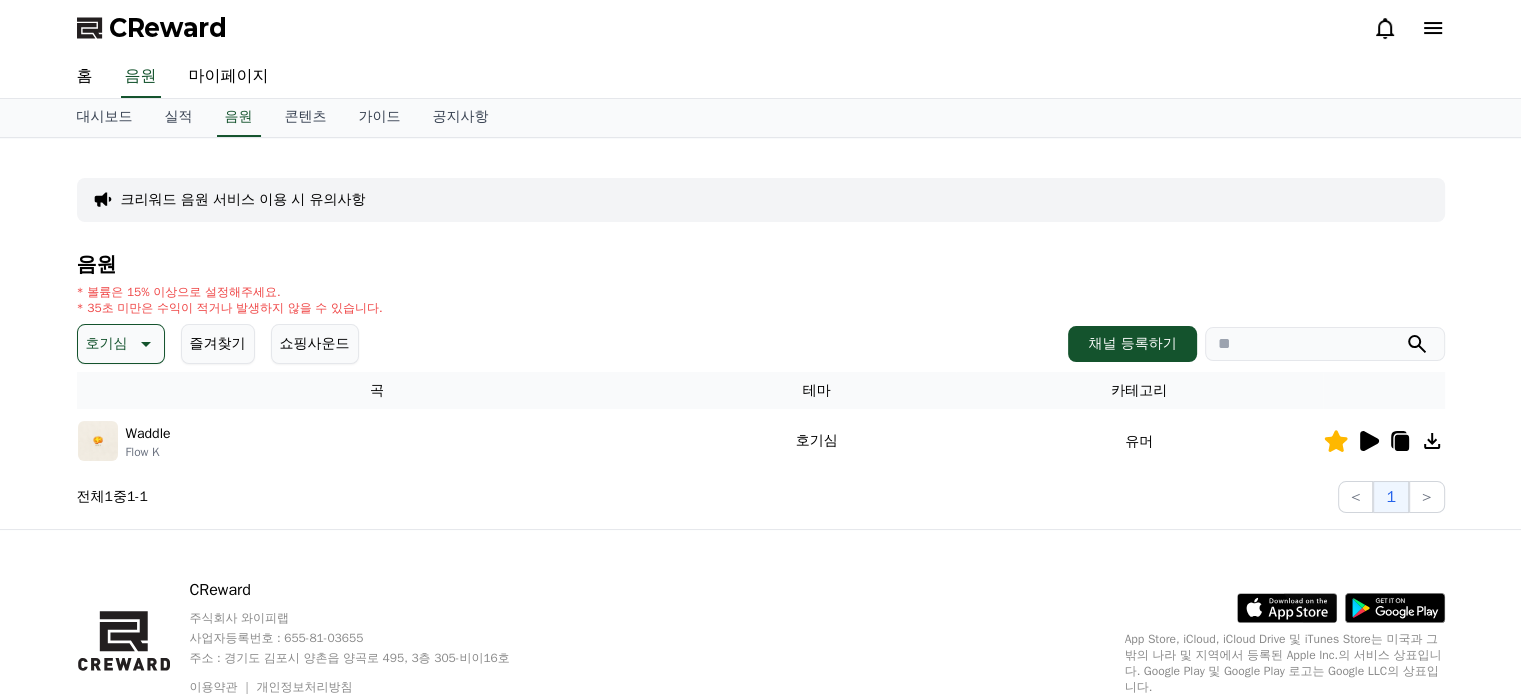 scroll, scrollTop: 0, scrollLeft: 0, axis: both 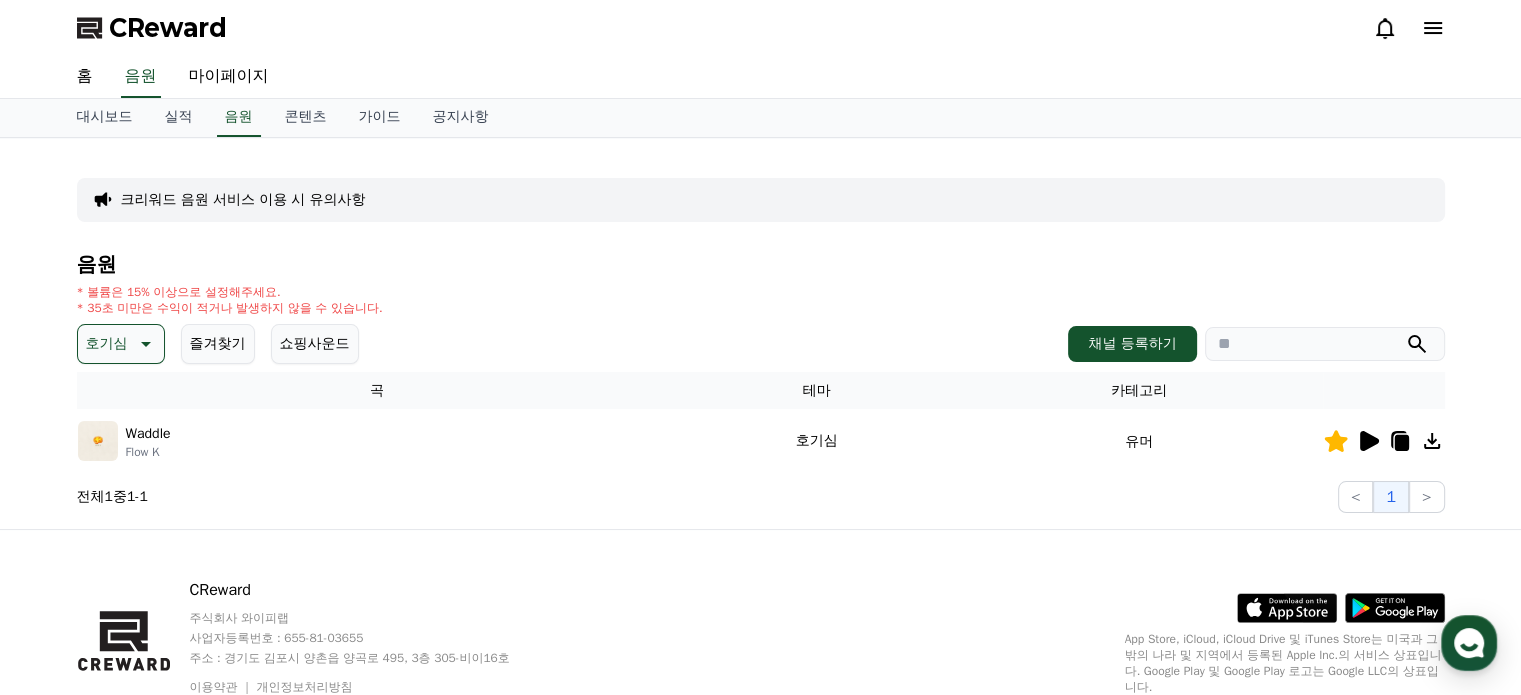 click 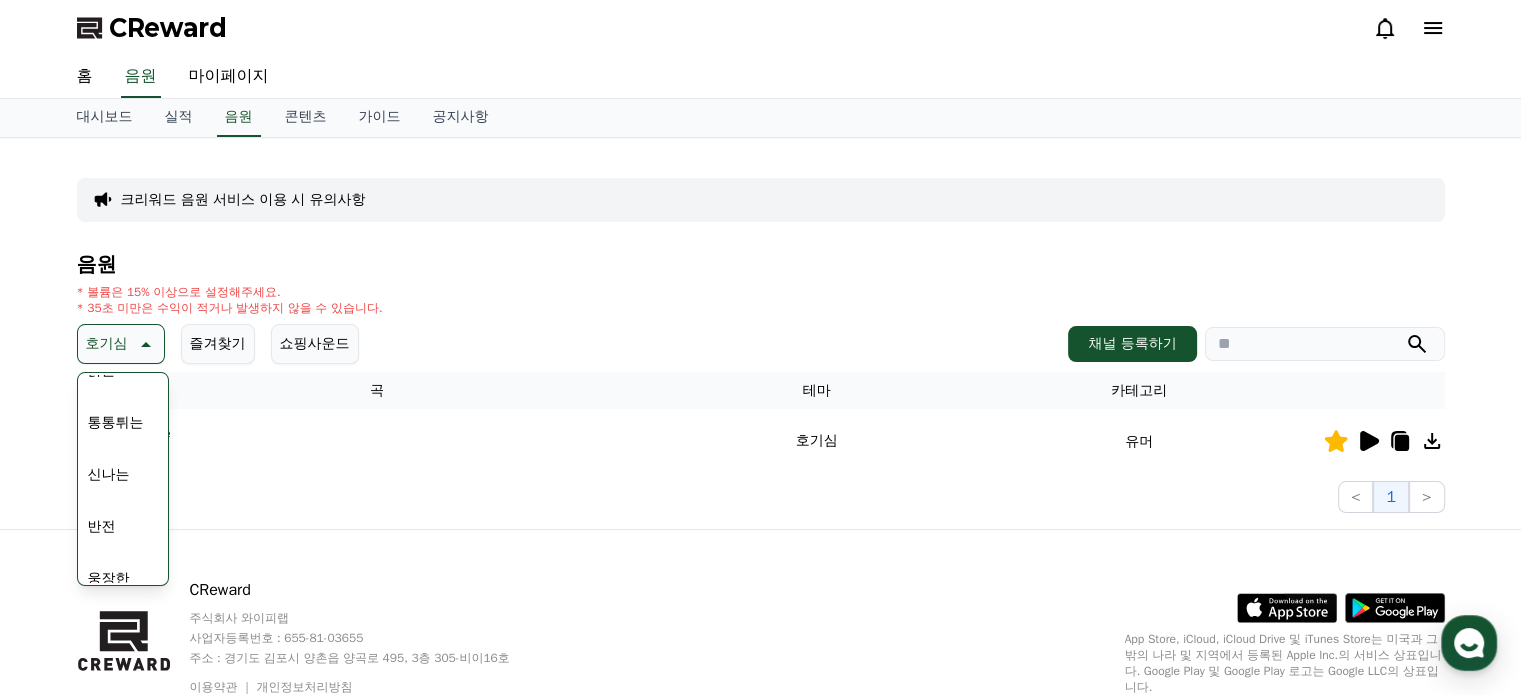scroll, scrollTop: 200, scrollLeft: 0, axis: vertical 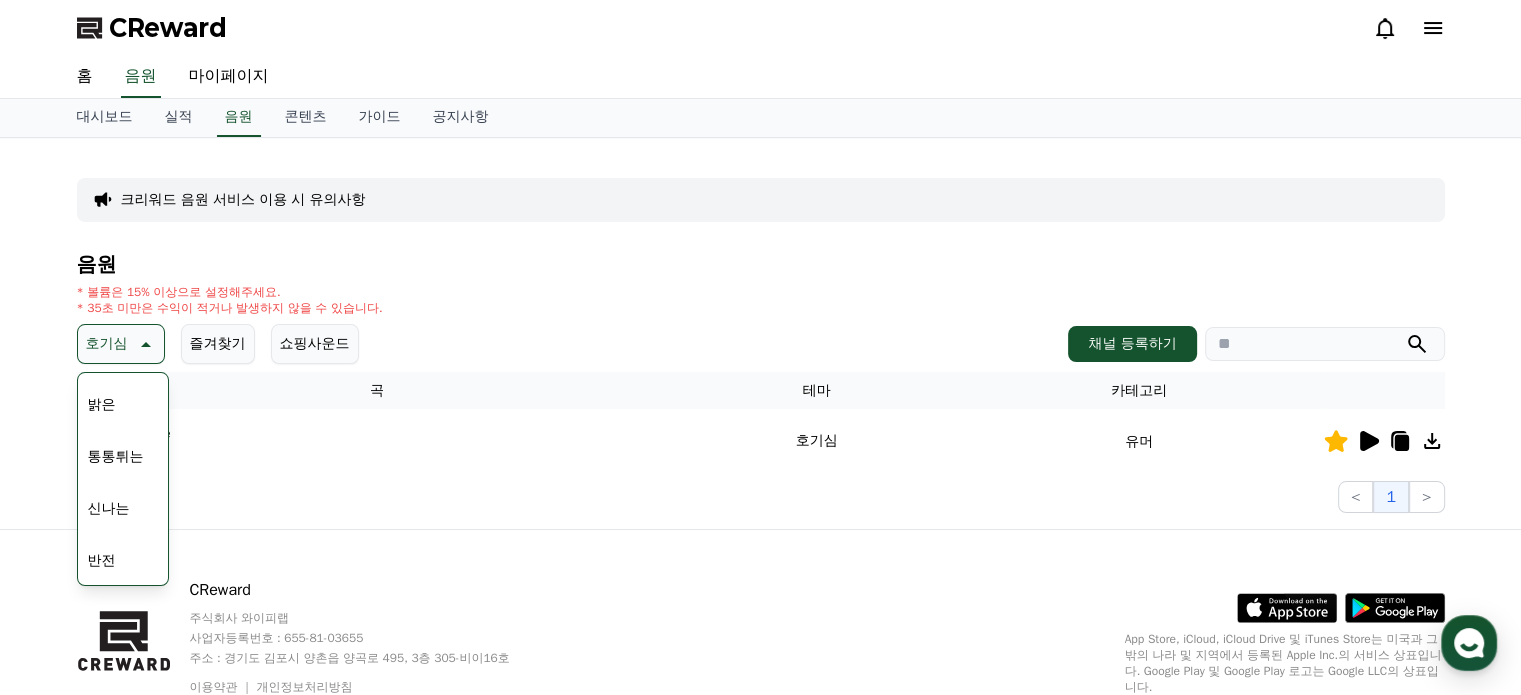 click on "밝은" at bounding box center (102, 405) 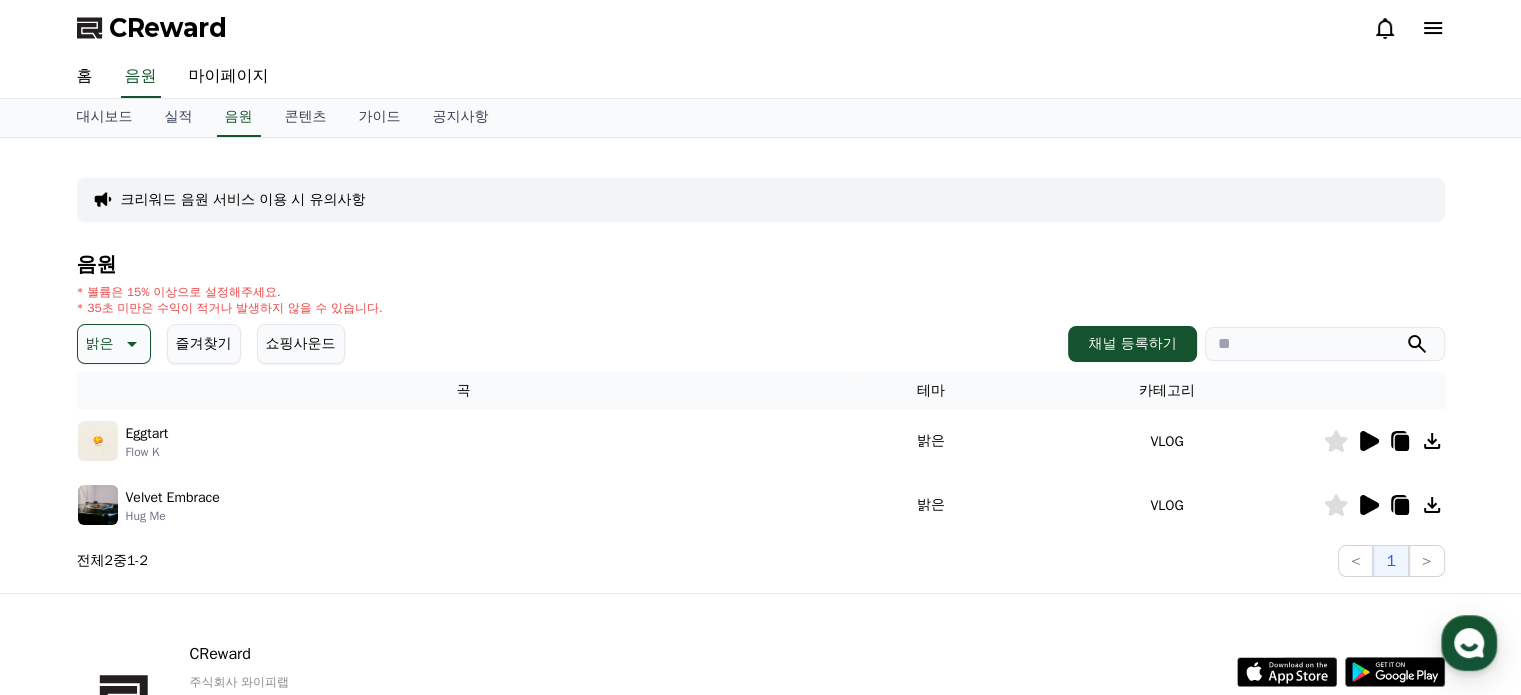 scroll, scrollTop: 0, scrollLeft: 0, axis: both 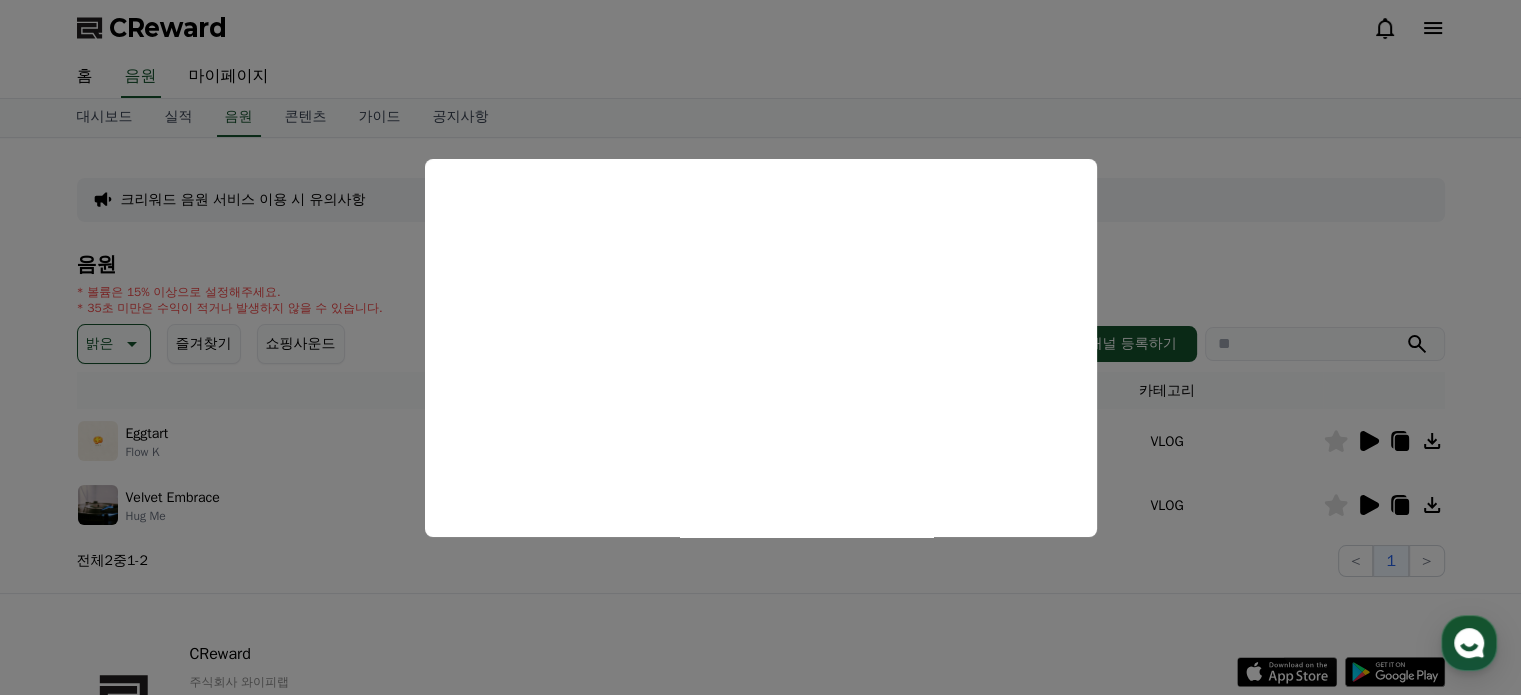 click at bounding box center [760, 347] 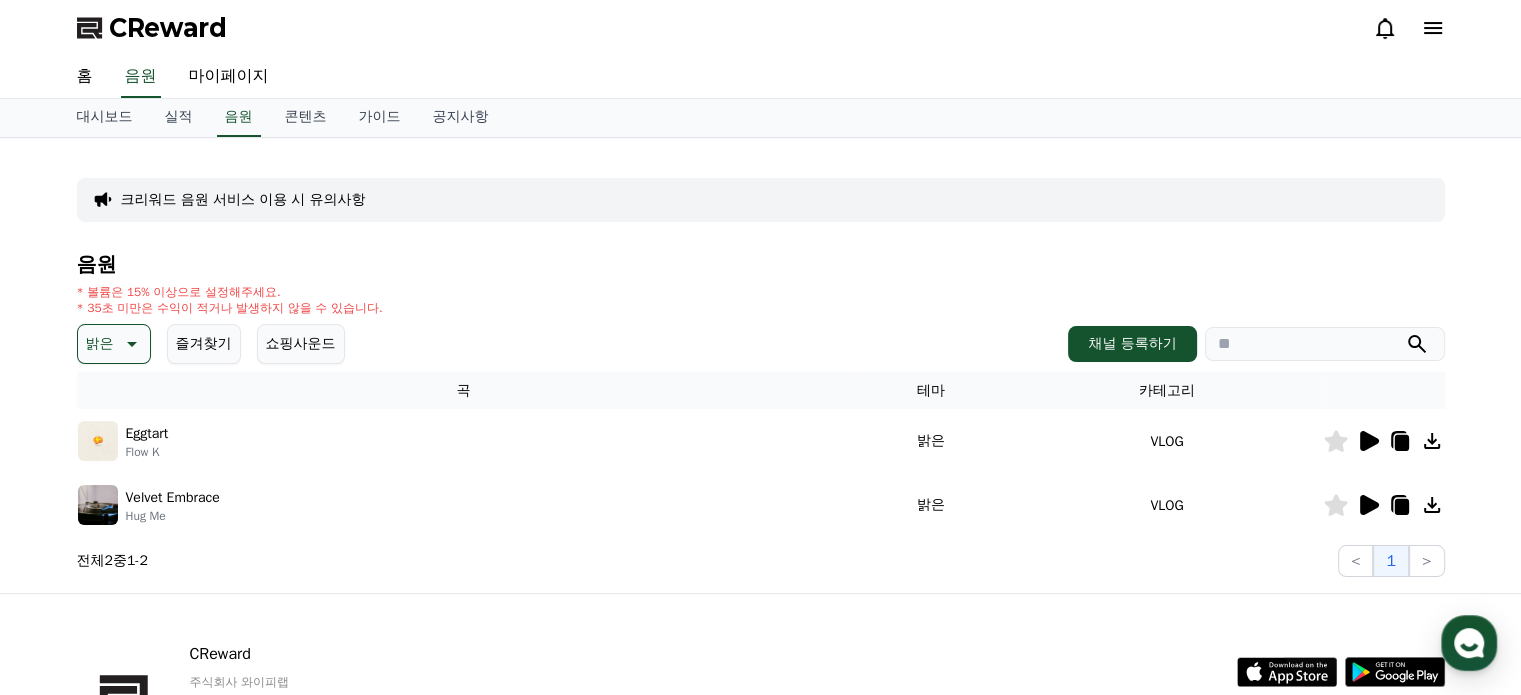 click 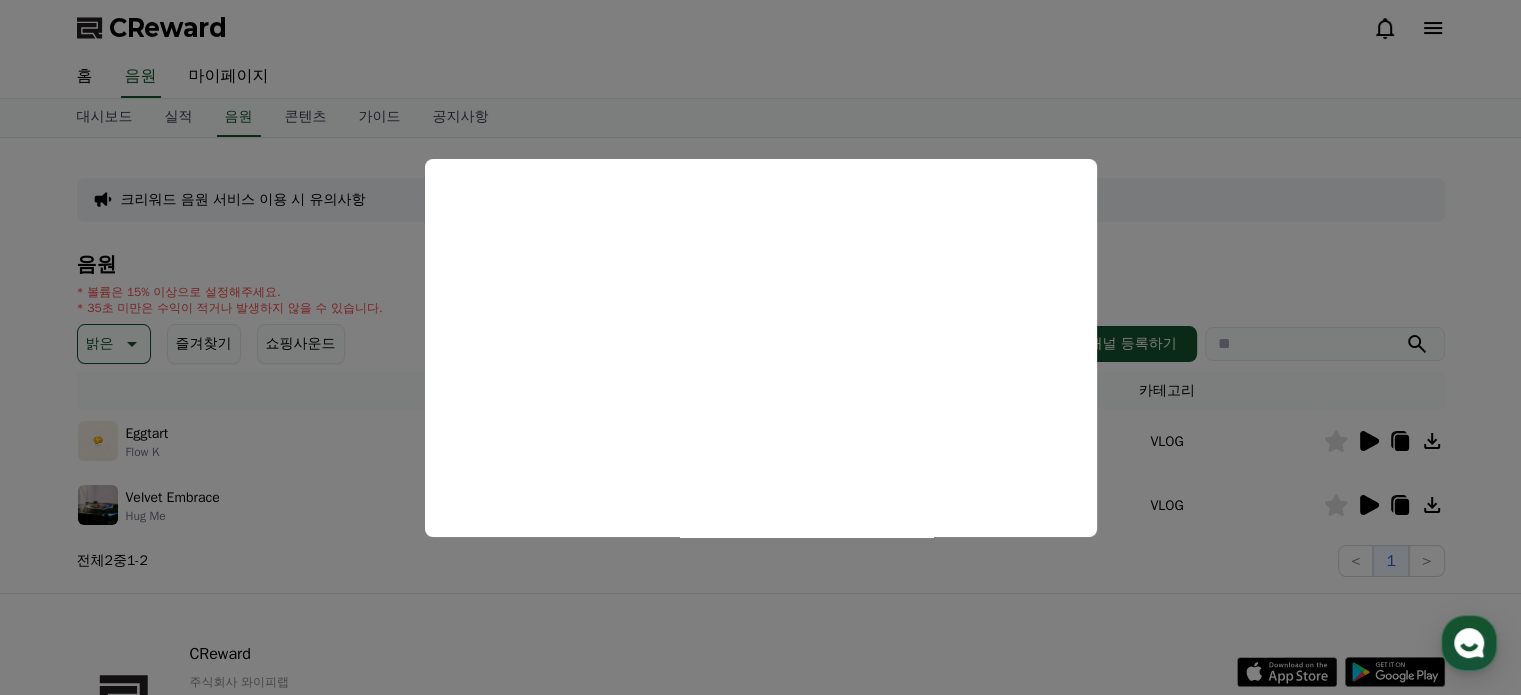 click at bounding box center (760, 347) 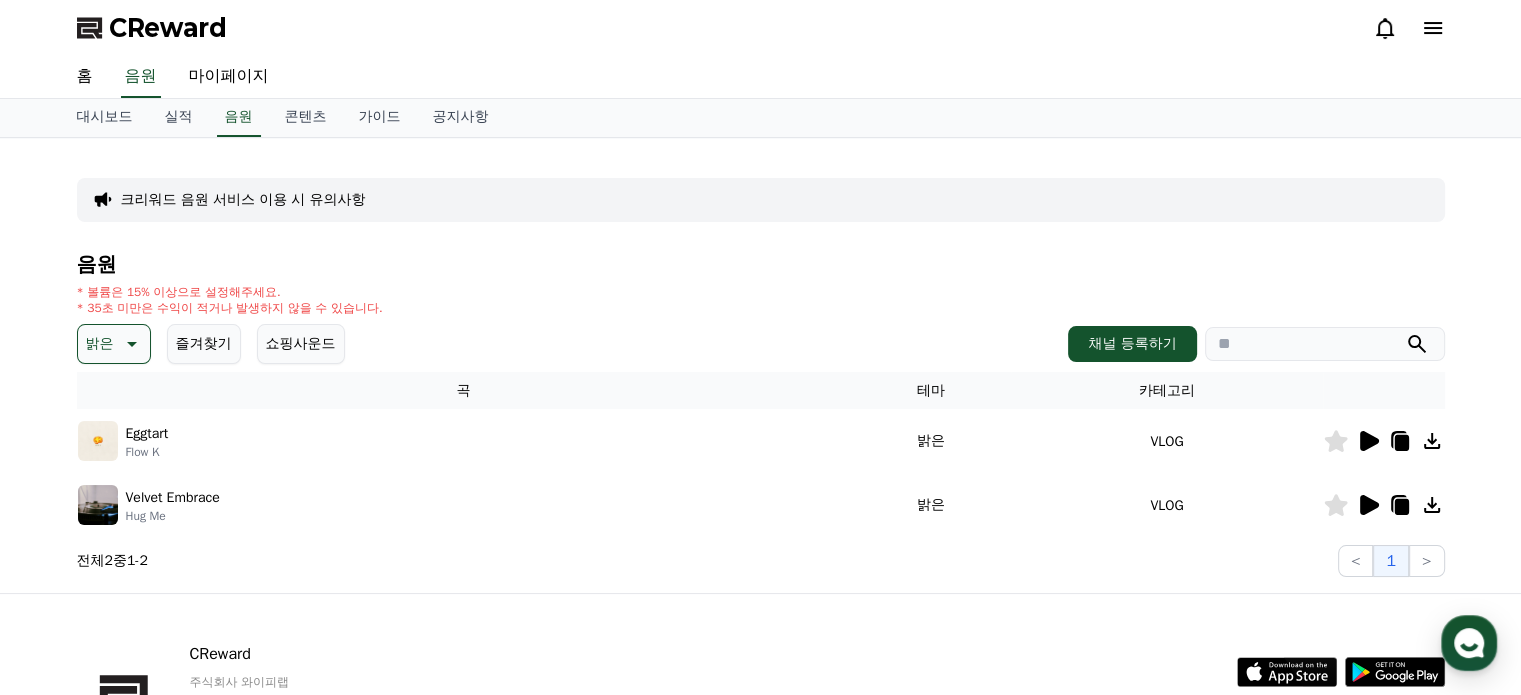 click 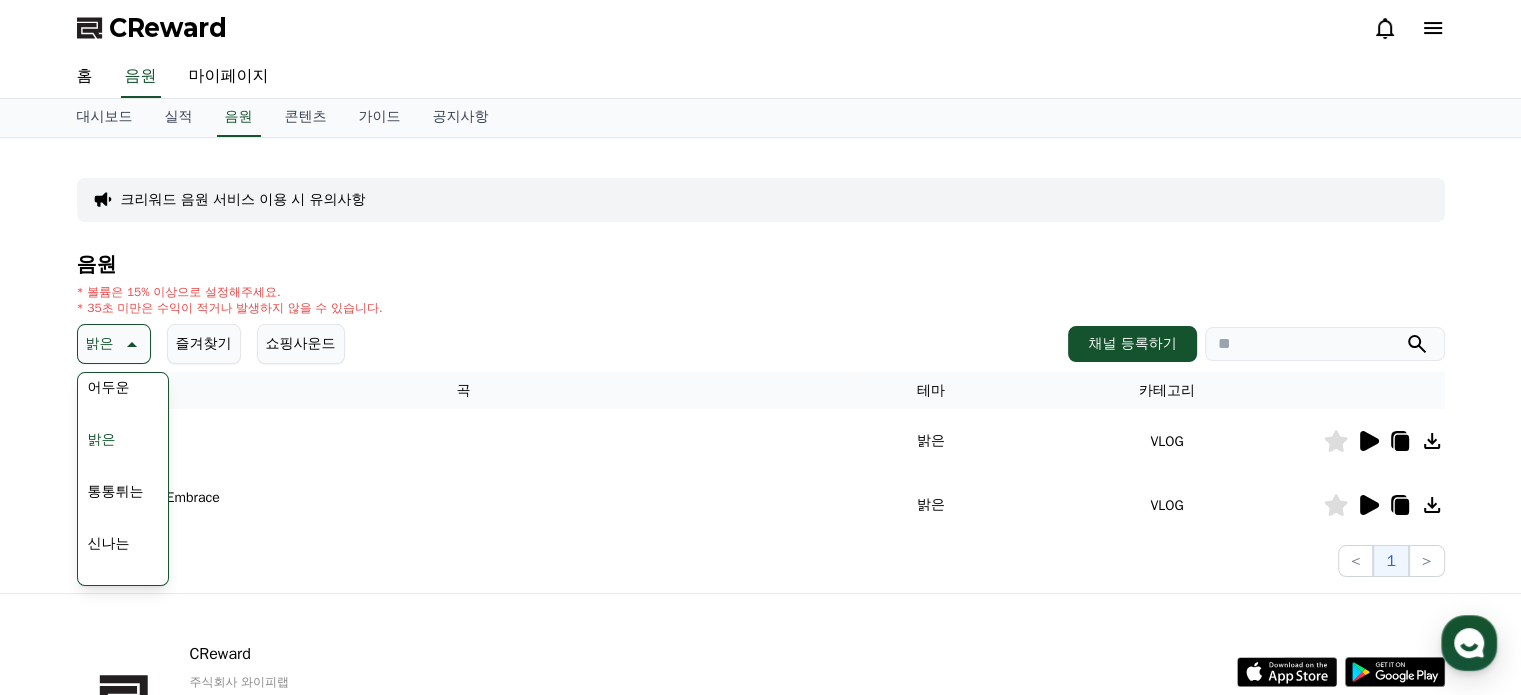 scroll, scrollTop: 200, scrollLeft: 0, axis: vertical 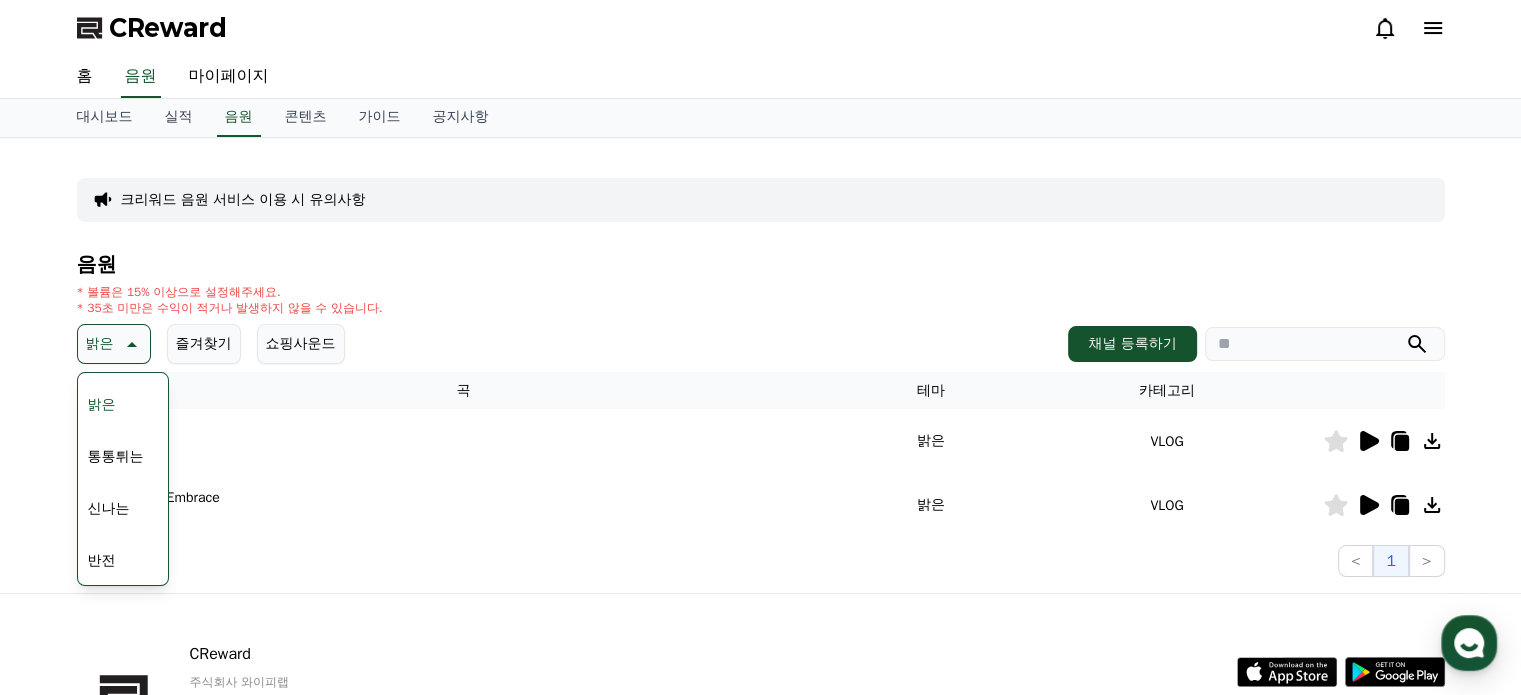 click on "* 볼륨은 15% 이상으로 설정해주세요.   * 35초 미만은 수익이 적거나 발생하지 않을 수 있습니다." at bounding box center (761, 300) 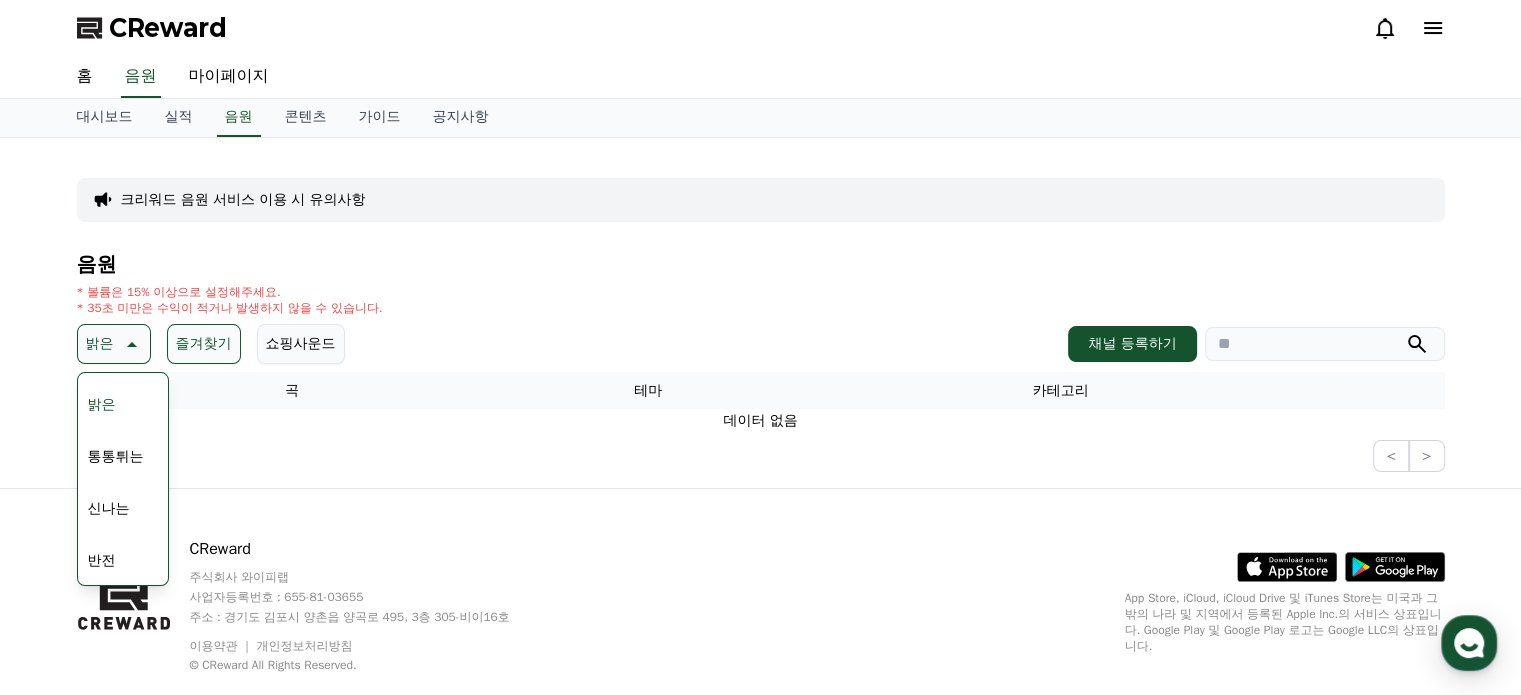 click on "밝은" at bounding box center [114, 344] 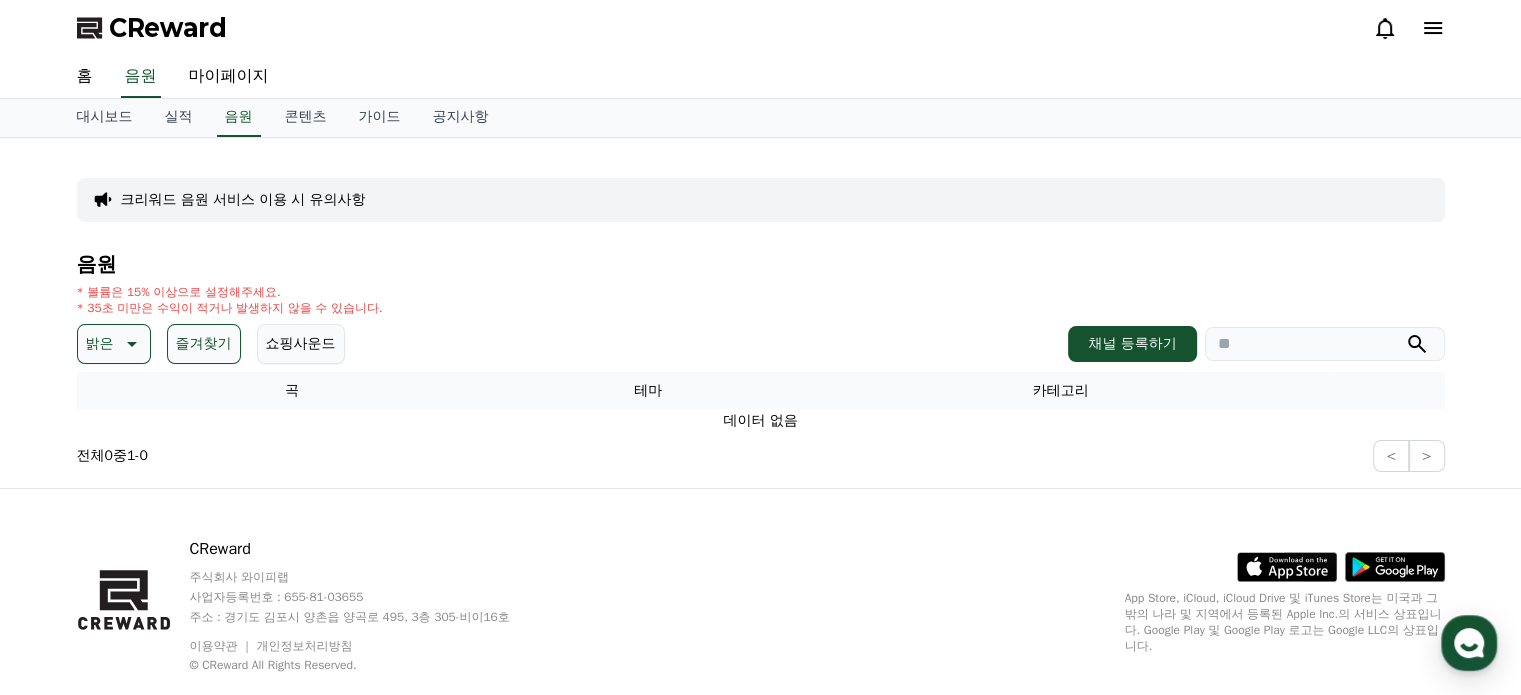click on "밝은" at bounding box center [114, 344] 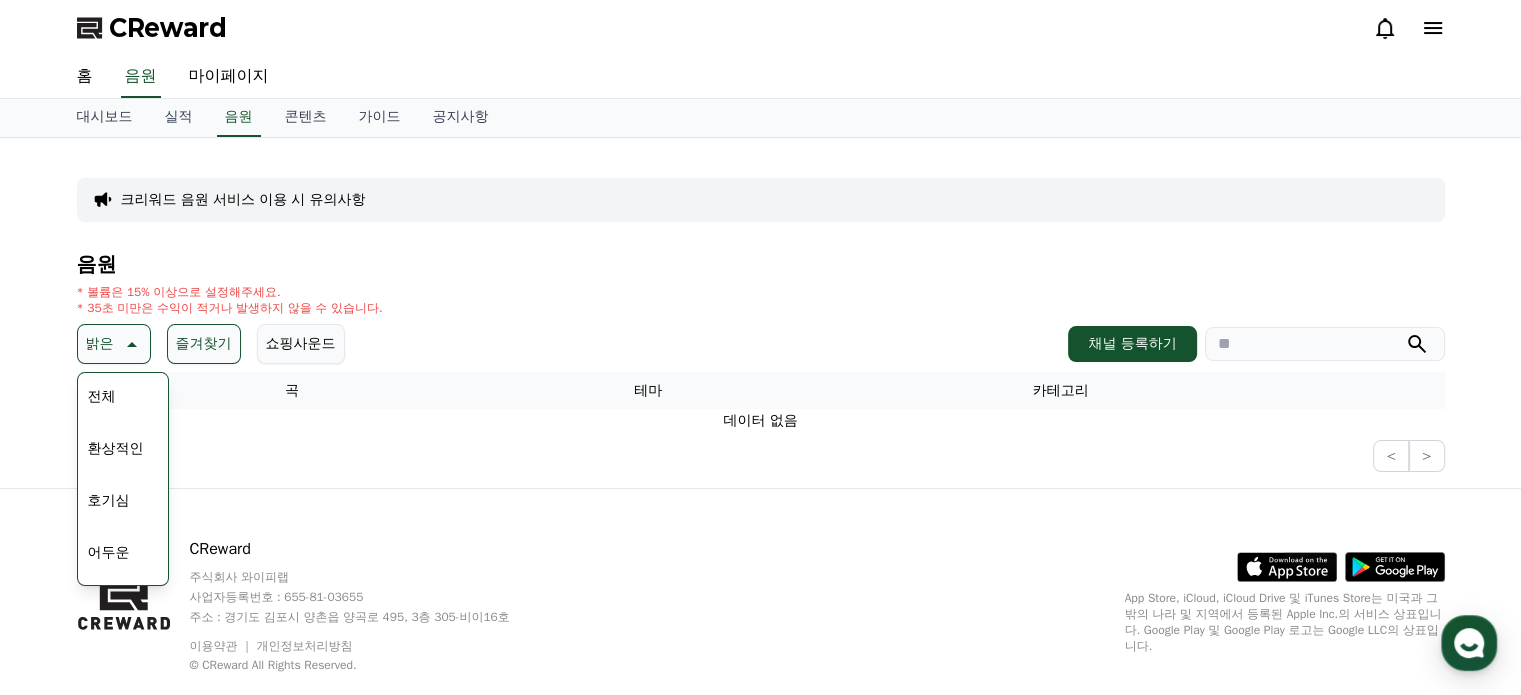 click on "전체 환상적인 호기심 어두운 밝은 통통튀는 신나는 반전 웅장한 드라마틱 즐거움 분위기있는 EDM 그루브 슬픈 잔잔한 귀여운 감동적인 긴장되는 코믹한" at bounding box center (123, 891) 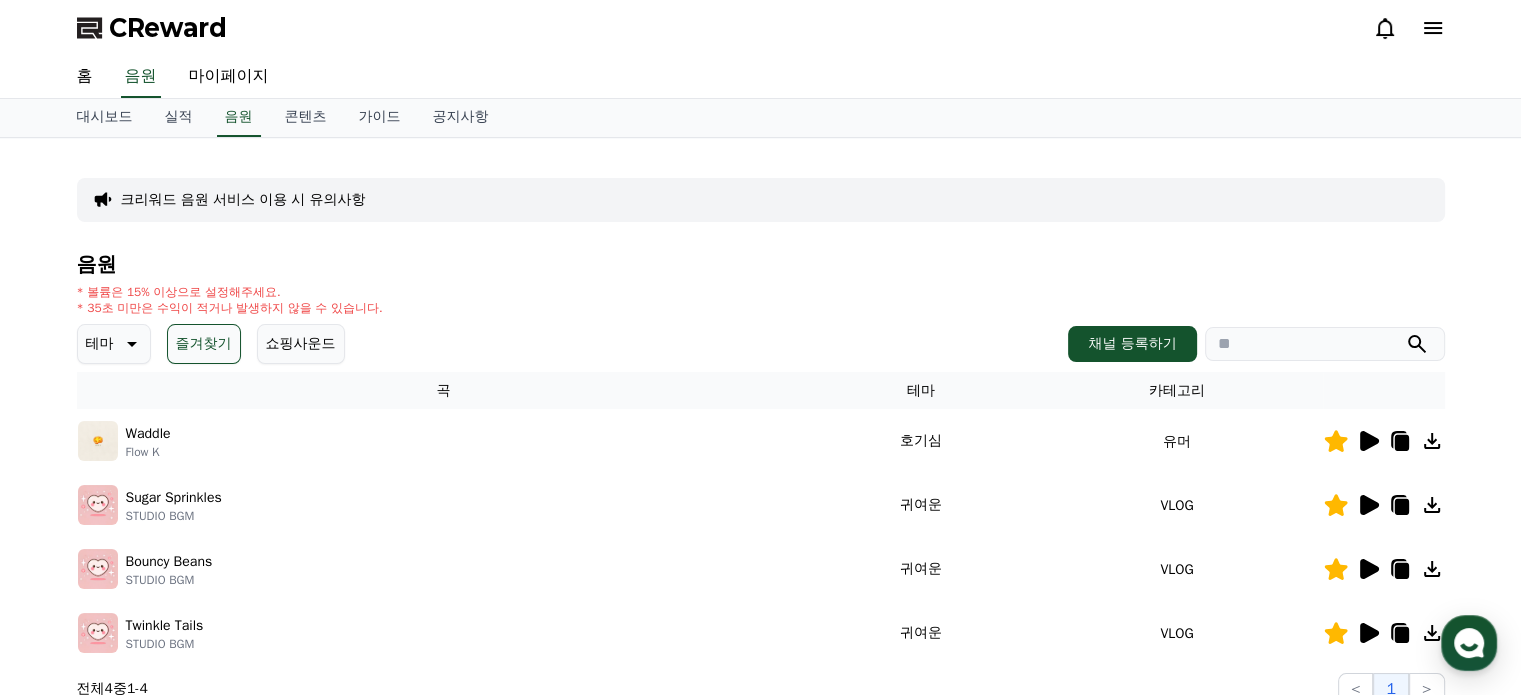 click 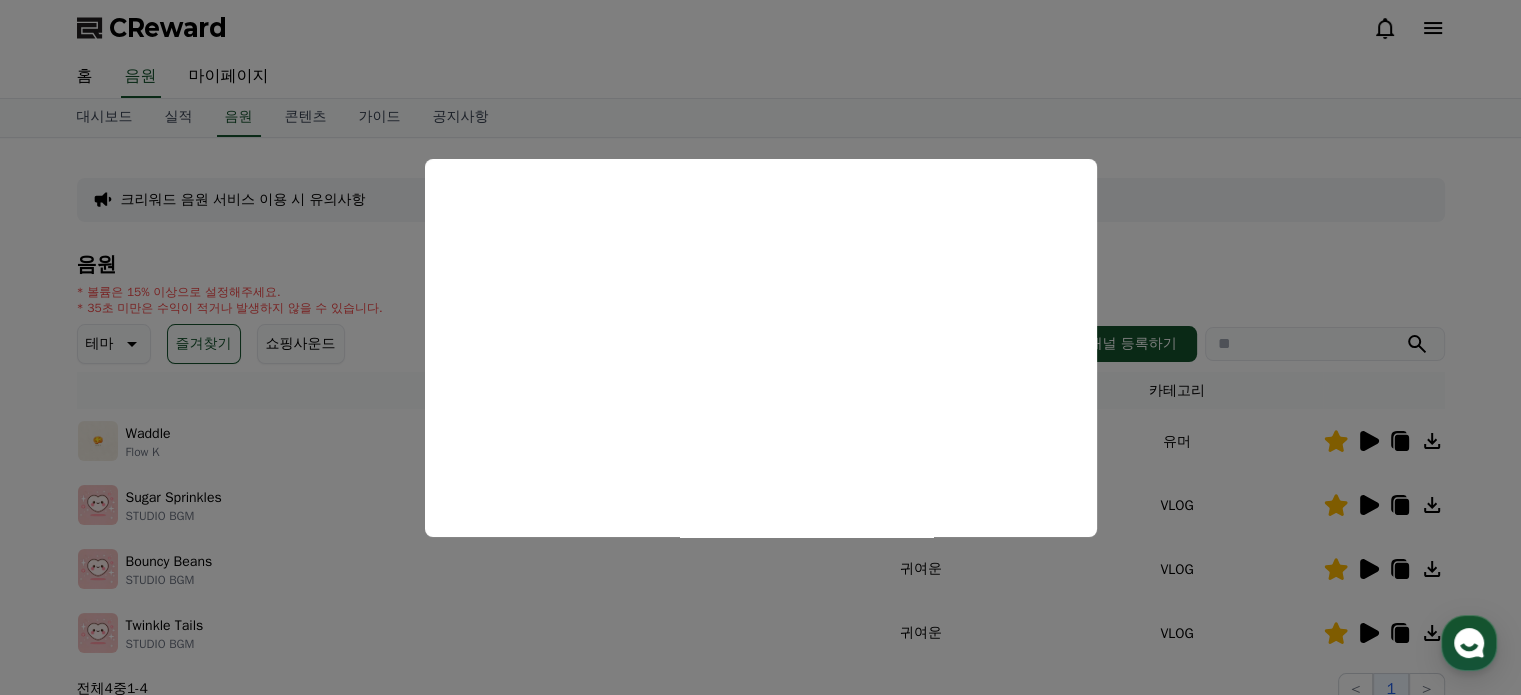 click at bounding box center (760, 347) 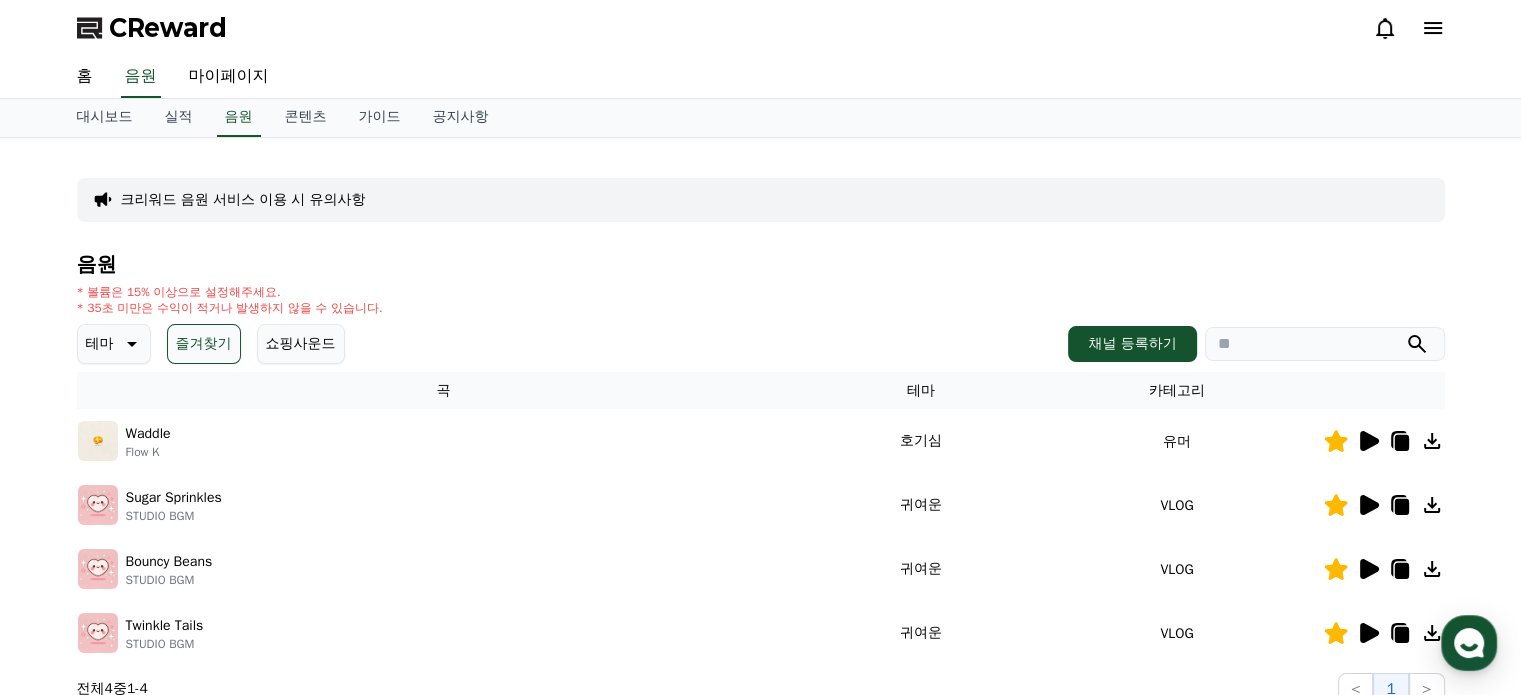 click 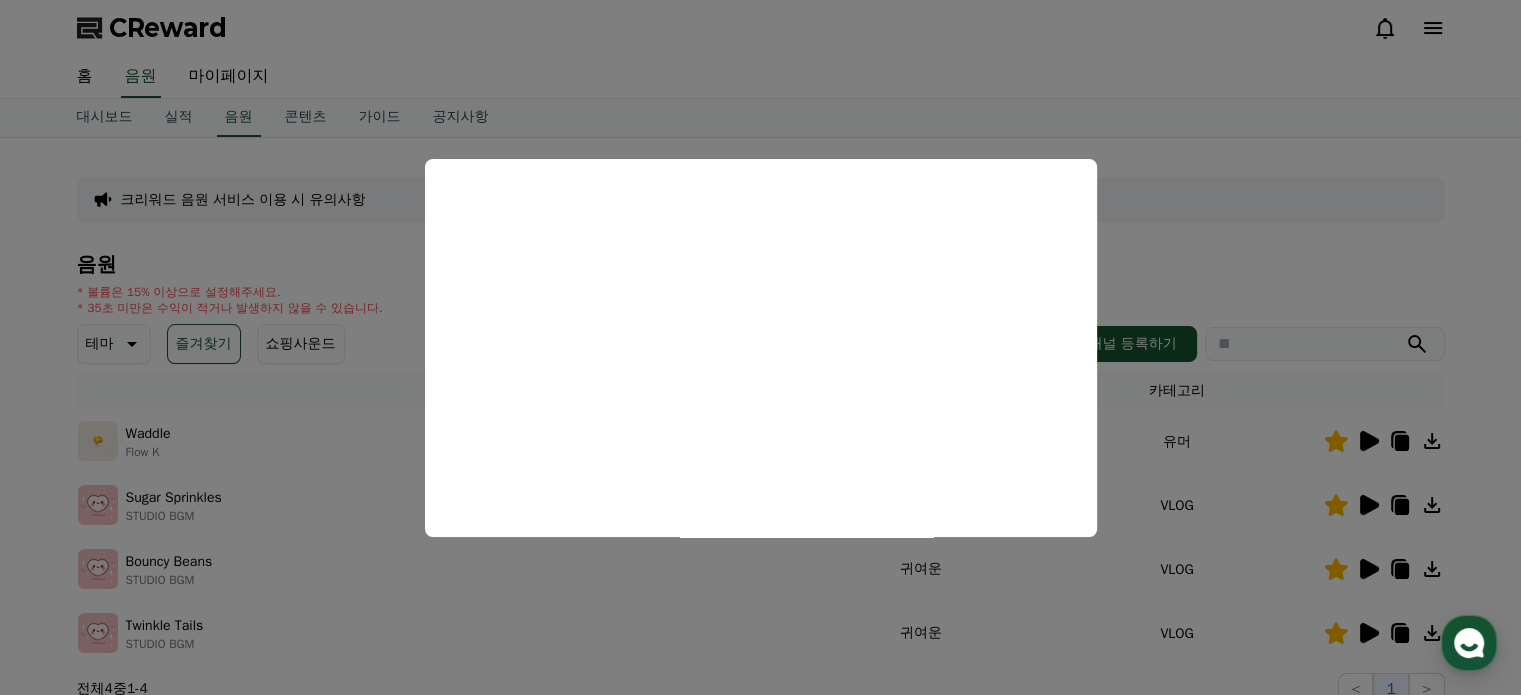 click at bounding box center [760, 347] 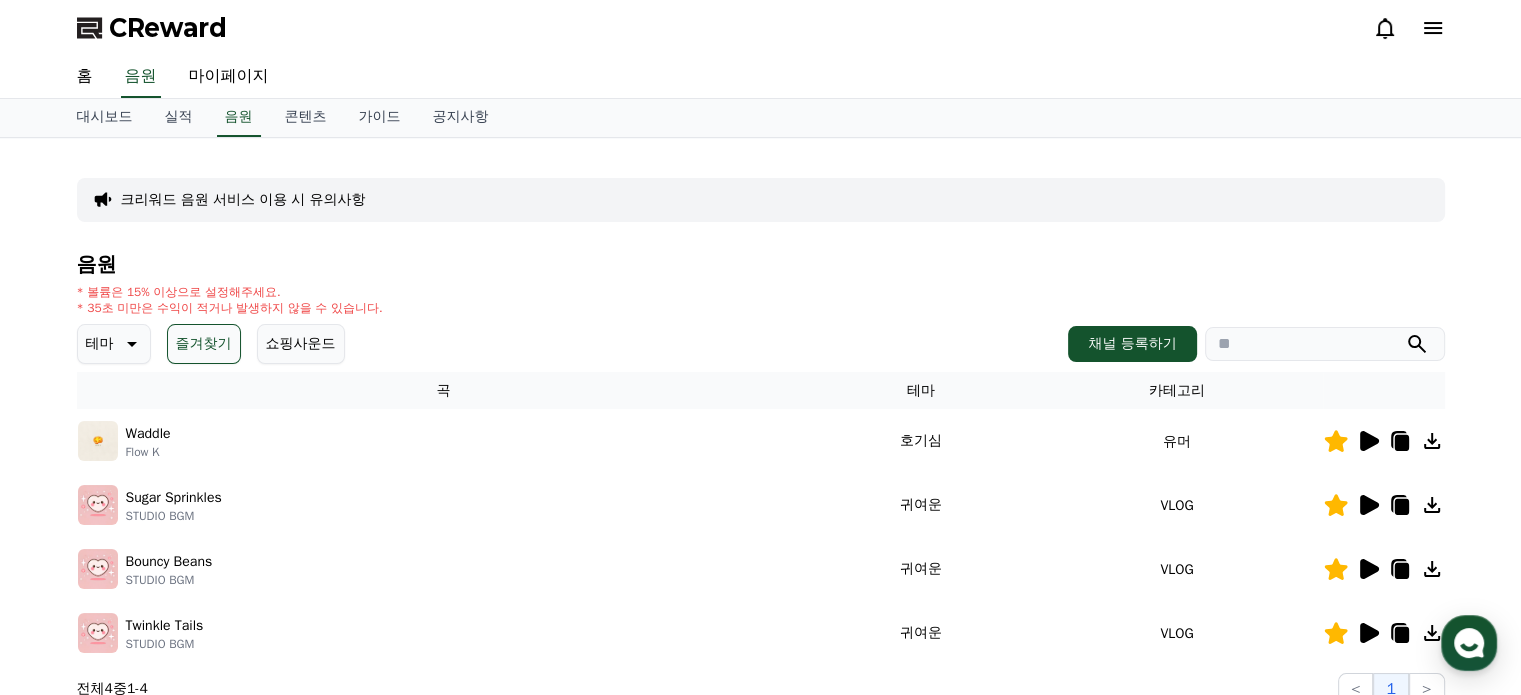 click 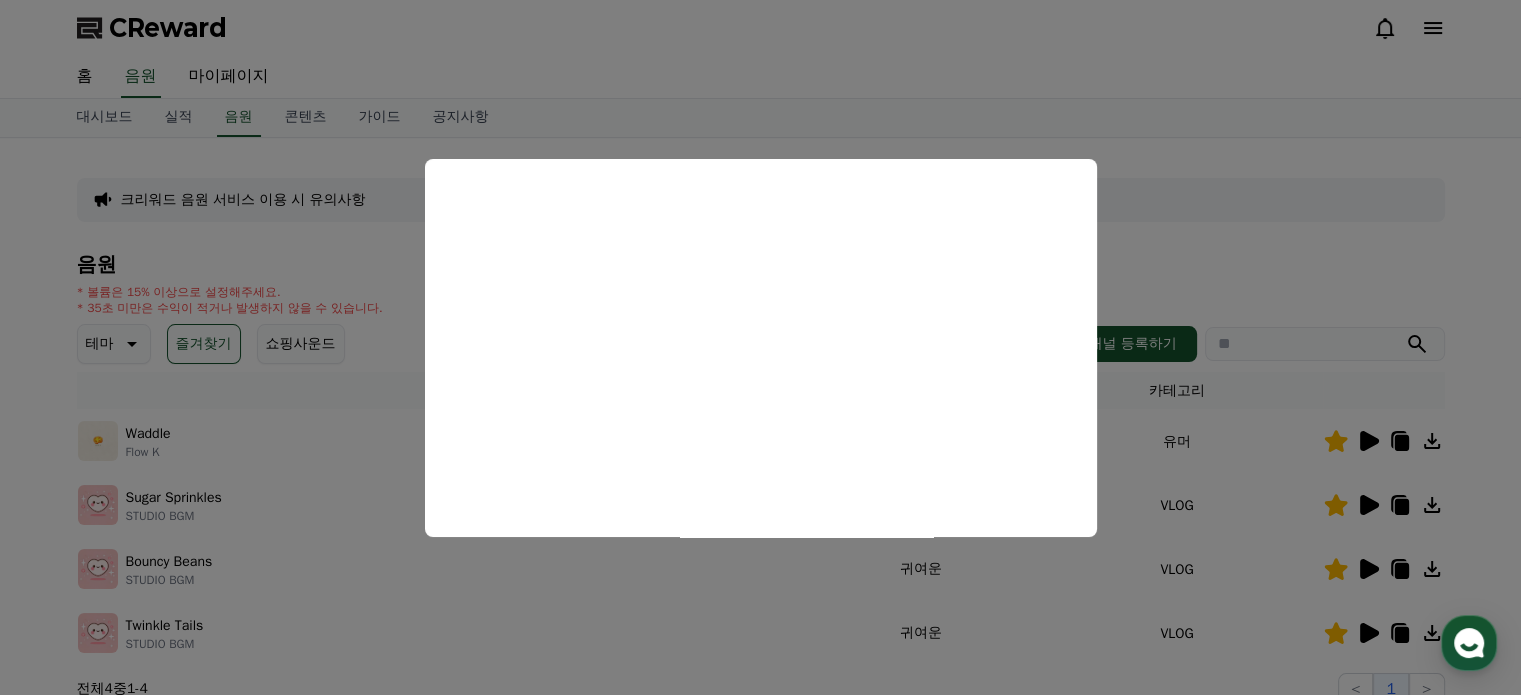 click at bounding box center (760, 347) 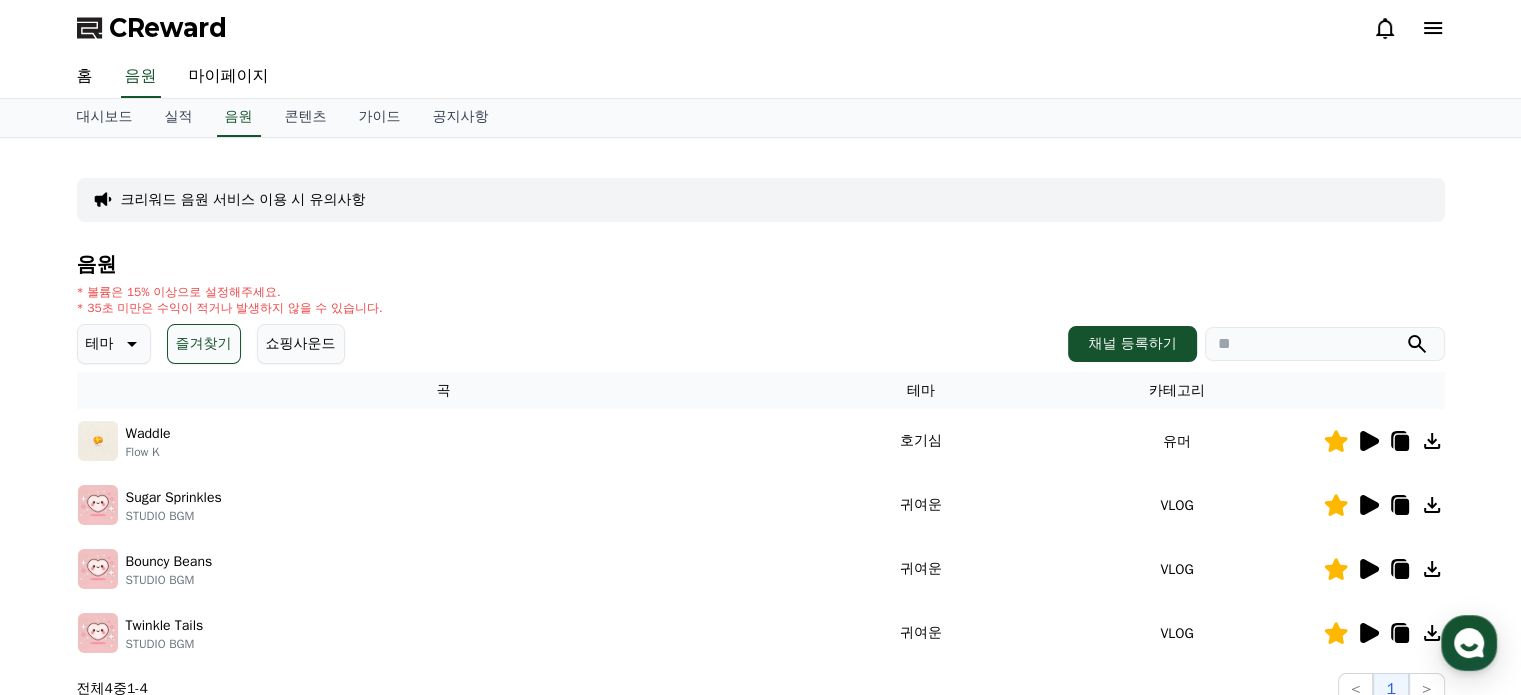 click 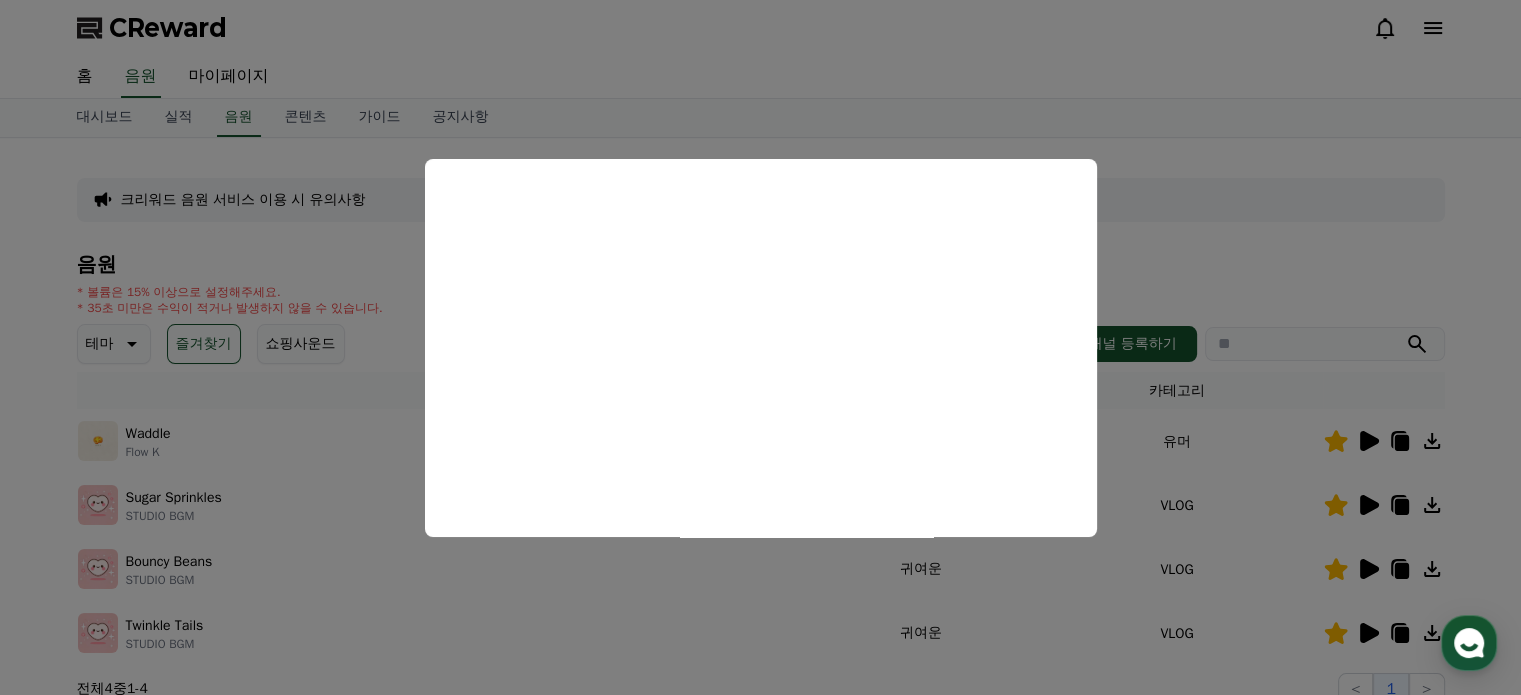 click at bounding box center [760, 347] 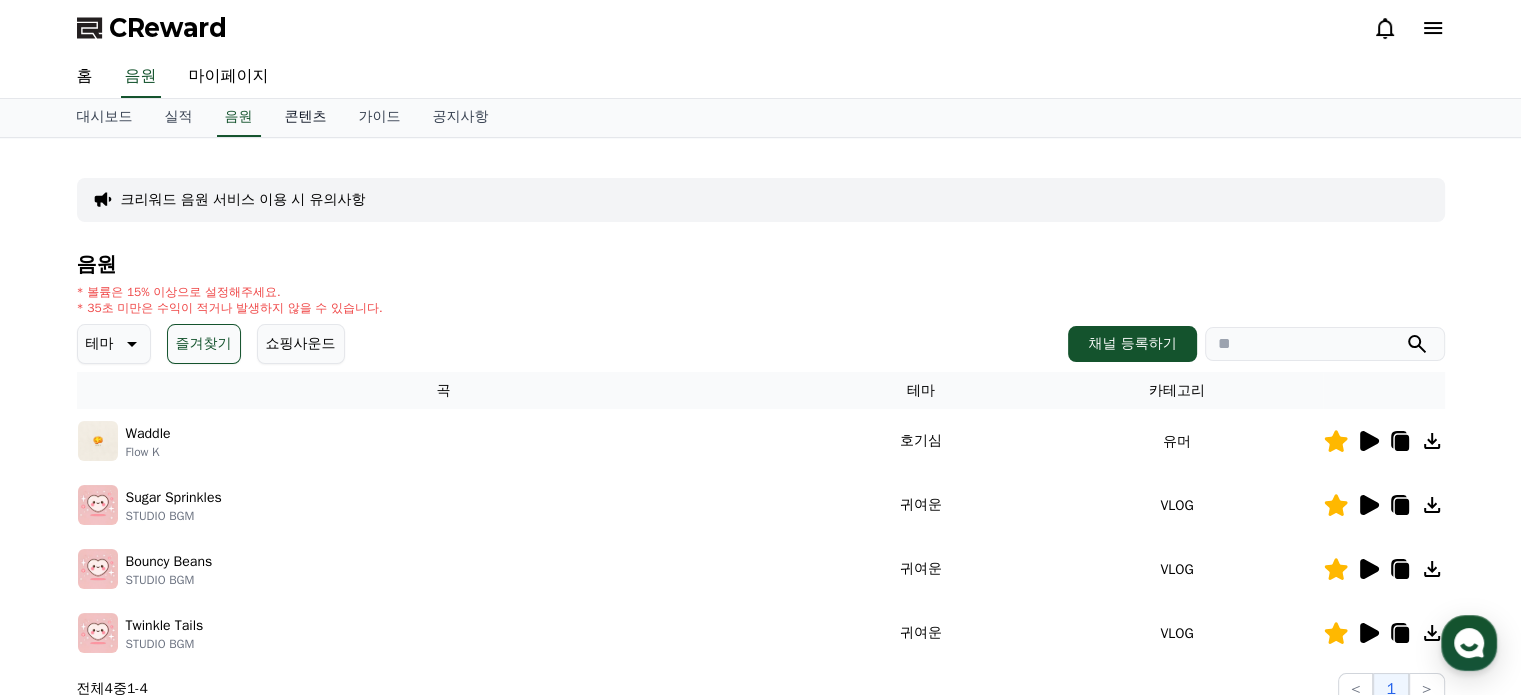 click on "콘텐츠" at bounding box center [306, 118] 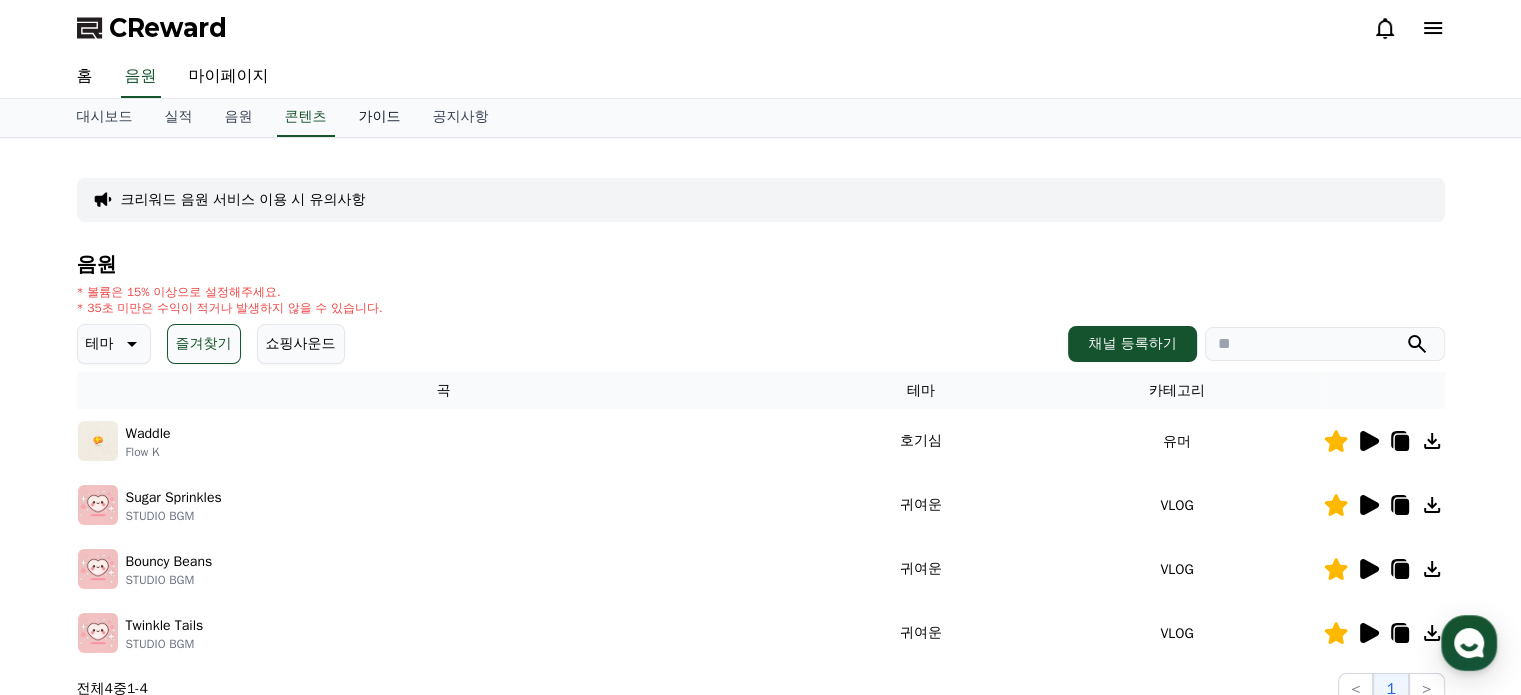 click on "가이드" at bounding box center [380, 118] 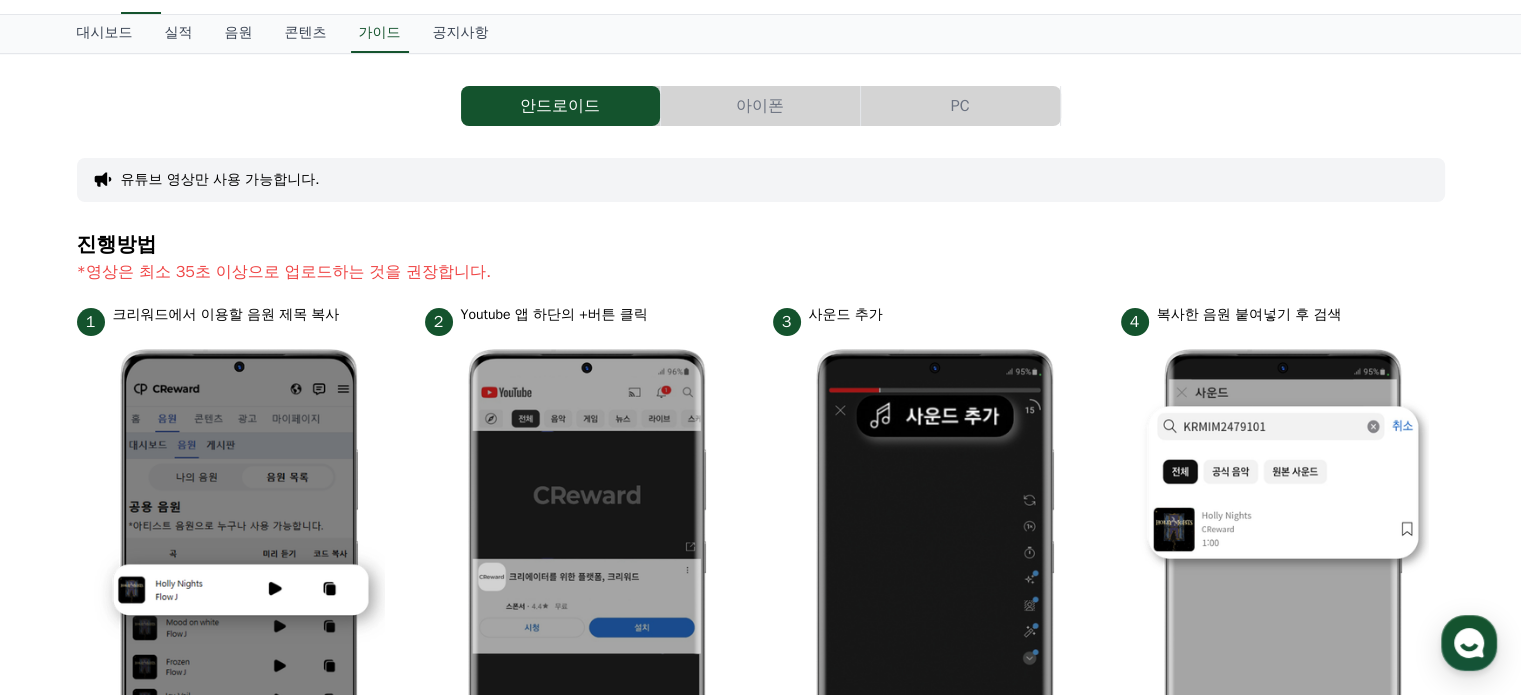 scroll, scrollTop: 52, scrollLeft: 0, axis: vertical 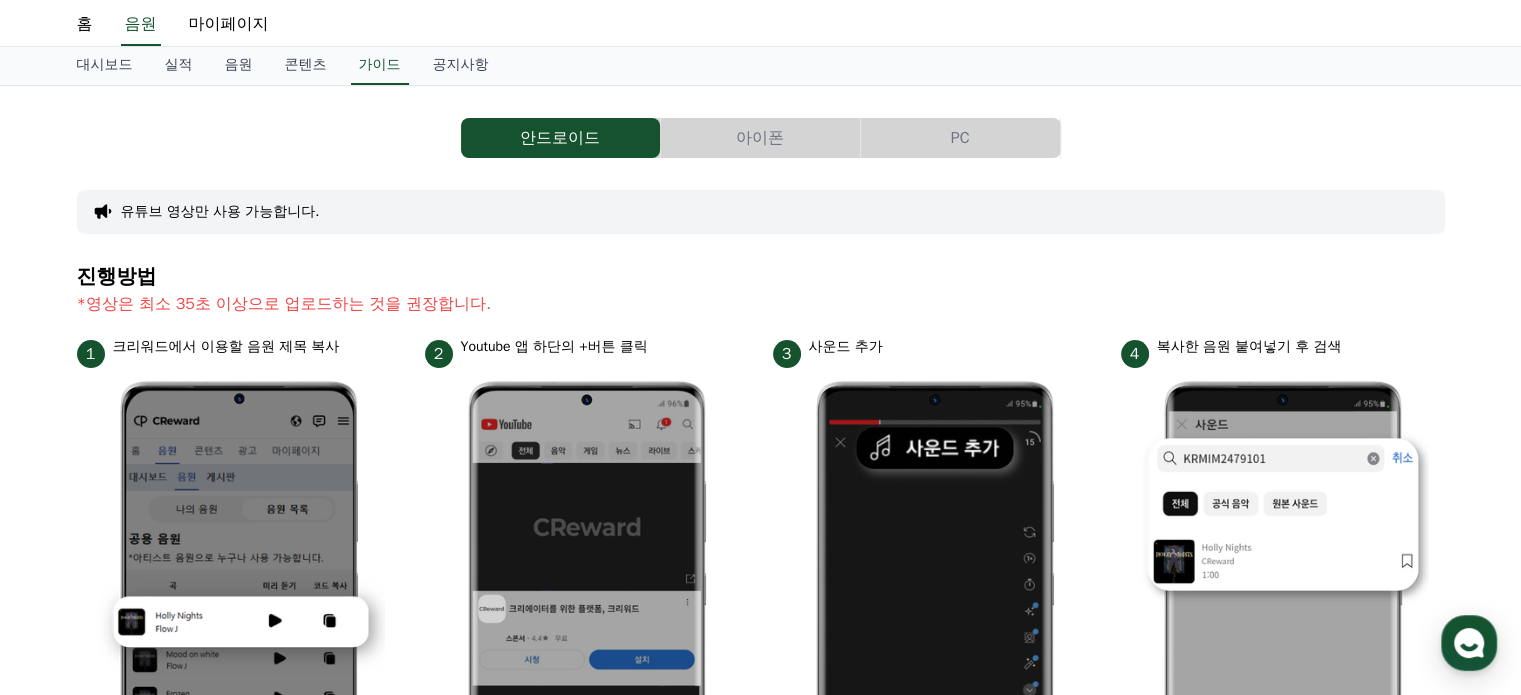 click on "아이폰" at bounding box center [760, 138] 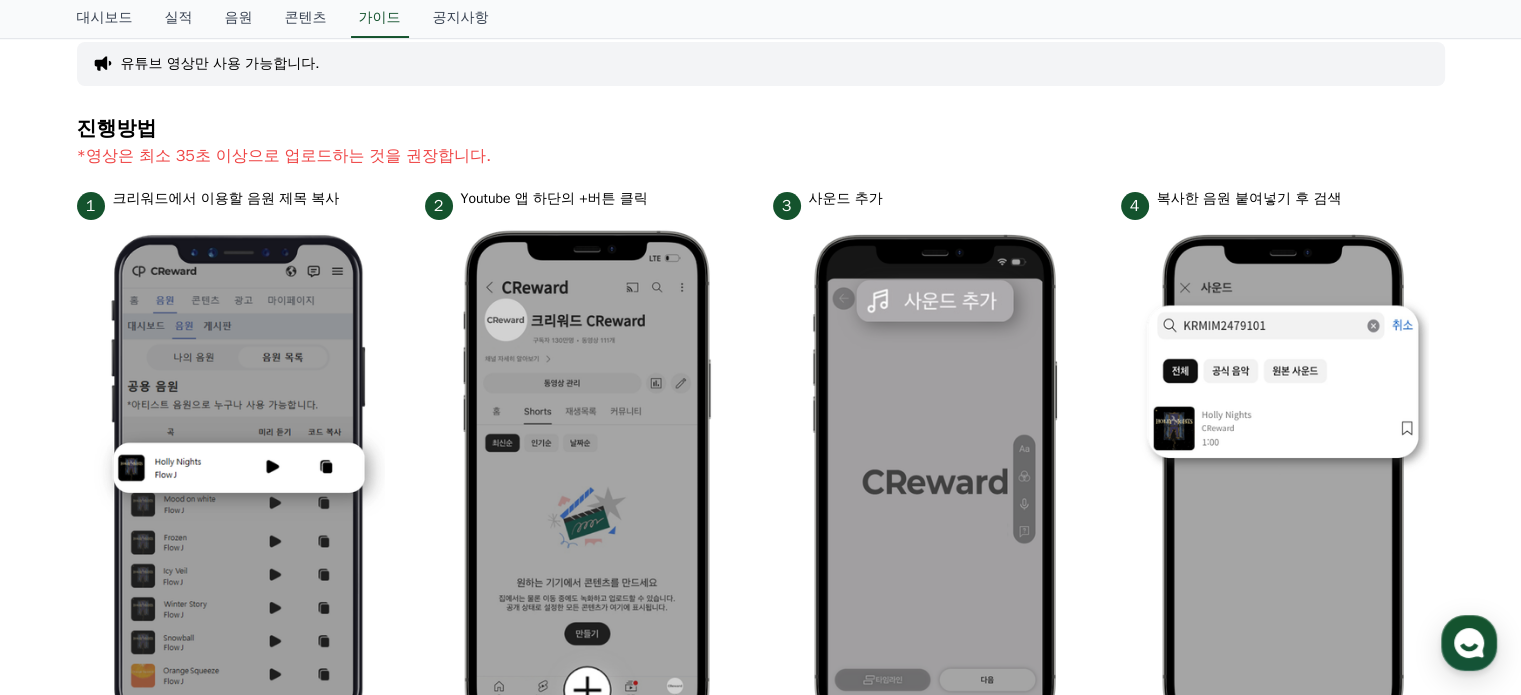 scroll, scrollTop: 0, scrollLeft: 0, axis: both 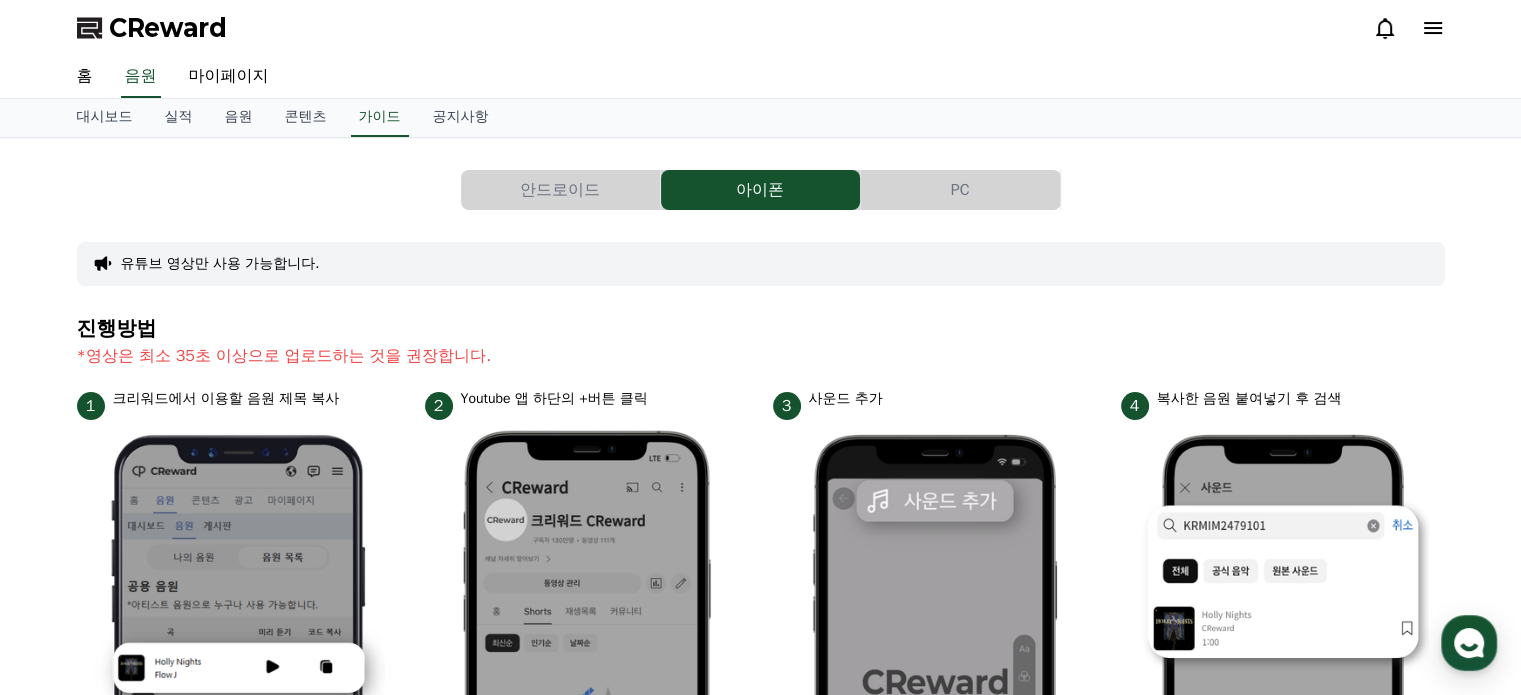 click on "PC" at bounding box center [960, 190] 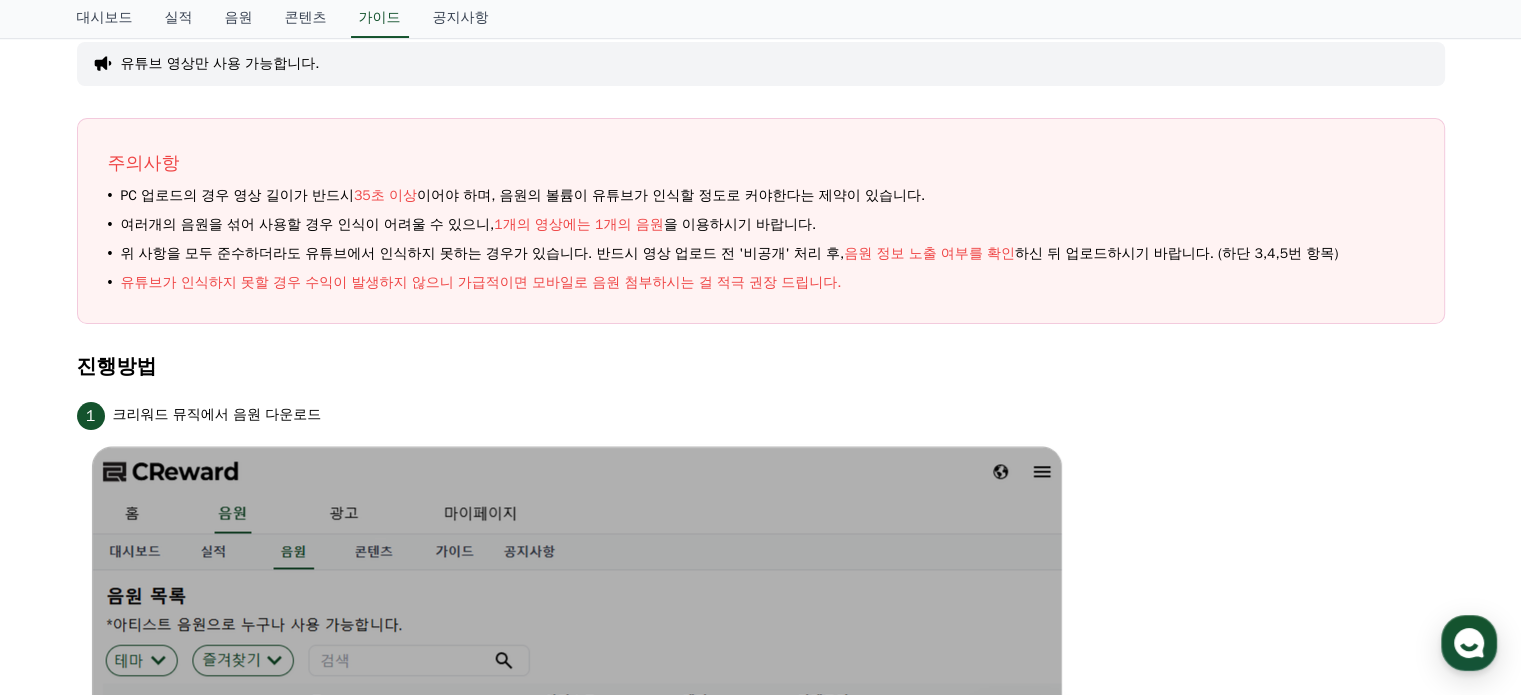 scroll, scrollTop: 0, scrollLeft: 0, axis: both 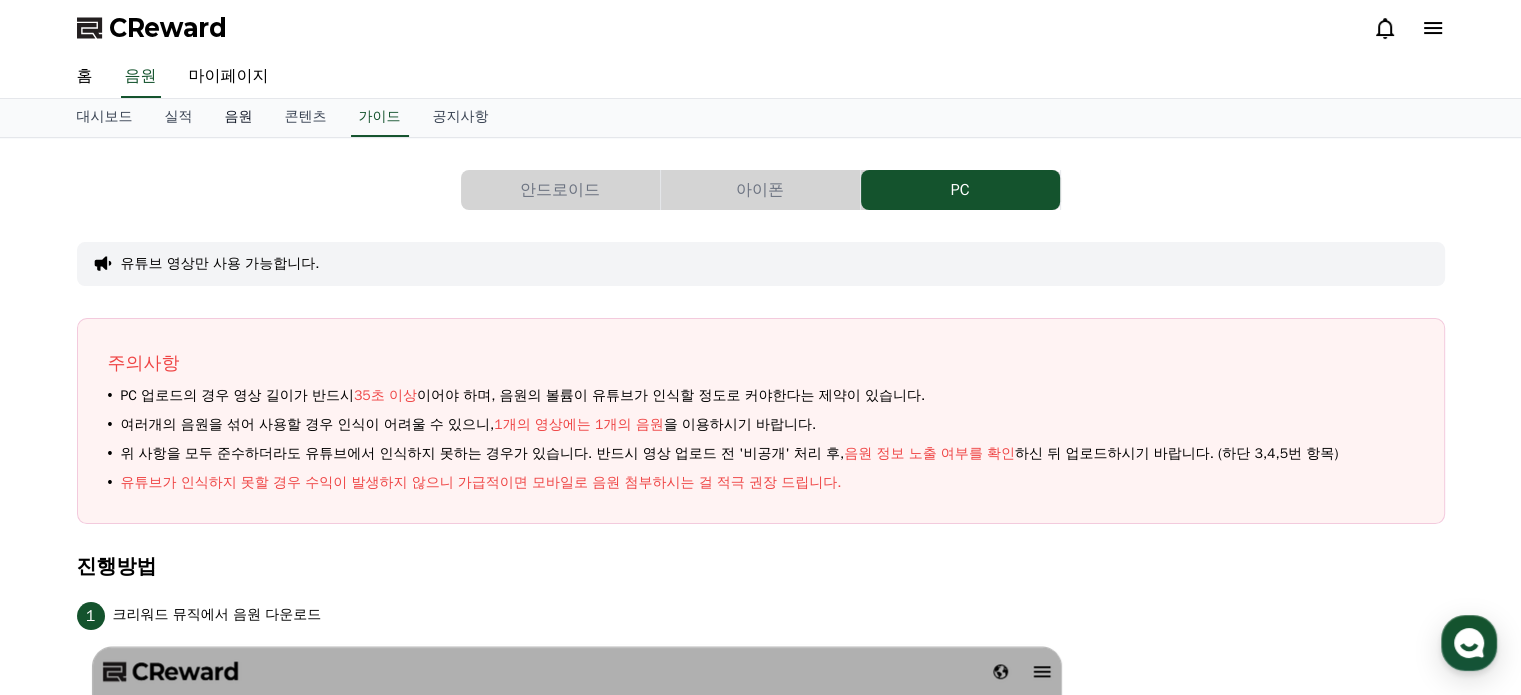 click on "음원" at bounding box center (239, 118) 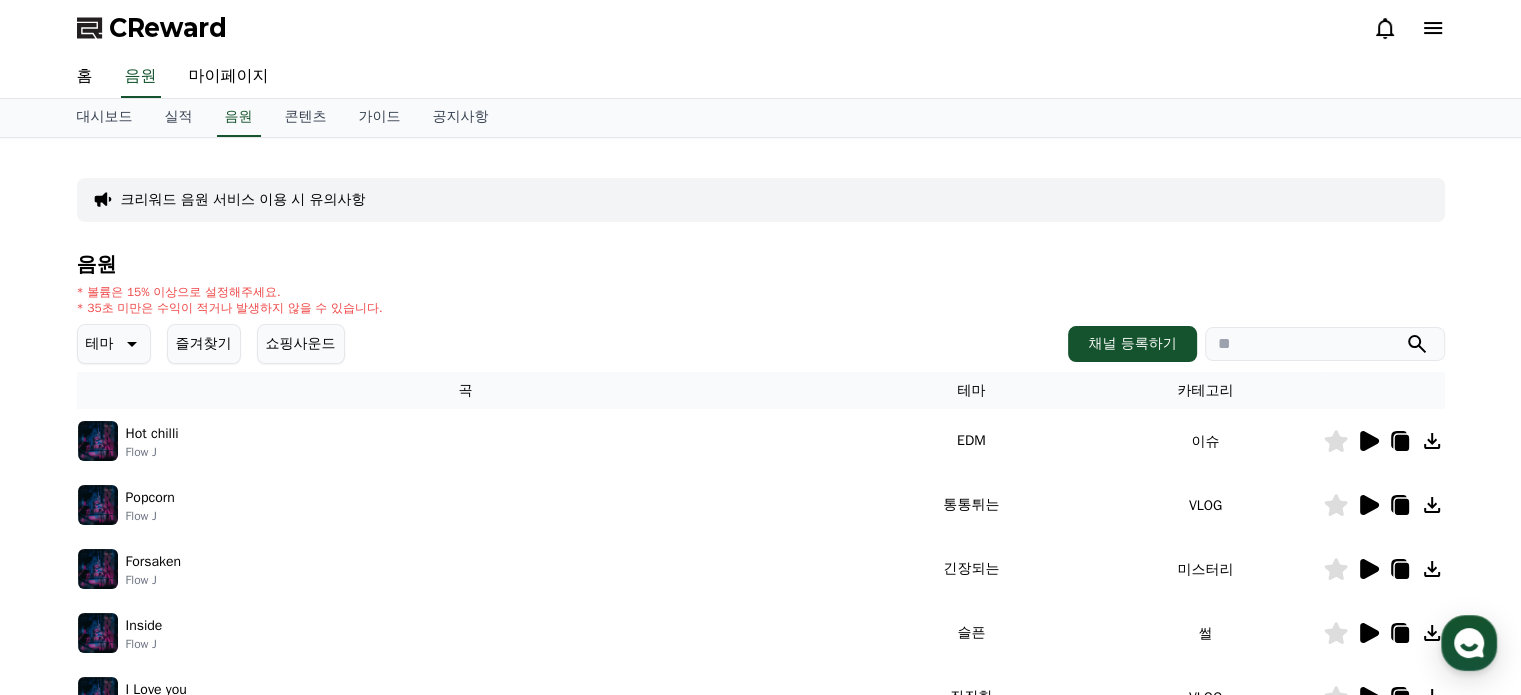 scroll, scrollTop: 200, scrollLeft: 0, axis: vertical 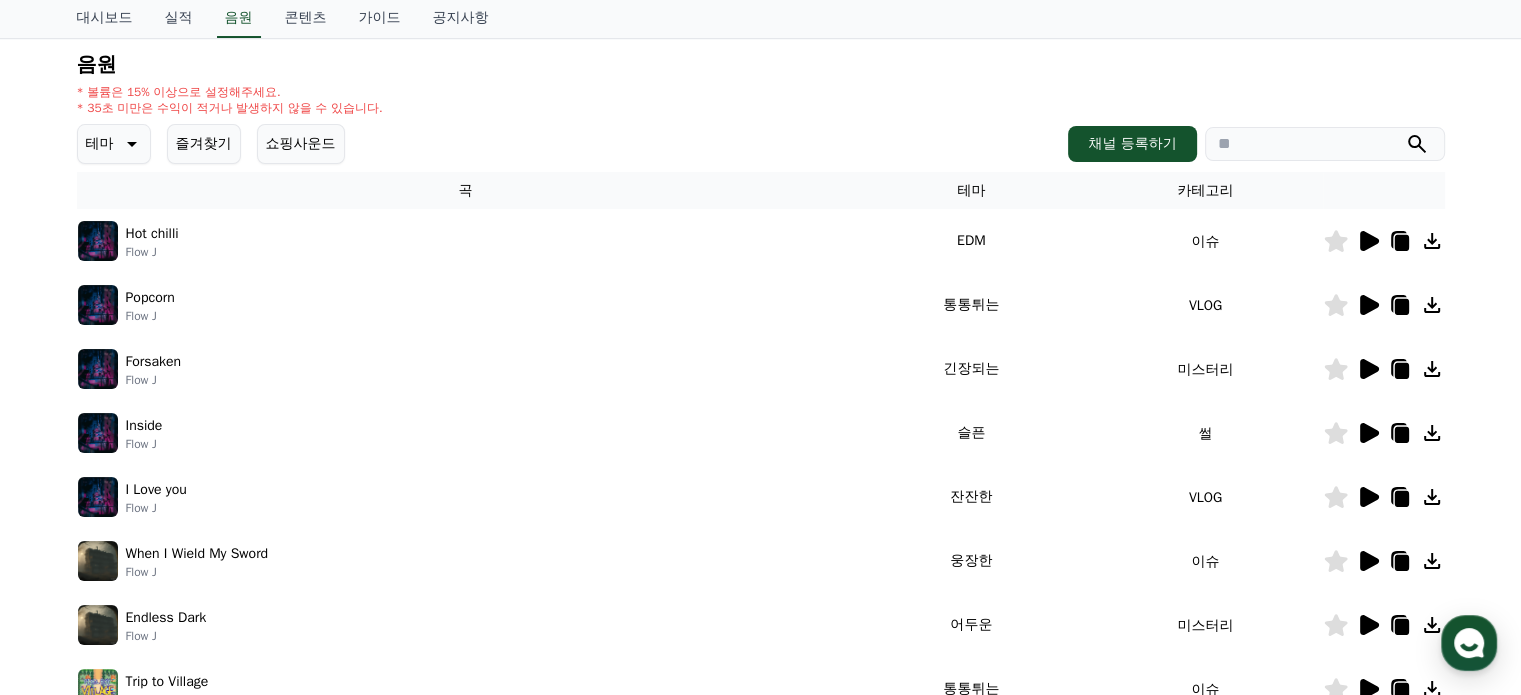 click on "즐겨찾기" at bounding box center [204, 144] 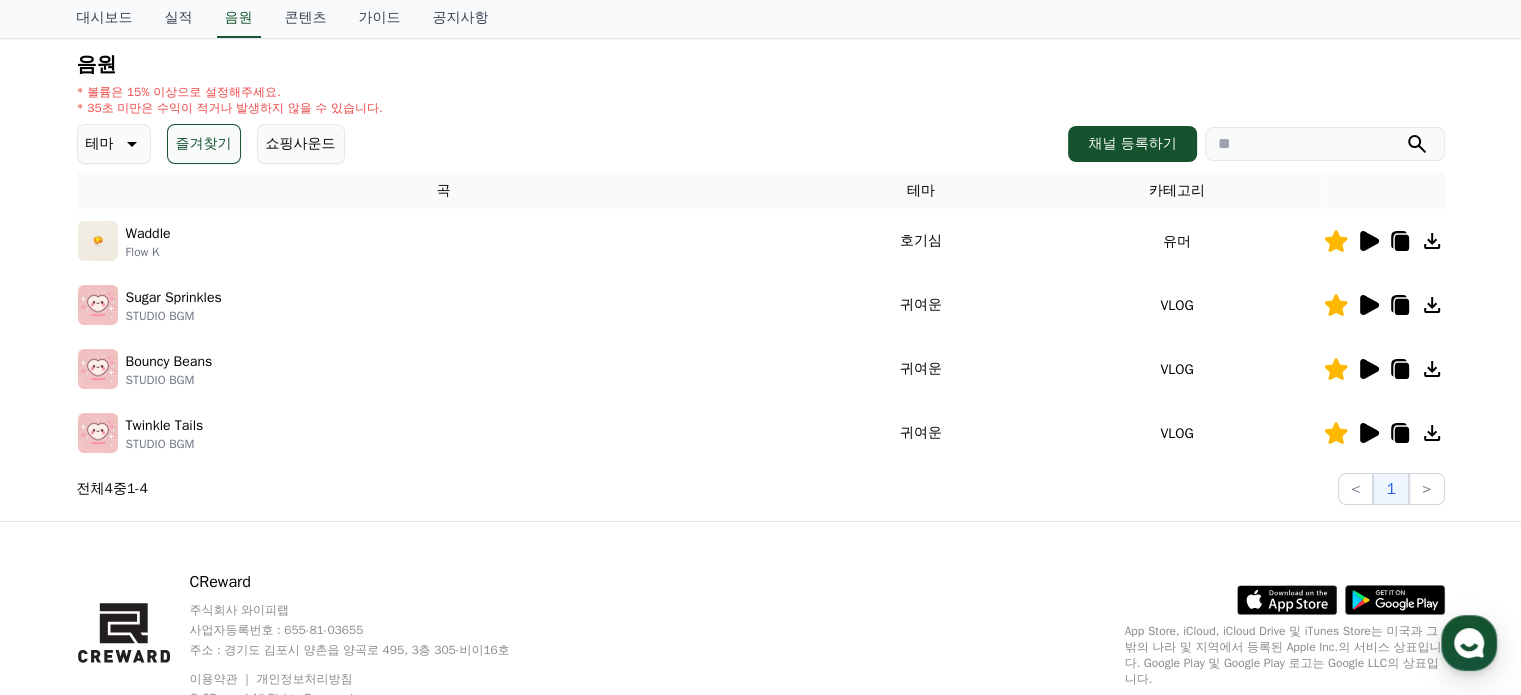 click 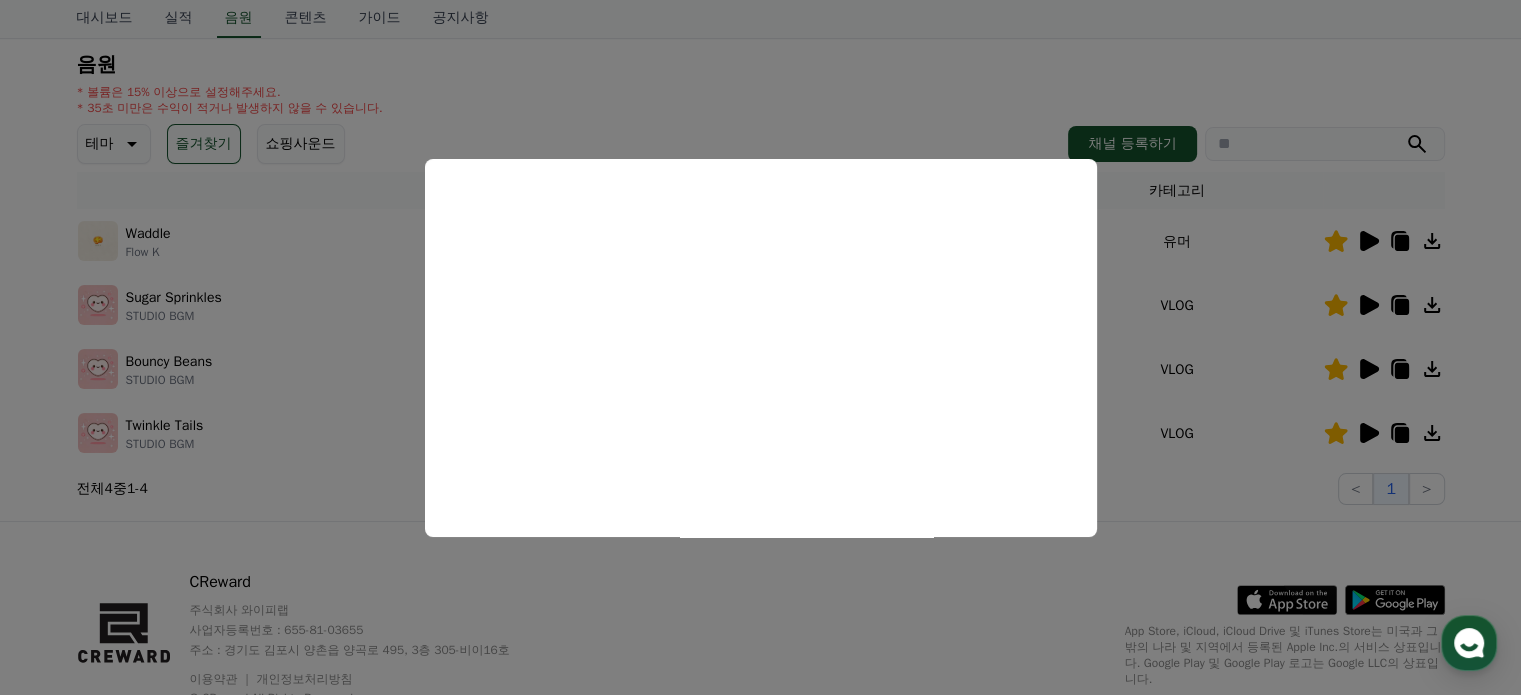 click at bounding box center (760, 347) 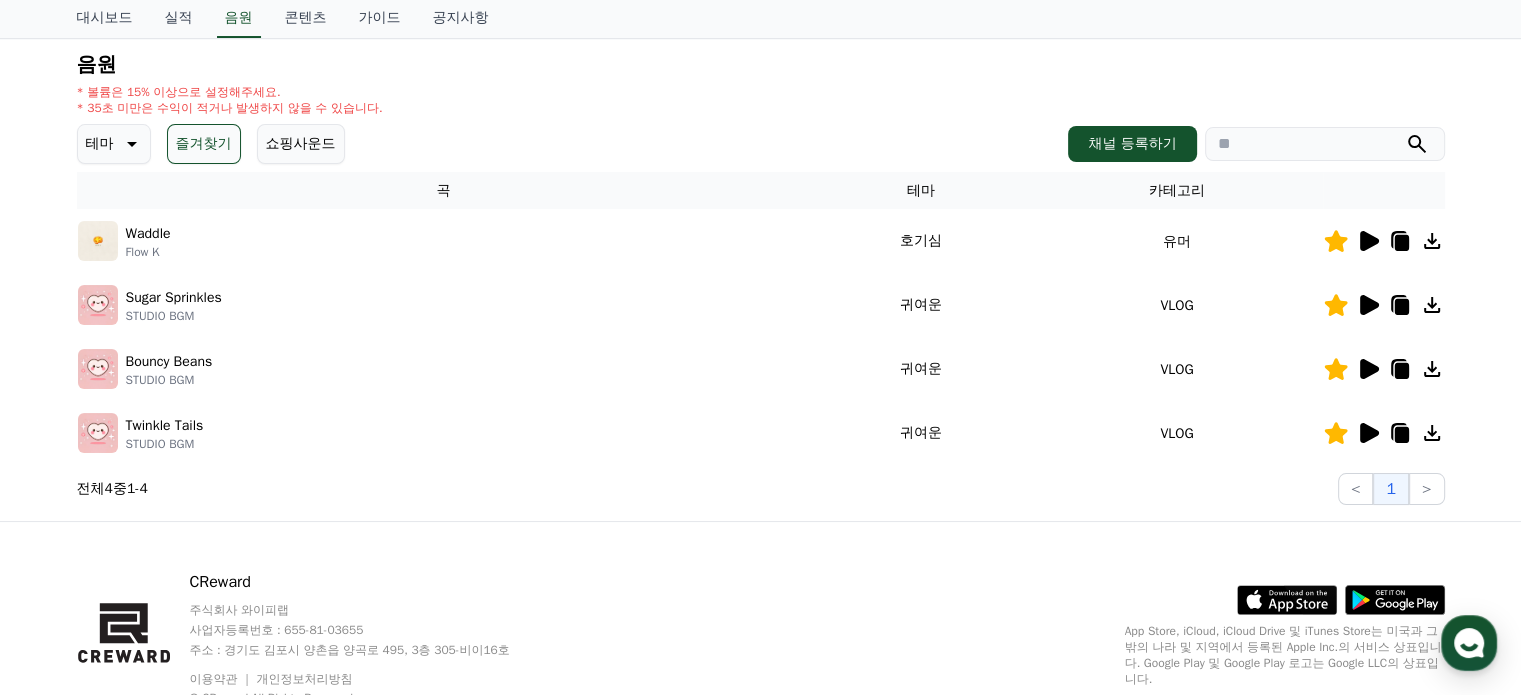 click 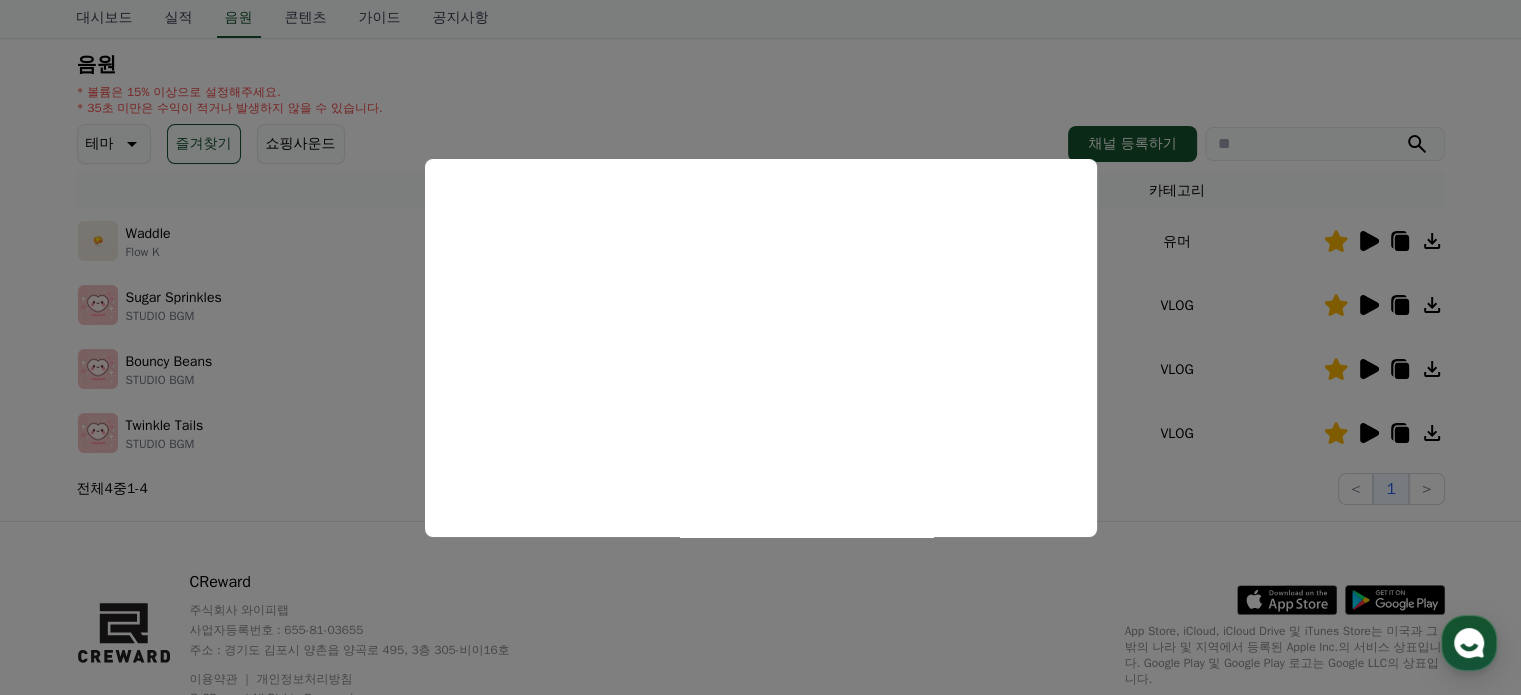 click at bounding box center [760, 347] 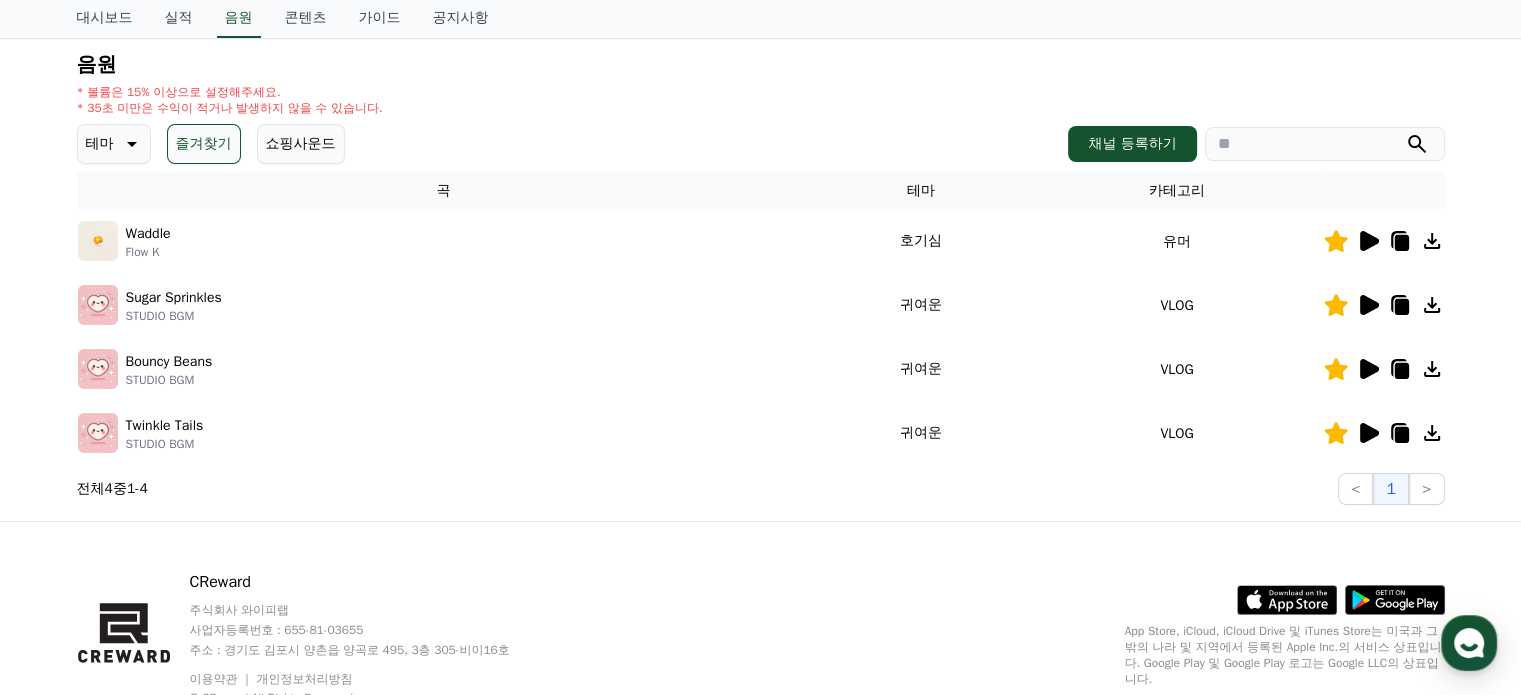 click 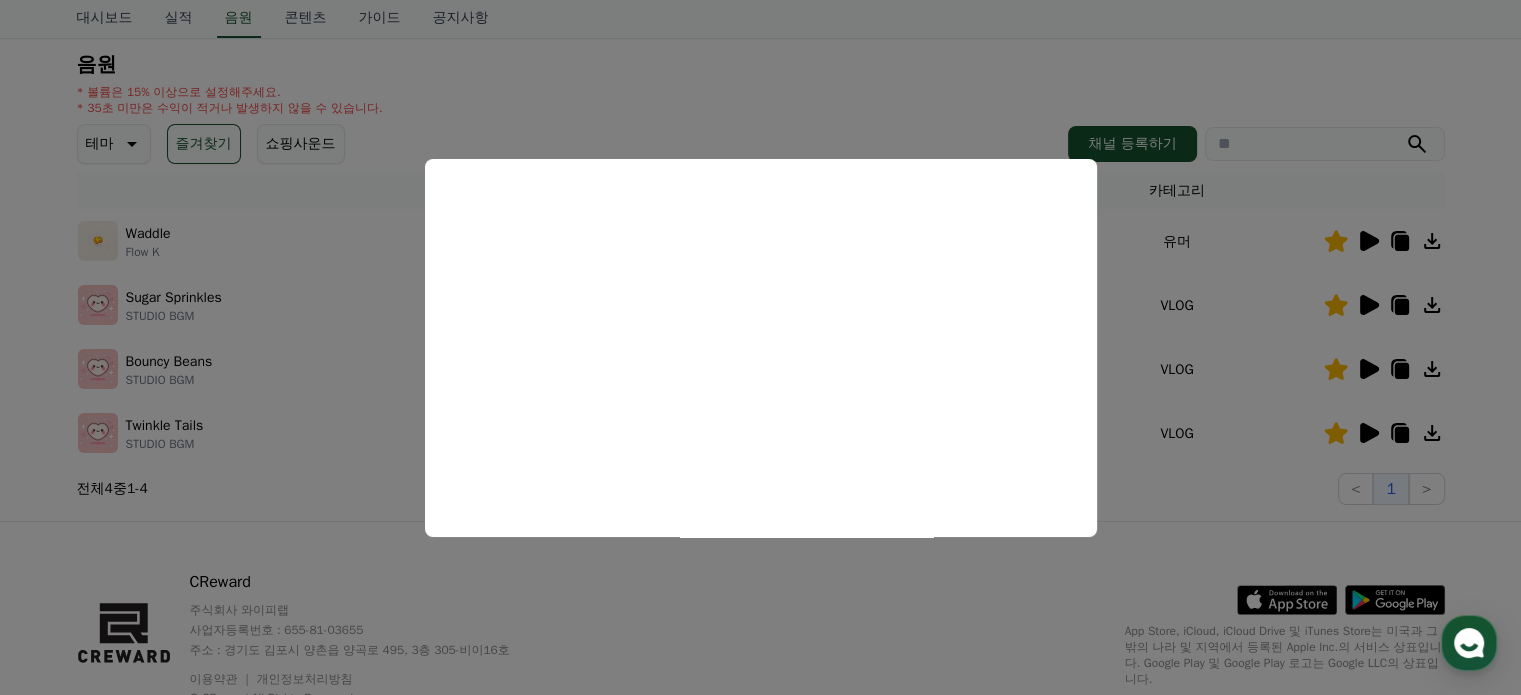 click at bounding box center (760, 347) 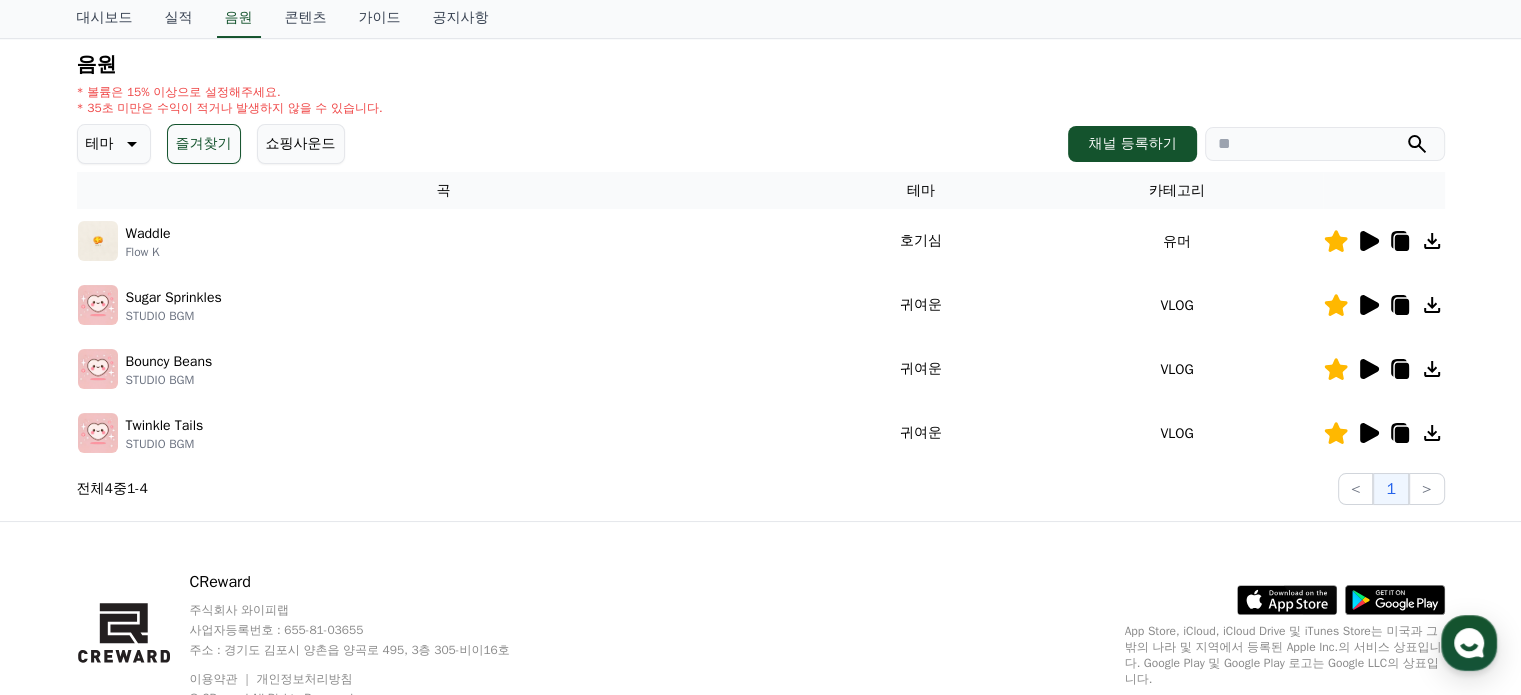 click 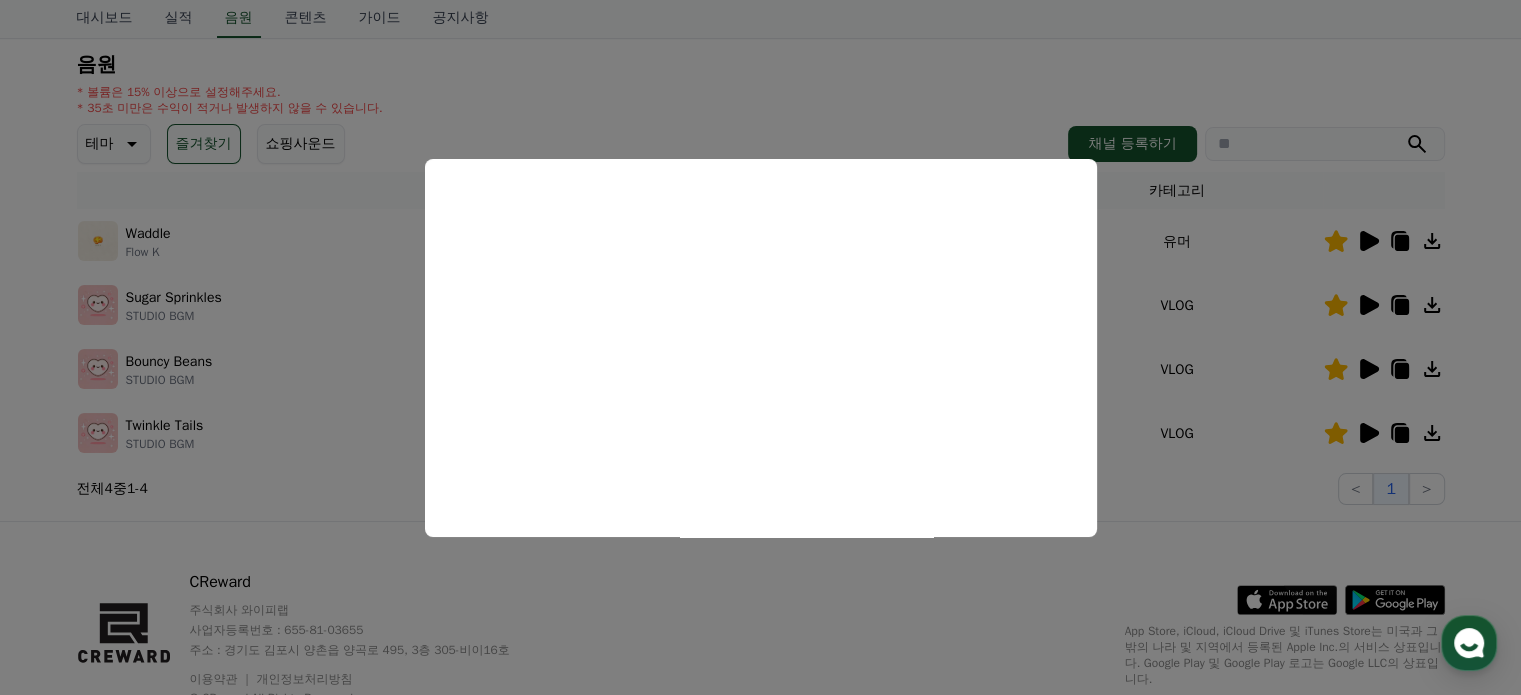 click at bounding box center (760, 347) 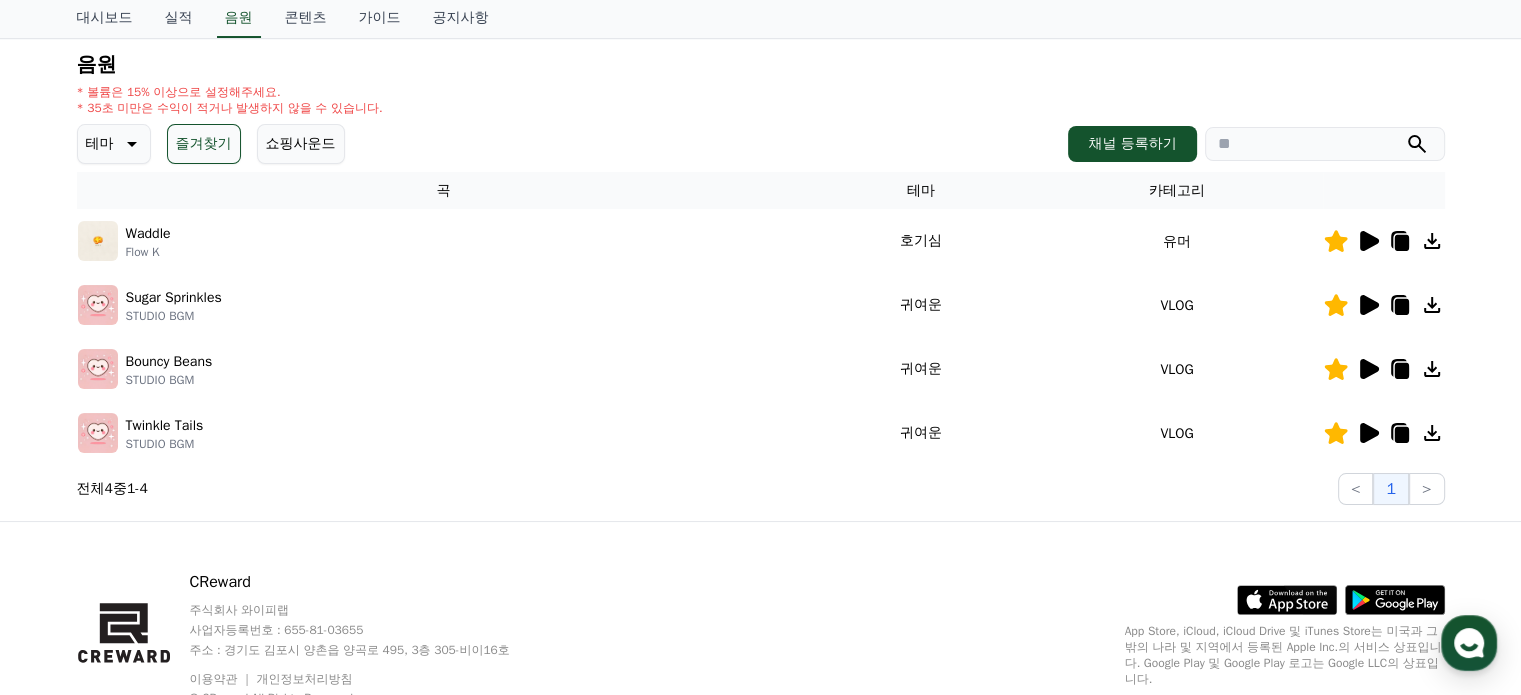 click 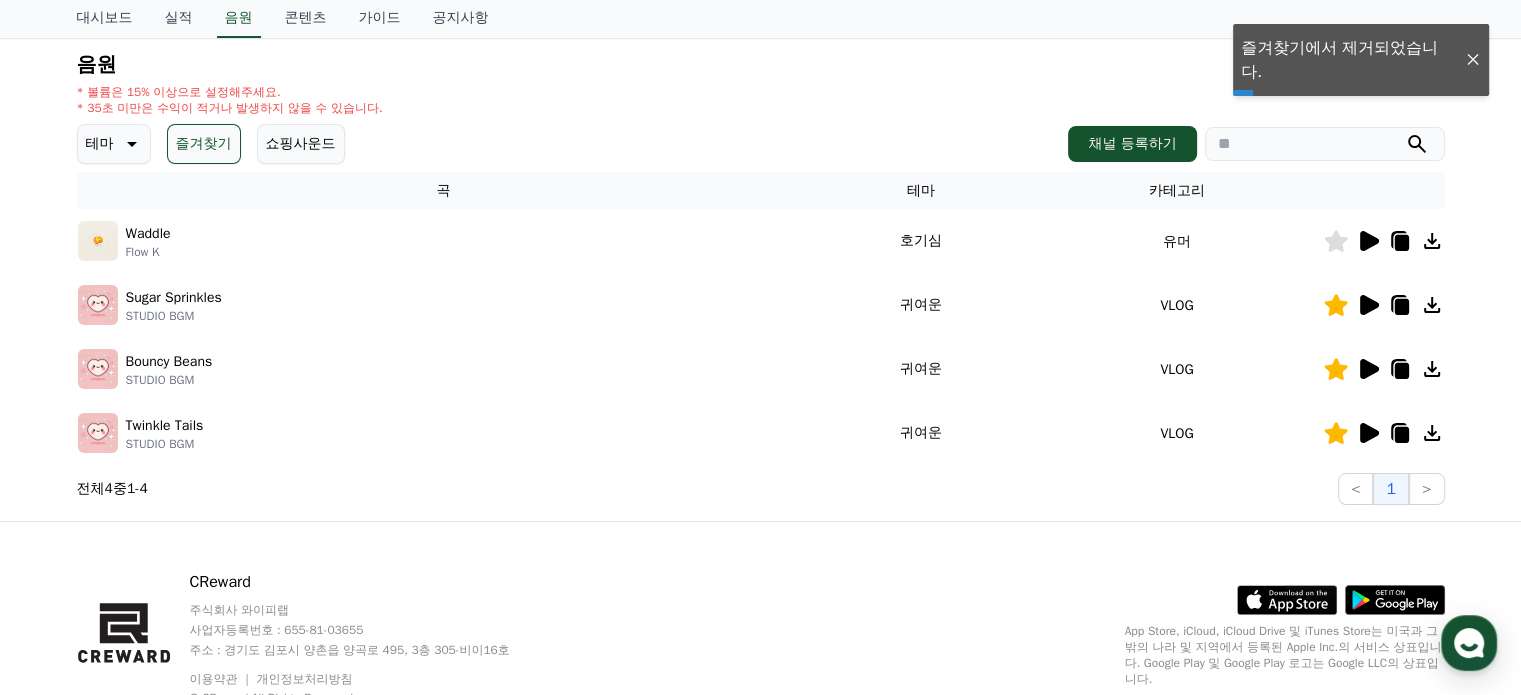 click on "즐겨찾기" at bounding box center (204, 144) 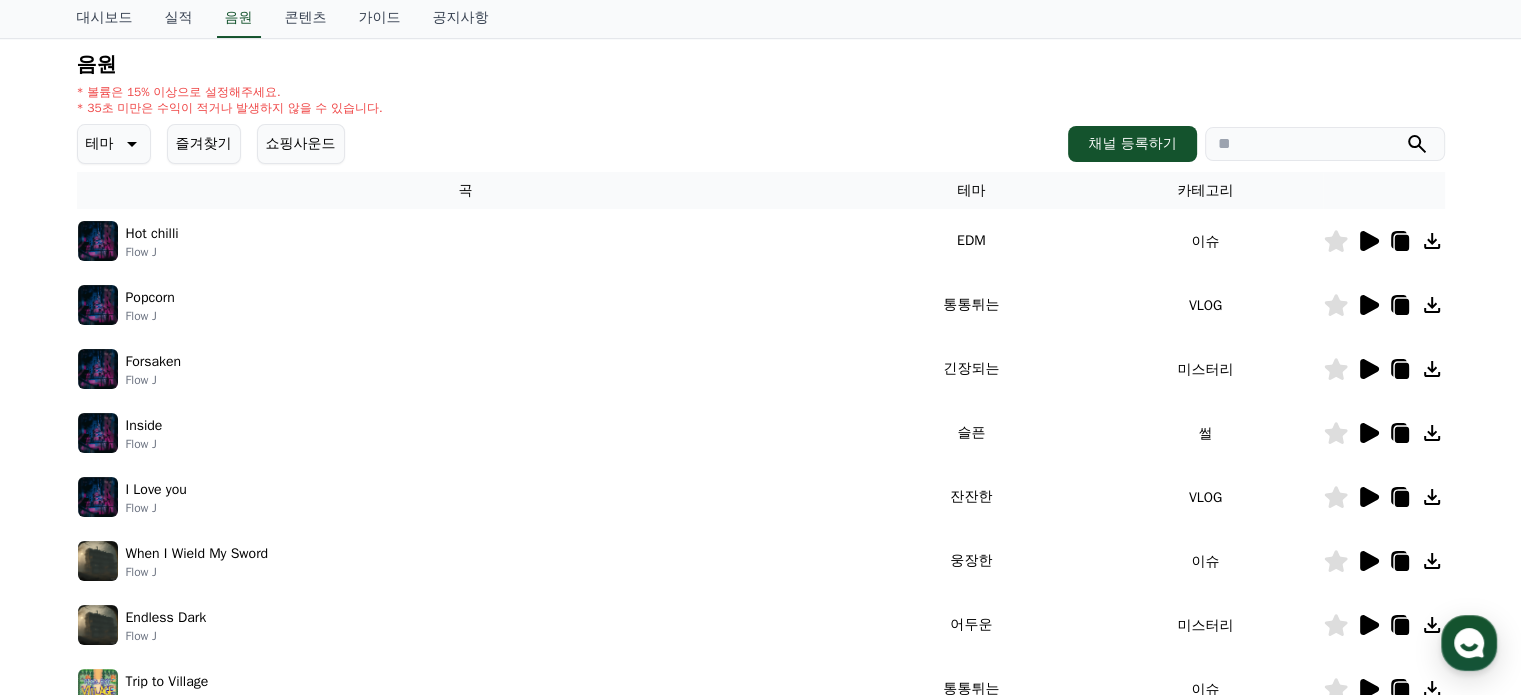 click 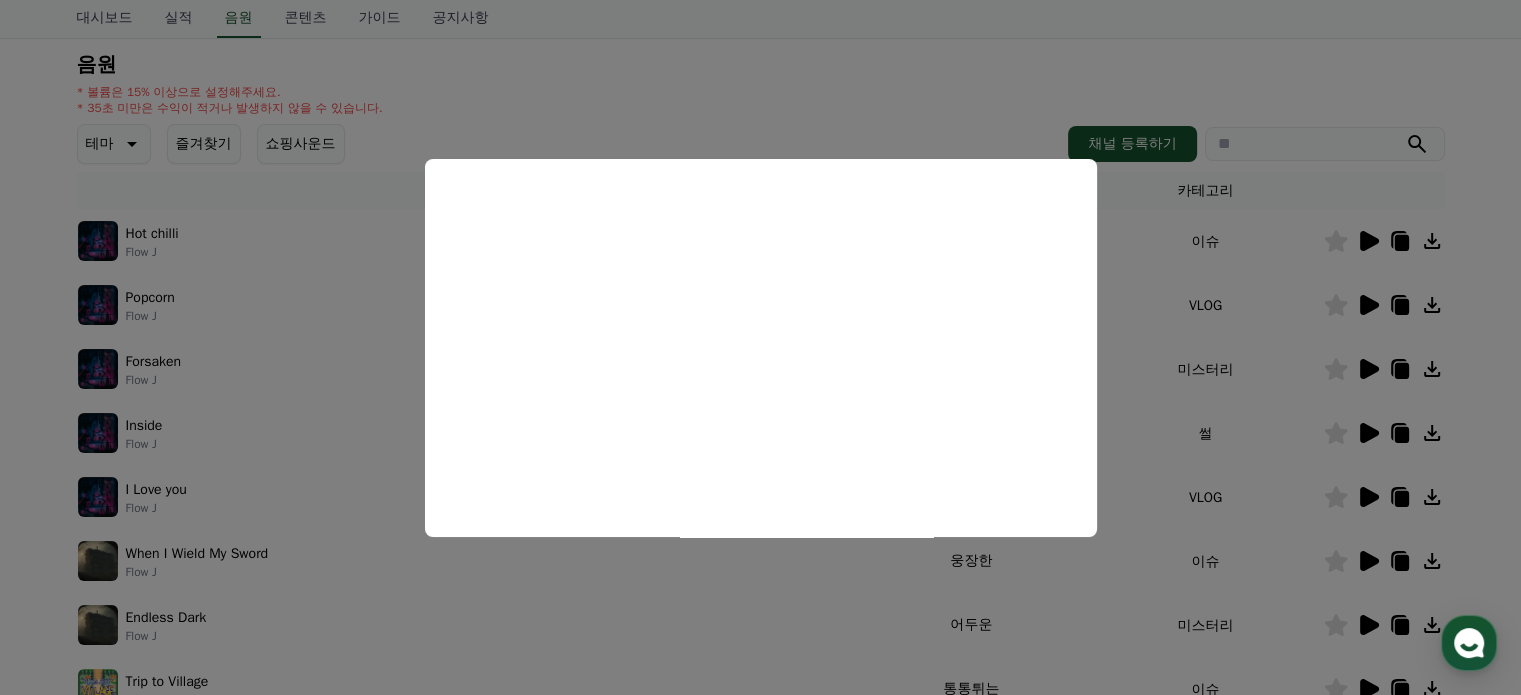 click at bounding box center (760, 347) 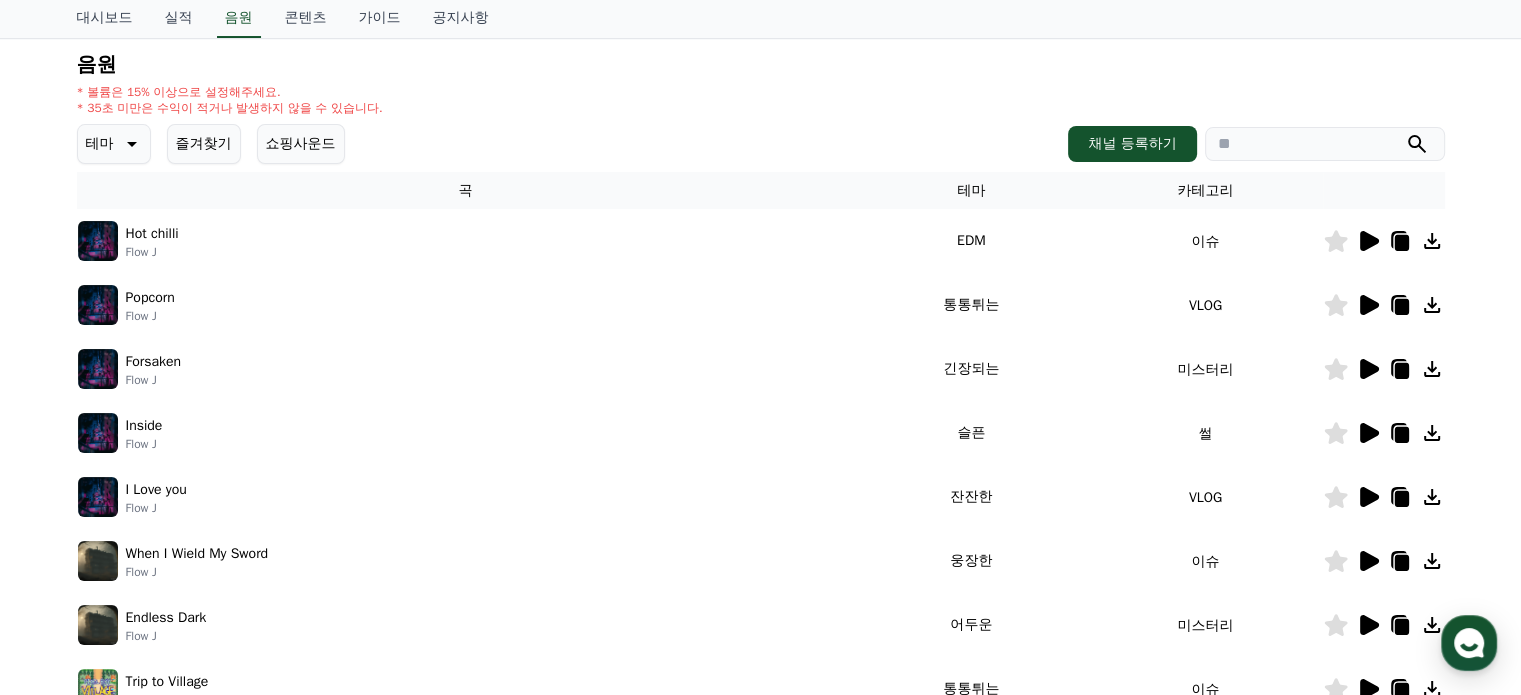 click 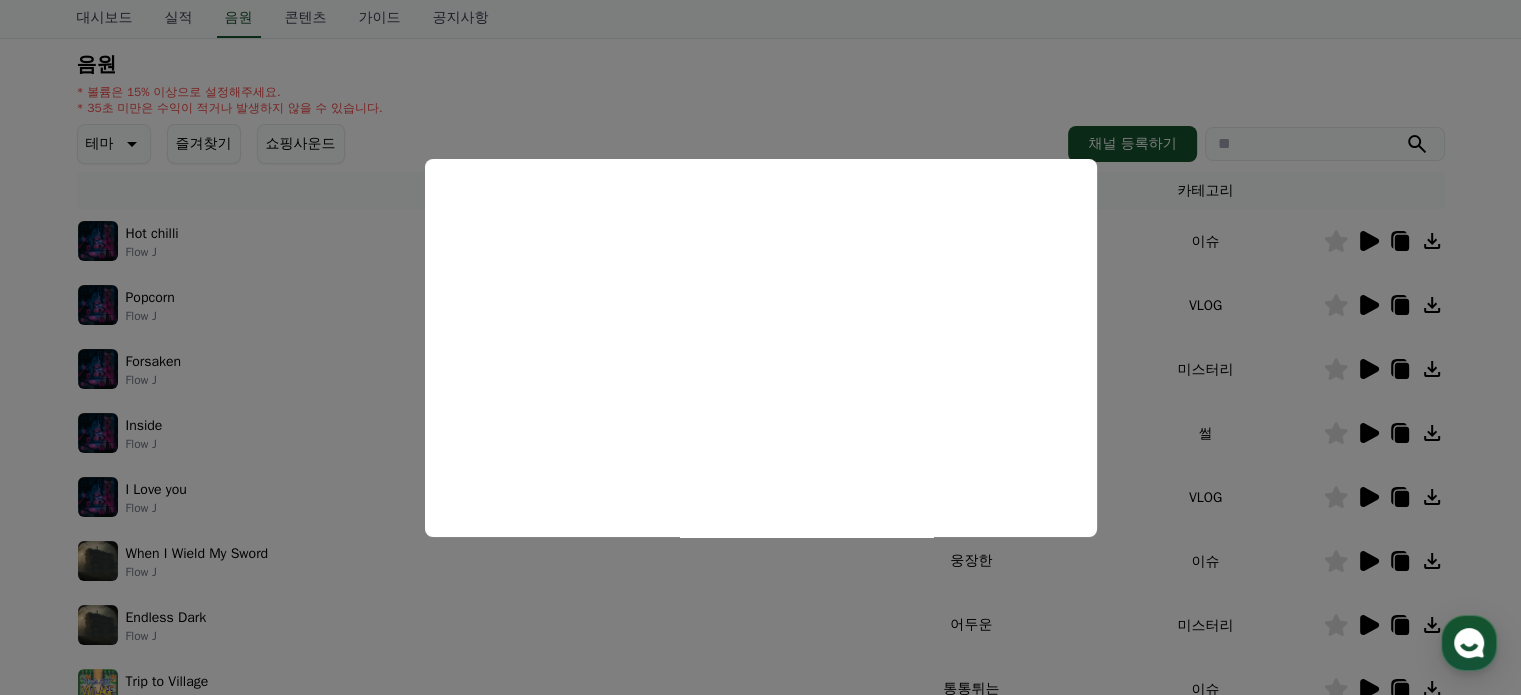 click at bounding box center [760, 347] 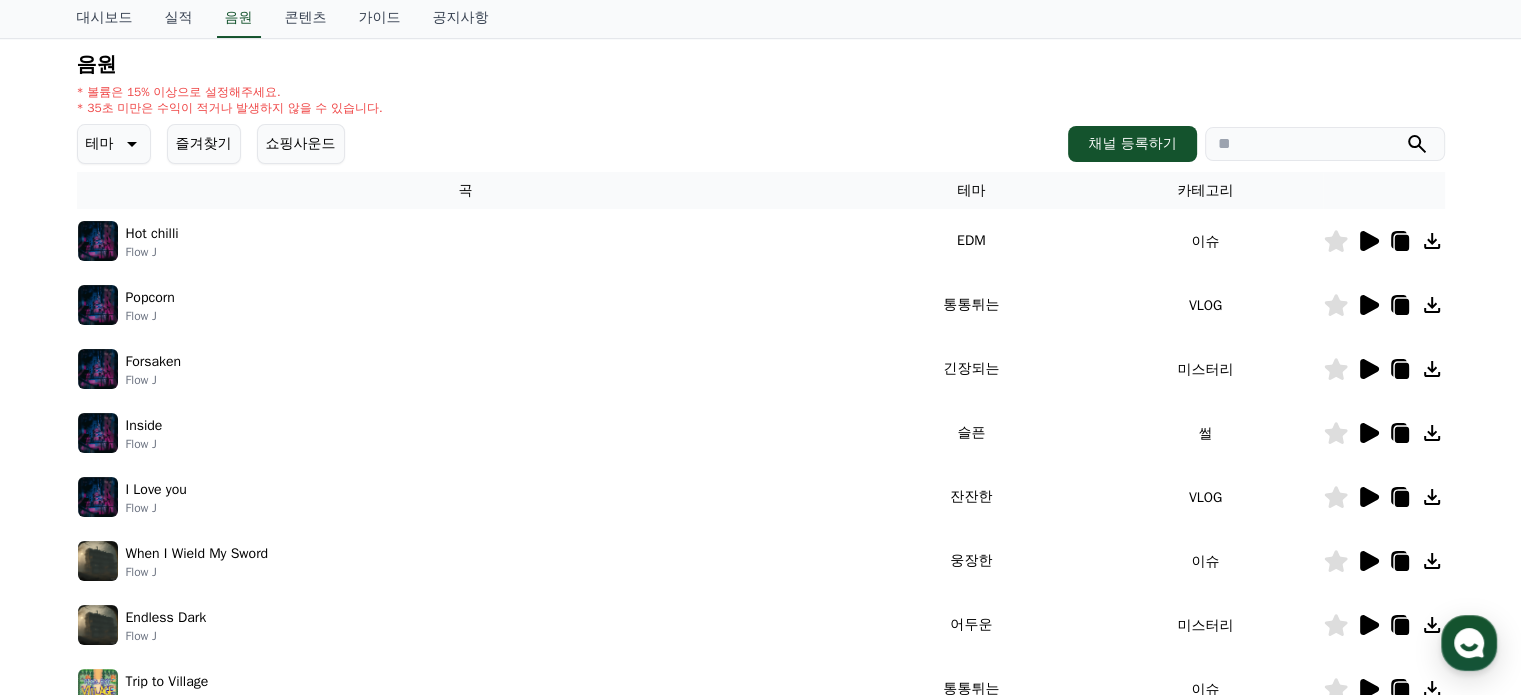 click at bounding box center [1384, 369] 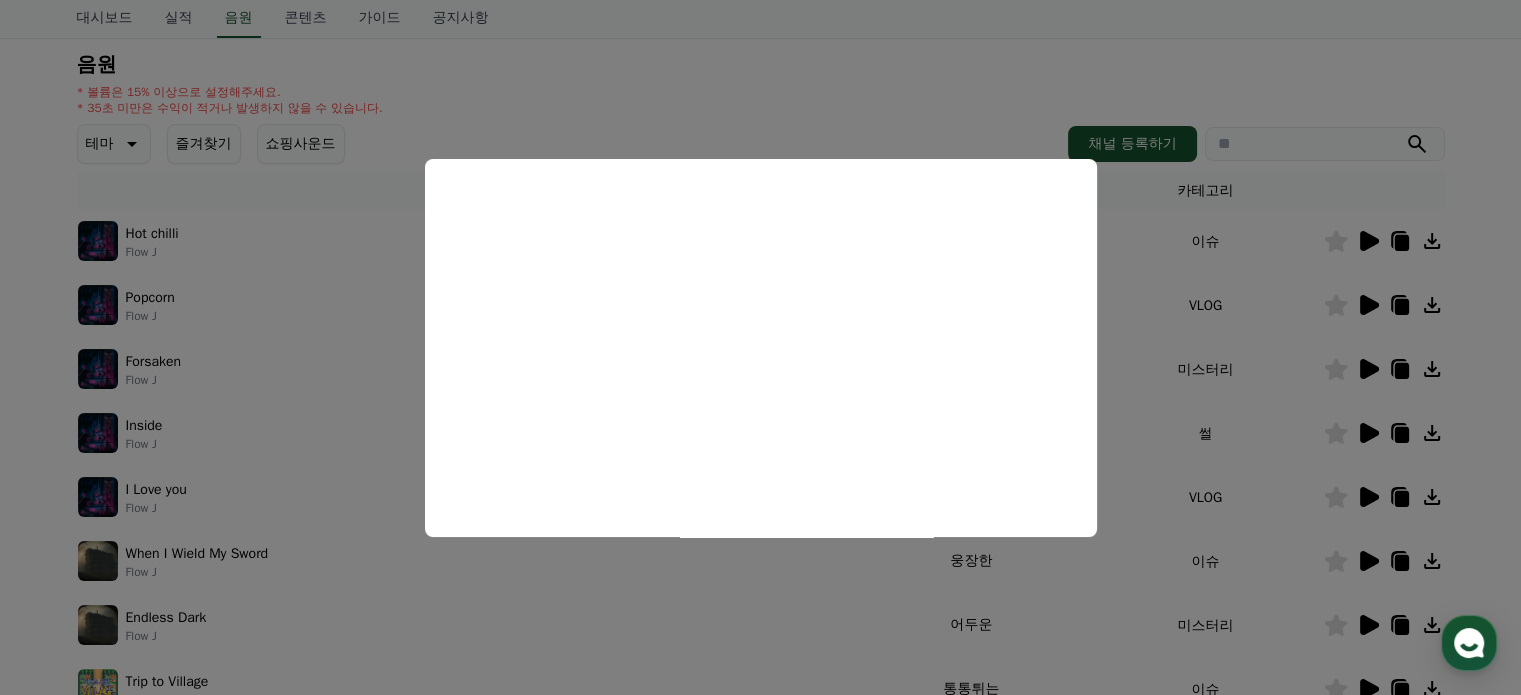 click at bounding box center [760, 347] 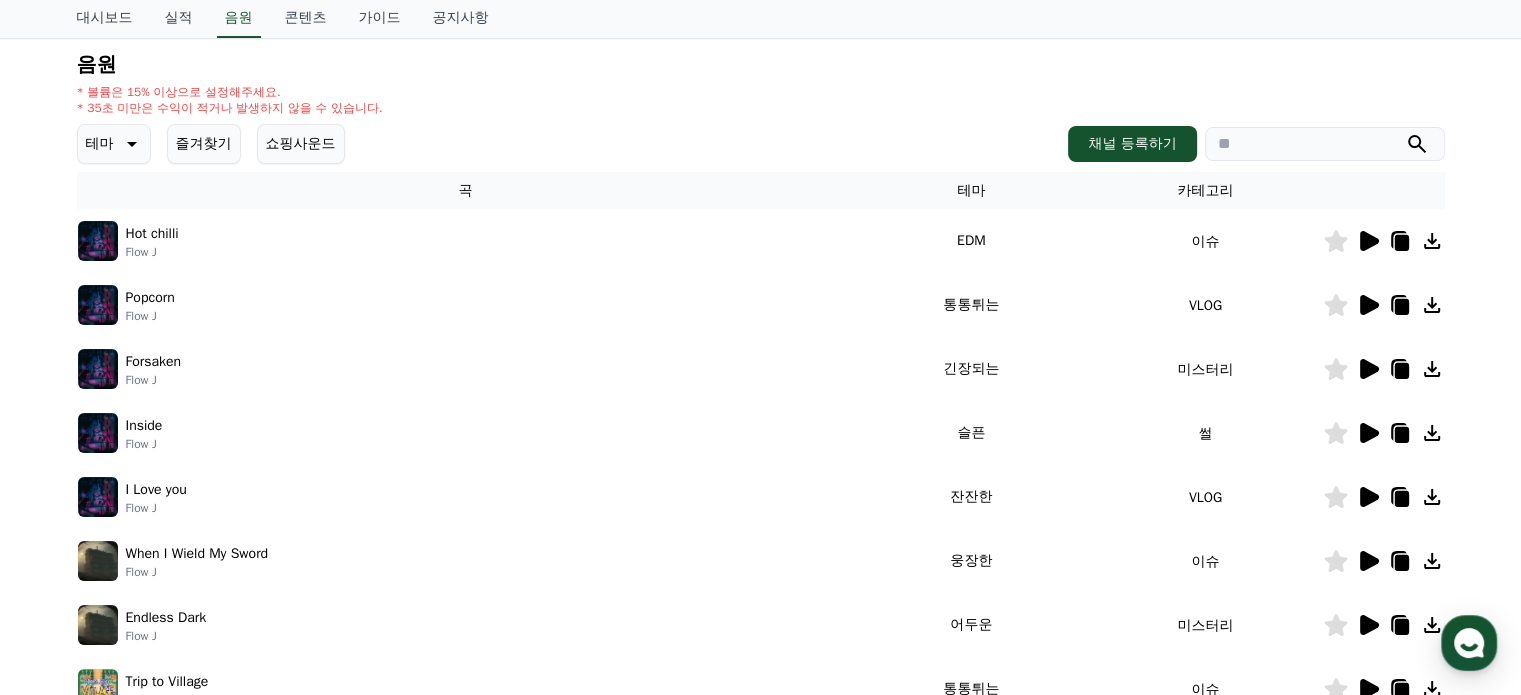 click 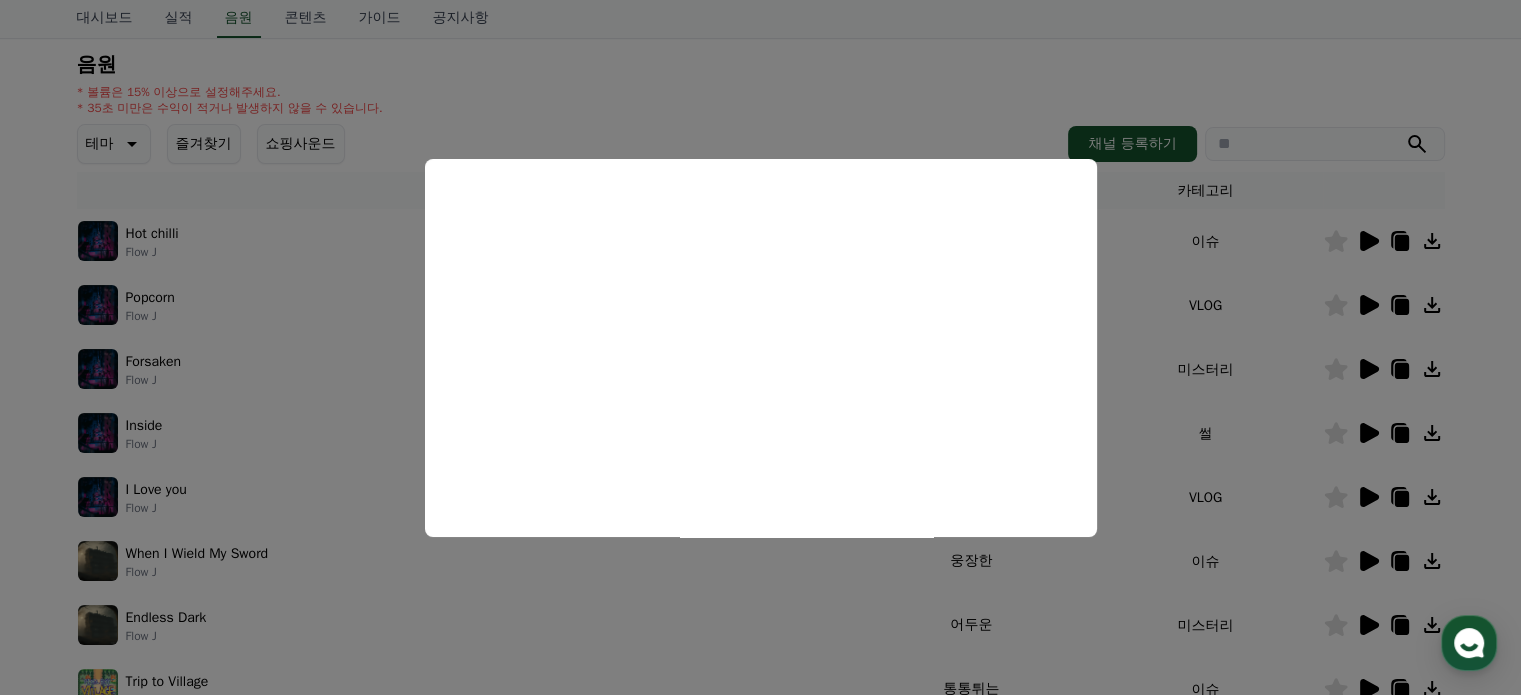 click at bounding box center [760, 347] 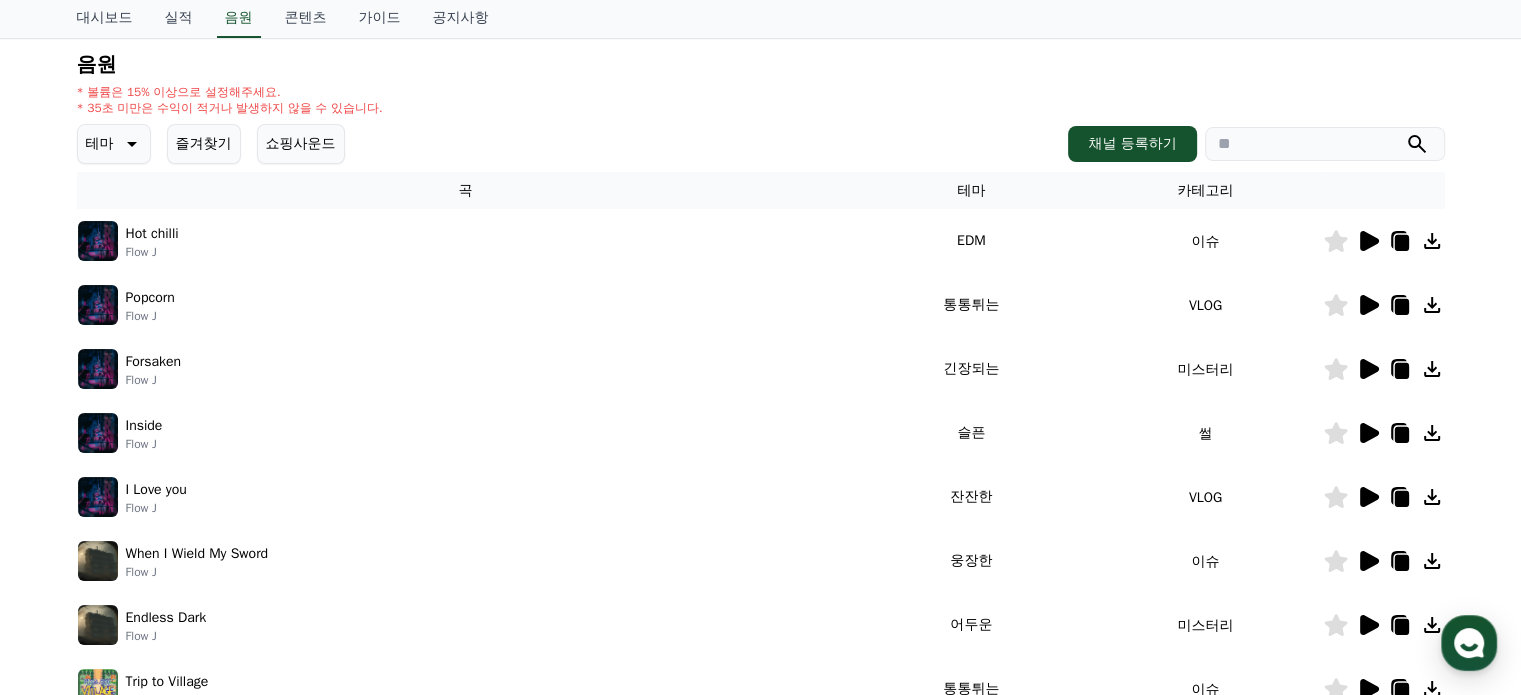 click 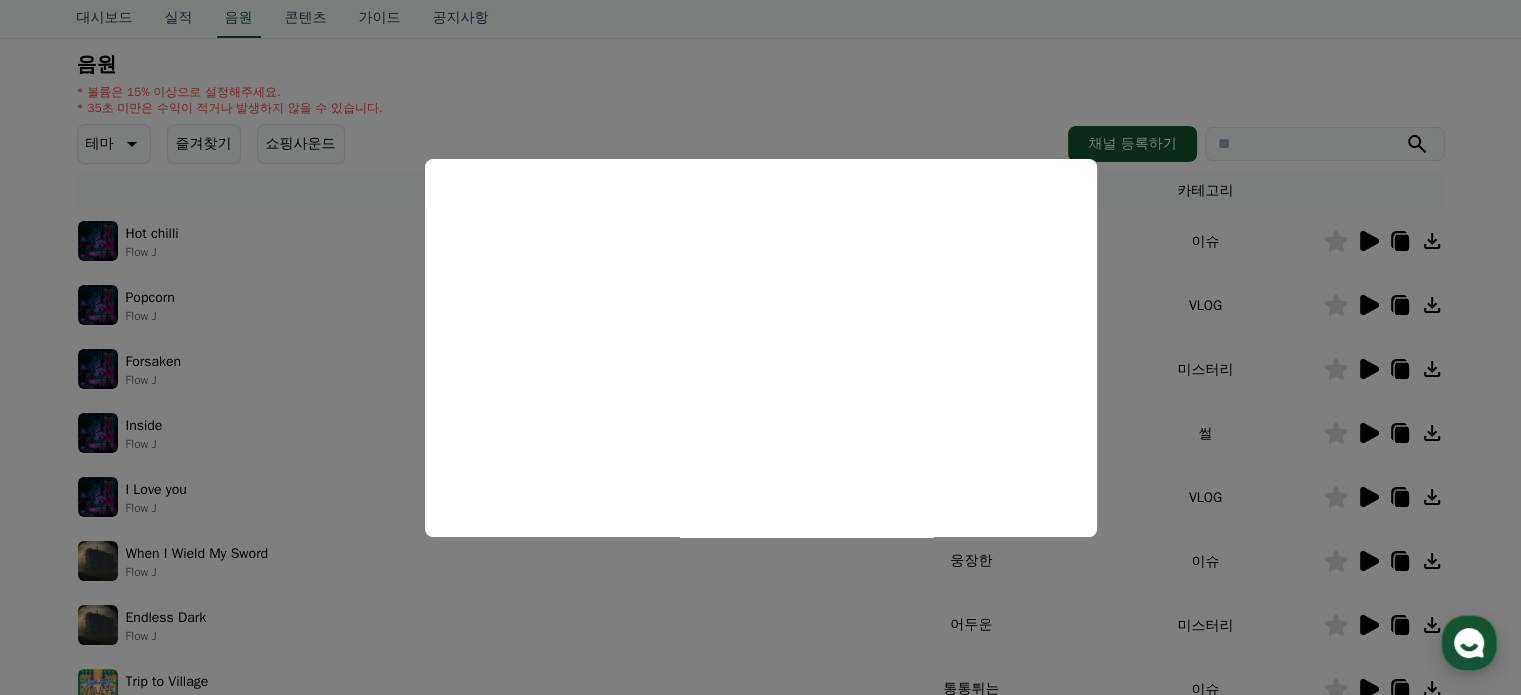 click at bounding box center (760, 347) 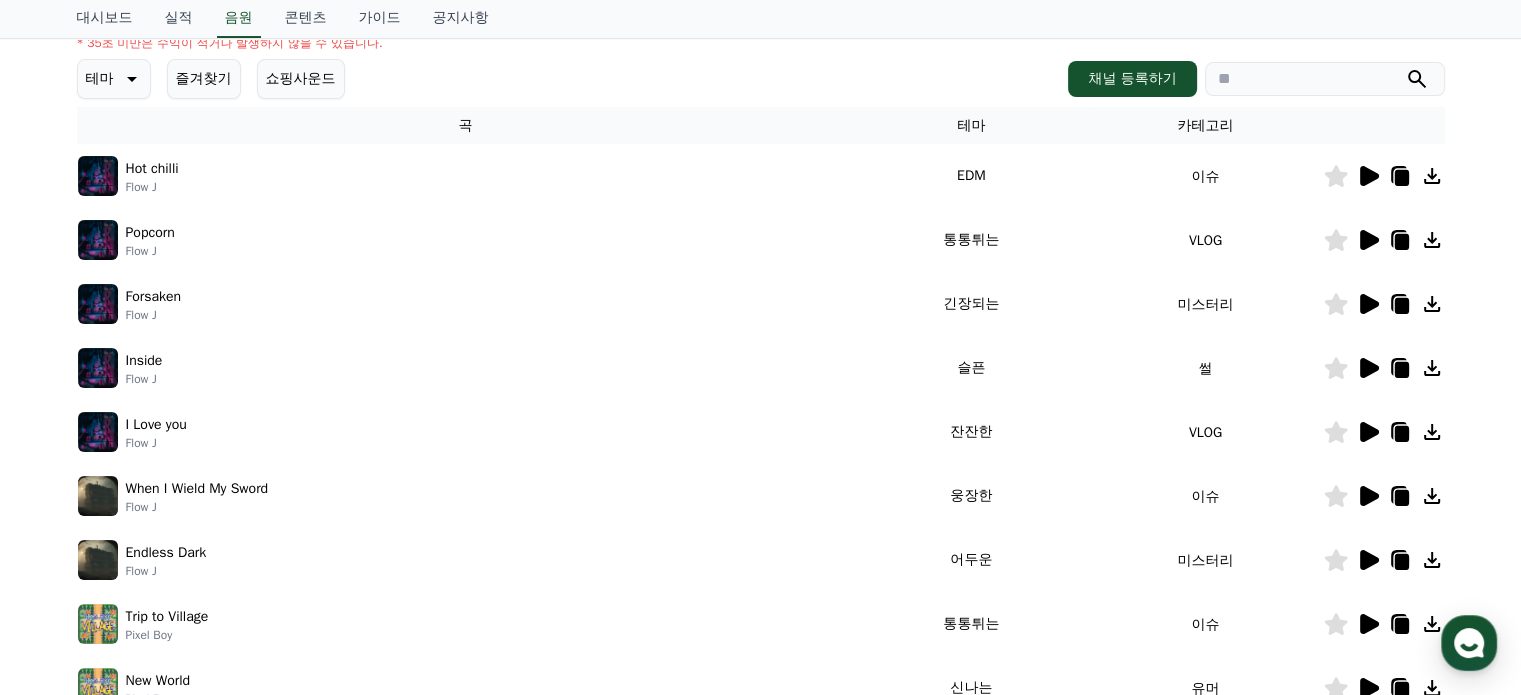 scroll, scrollTop: 300, scrollLeft: 0, axis: vertical 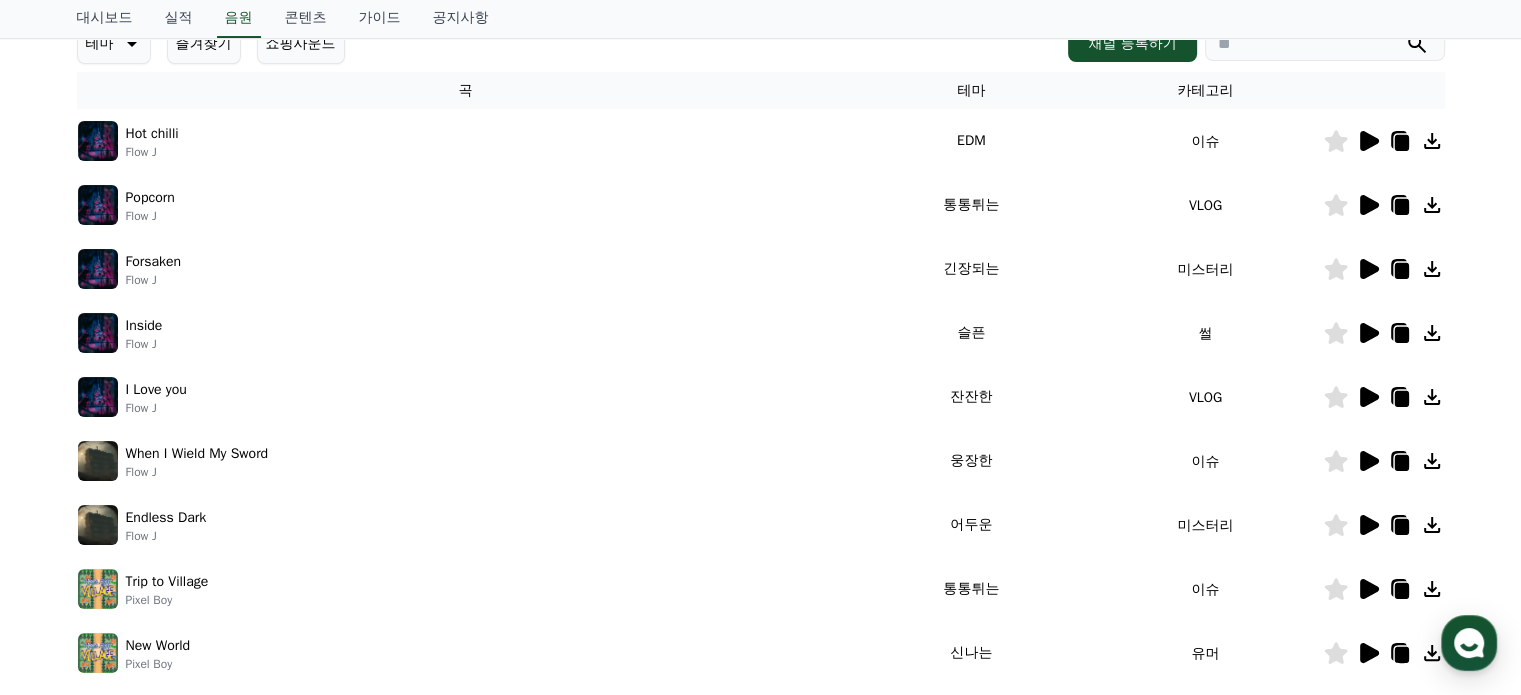 click at bounding box center [1384, 461] 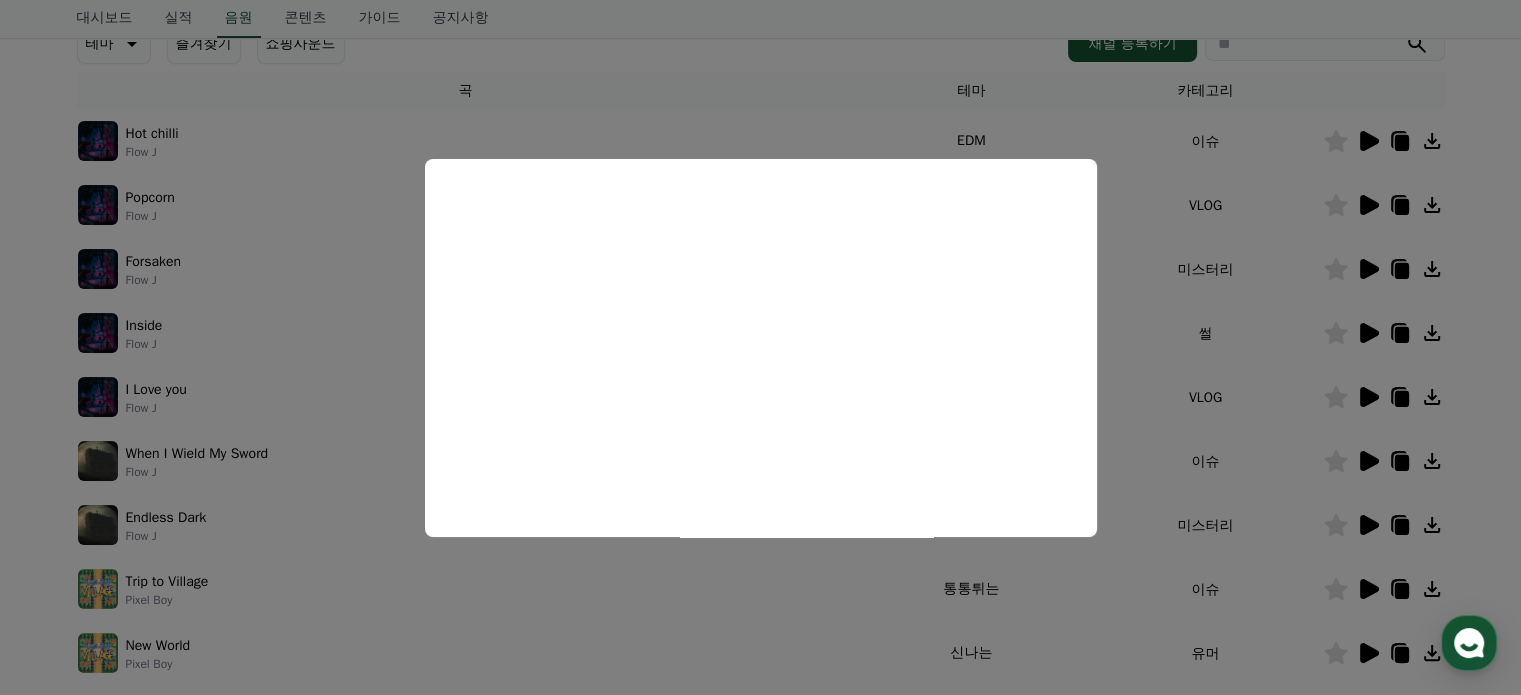 click at bounding box center [760, 347] 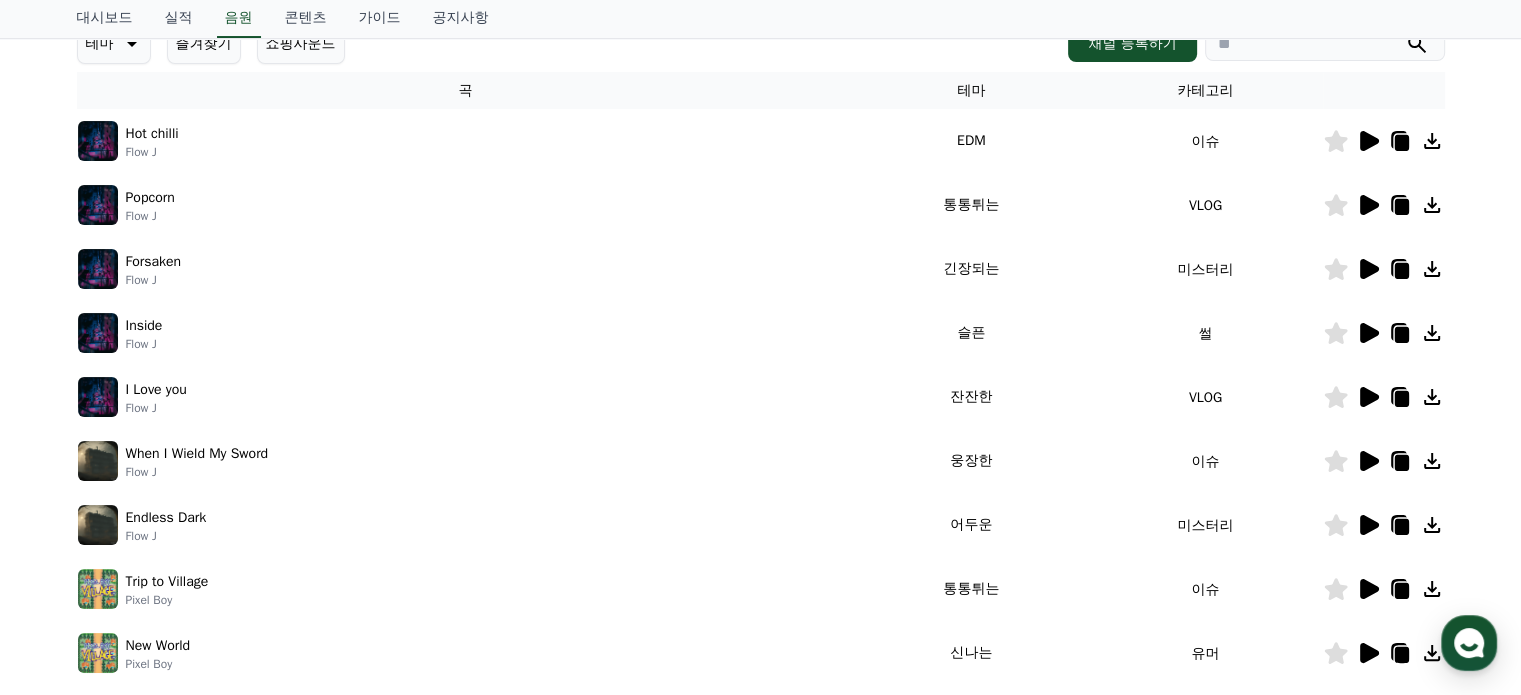 click 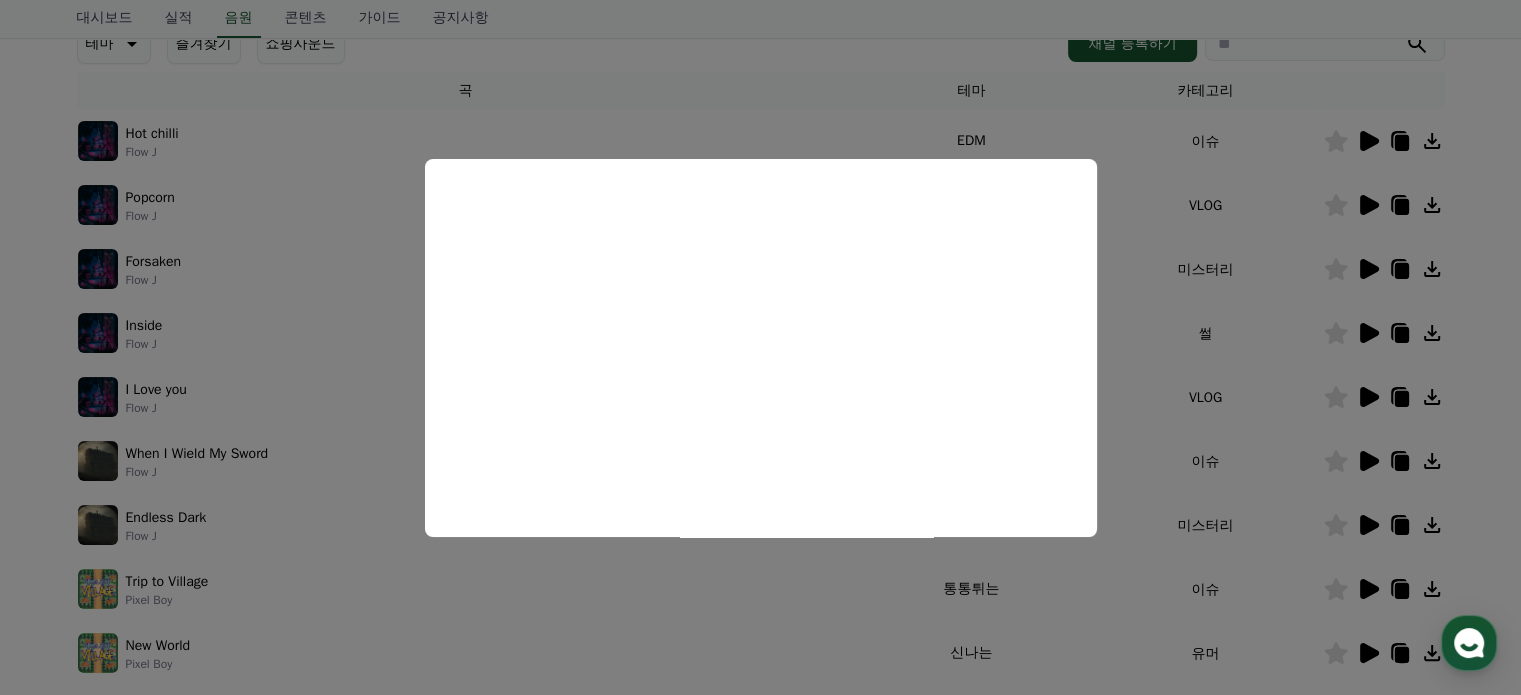 click at bounding box center [760, 347] 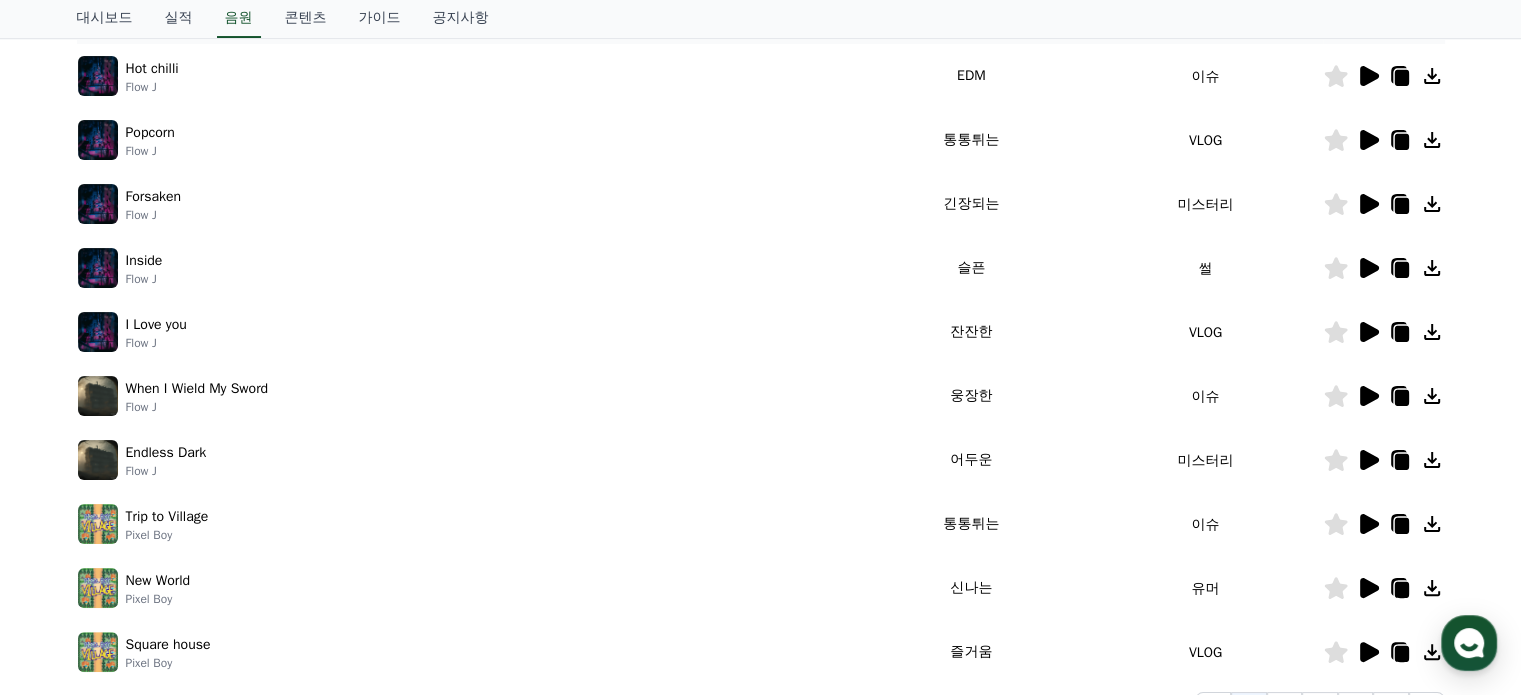 scroll, scrollTop: 400, scrollLeft: 0, axis: vertical 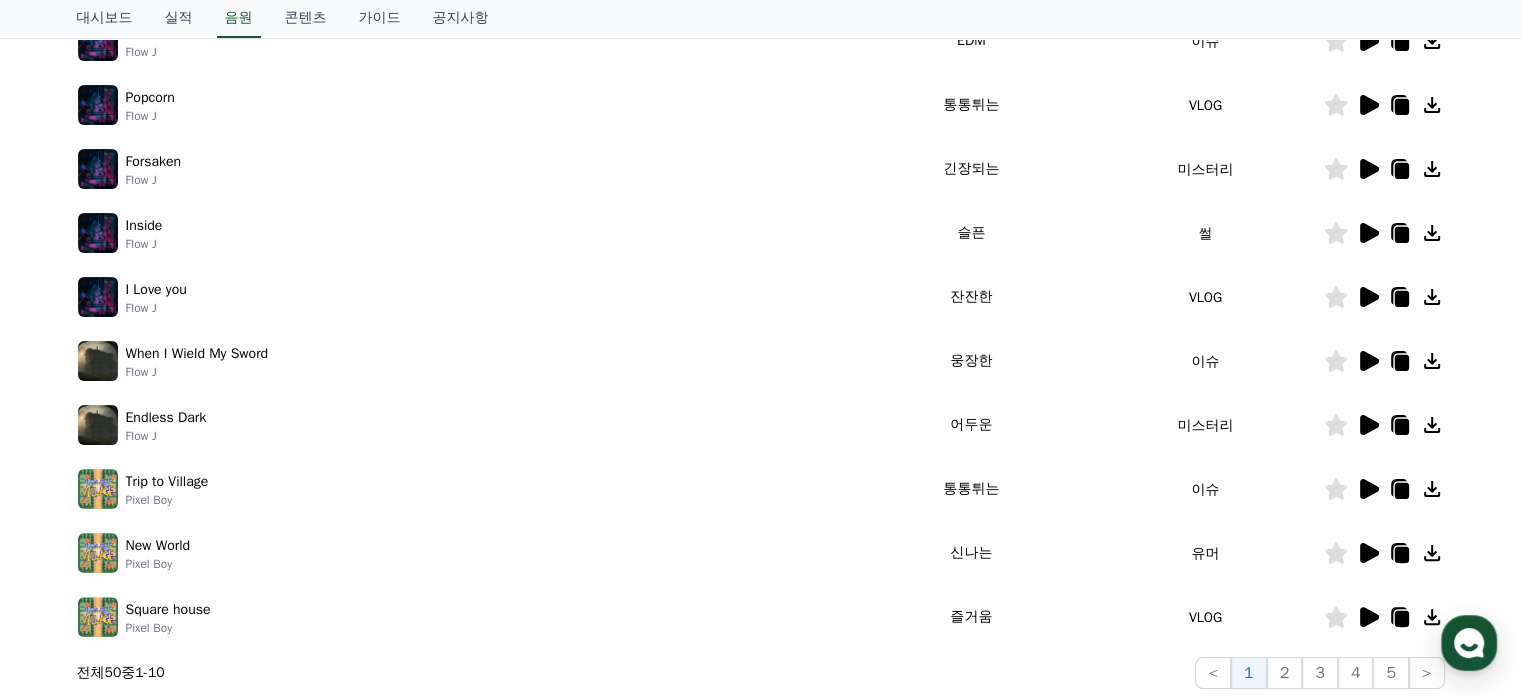 click 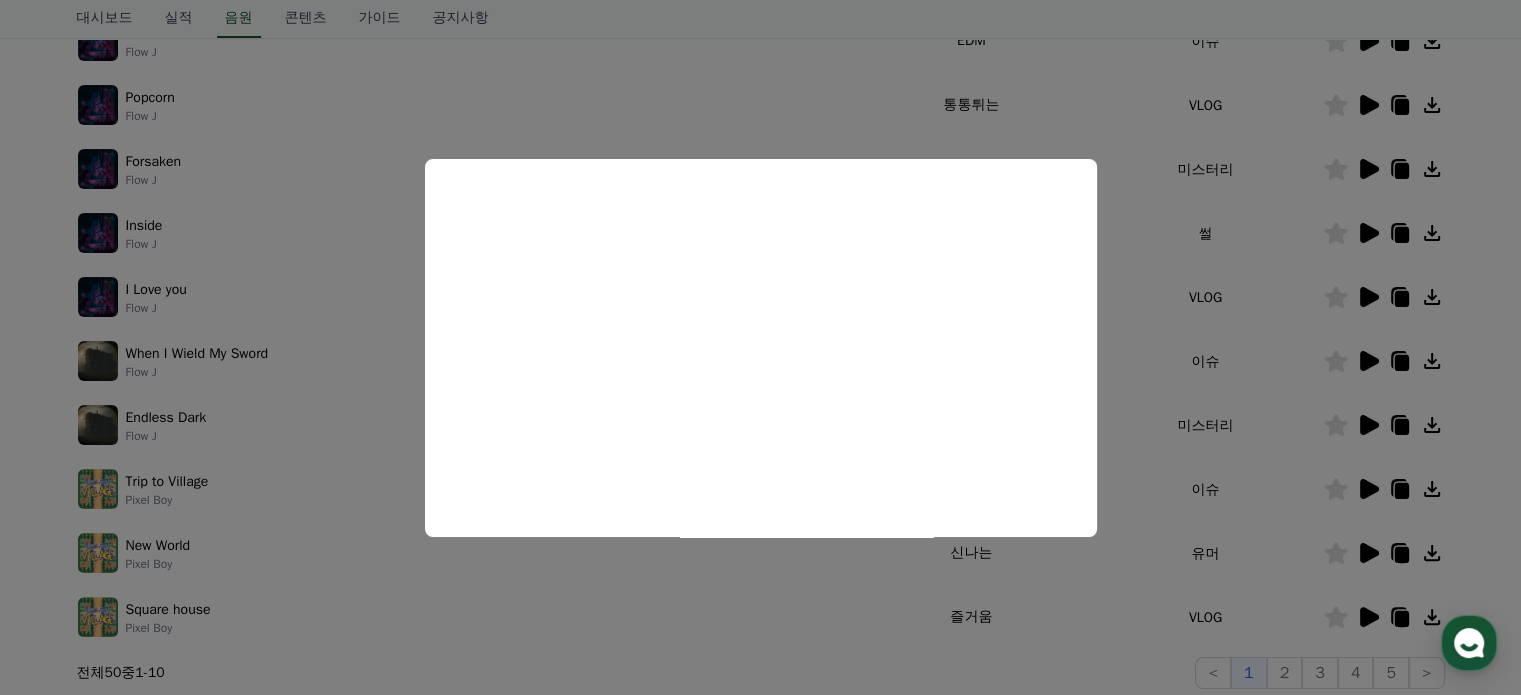 click at bounding box center [760, 347] 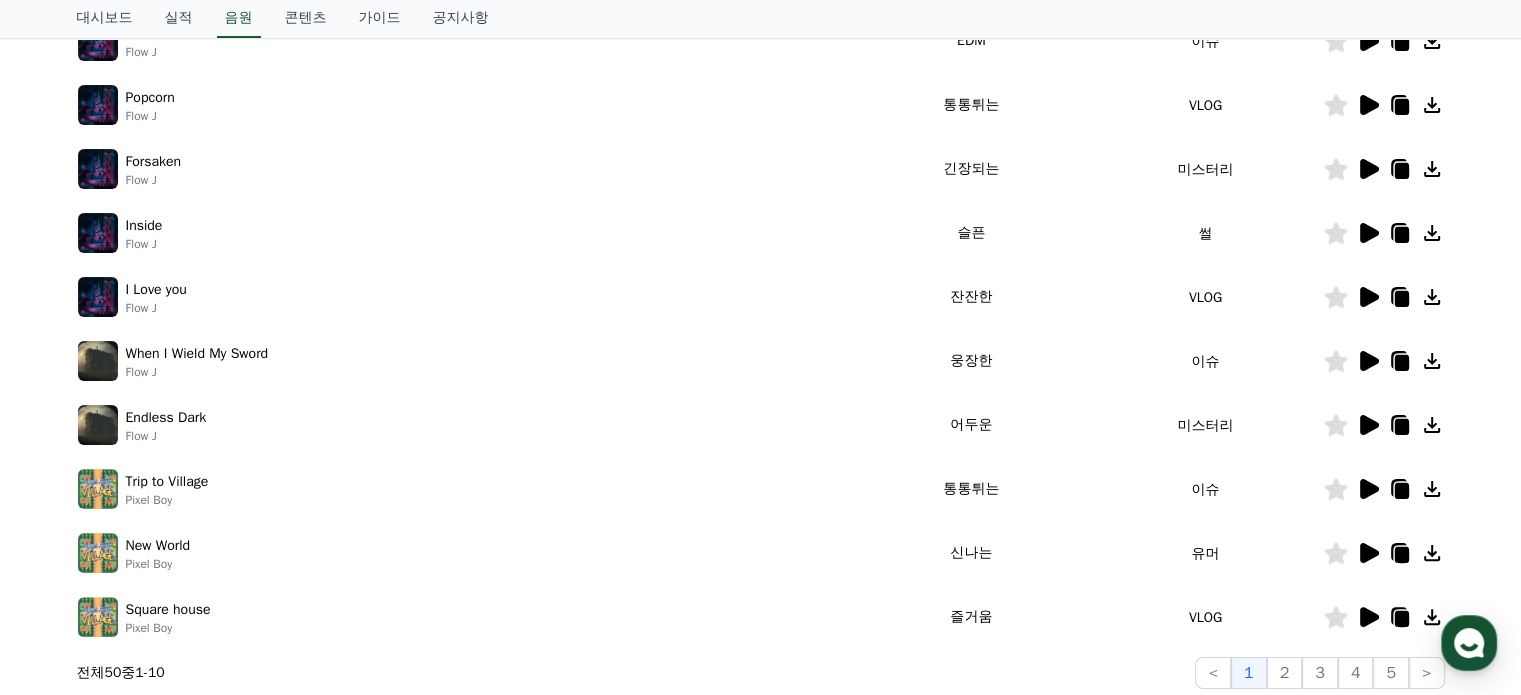 click 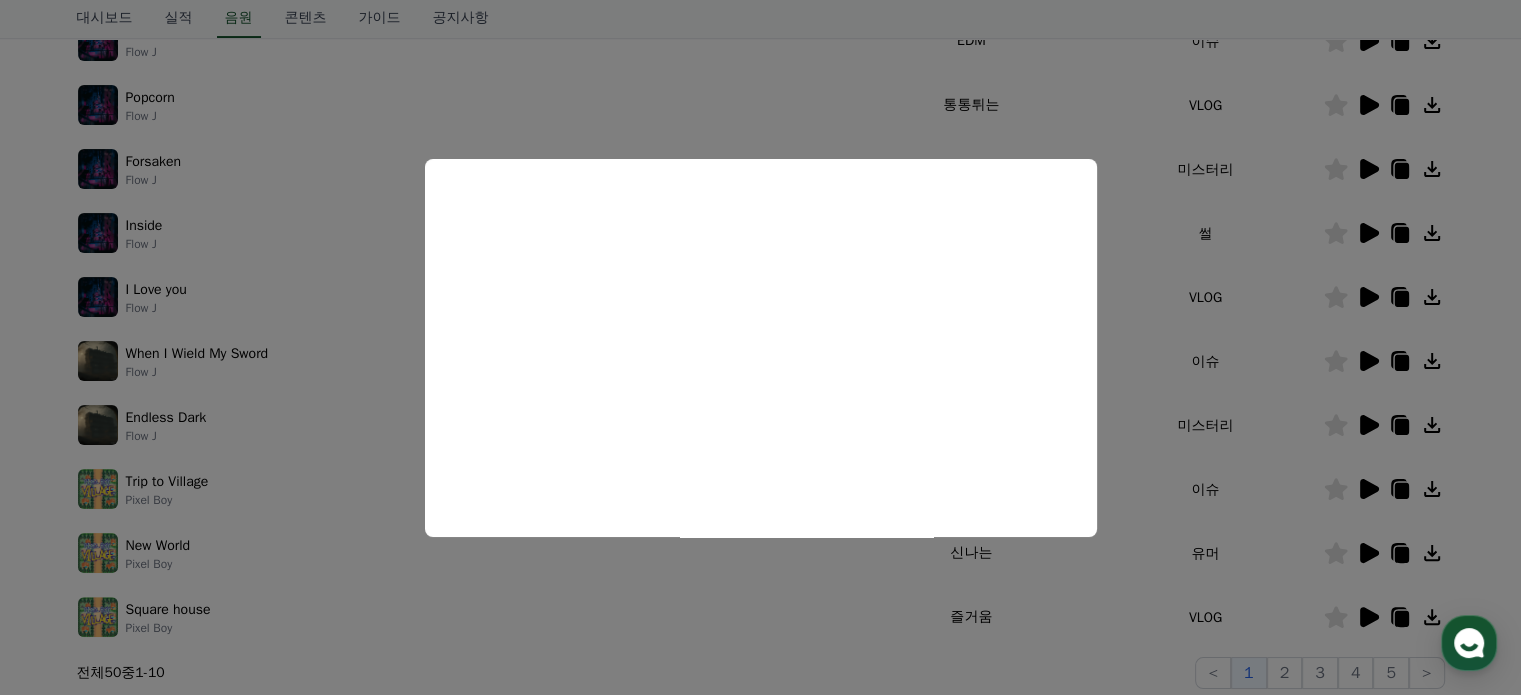 click at bounding box center (760, 347) 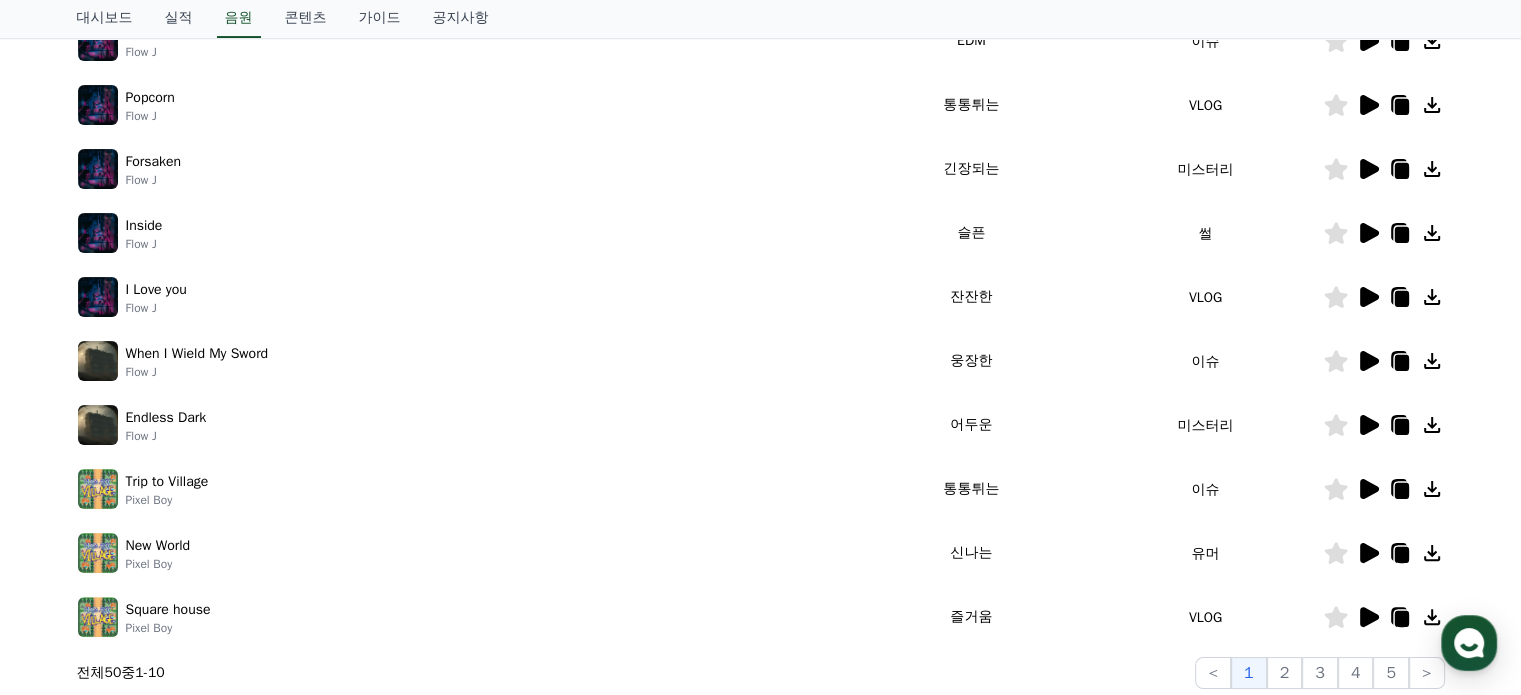 click 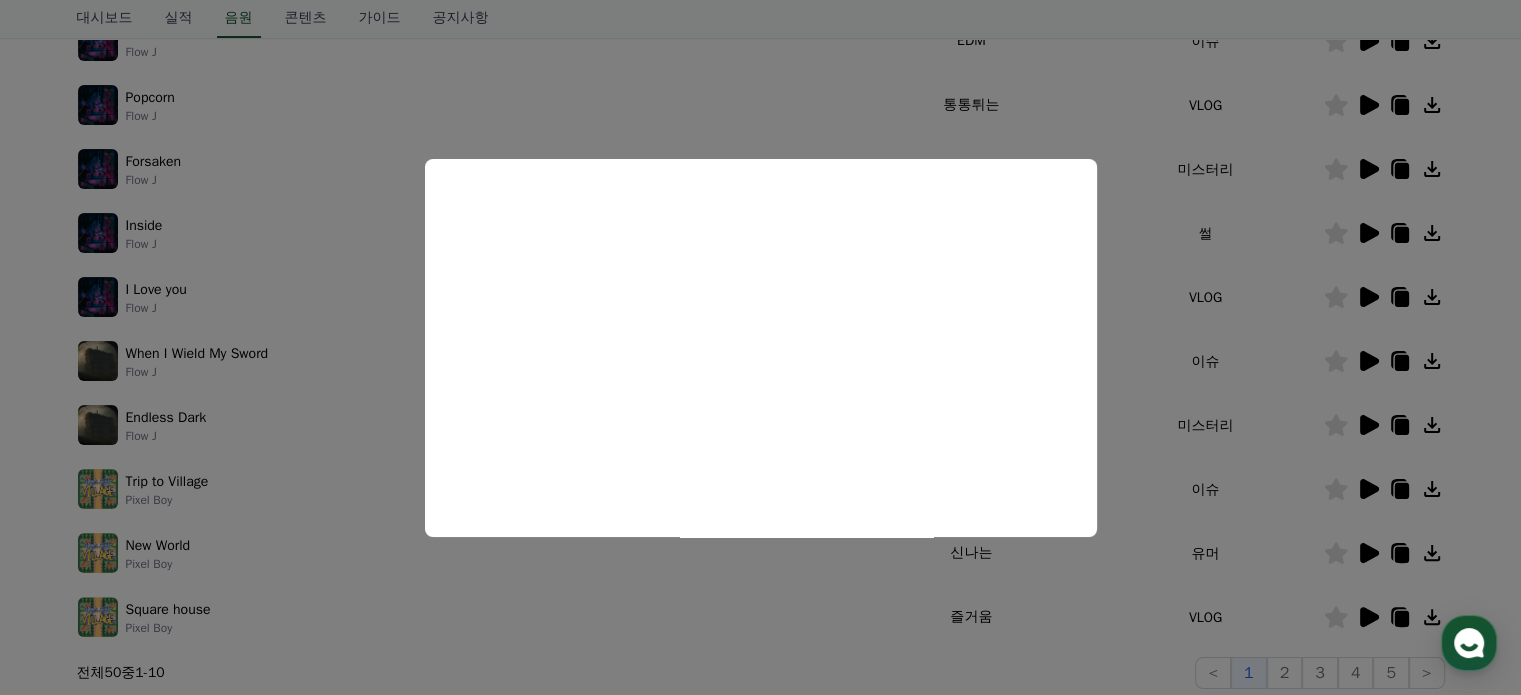 click at bounding box center (760, 347) 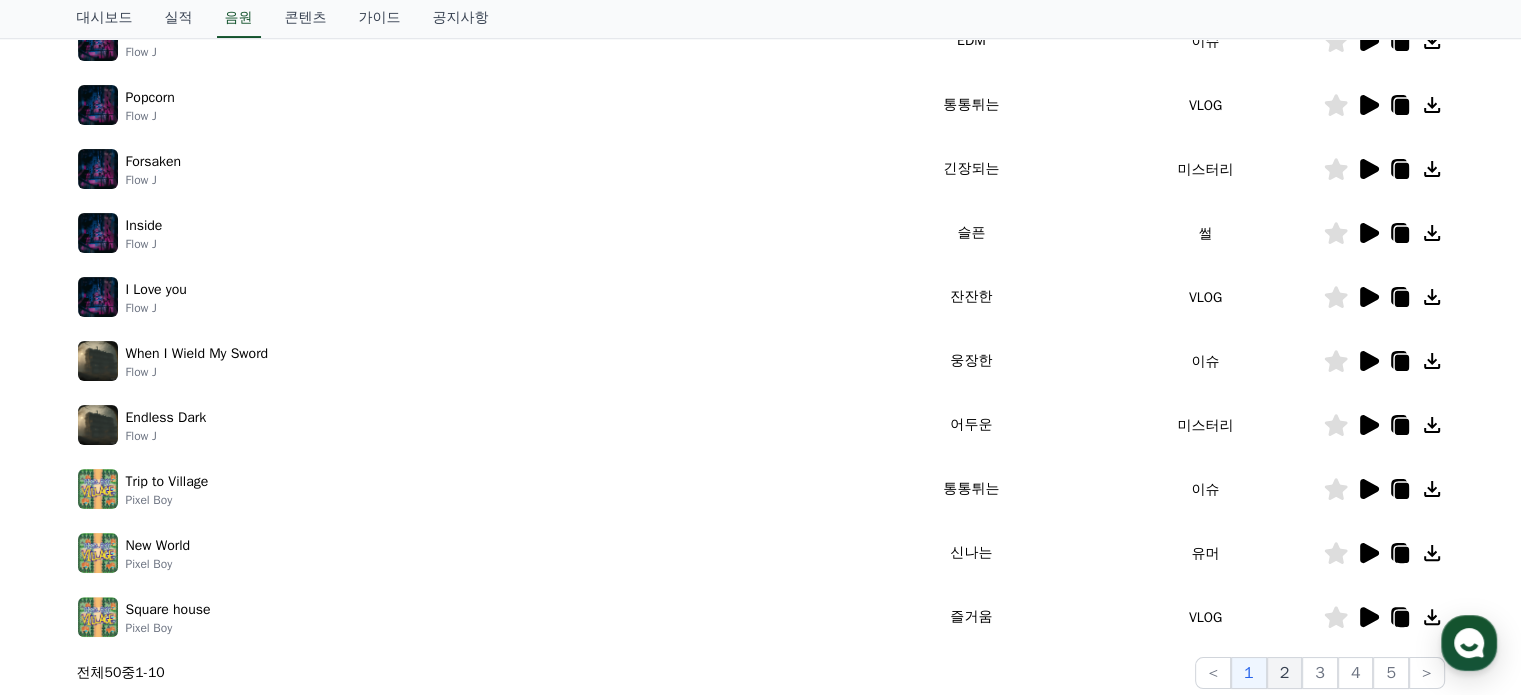click on "2" 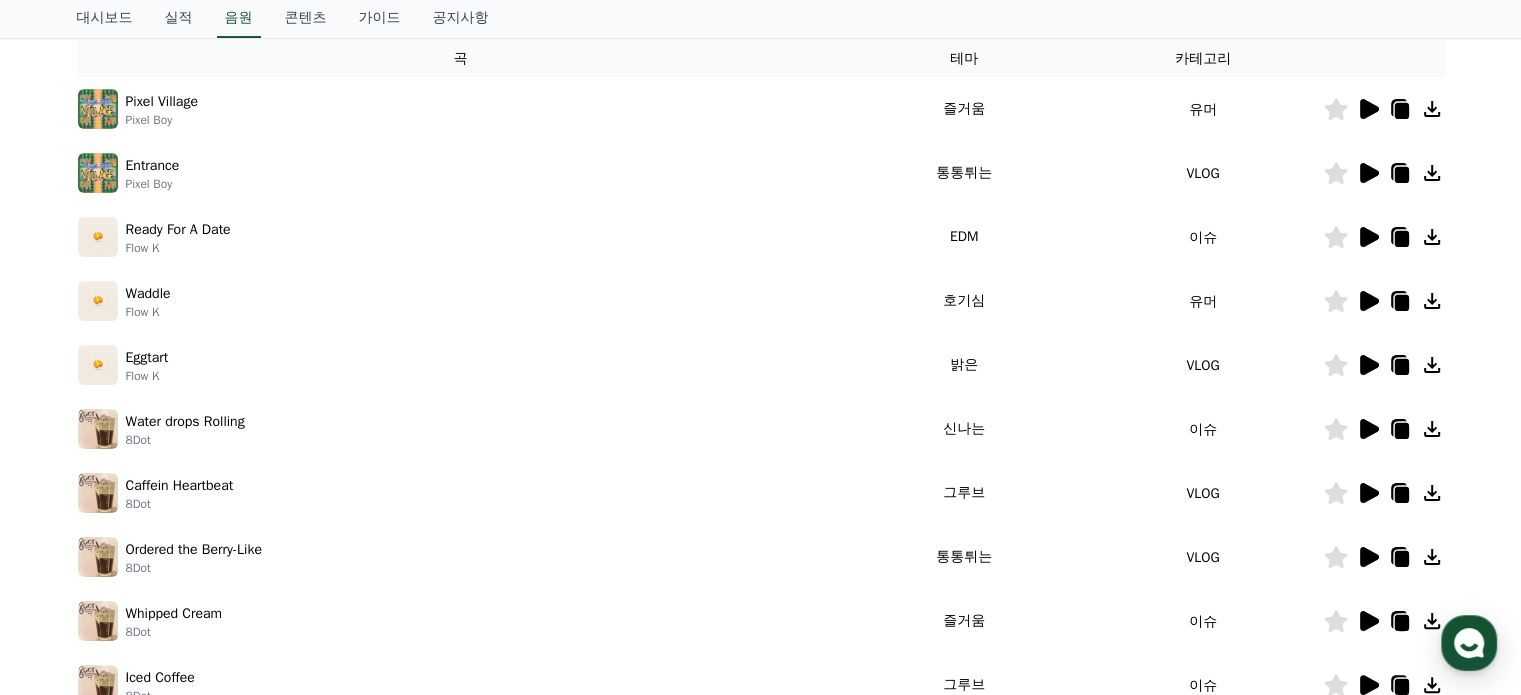 scroll, scrollTop: 300, scrollLeft: 0, axis: vertical 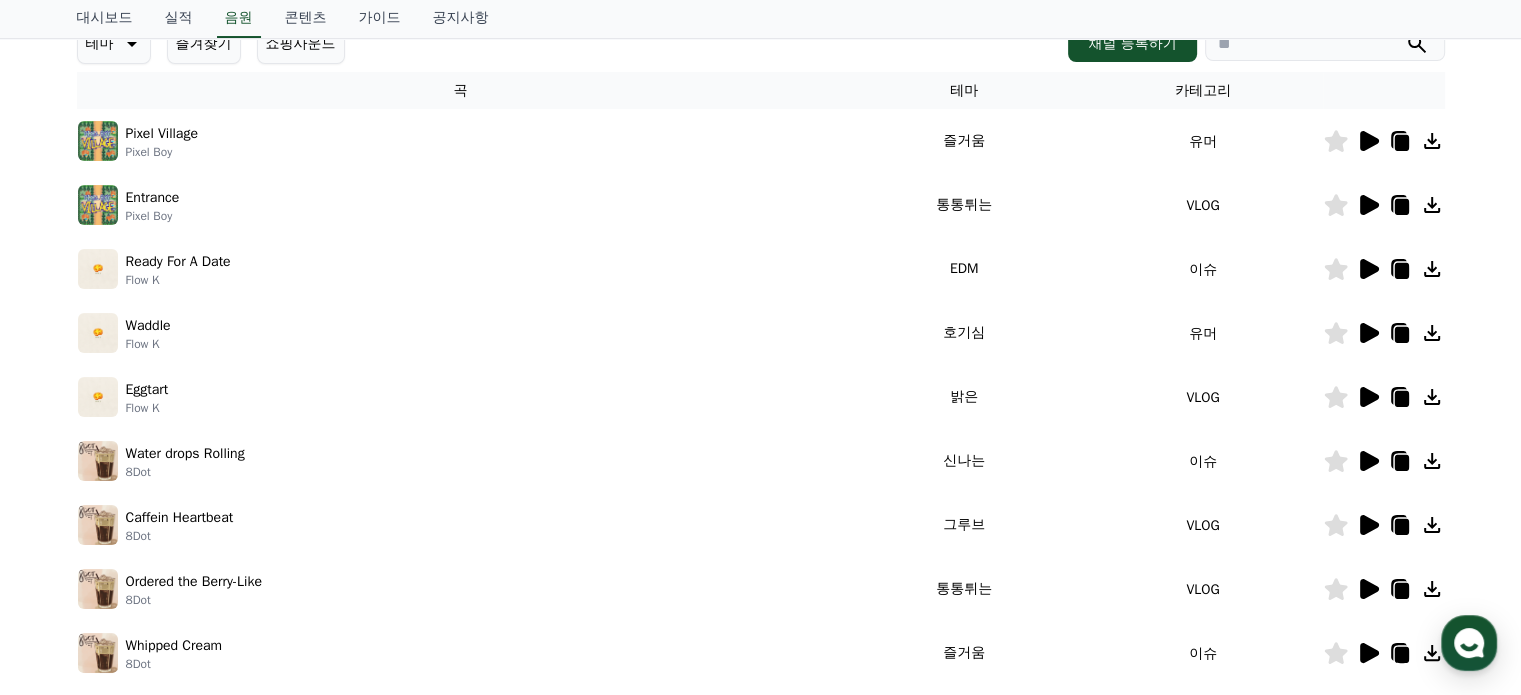click 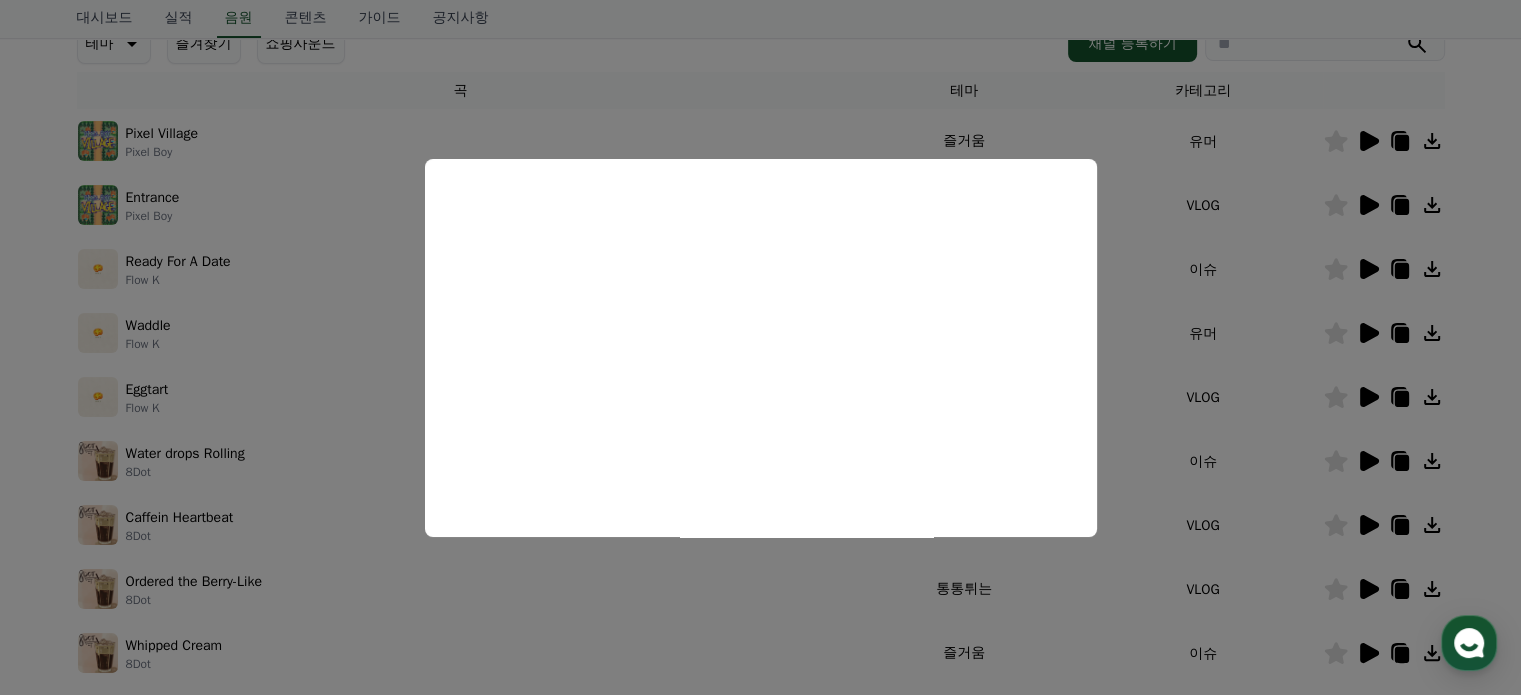 click at bounding box center [760, 347] 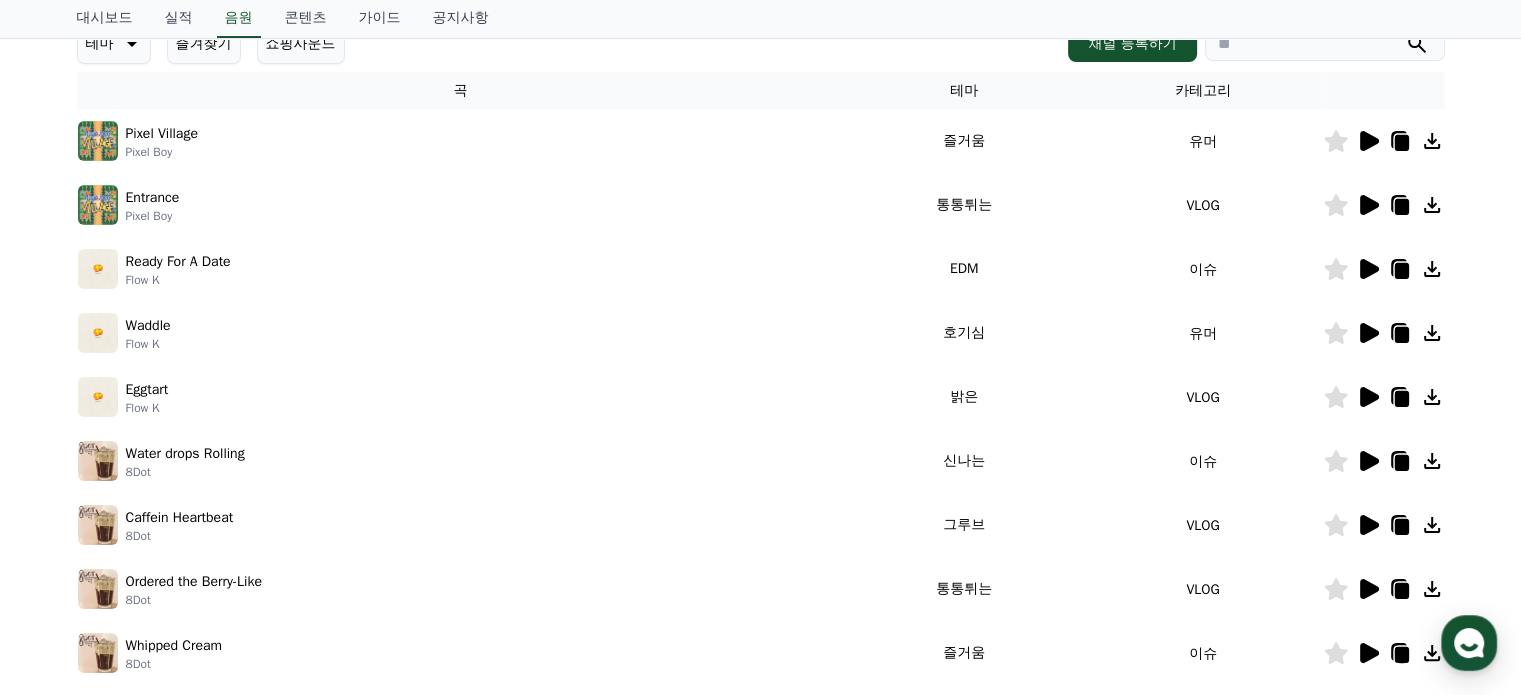 drag, startPoint x: 157, startPoint y: 196, endPoint x: 492, endPoint y: 239, distance: 337.7484 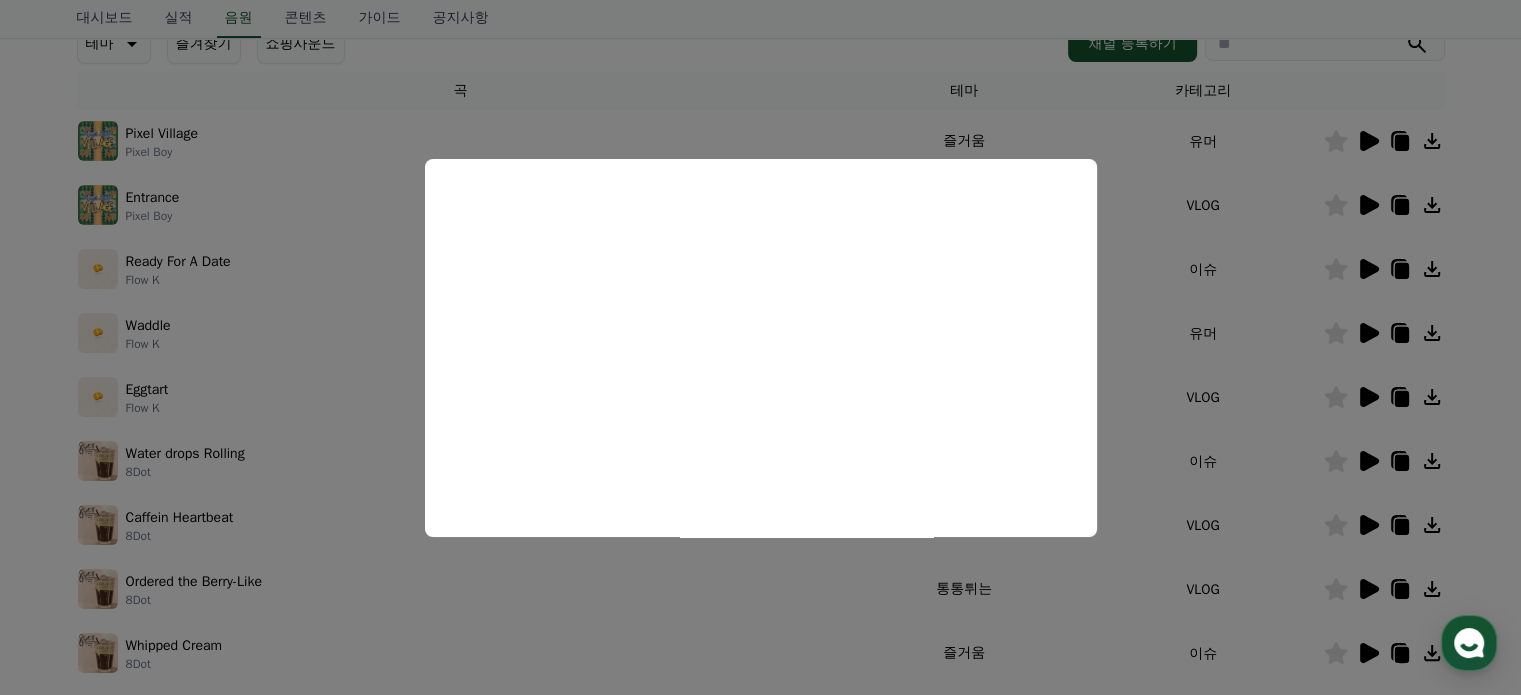 click at bounding box center [760, 347] 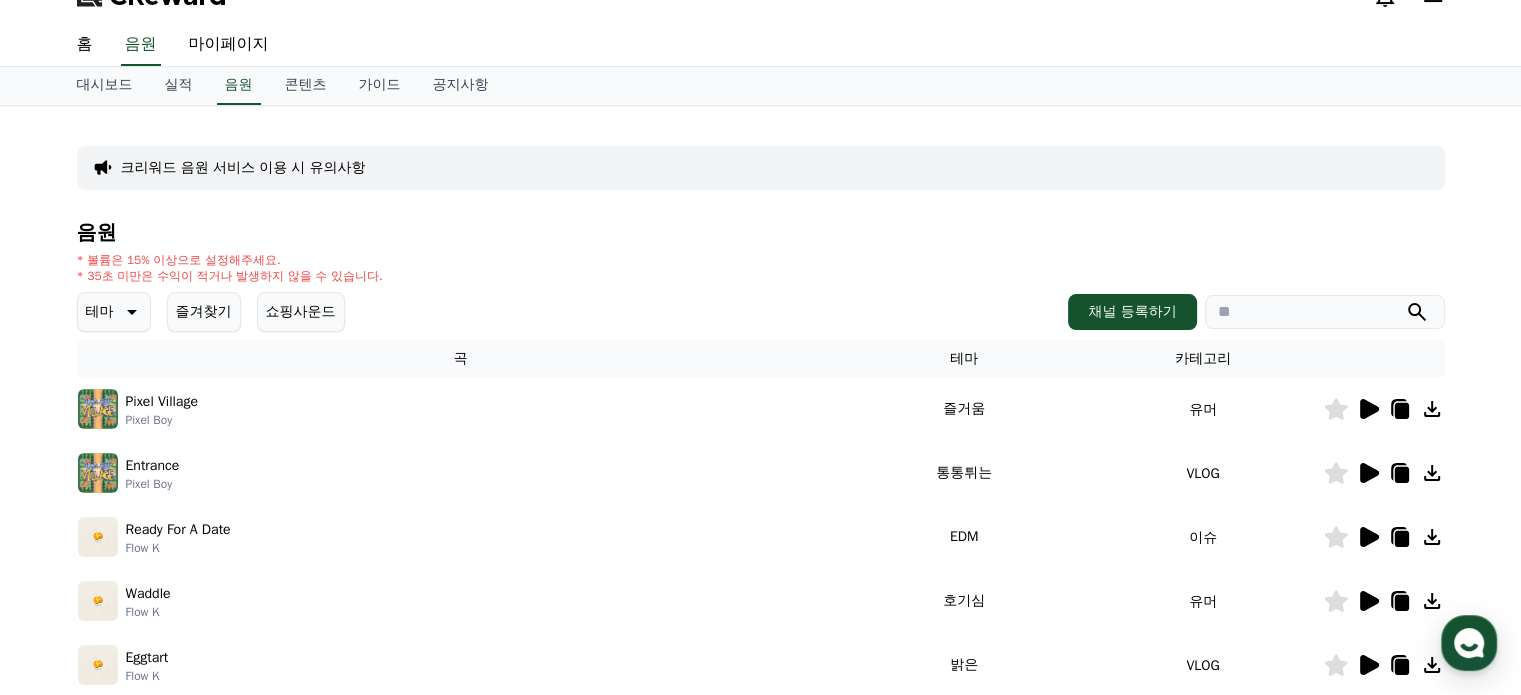 scroll, scrollTop: 0, scrollLeft: 0, axis: both 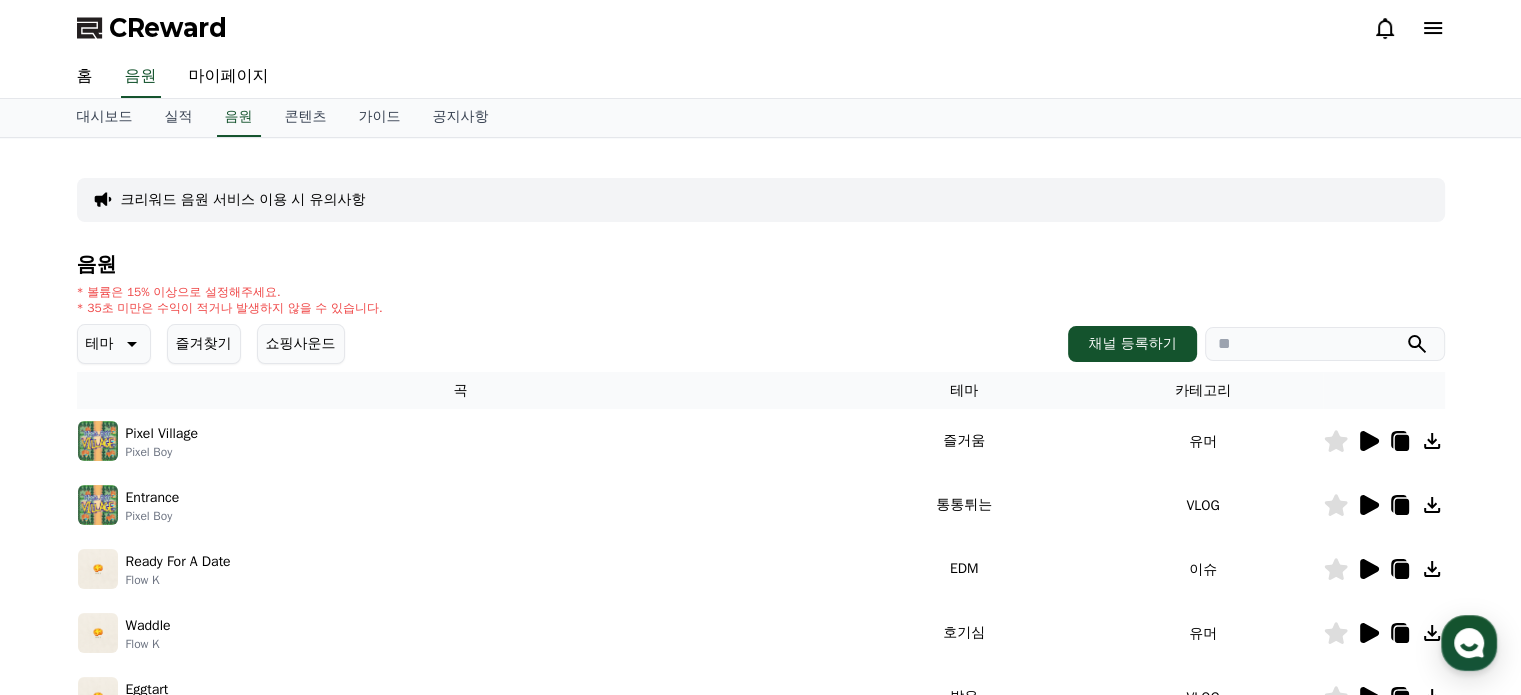 click 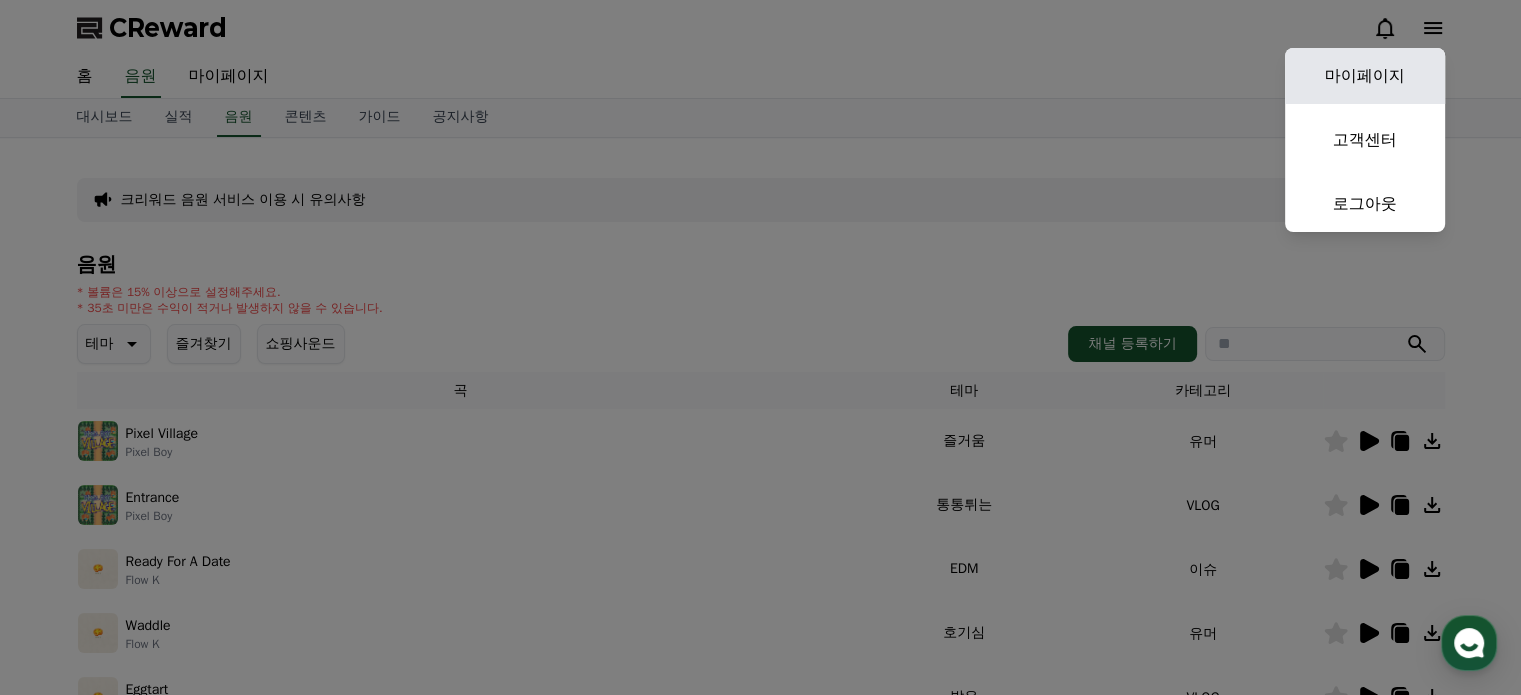 click on "마이페이지" at bounding box center [1365, 76] 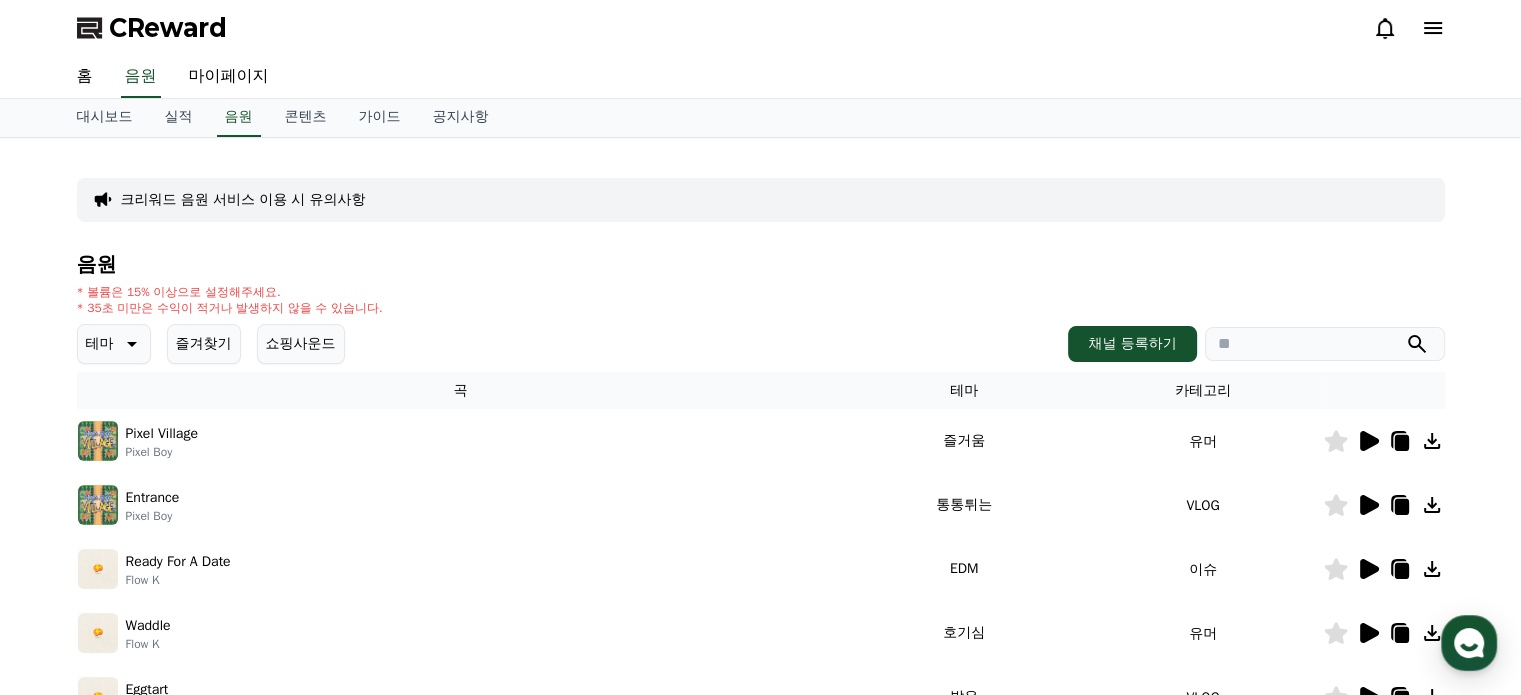 select on "**********" 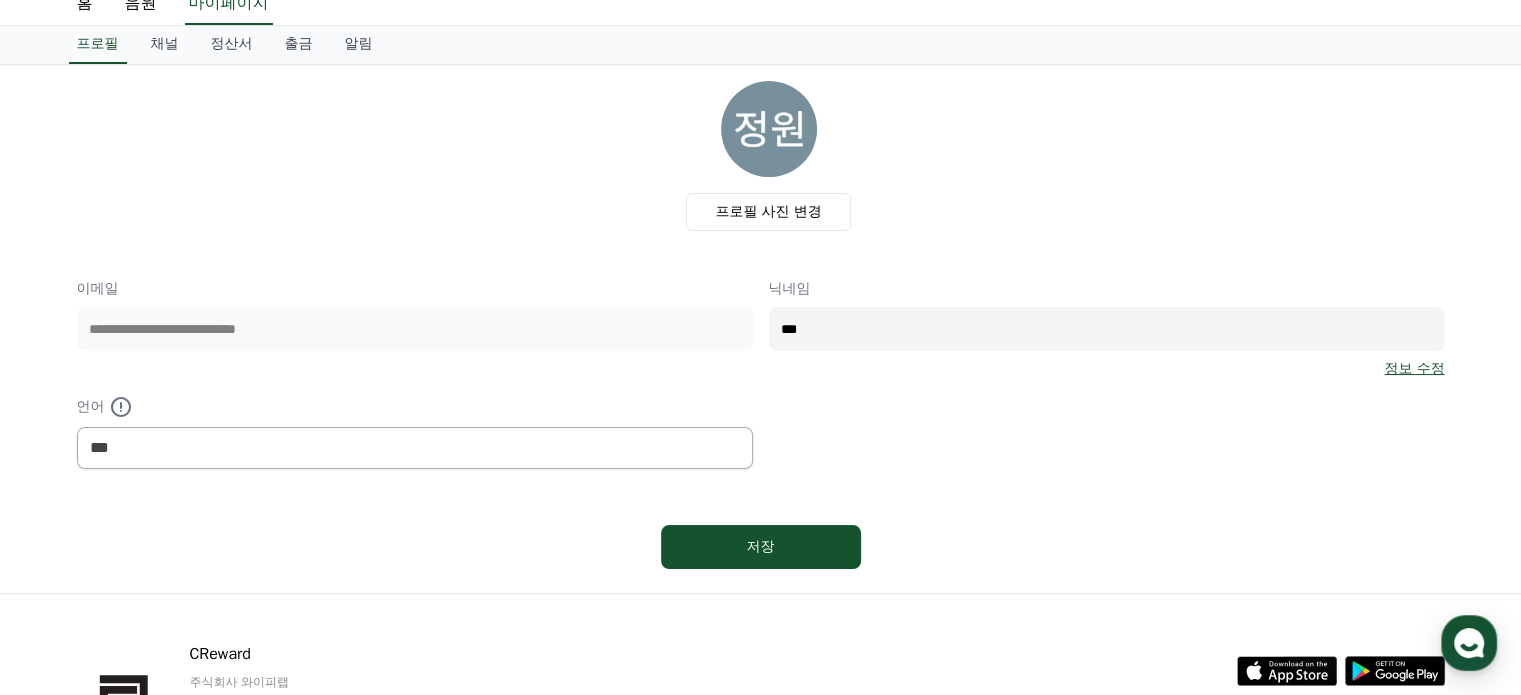 scroll, scrollTop: 17, scrollLeft: 0, axis: vertical 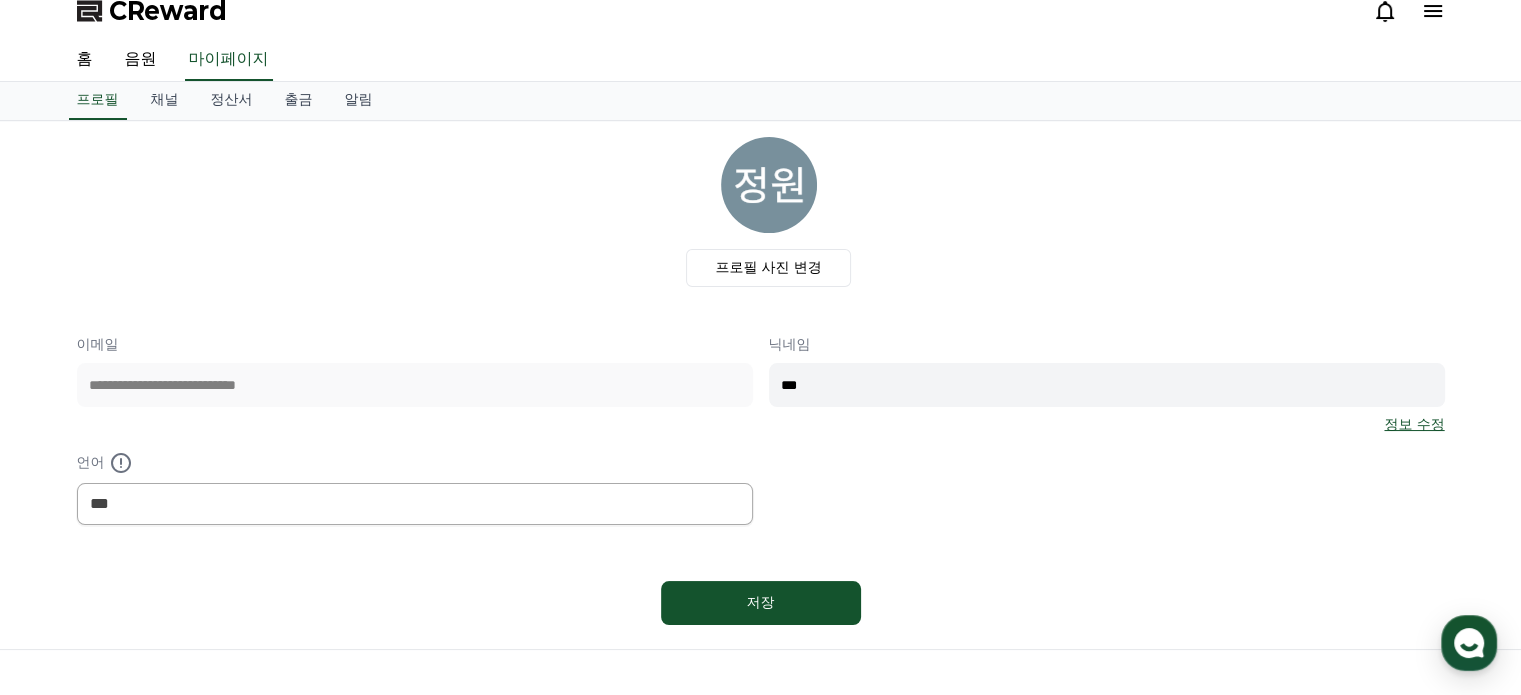click 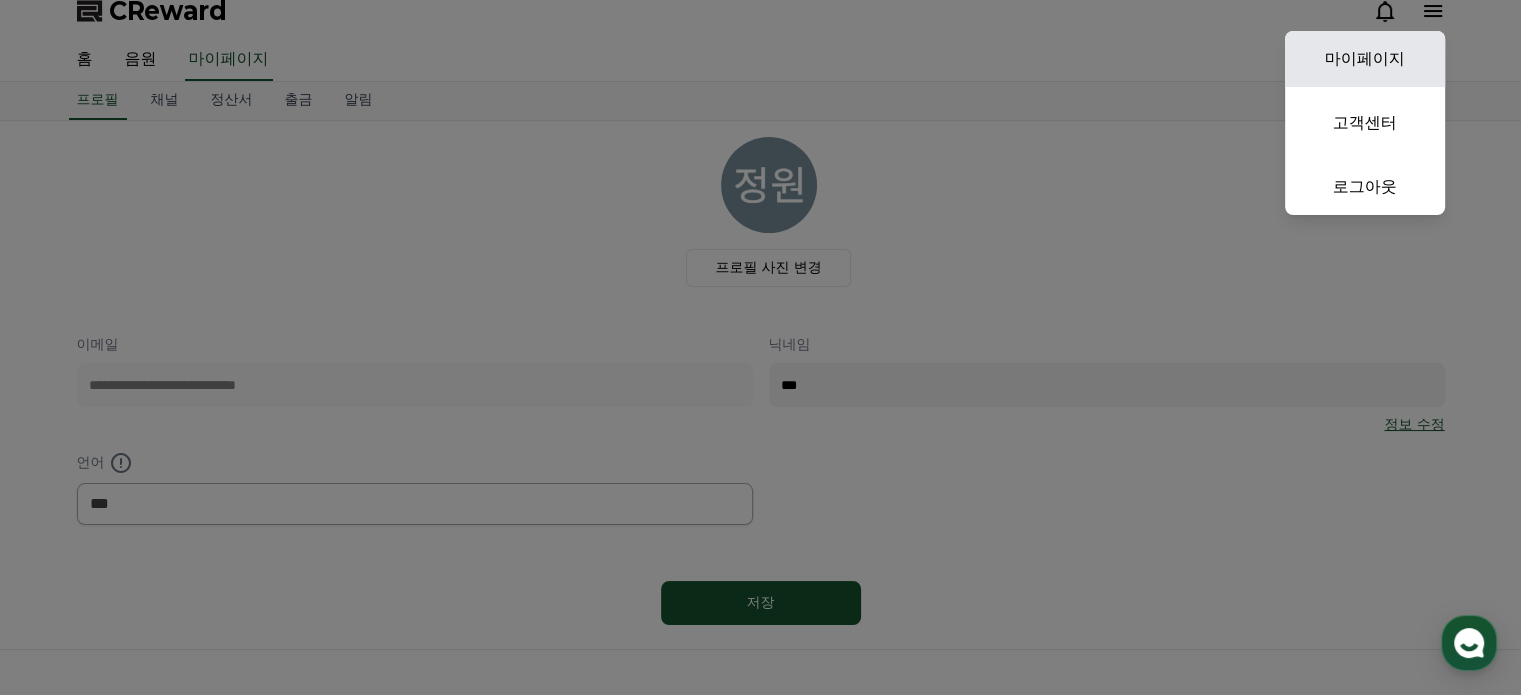 click on "마이페이지" at bounding box center (1365, 59) 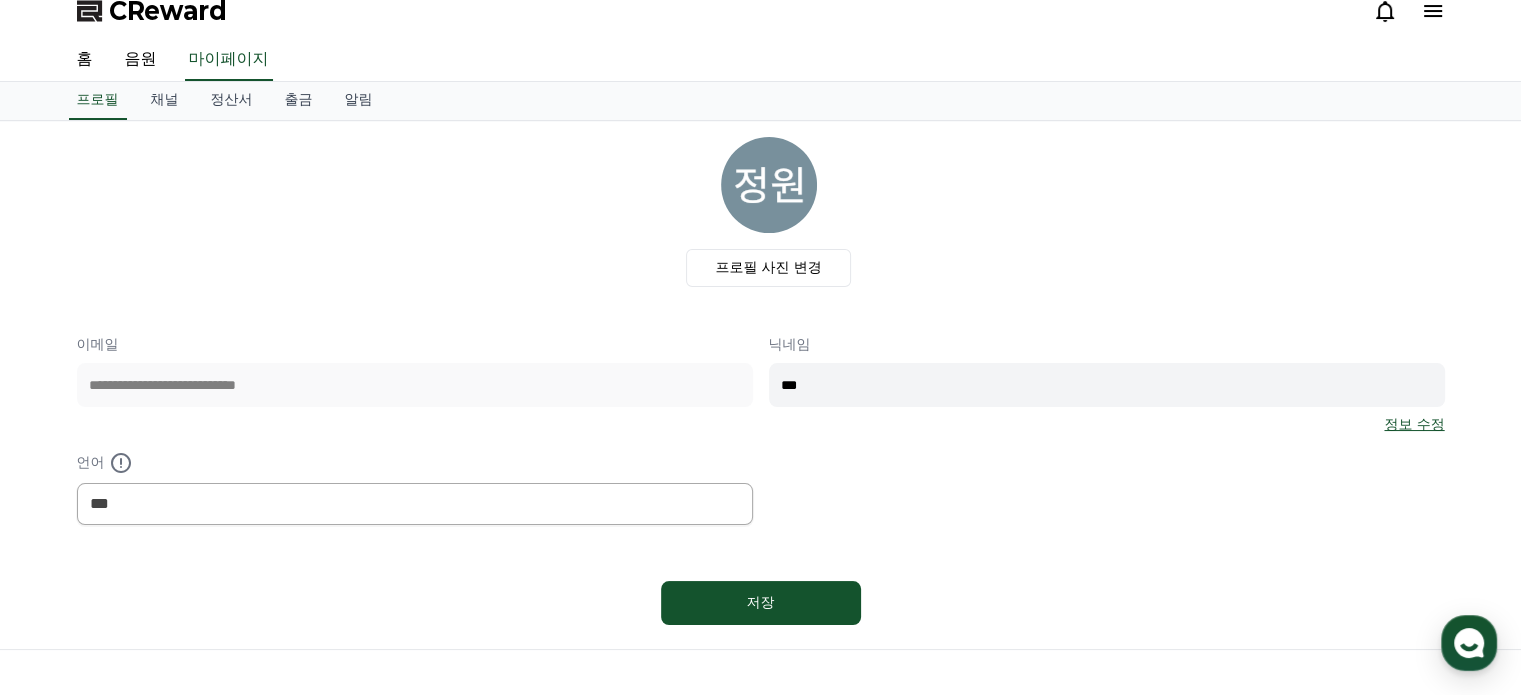 scroll, scrollTop: 0, scrollLeft: 0, axis: both 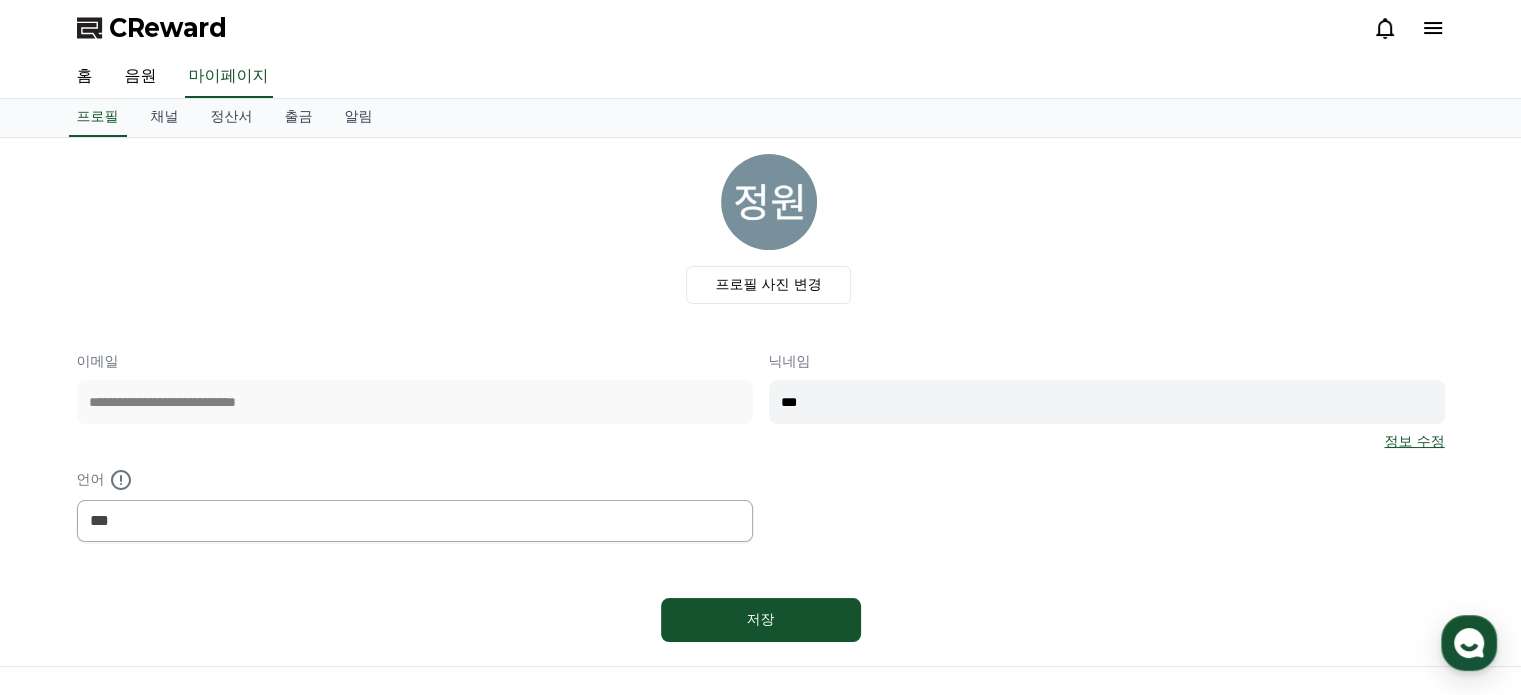 click at bounding box center (1409, 28) 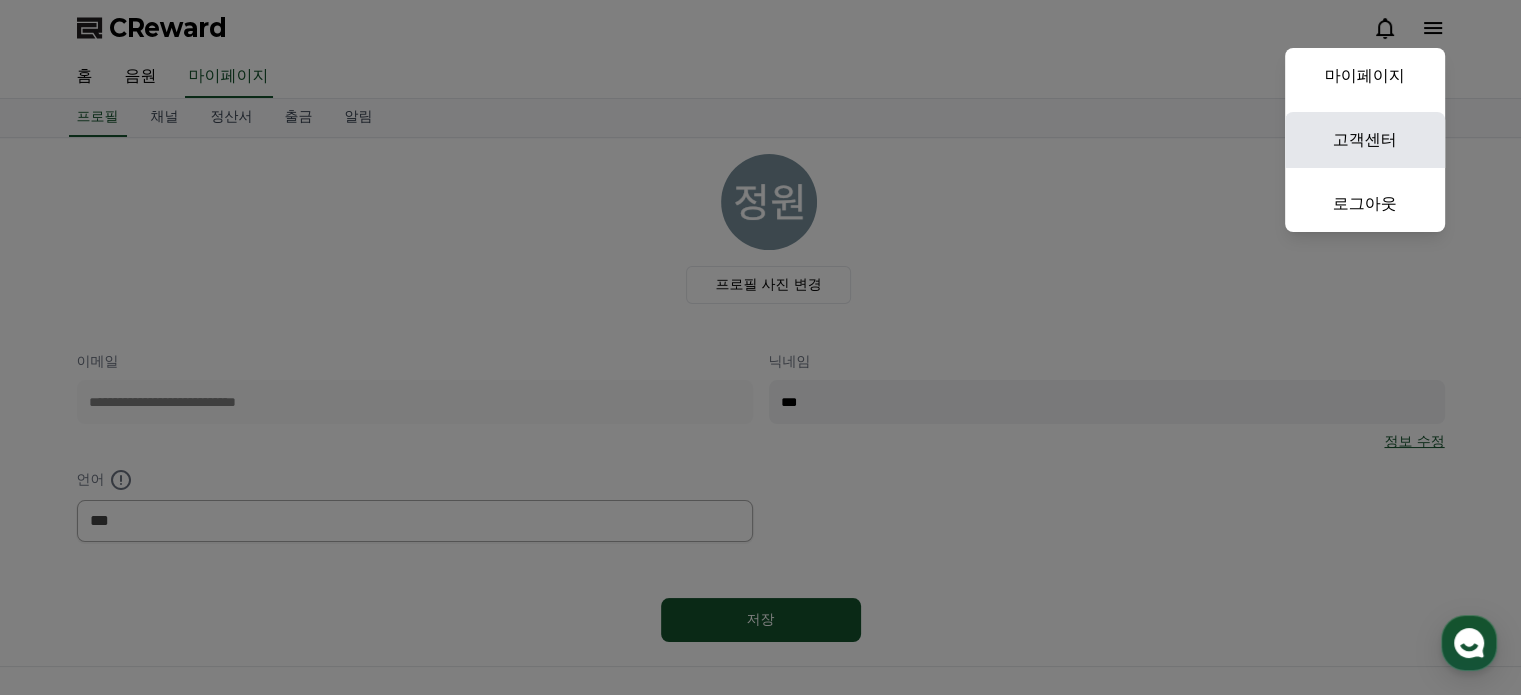 click on "고객센터" at bounding box center (1365, 140) 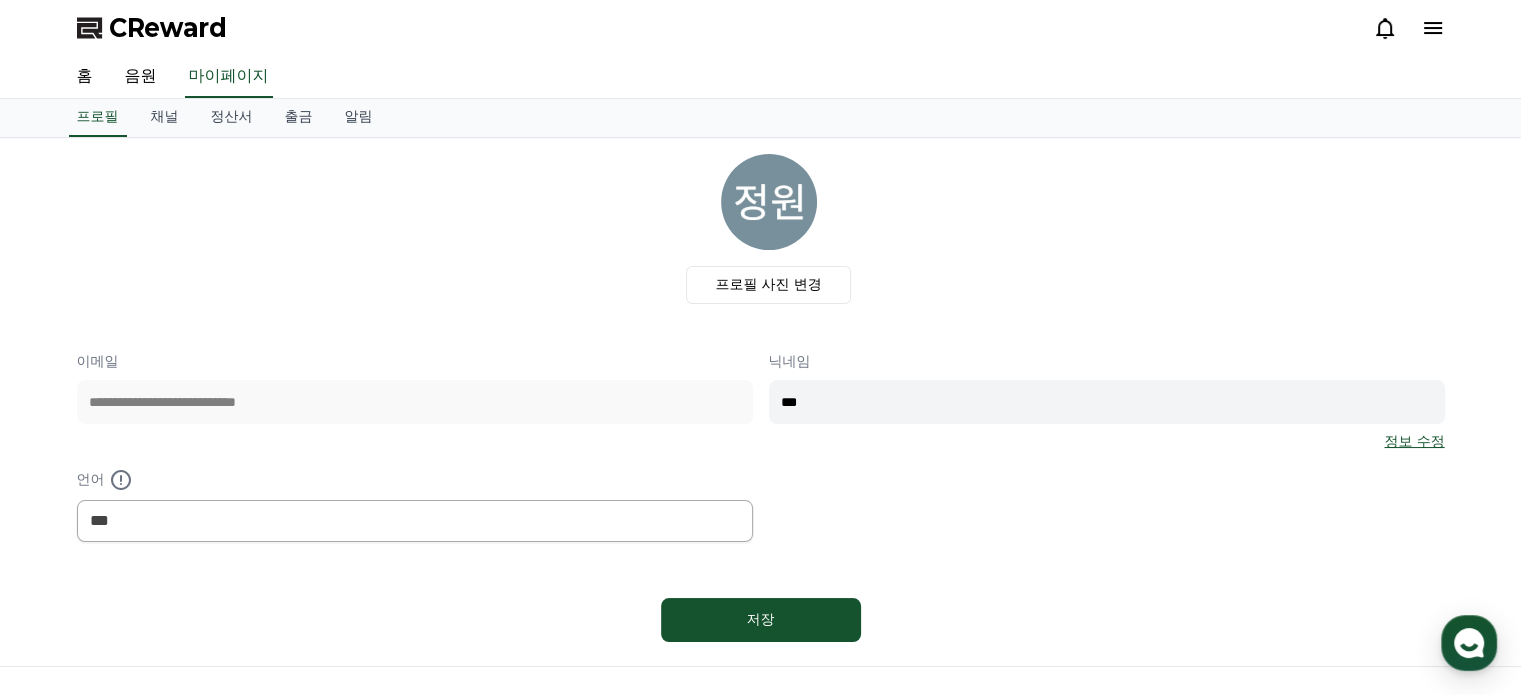 click on "CReward" at bounding box center (761, 28) 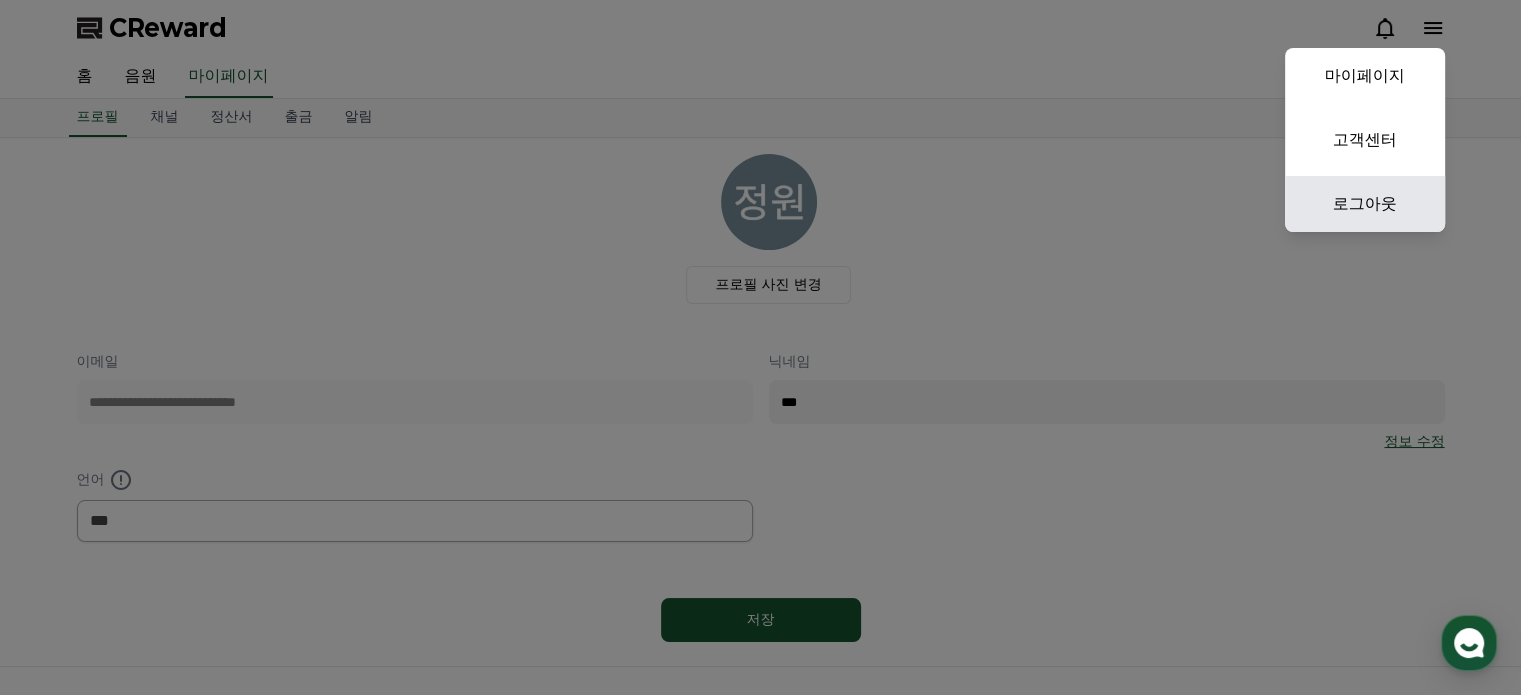 click on "로그아웃" at bounding box center (1365, 204) 